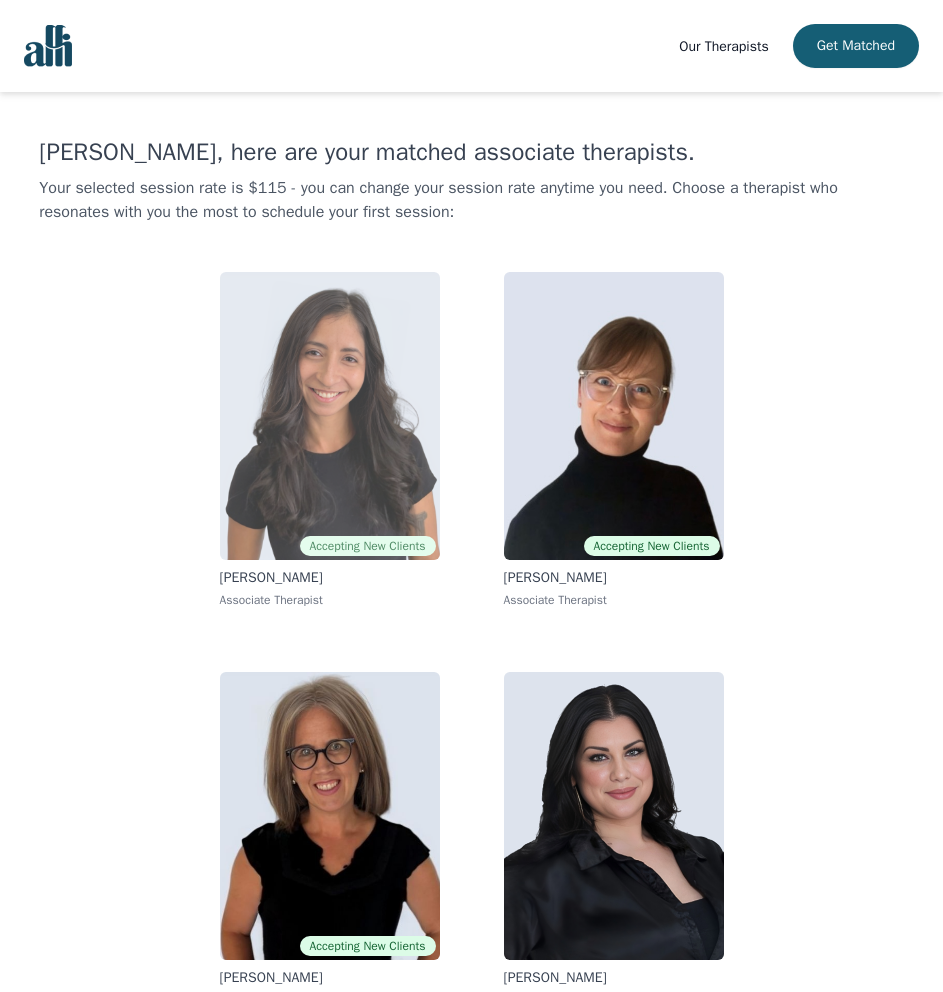 scroll, scrollTop: 52, scrollLeft: 0, axis: vertical 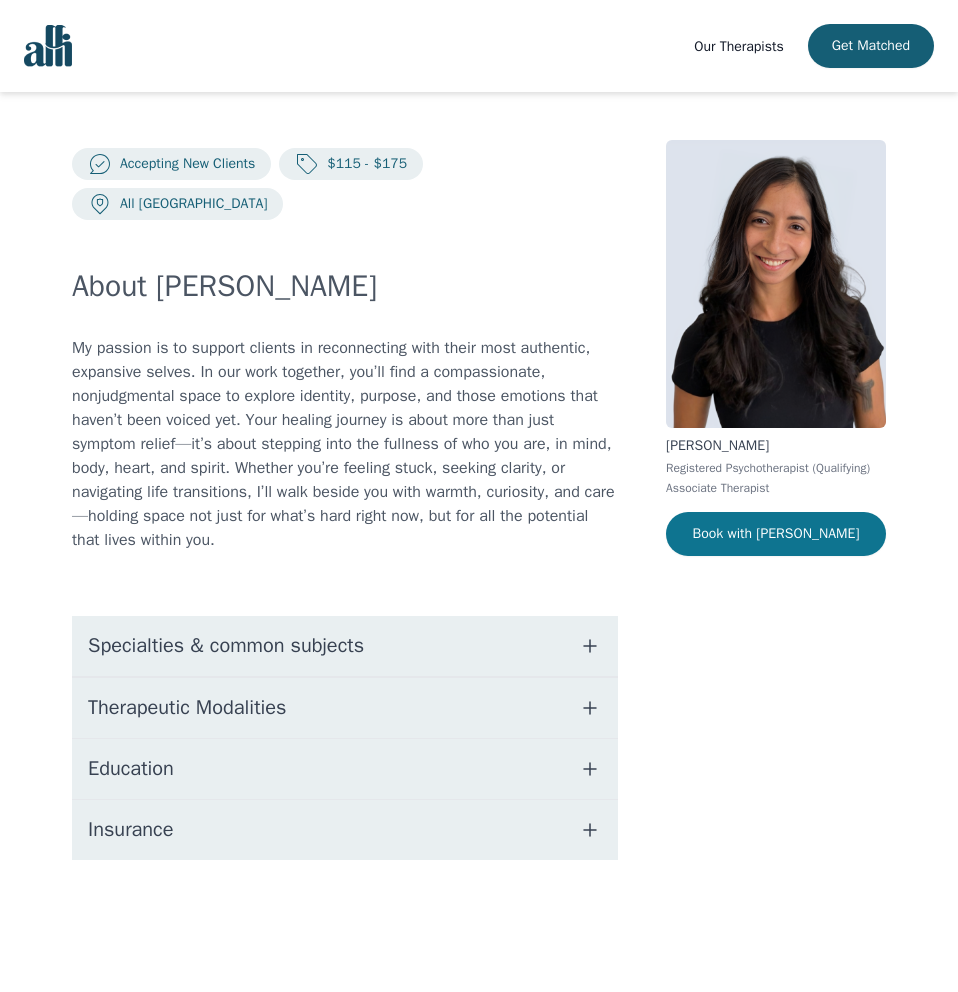 click on "Book with Natalia" at bounding box center (776, 534) 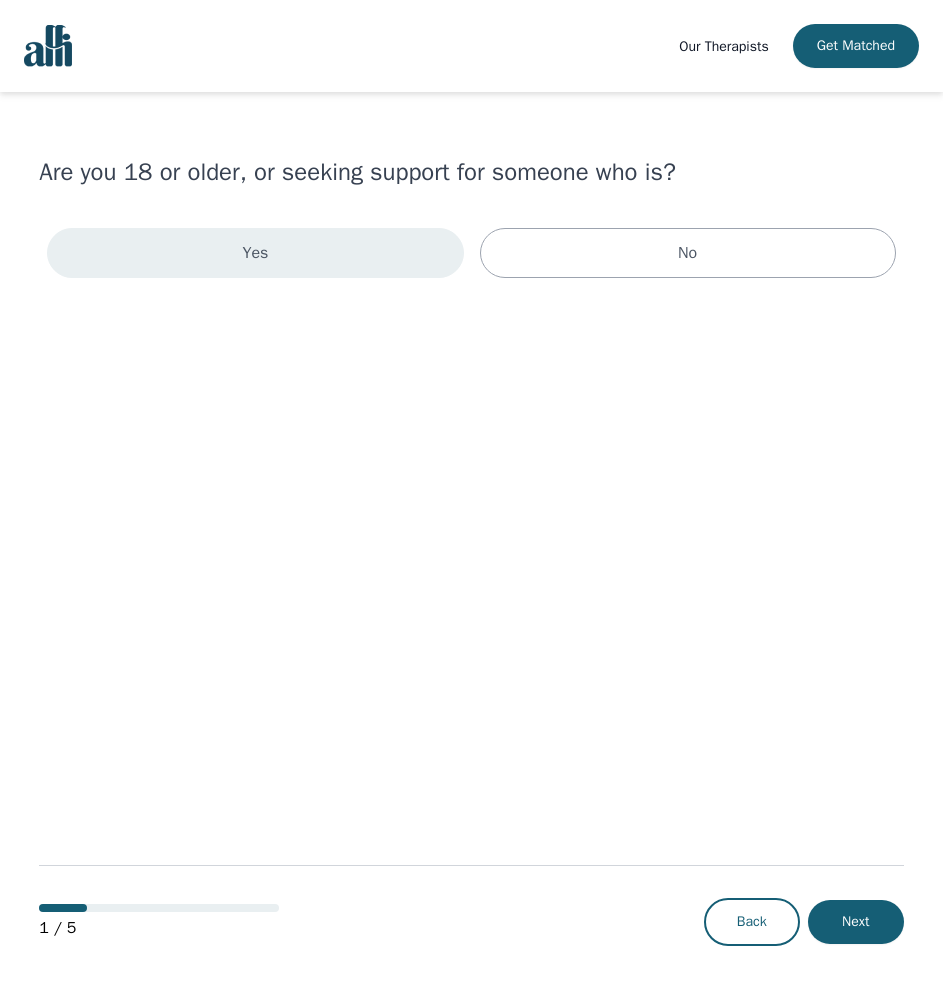 click on "Yes" at bounding box center (255, 253) 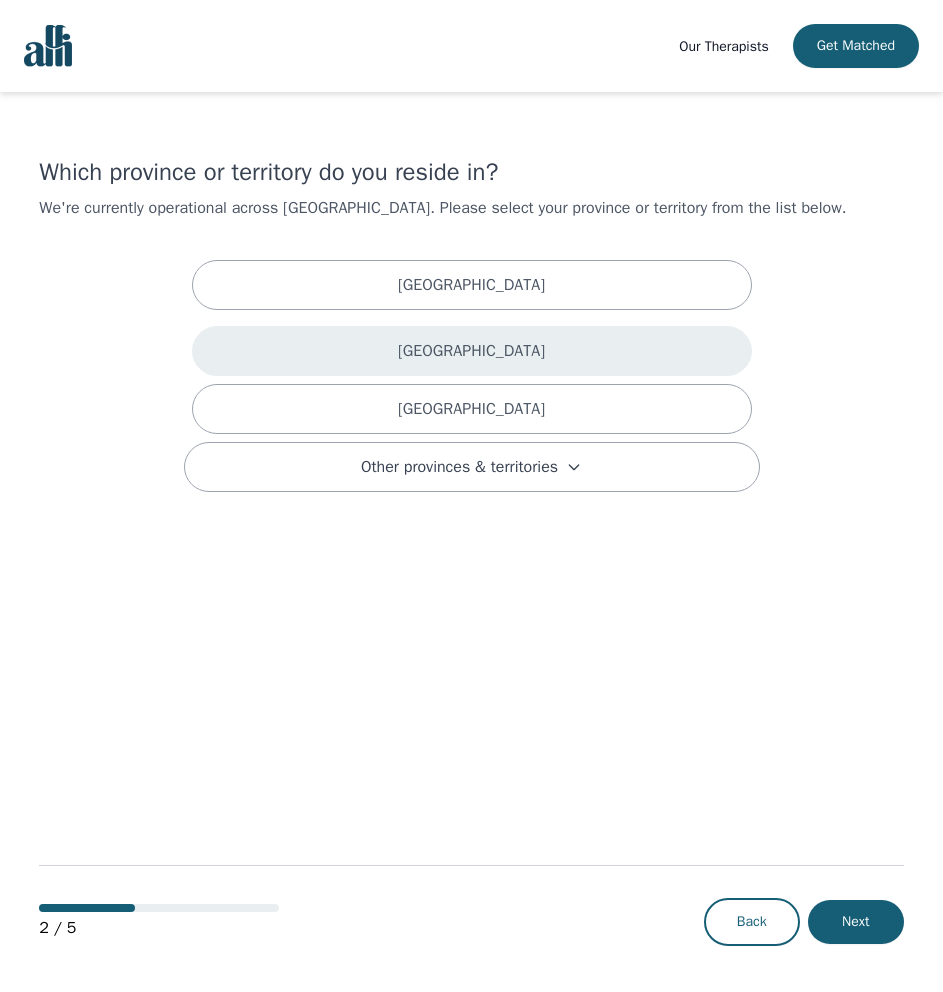 click on "British Columbia" at bounding box center (472, 351) 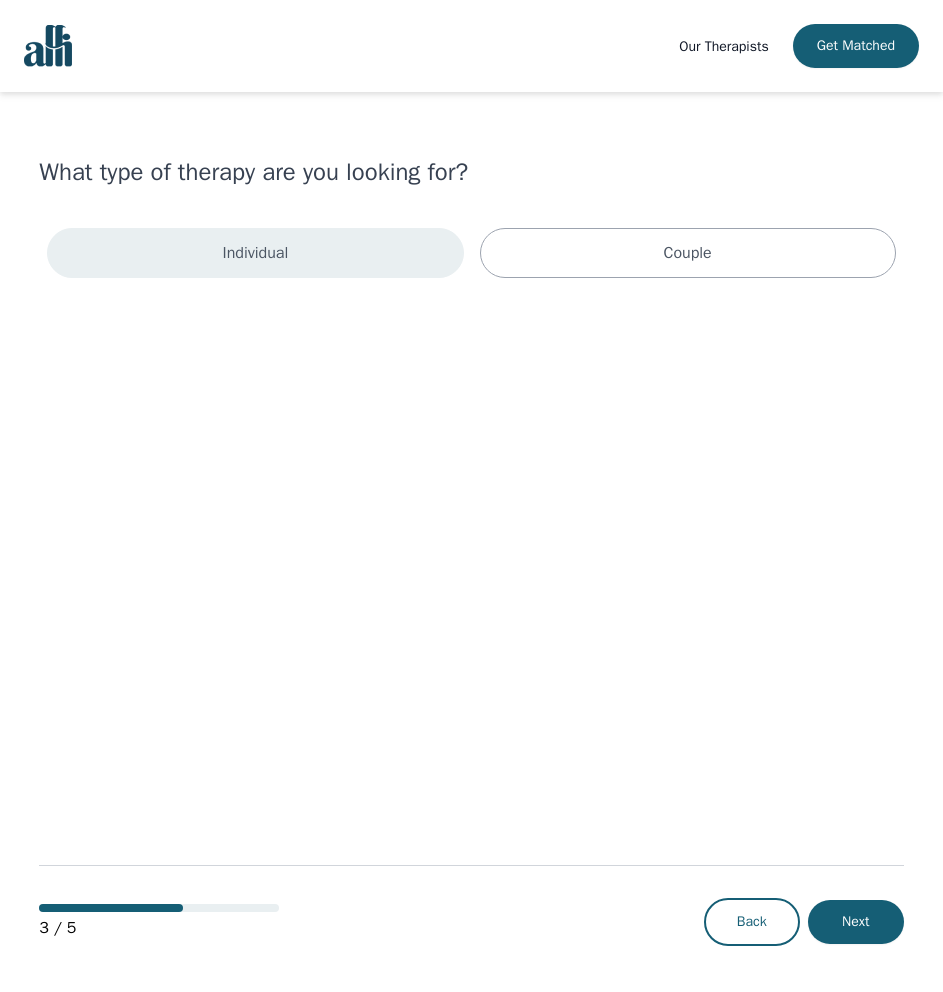 click on "Individual" at bounding box center [255, 253] 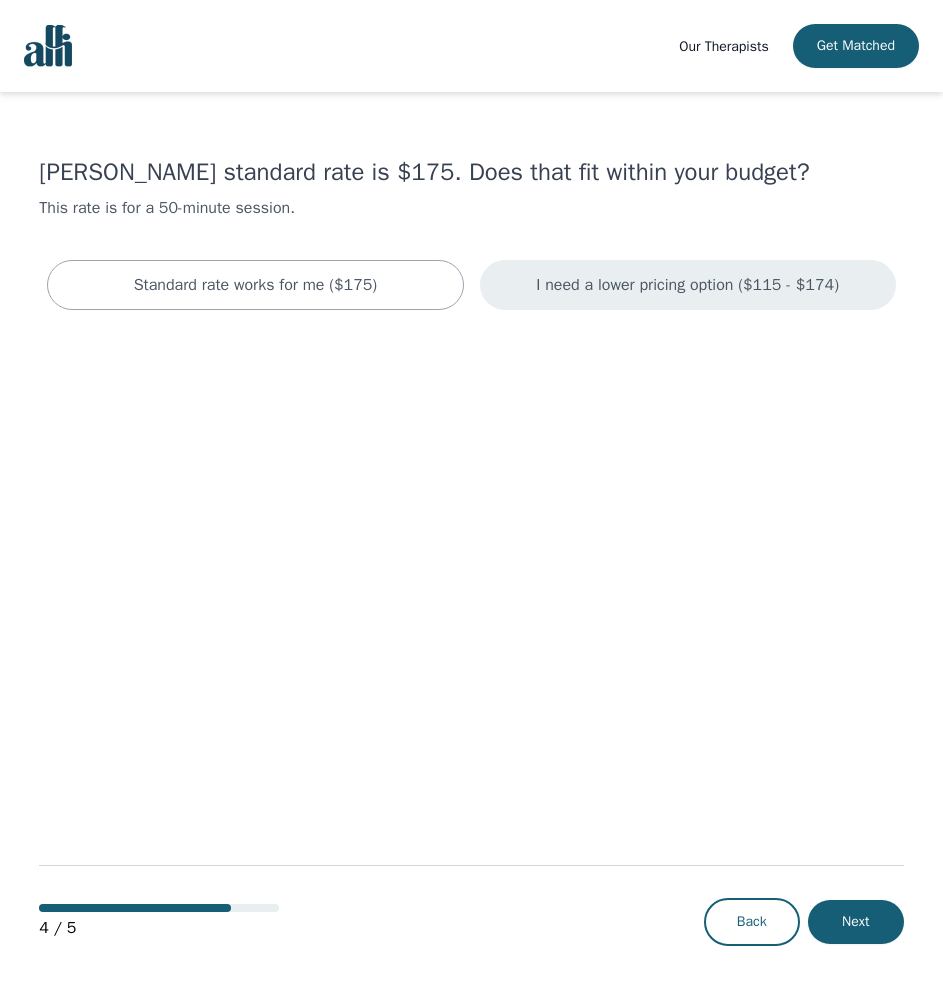 click on "I need a lower pricing option ($115 - $174)" at bounding box center (688, 285) 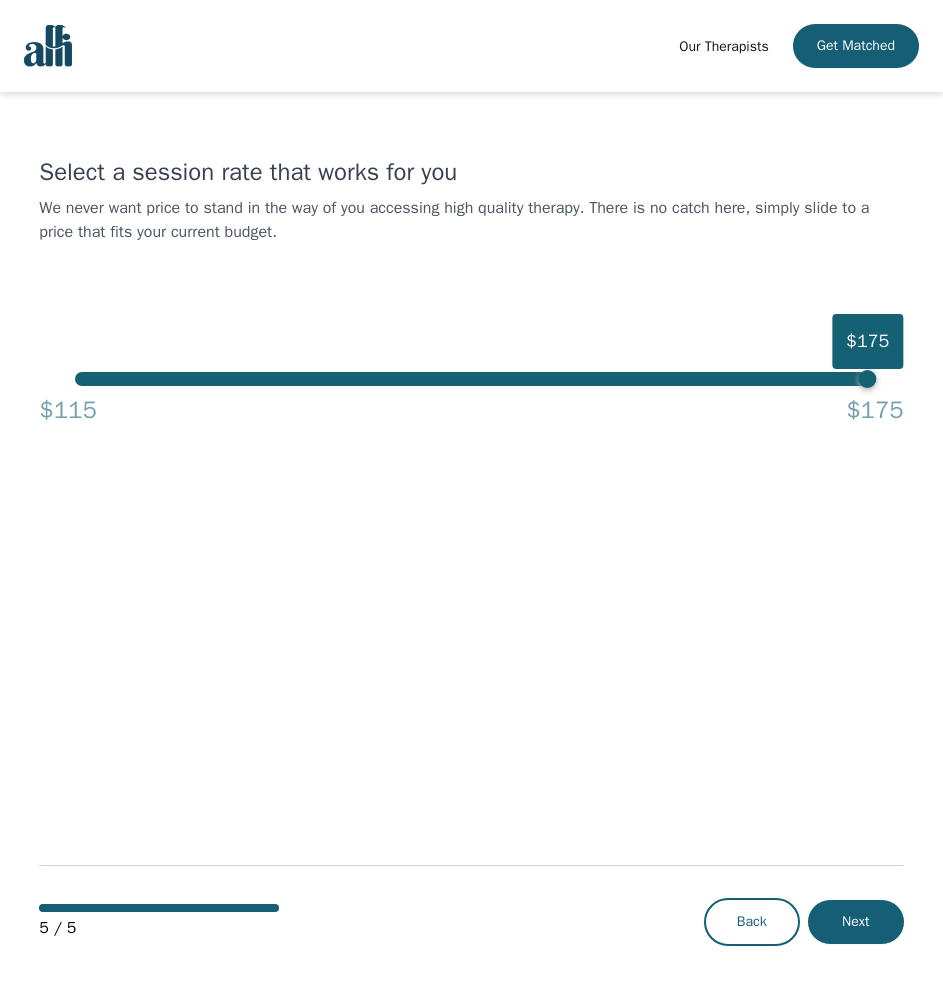 click on "$115 $175" at bounding box center [471, 406] 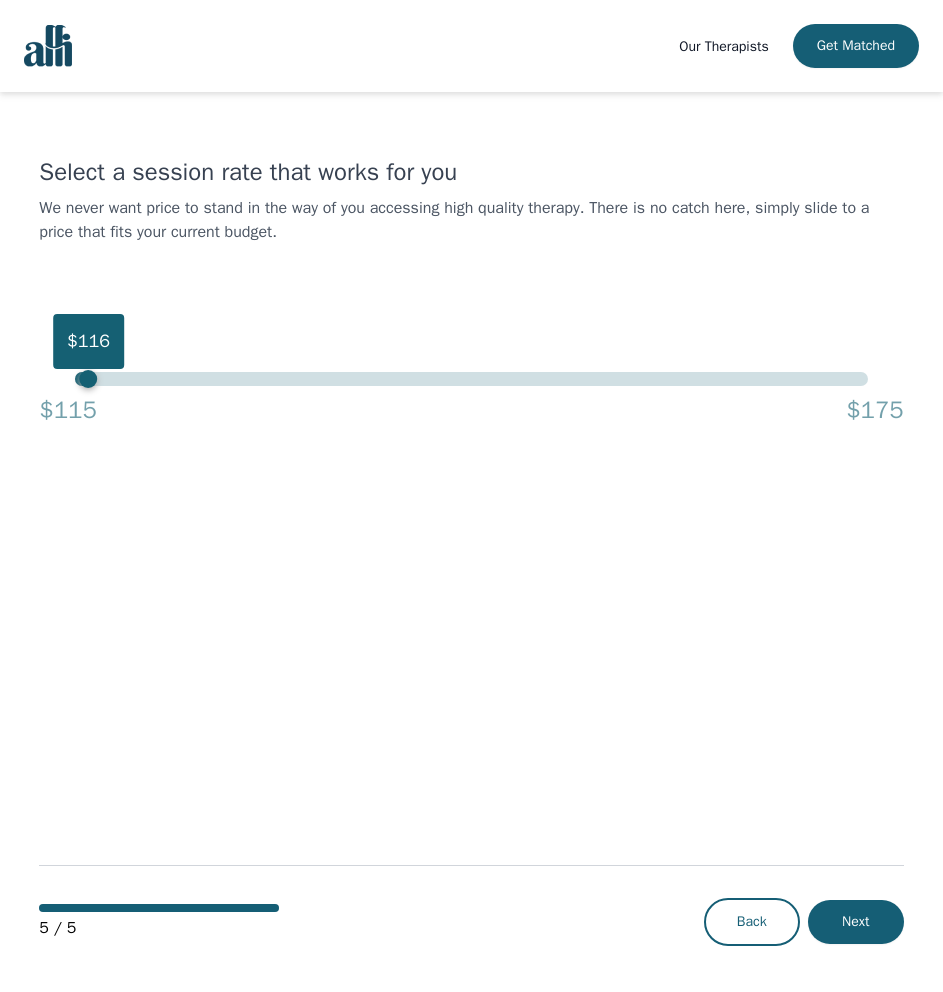 click on "$116" at bounding box center (471, 379) 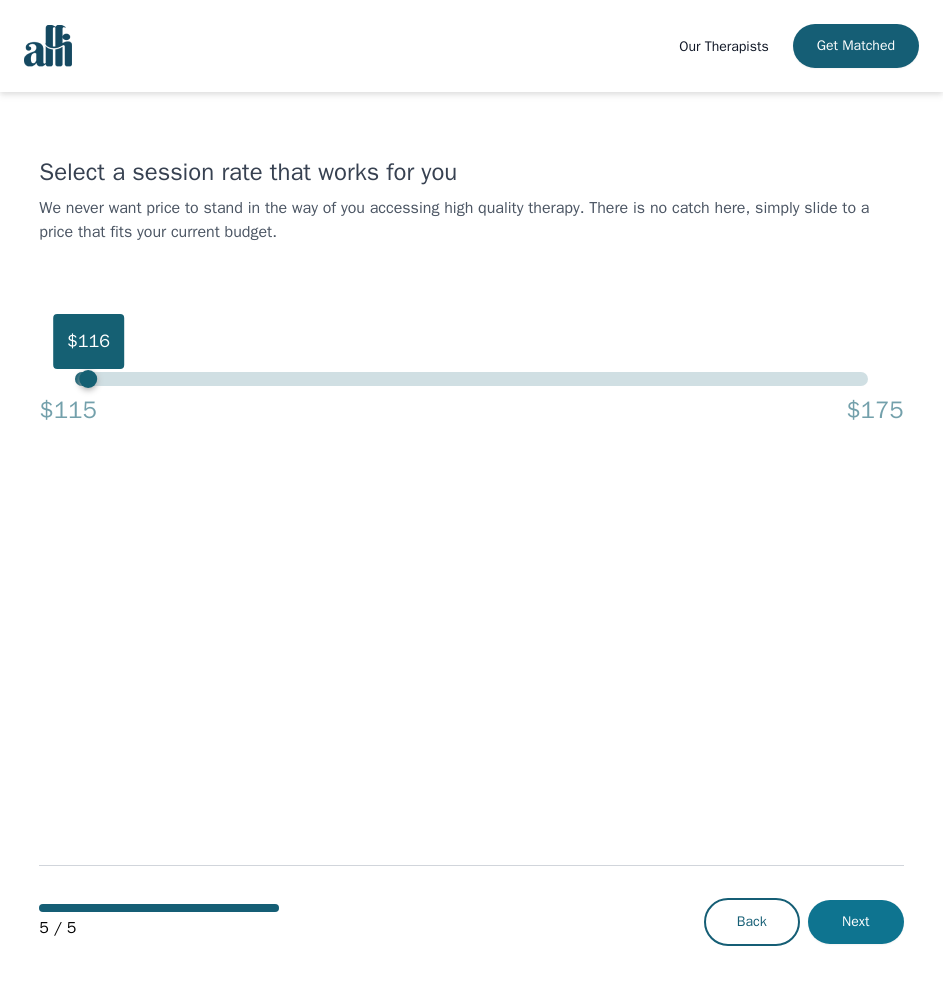 click on "Next" at bounding box center (856, 922) 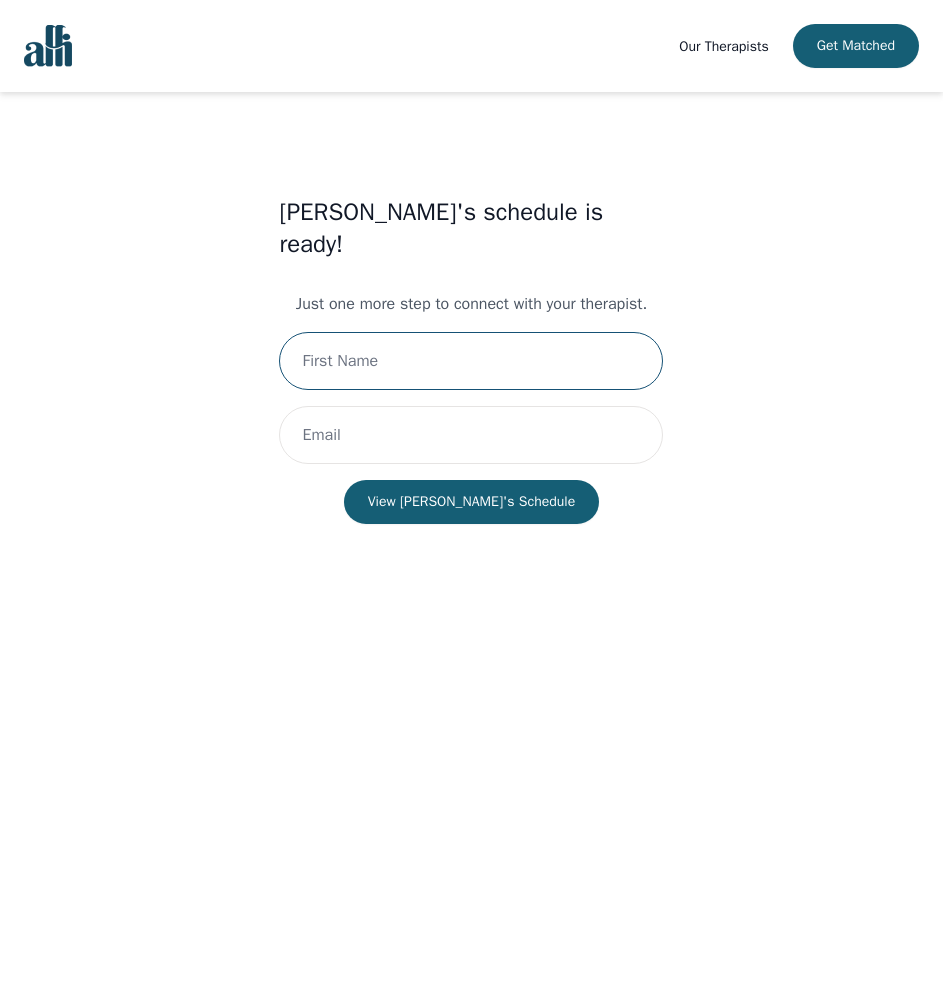 click at bounding box center (471, 361) 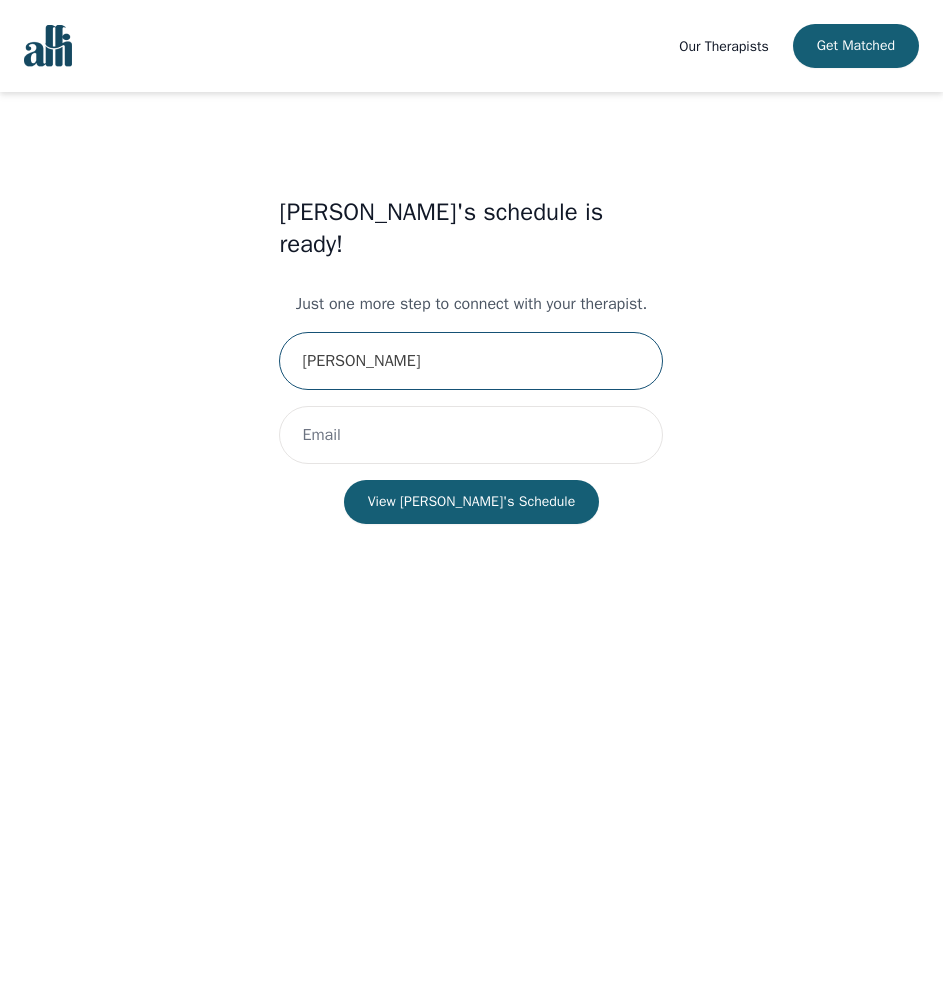 type on "[PERSON_NAME]" 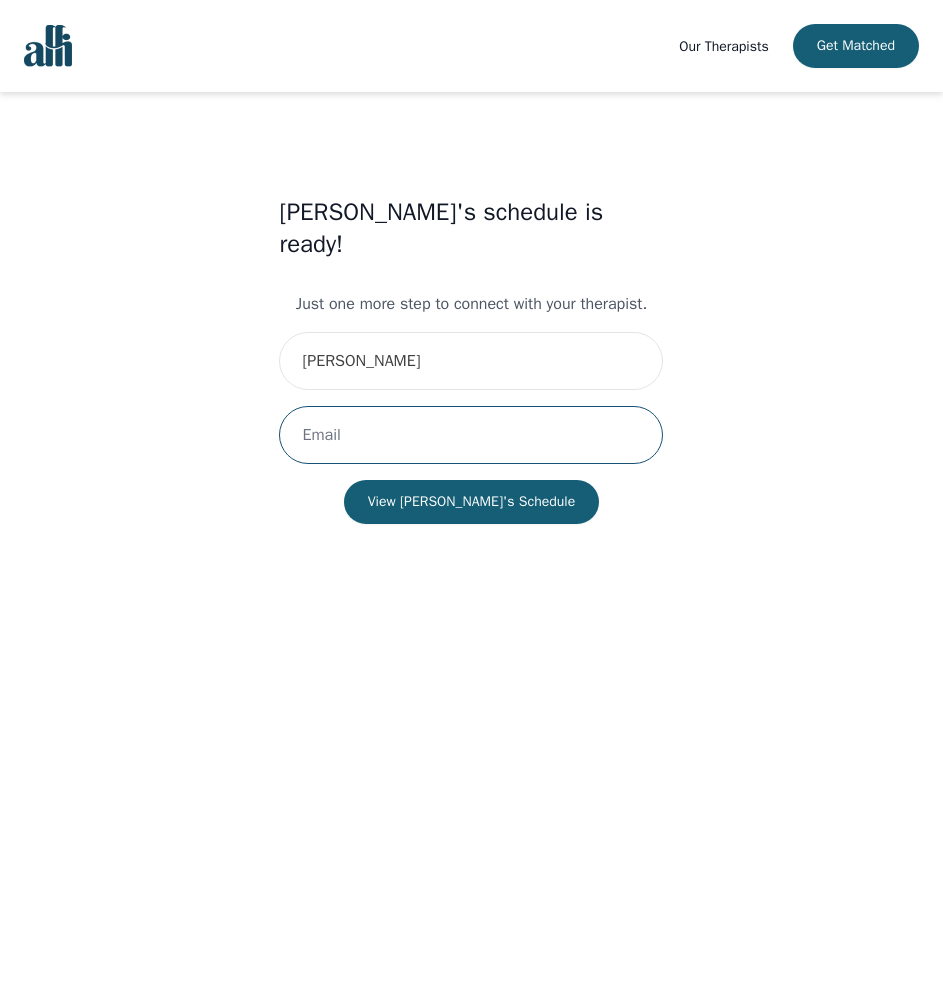 click at bounding box center (471, 435) 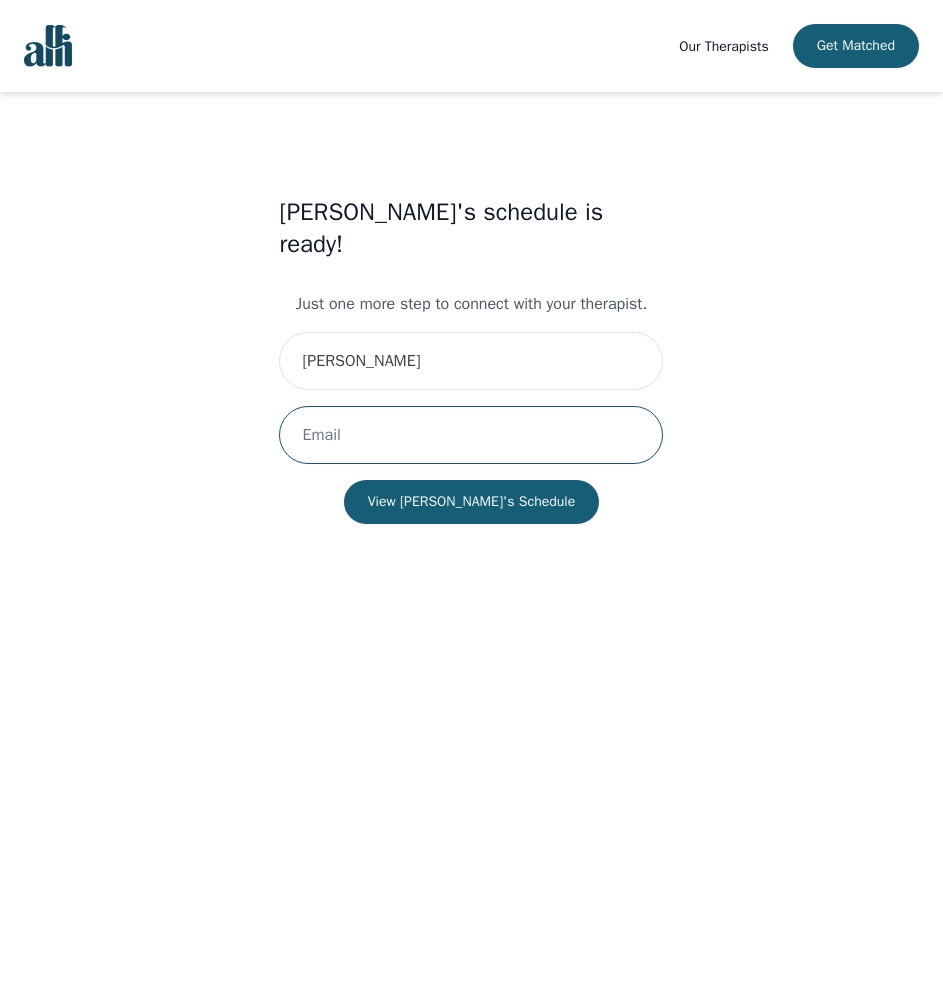 type on "[EMAIL_ADDRESS][DOMAIN_NAME]" 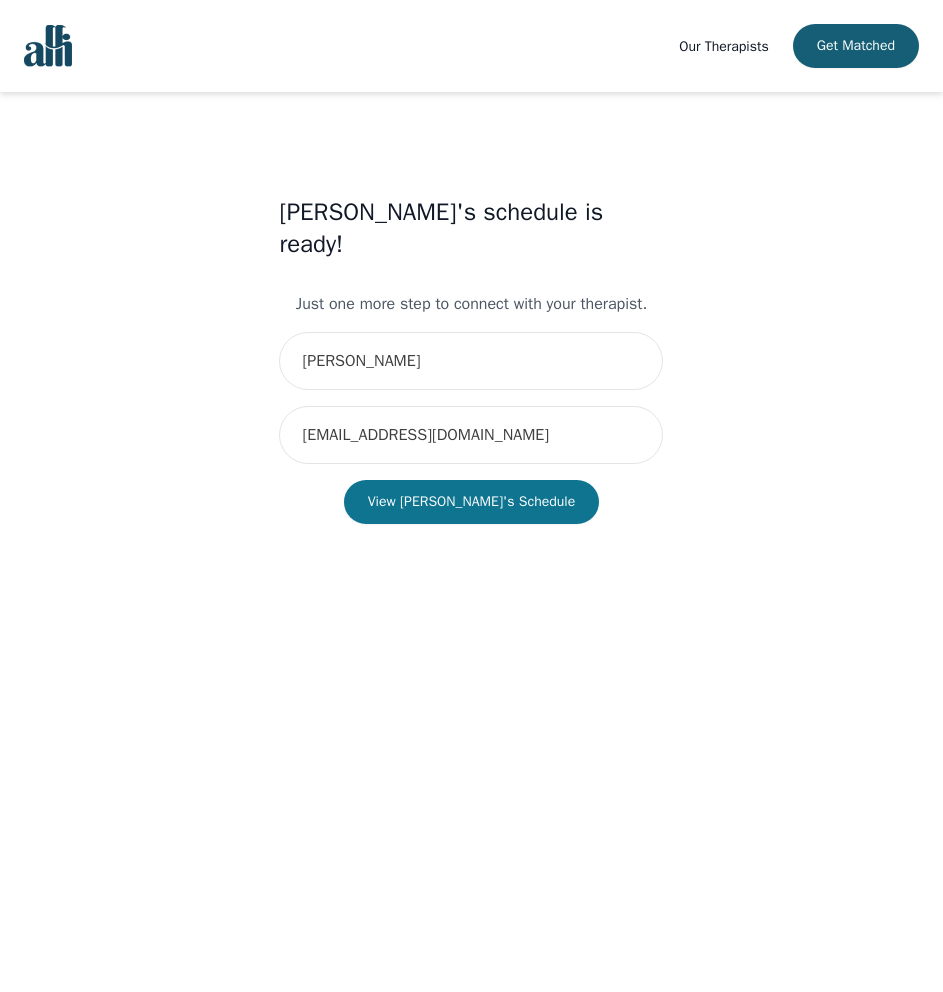 click on "View [PERSON_NAME]'s Schedule" at bounding box center (472, 502) 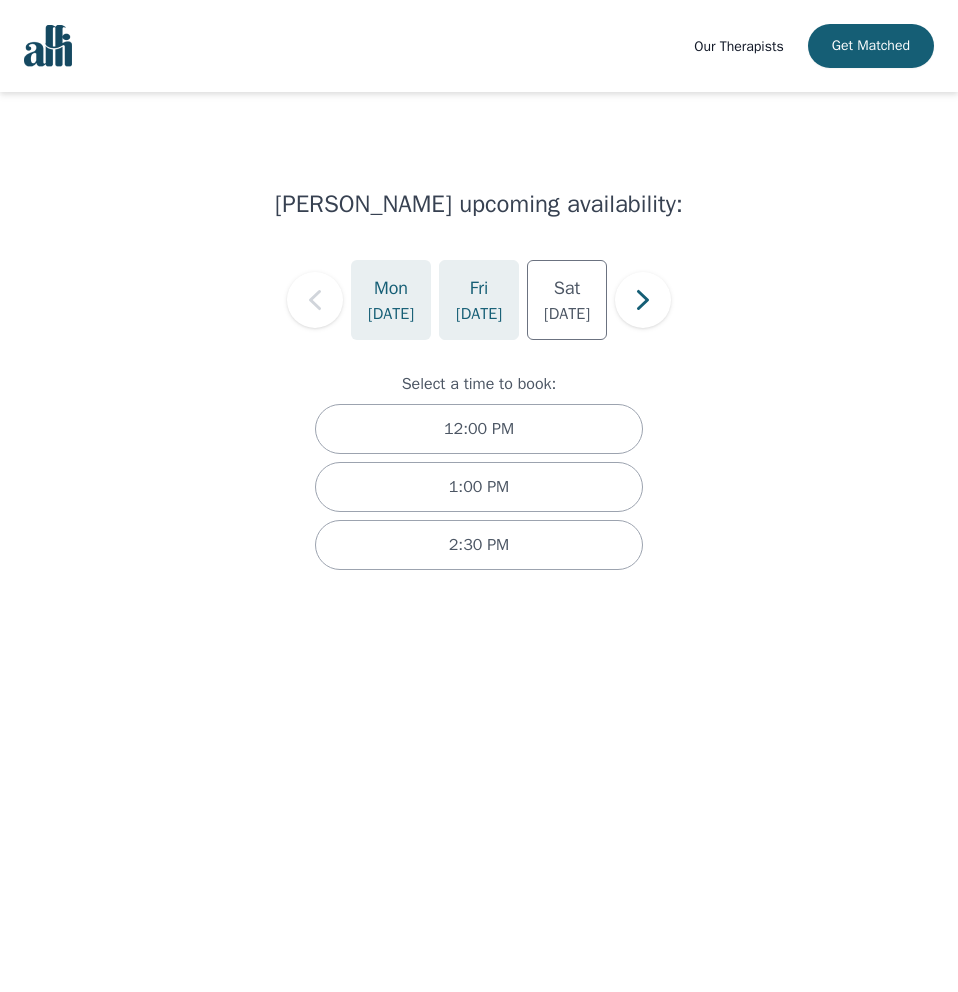 click on "Fri Jul 18" at bounding box center (479, 300) 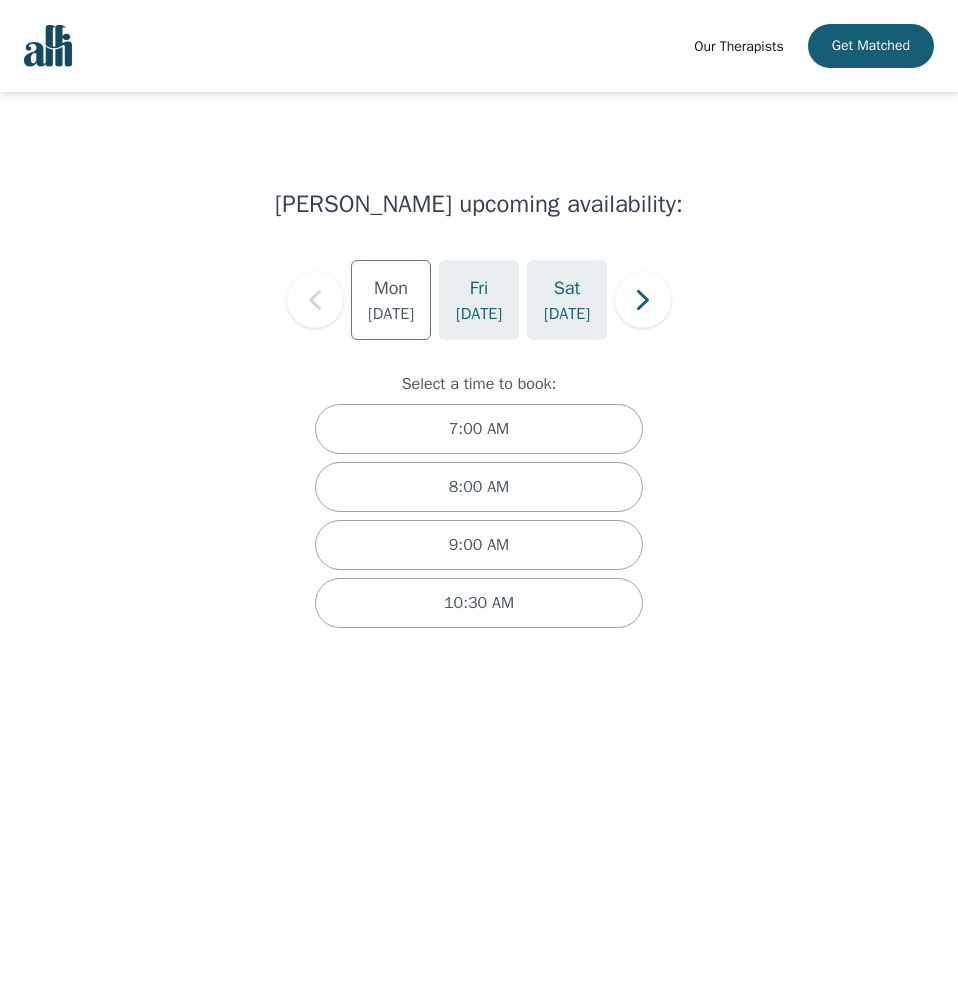 click on "[DATE]" at bounding box center (567, 314) 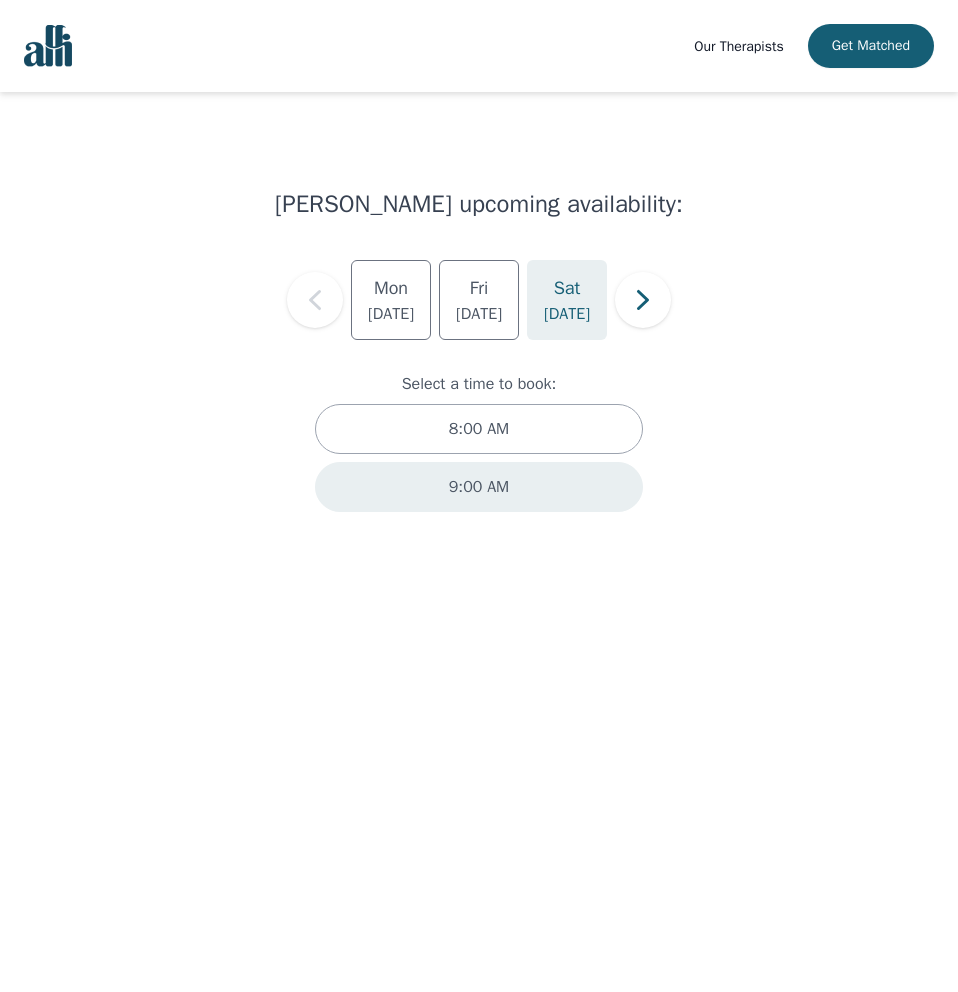 click on "9:00 AM" at bounding box center [479, 487] 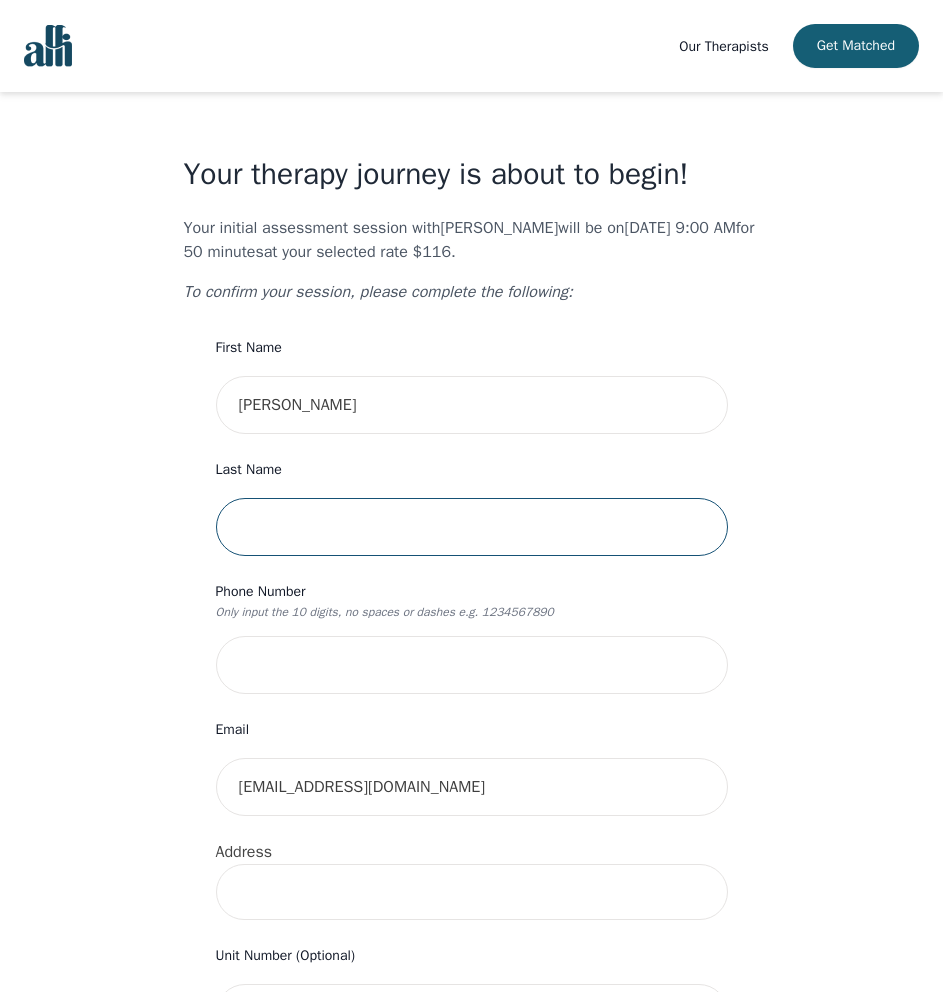 click at bounding box center (472, 527) 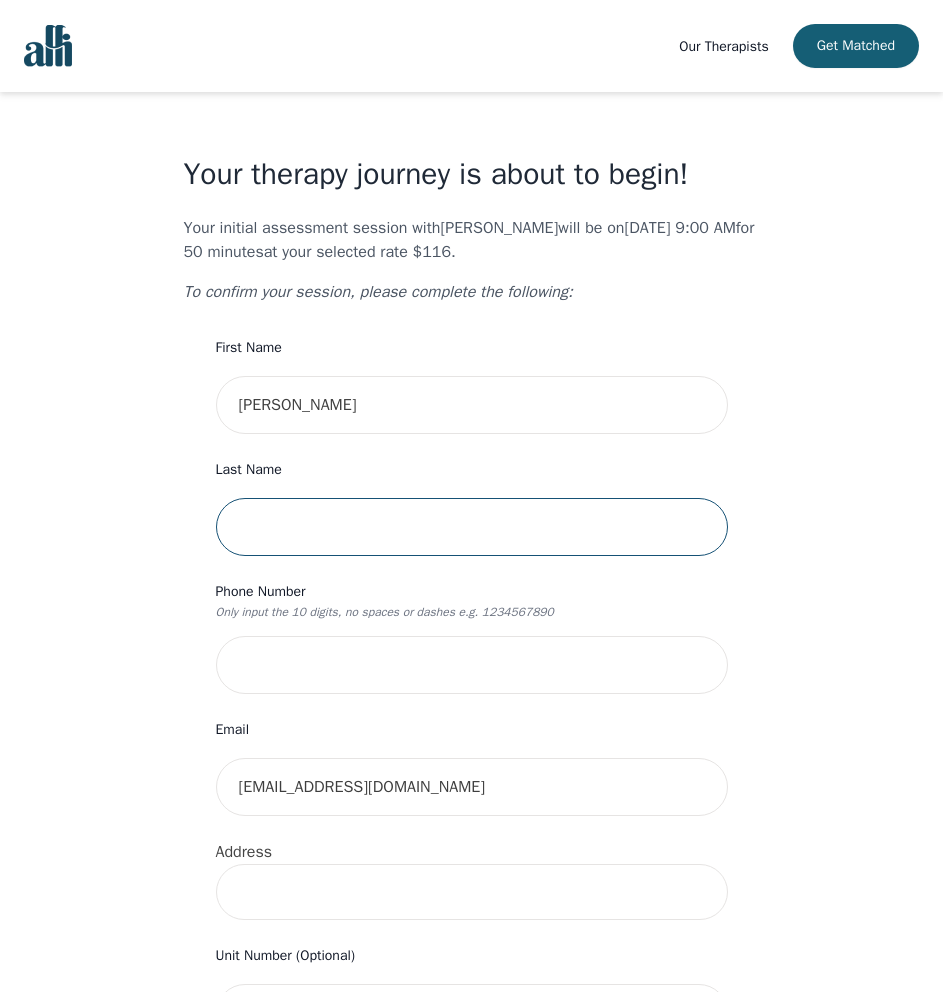 type on "[PERSON_NAME]" 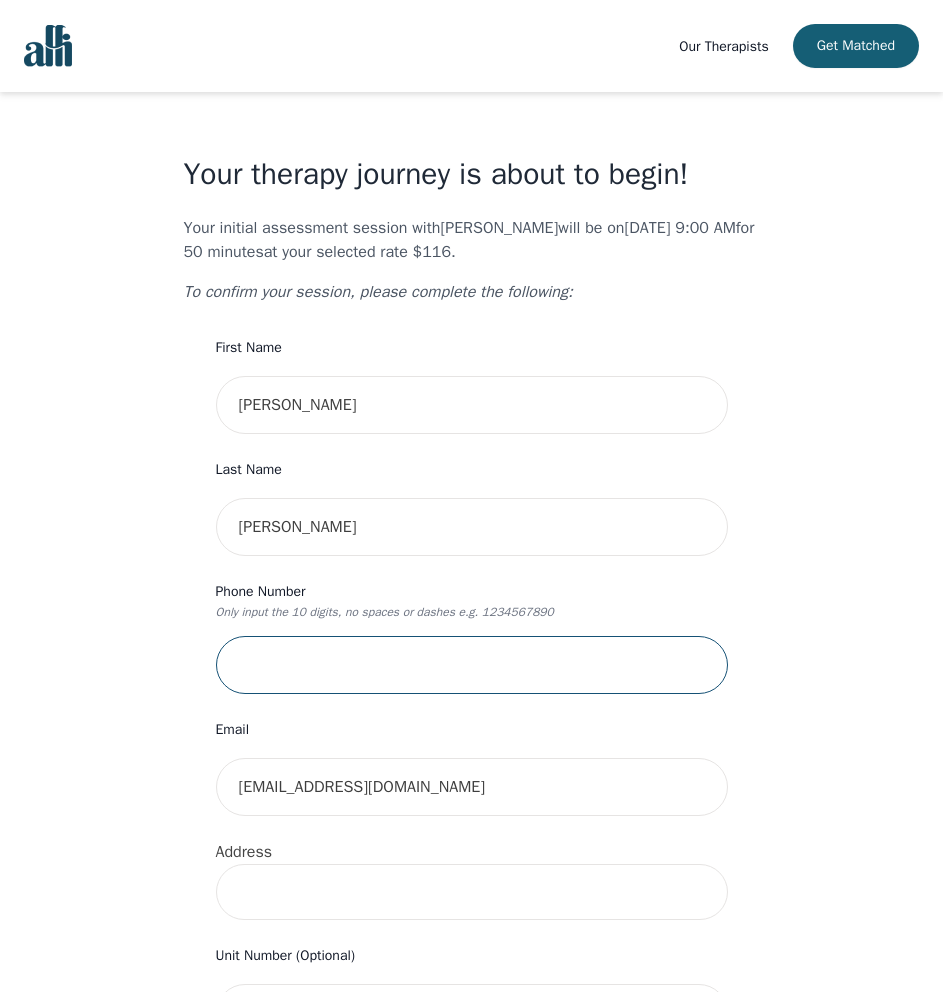 type on "2506191144" 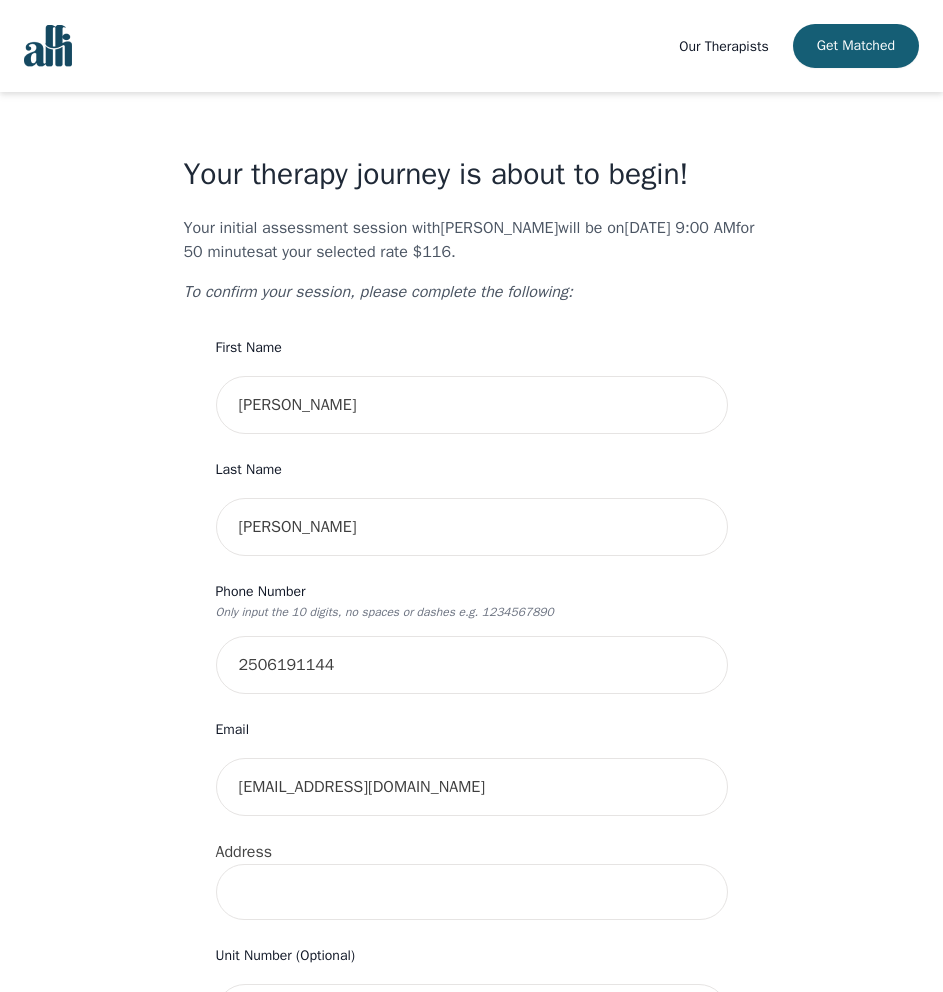 type on "[STREET_ADDRESS]" 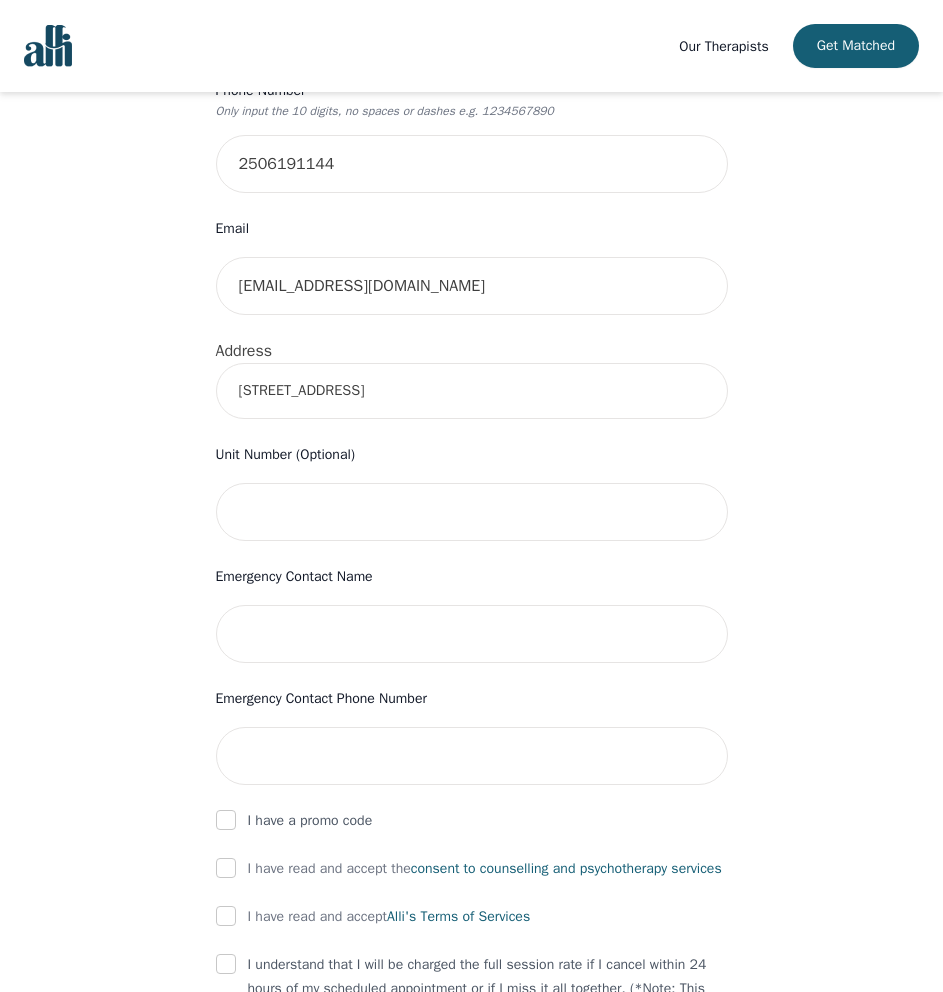 scroll, scrollTop: 503, scrollLeft: 0, axis: vertical 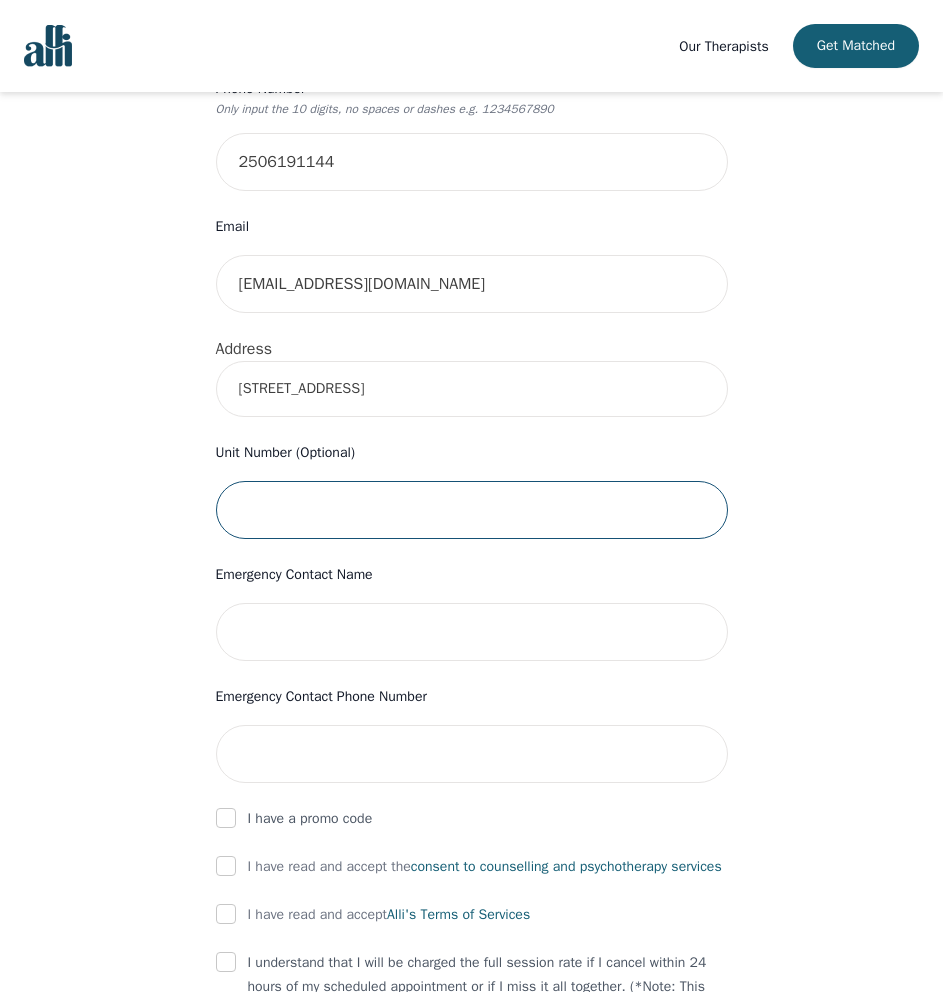 click at bounding box center (472, 510) 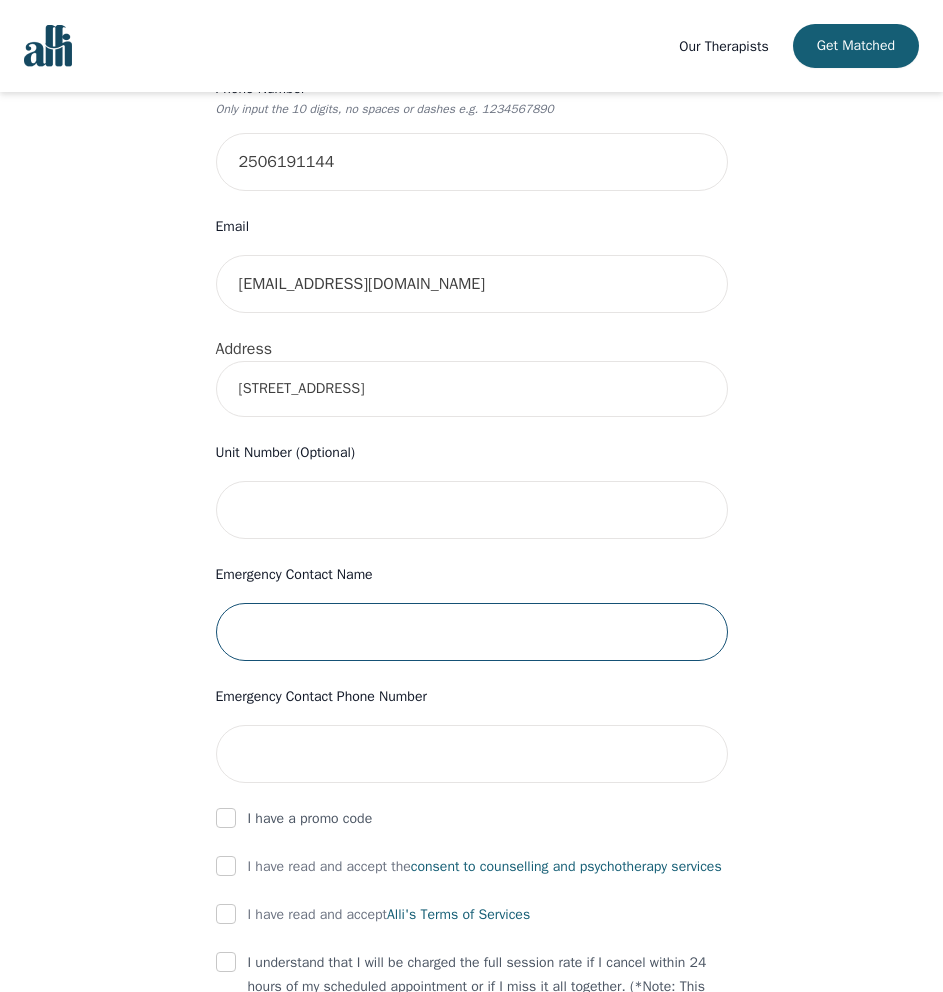 click at bounding box center (472, 632) 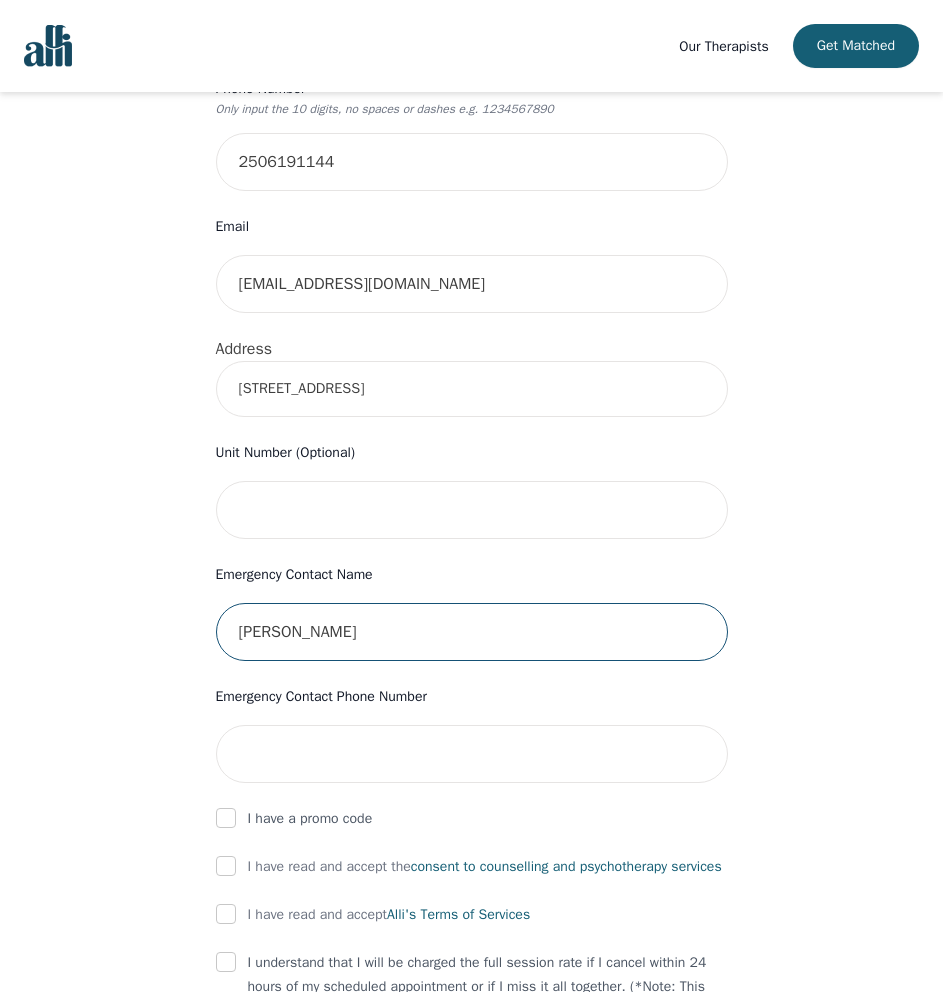 type on "[PERSON_NAME]" 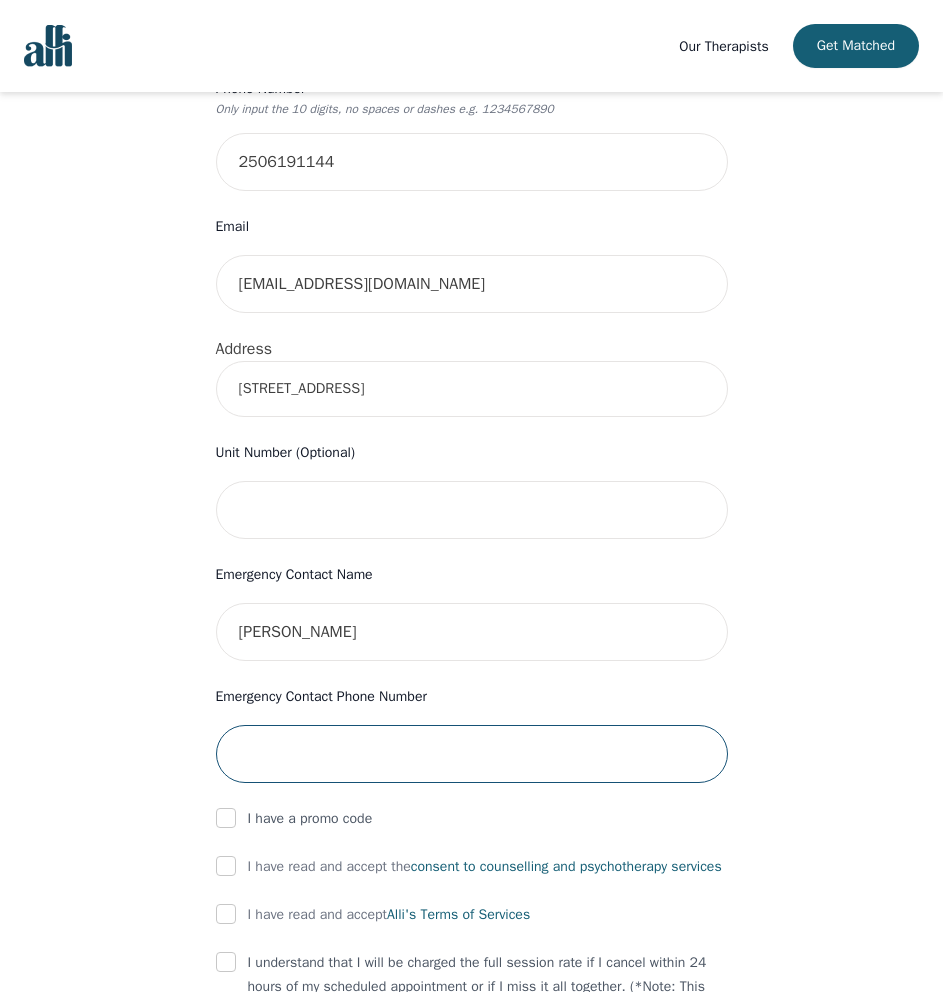 click at bounding box center [472, 754] 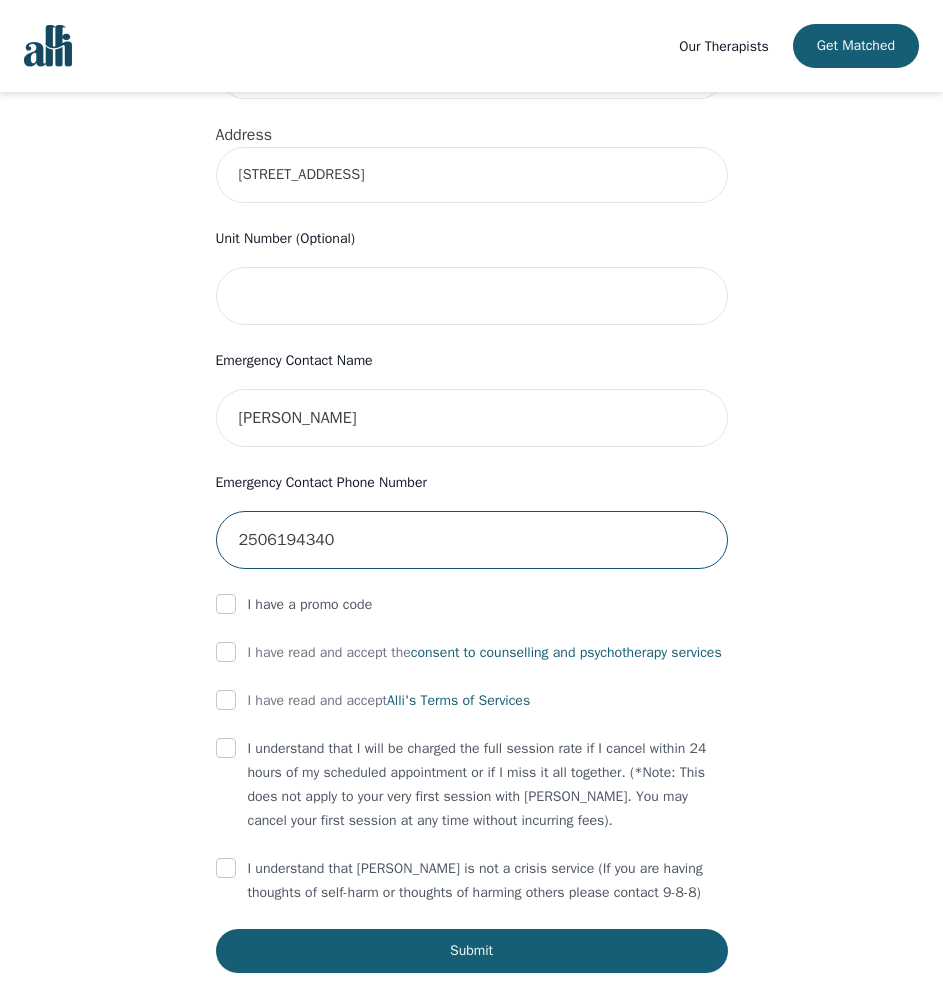 scroll, scrollTop: 718, scrollLeft: 0, axis: vertical 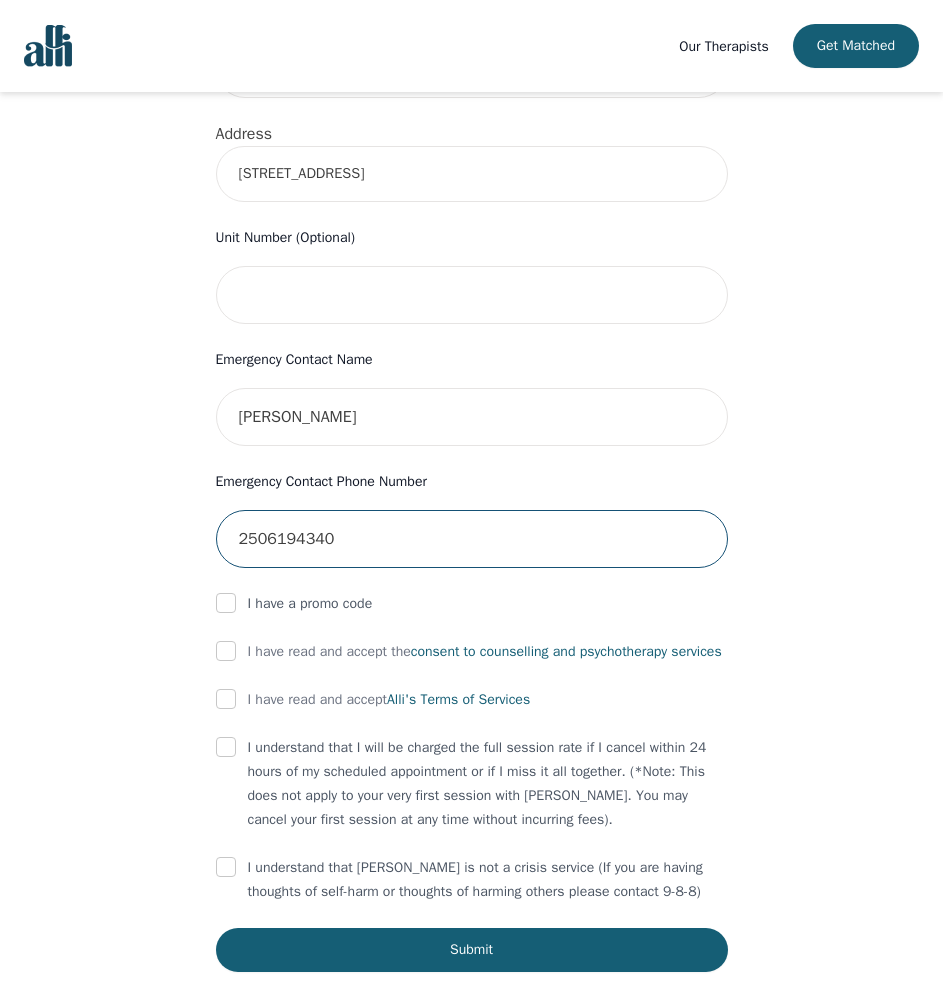 type on "2506194340" 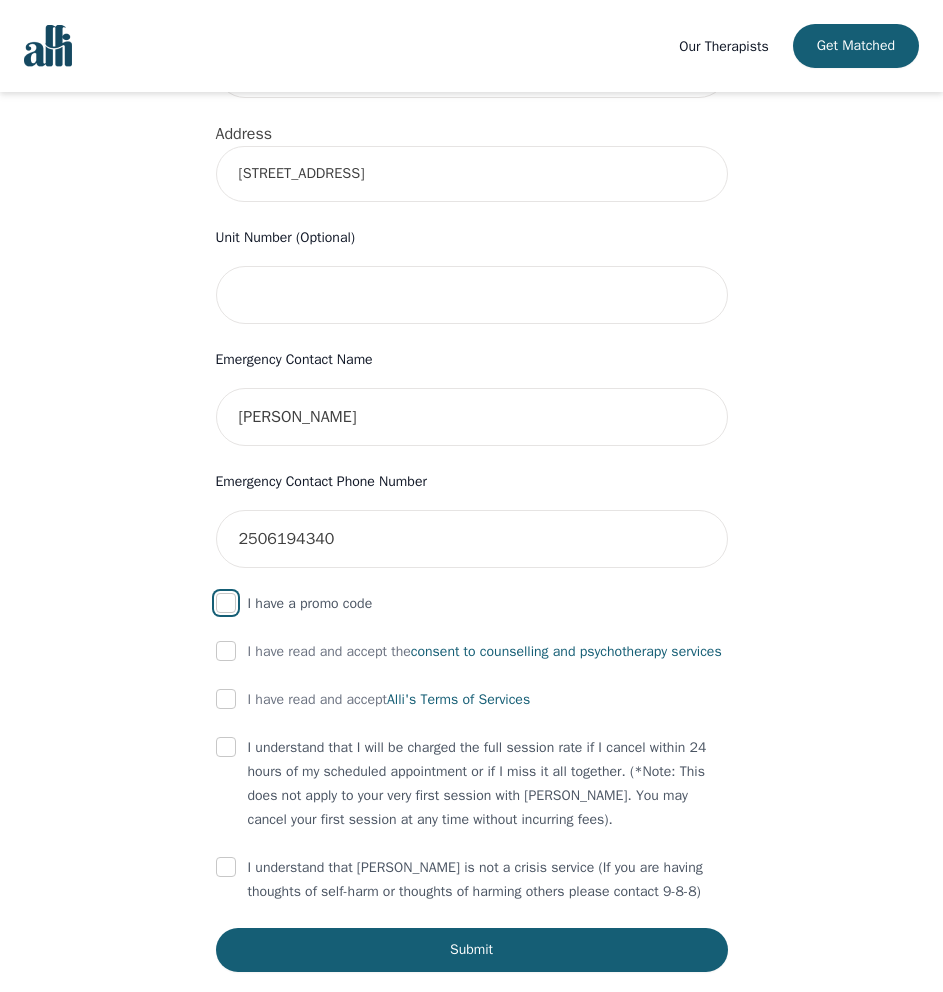 click at bounding box center (226, 603) 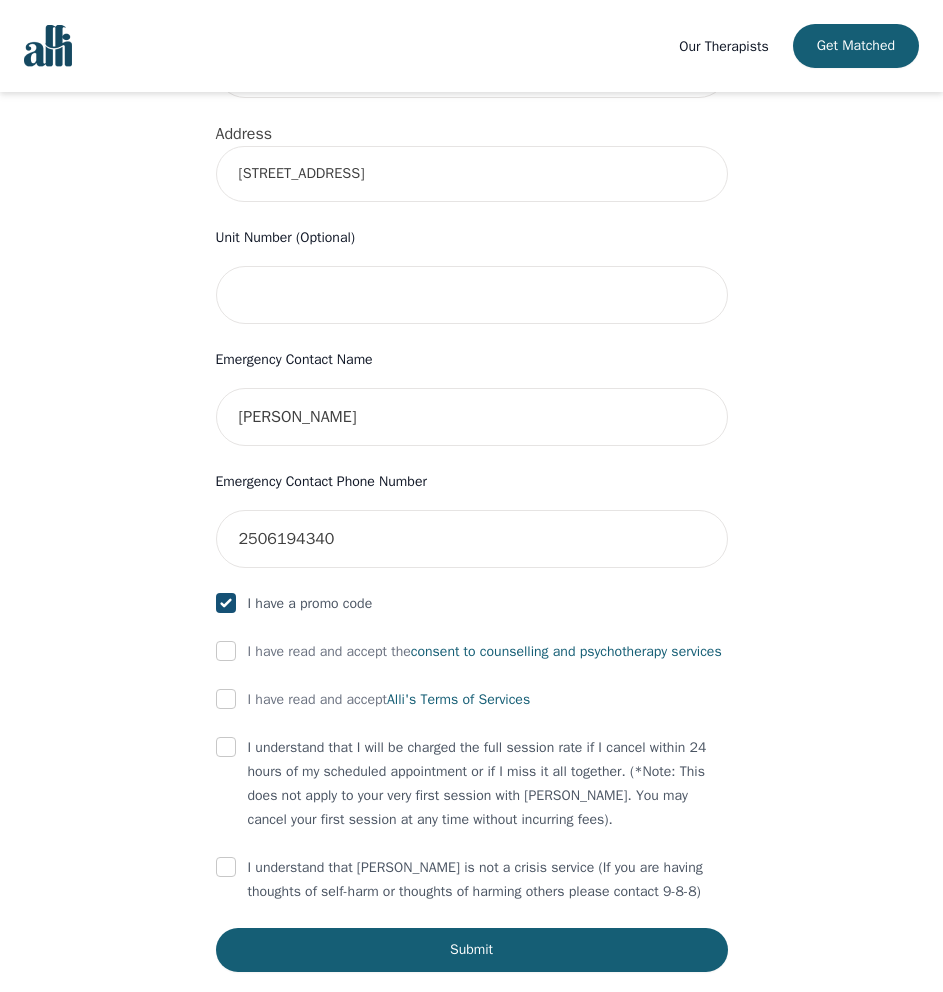 checkbox on "true" 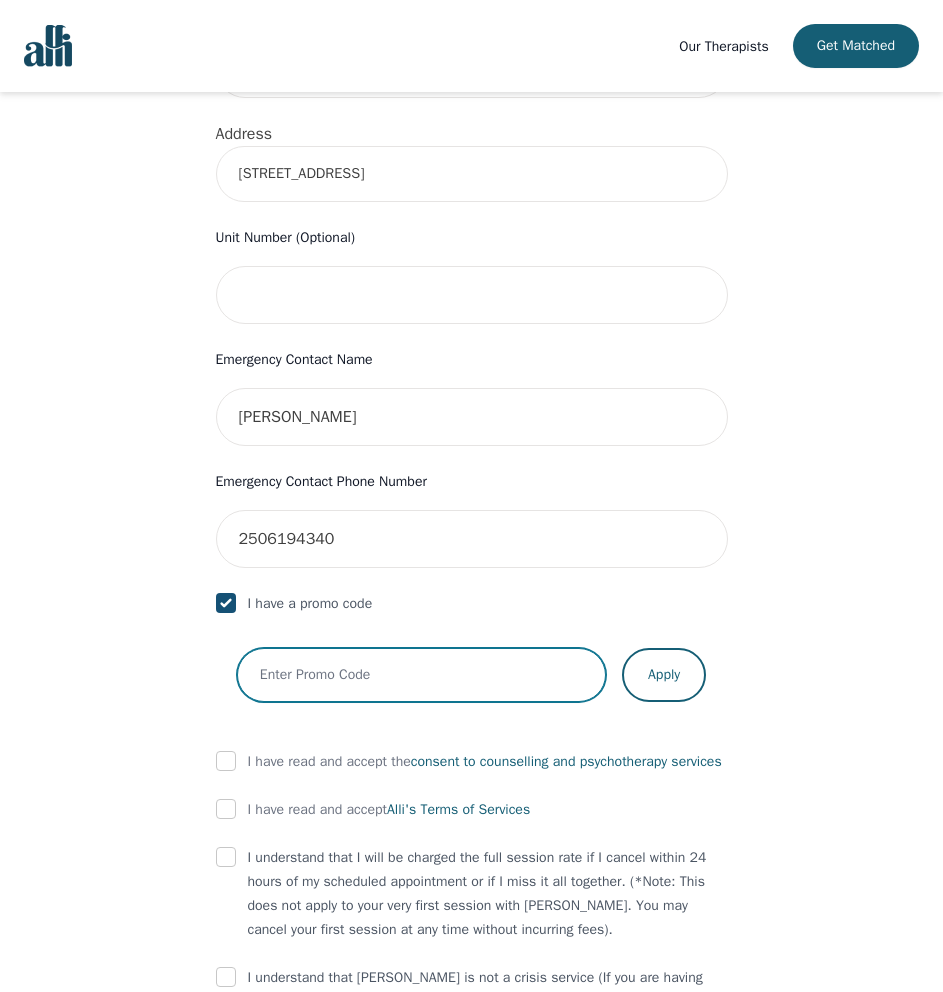 click at bounding box center [421, 675] 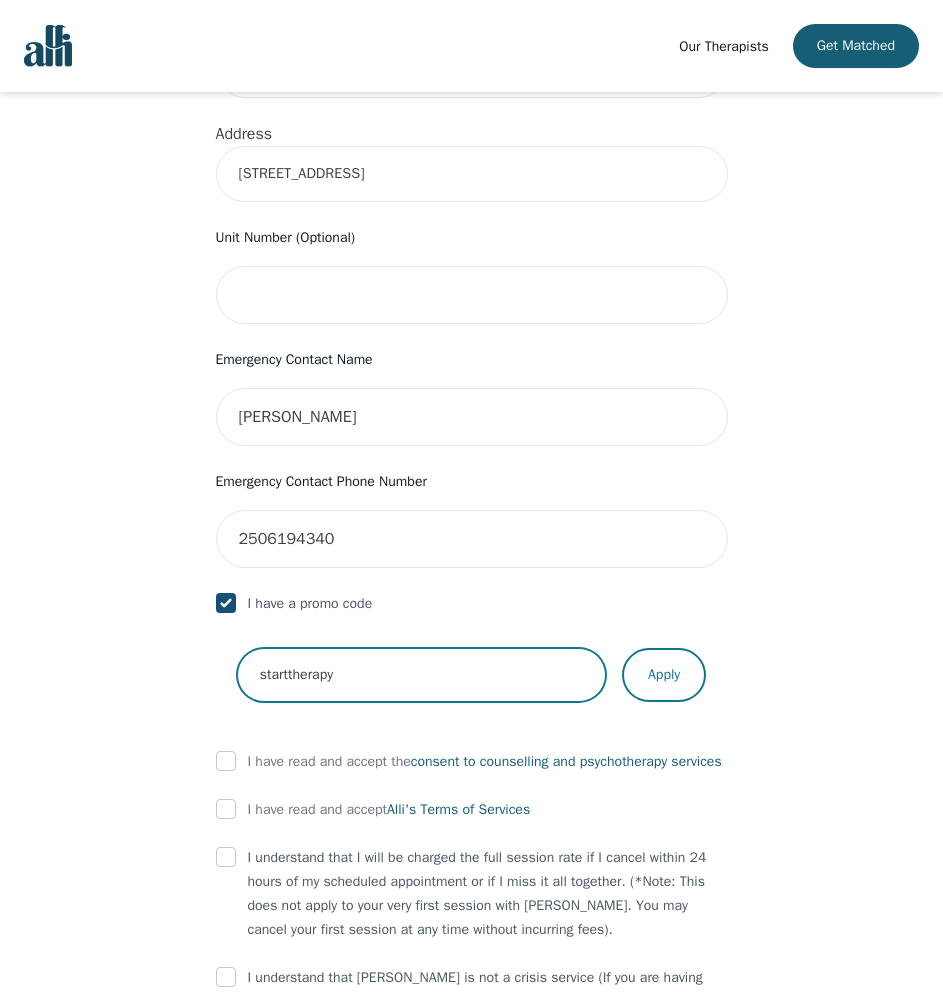 type on "starttherapy" 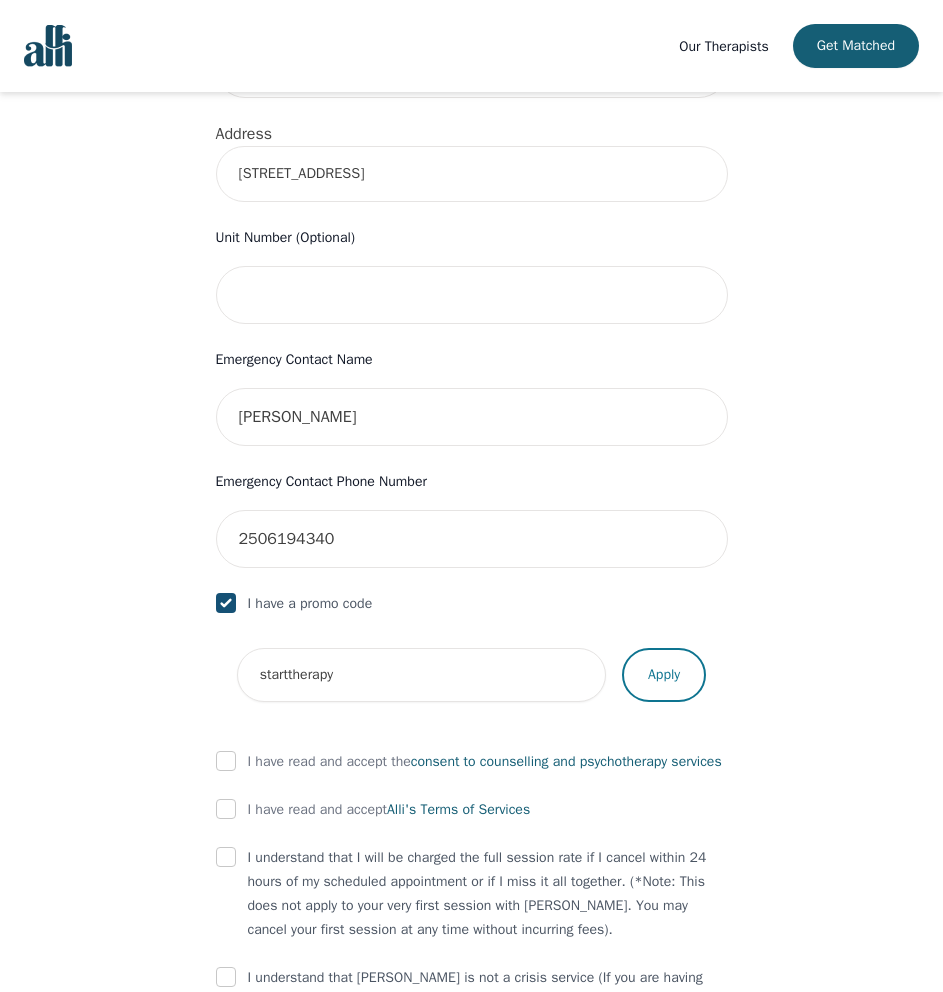 click on "Apply" at bounding box center [664, 675] 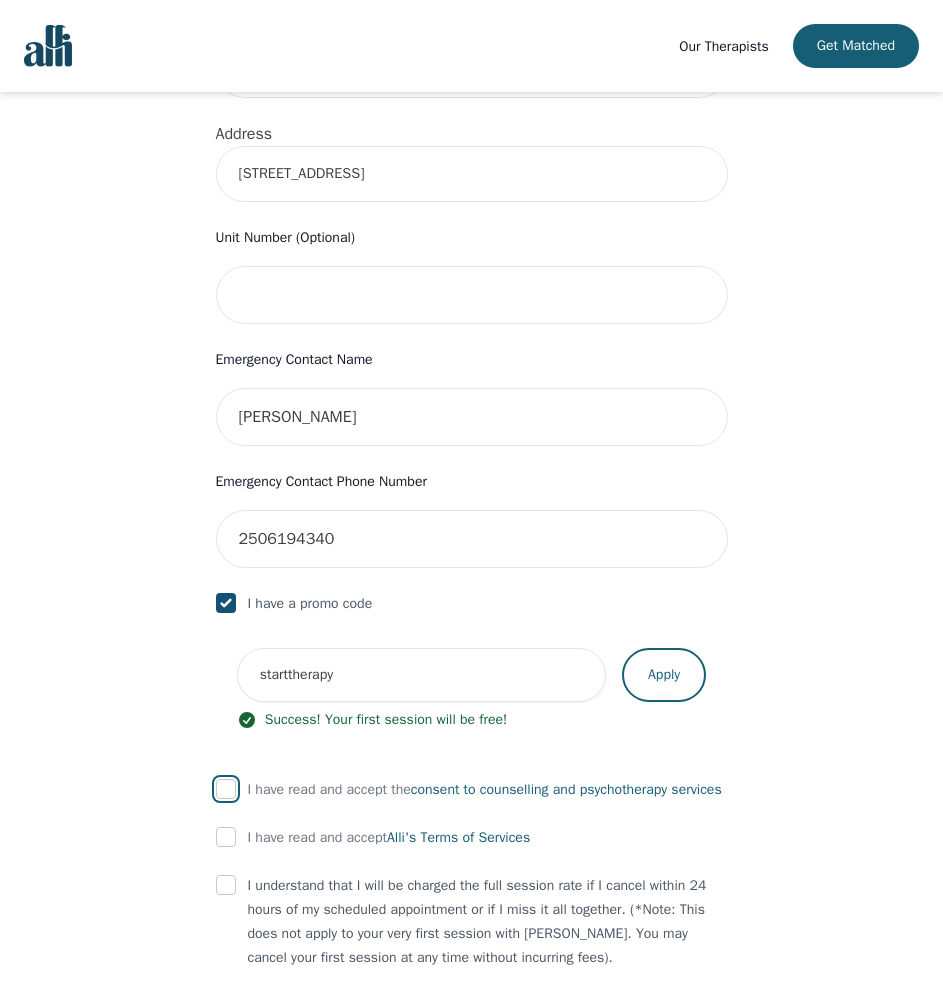 click at bounding box center [226, 789] 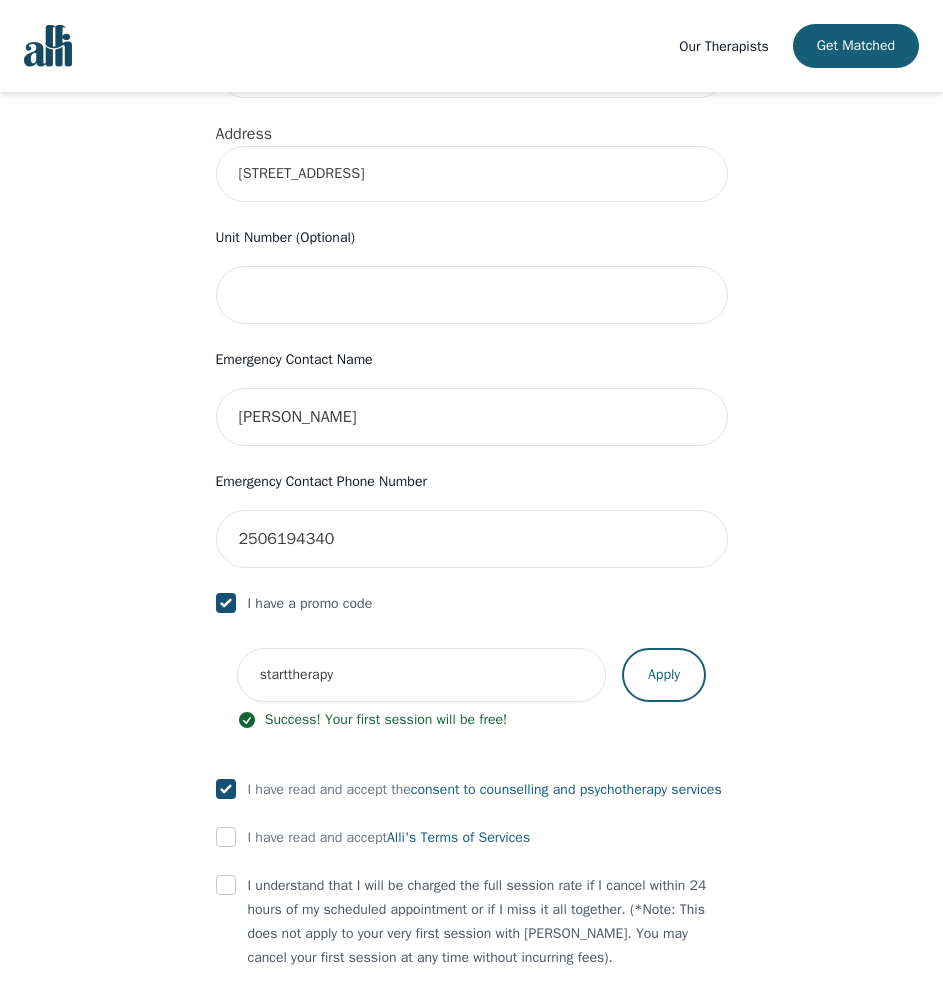 checkbox on "true" 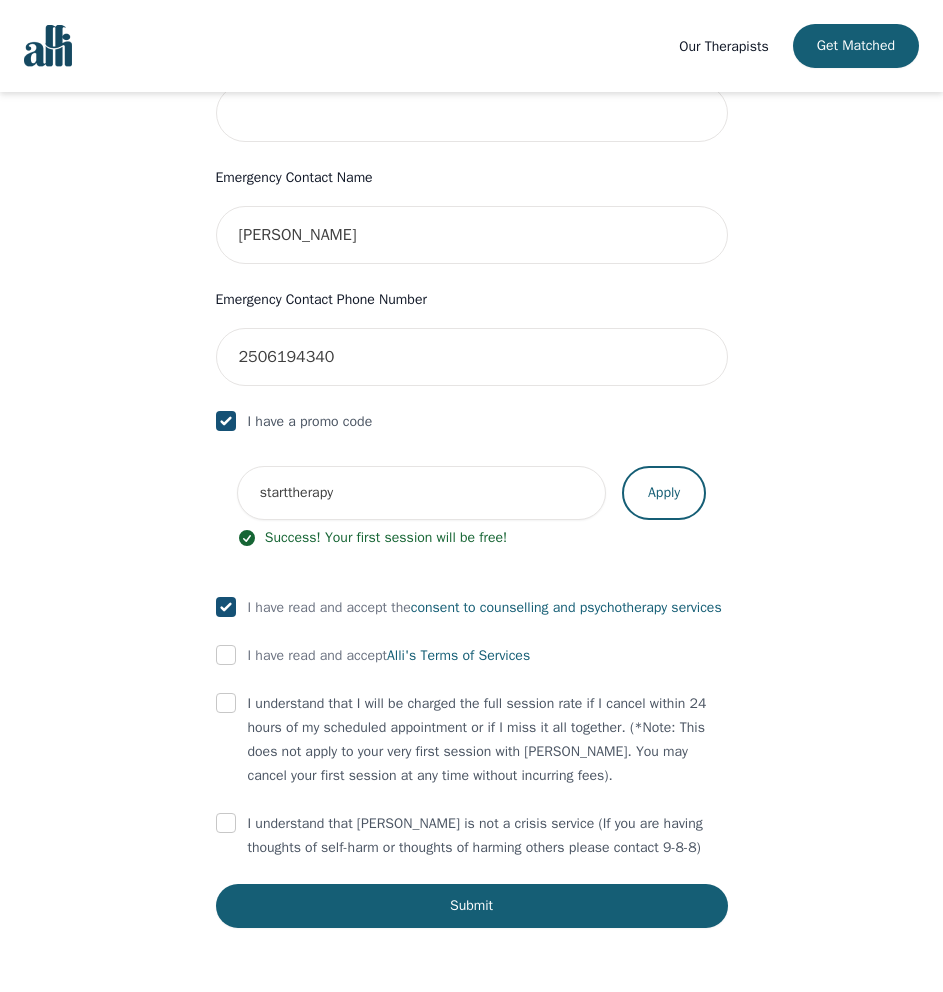 scroll, scrollTop: 931, scrollLeft: 0, axis: vertical 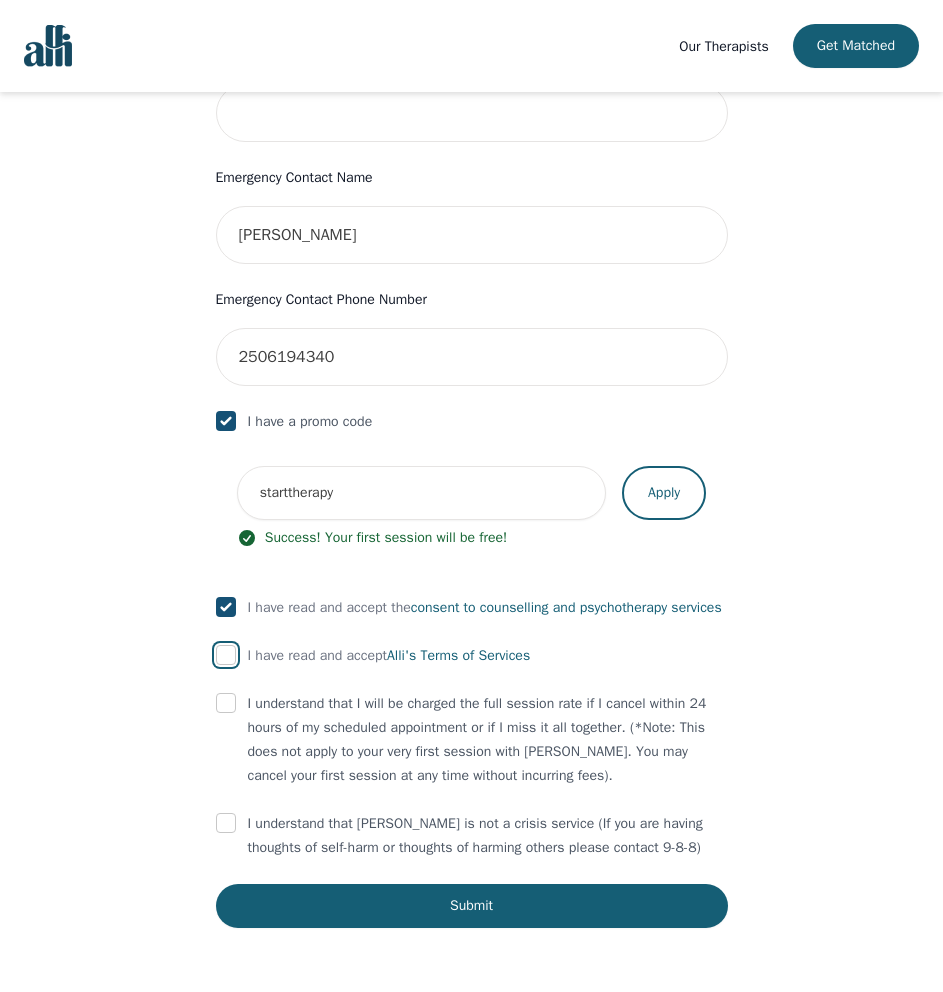click at bounding box center [226, 655] 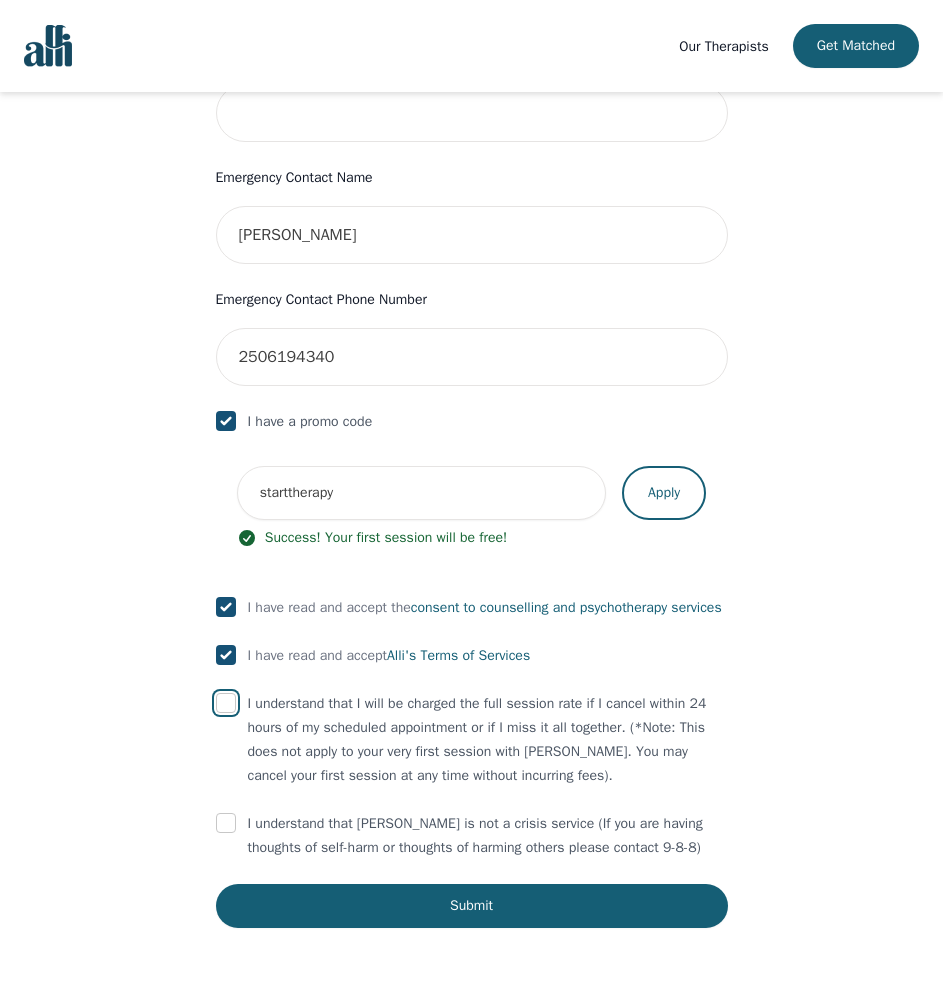 click at bounding box center (226, 703) 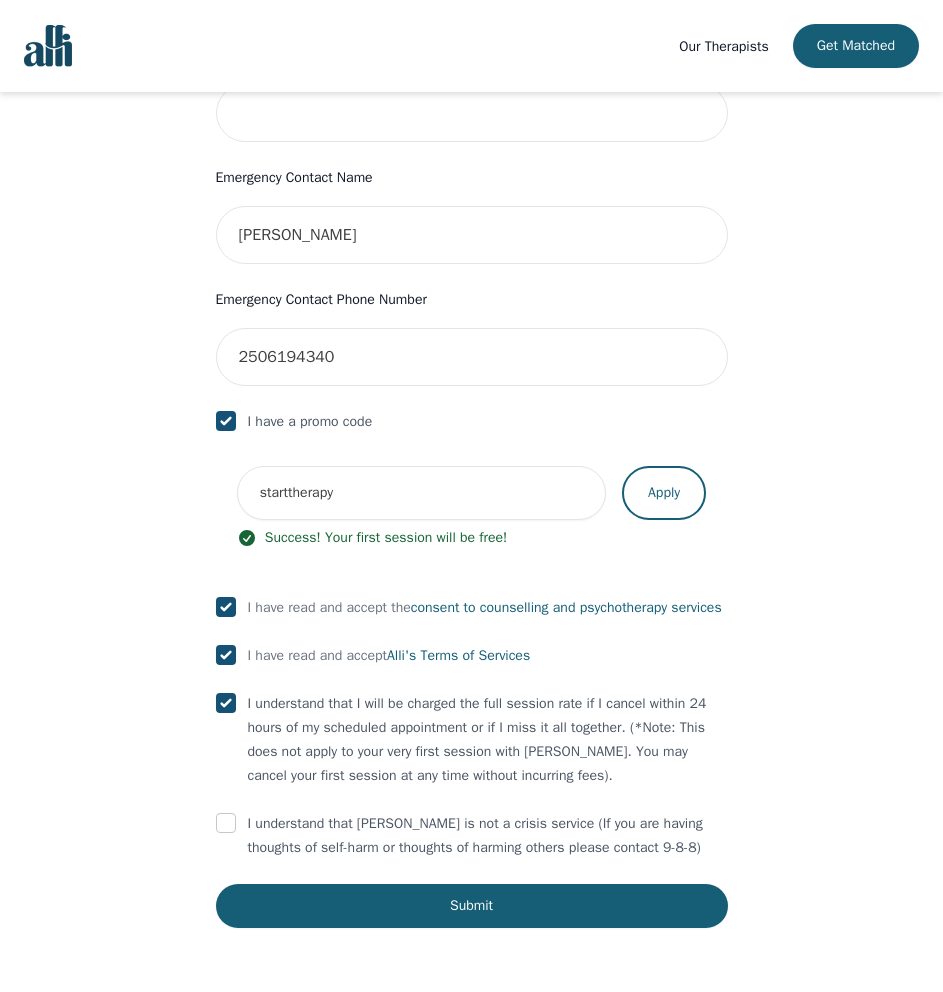 checkbox on "true" 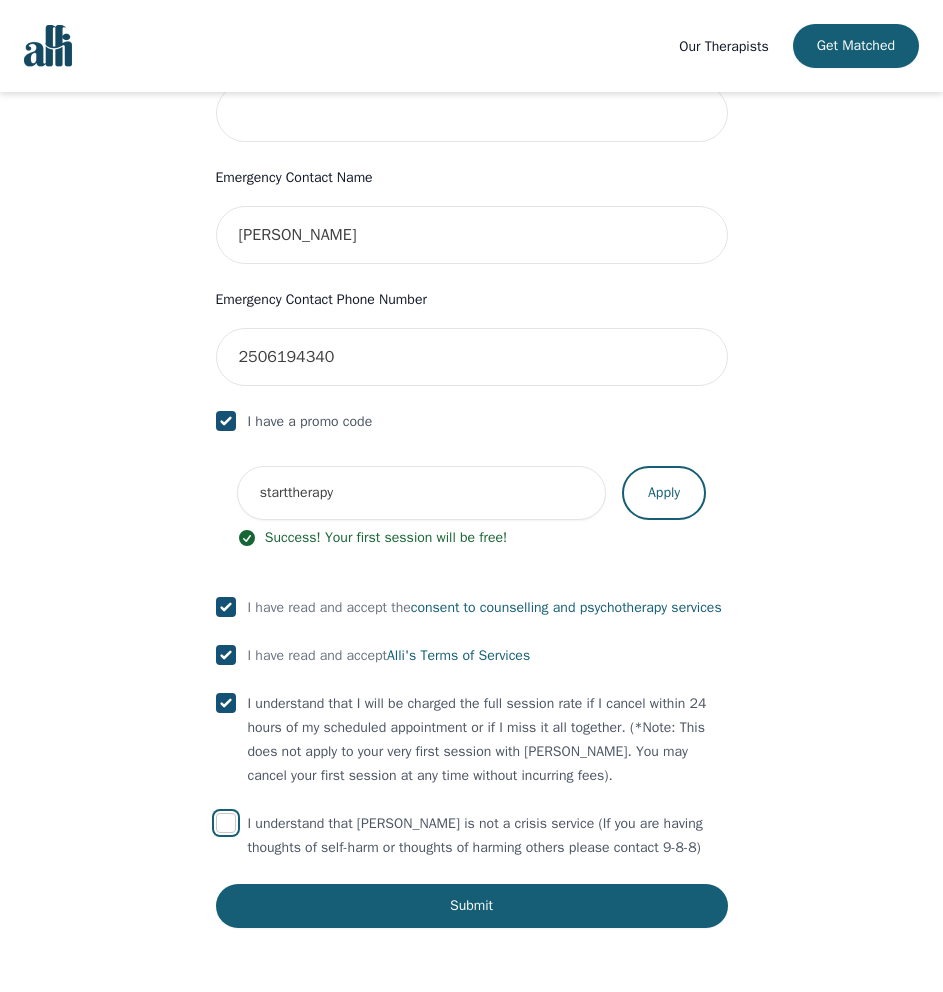 click at bounding box center [226, 823] 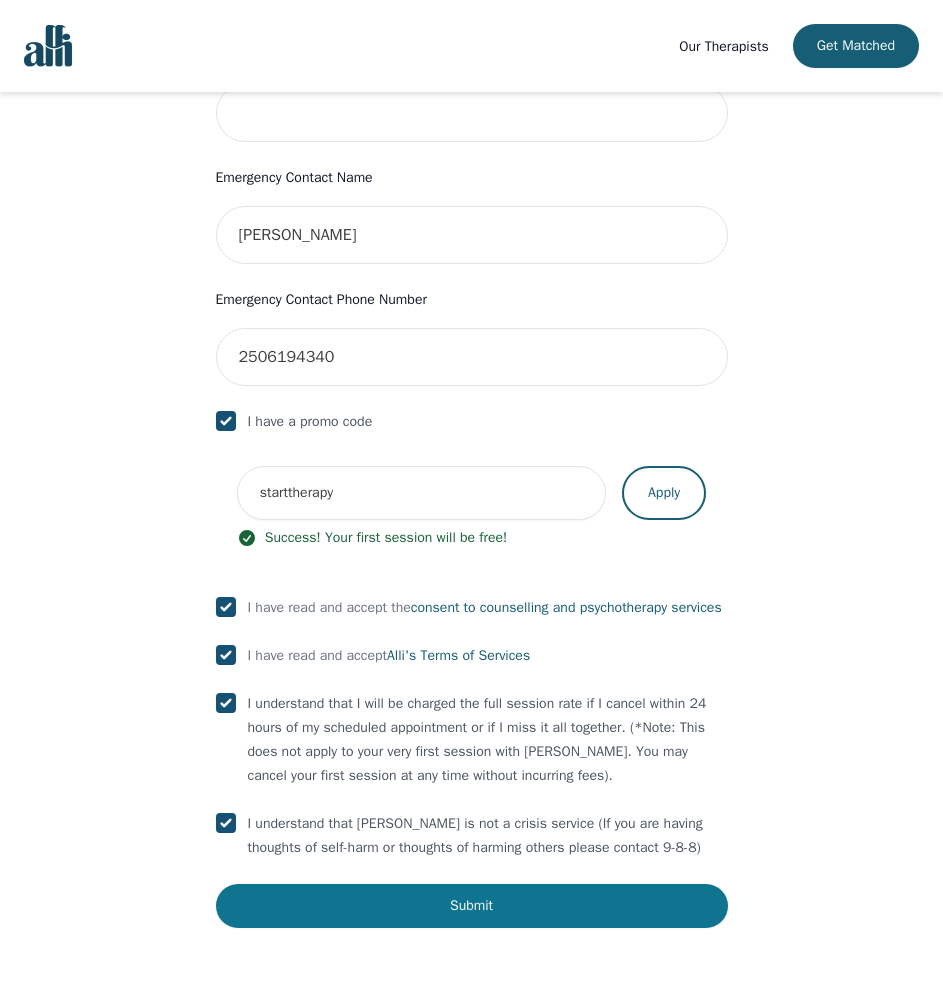 click on "Submit" at bounding box center [472, 906] 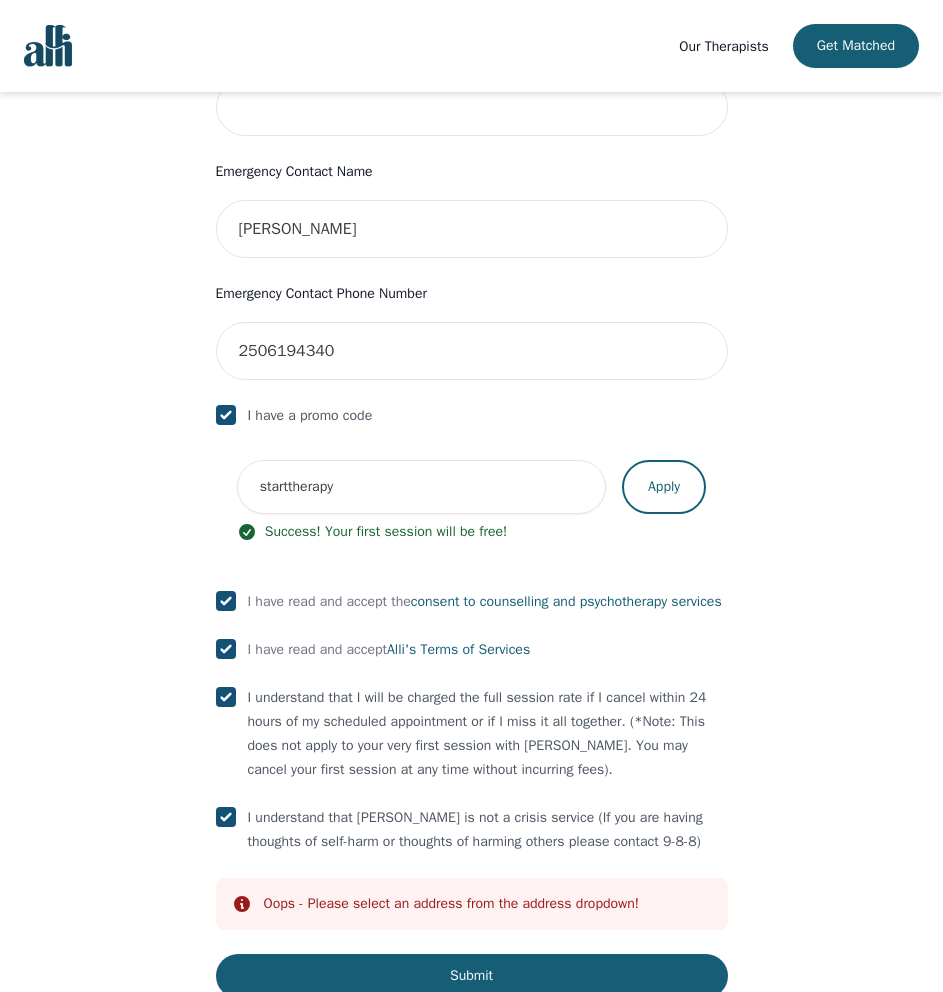 scroll, scrollTop: 1024, scrollLeft: 0, axis: vertical 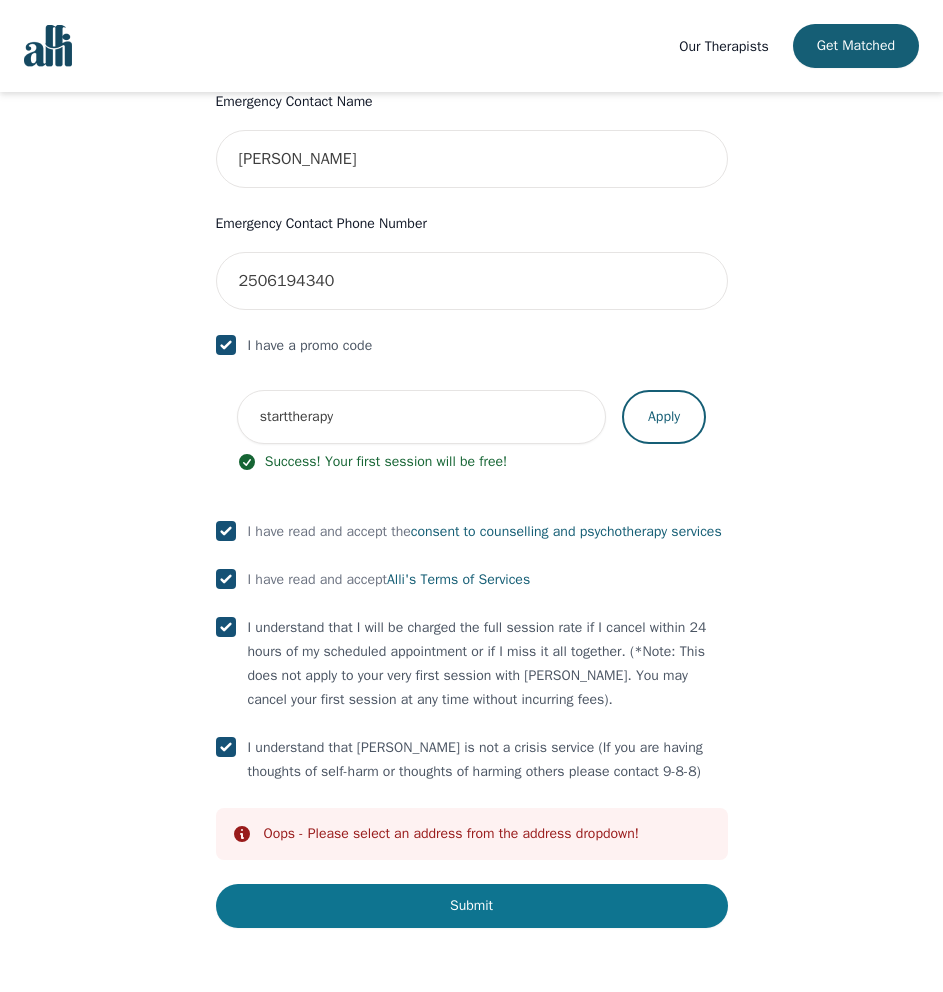 click on "Submit" at bounding box center (472, 906) 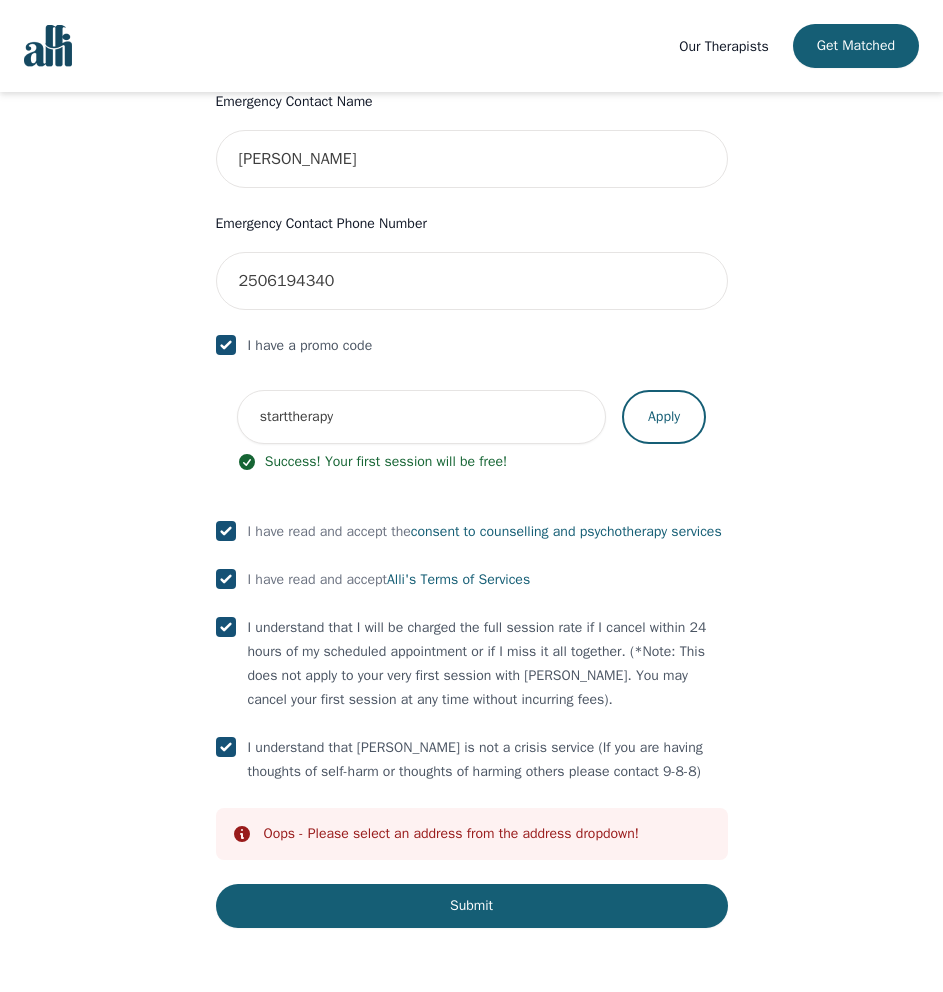 click on "Oops -    Please select an address from the address dropdown!" at bounding box center [452, 834] 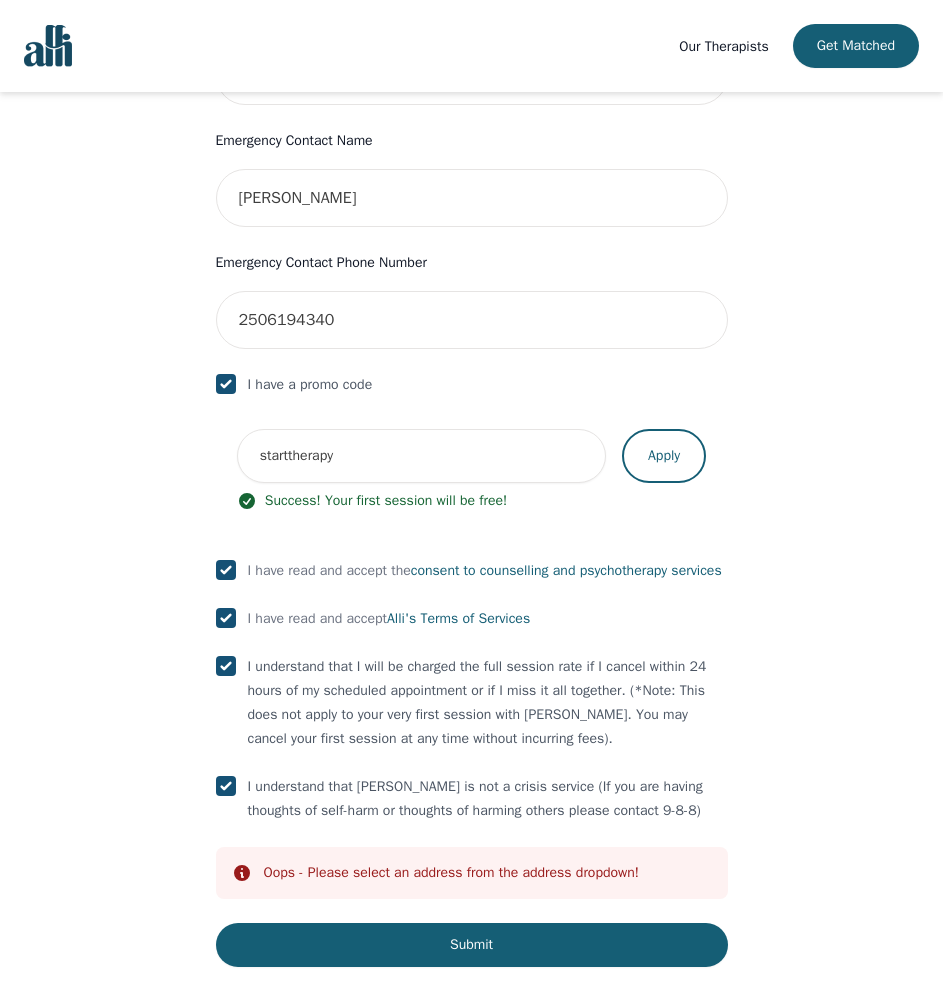 scroll, scrollTop: 962, scrollLeft: 0, axis: vertical 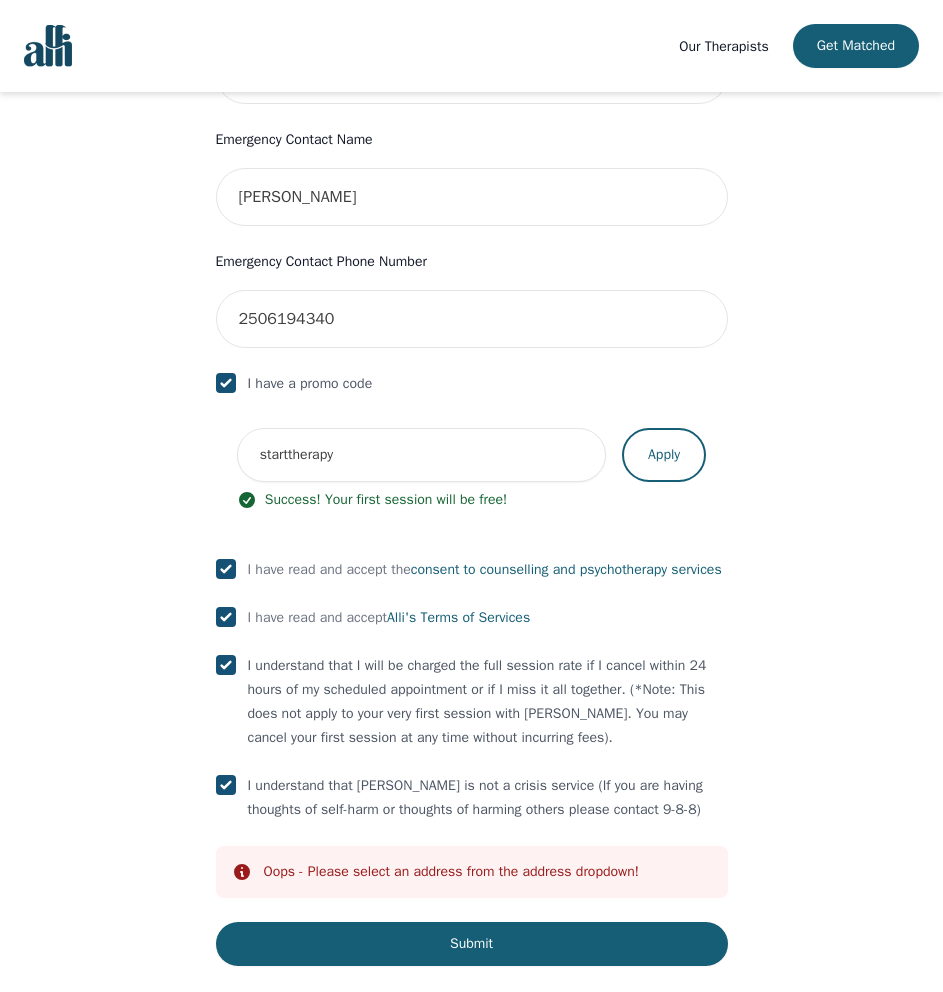 click at bounding box center (226, 785) 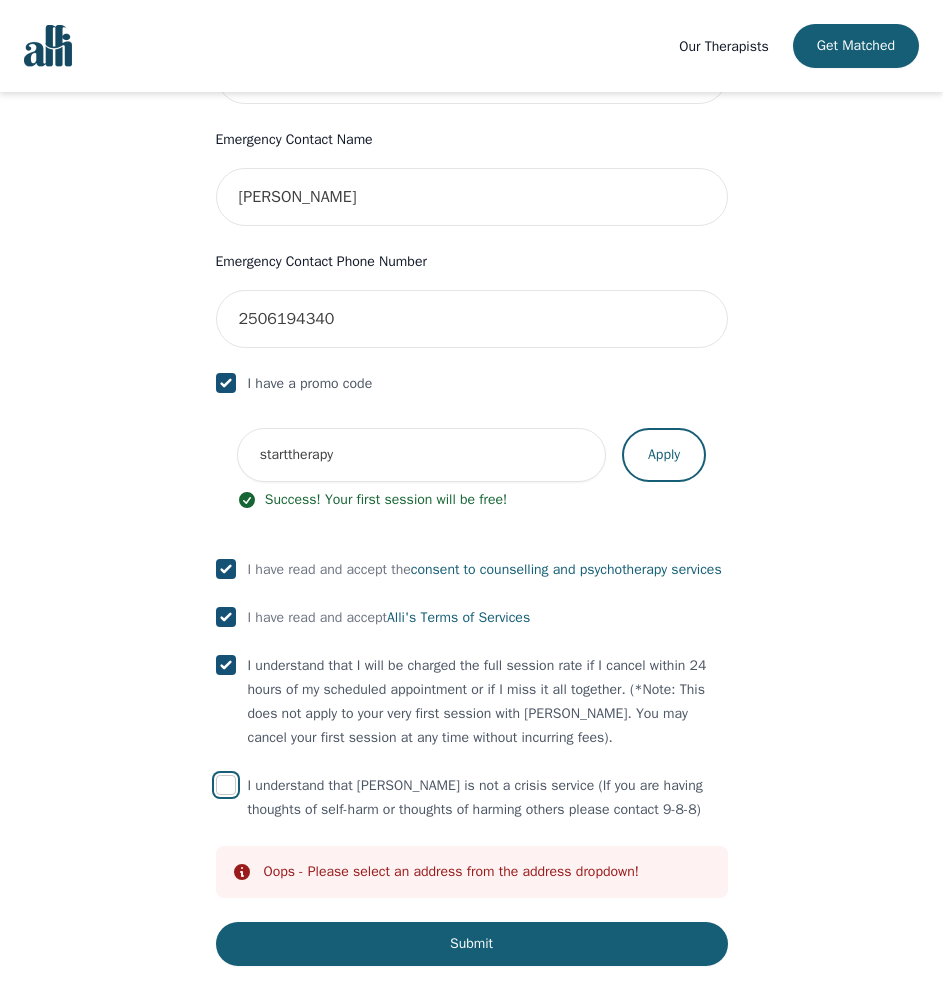 click at bounding box center [226, 785] 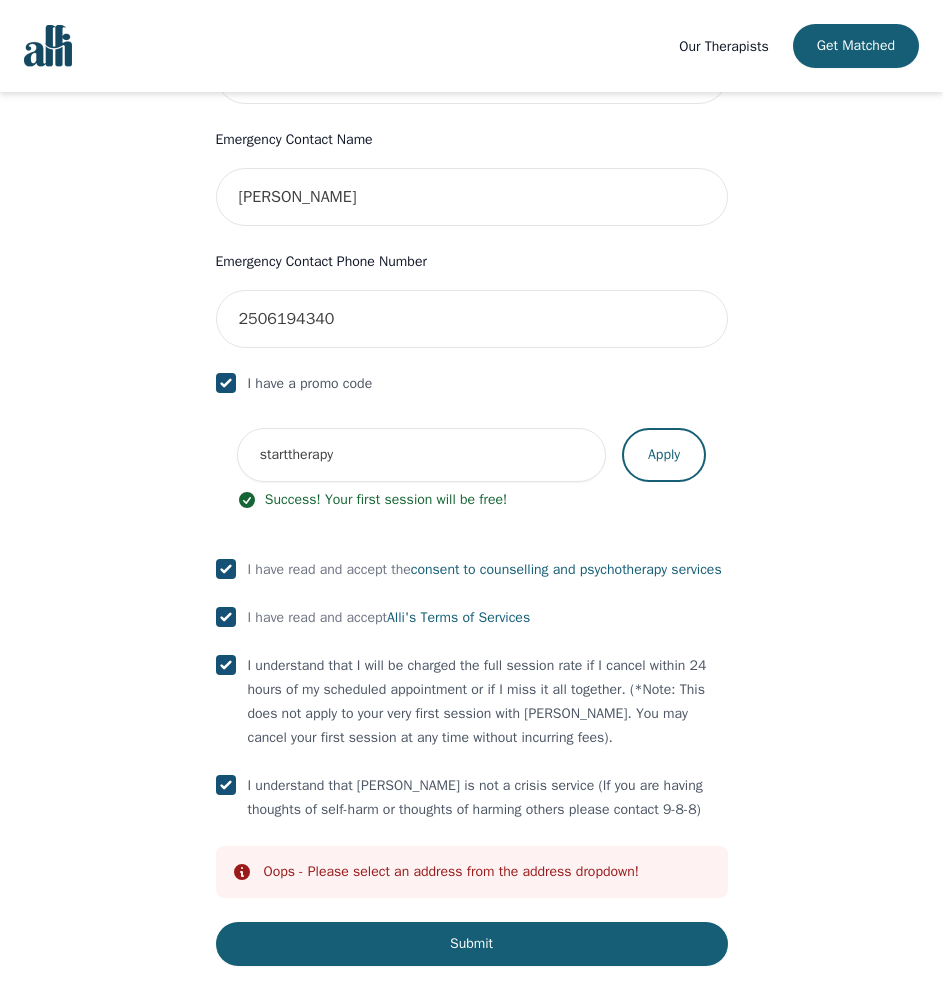 click at bounding box center [226, 785] 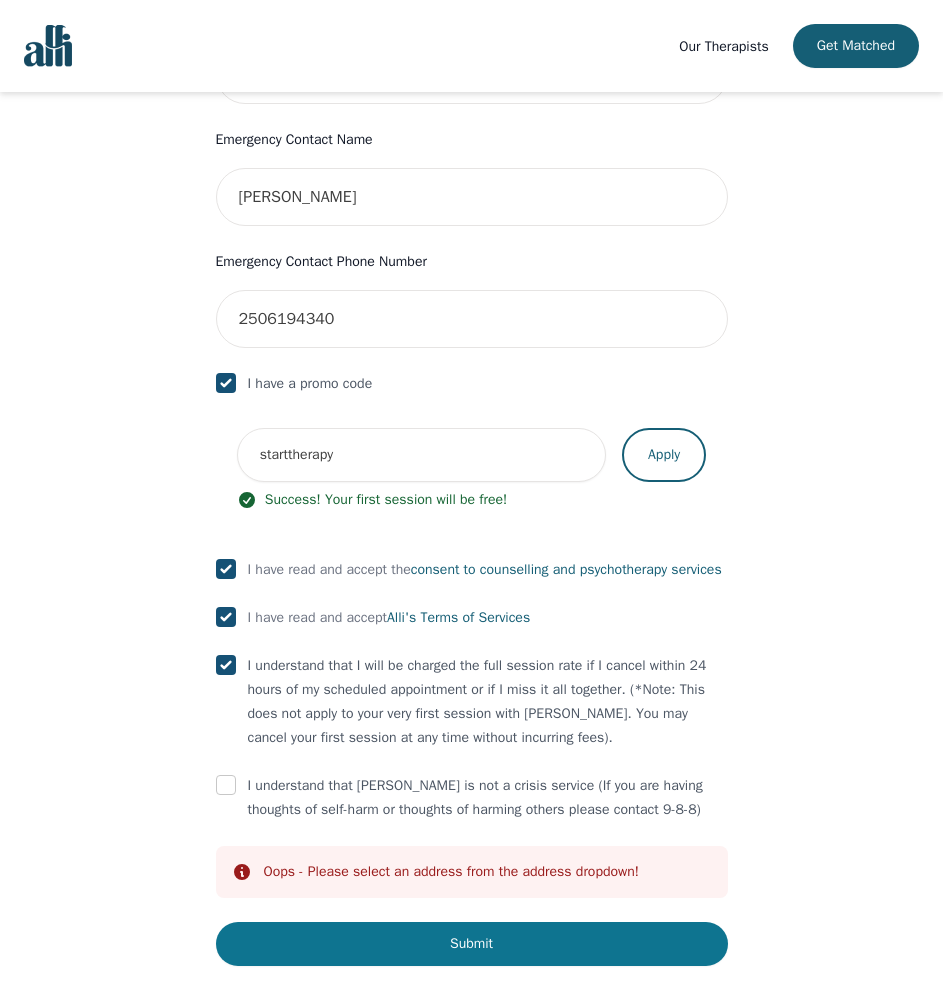 click on "Submit" at bounding box center (472, 944) 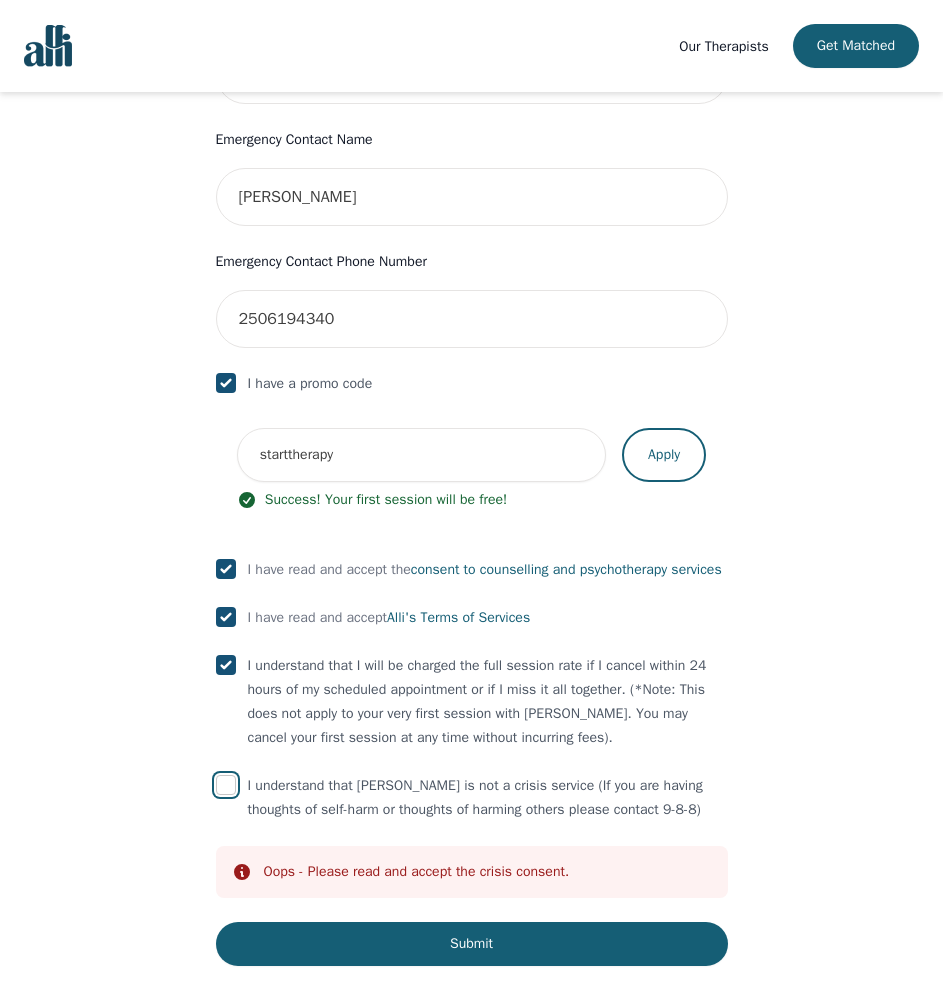 click at bounding box center (226, 785) 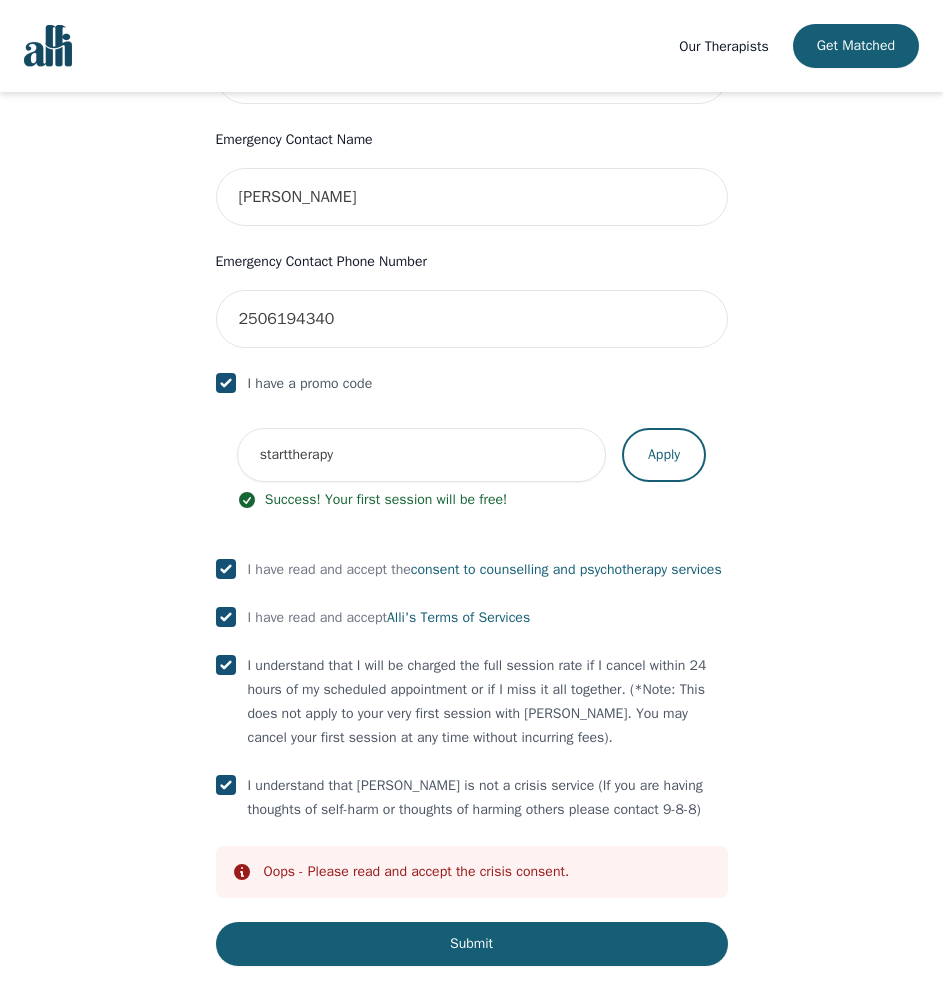 click on "First Name David Last Name Nuamah Phone Number Only input the 10 digits, no spaces or dashes e.g. 1234567890 2506191144 Email davidnuamah1997@gmail.com Address 56 54th Ave E Unit Number (Optional) Emergency Contact Name Francis Nuamah Emergency Contact Phone Number 2506194340 I have a promo code starttherapy Apply Success! Your first session will be free! I have read and accept the  consent to counselling and psychotherapy services I have read and accept  Alli's Terms of Services I understand that I will be charged the full session rate if I cancel within 24 hours of my scheduled appointment or if I miss it all together. (*Note: This does not apply to your very first session with Alli. You may cancel your first session at any time without incurring fees). I understand that Alli is not a crisis service (If you are having thoughts of self-harm or thoughts of harming others please contact 9-8-8) Info Oops -    Please read and accept the crisis consent. Submit" at bounding box center [472, 182] 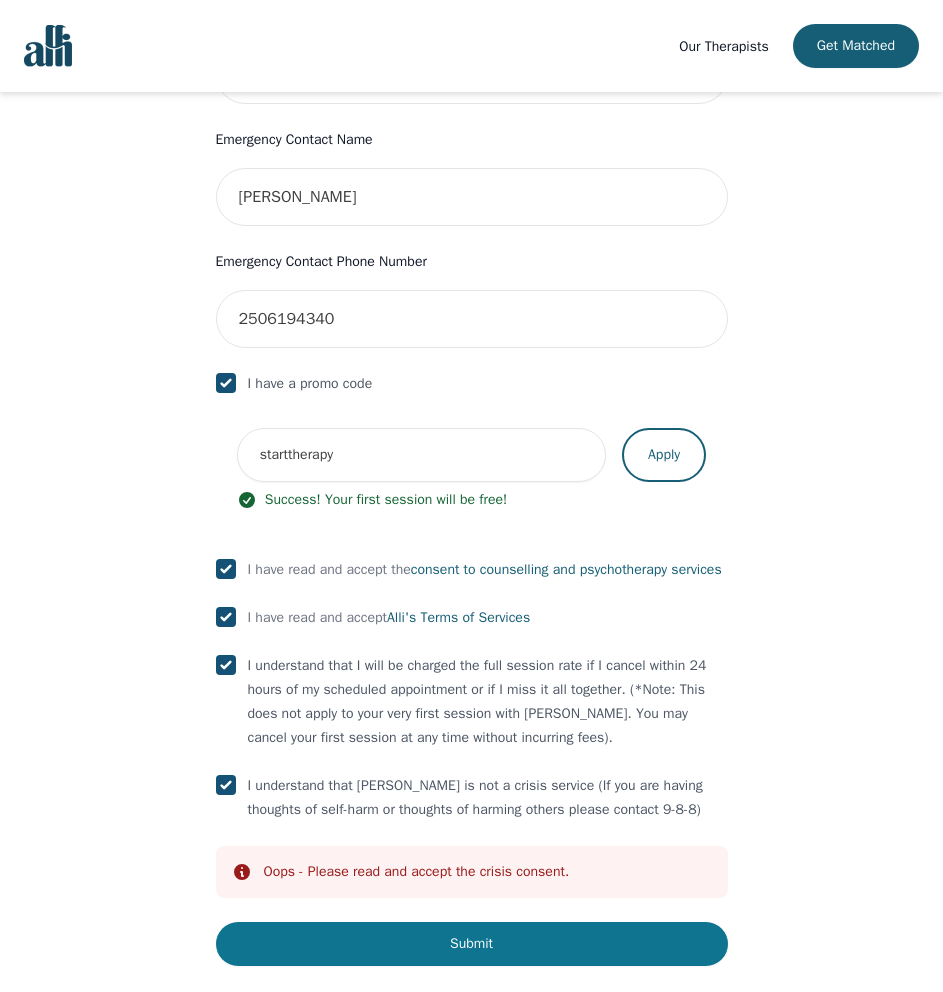 click on "Submit" at bounding box center (472, 944) 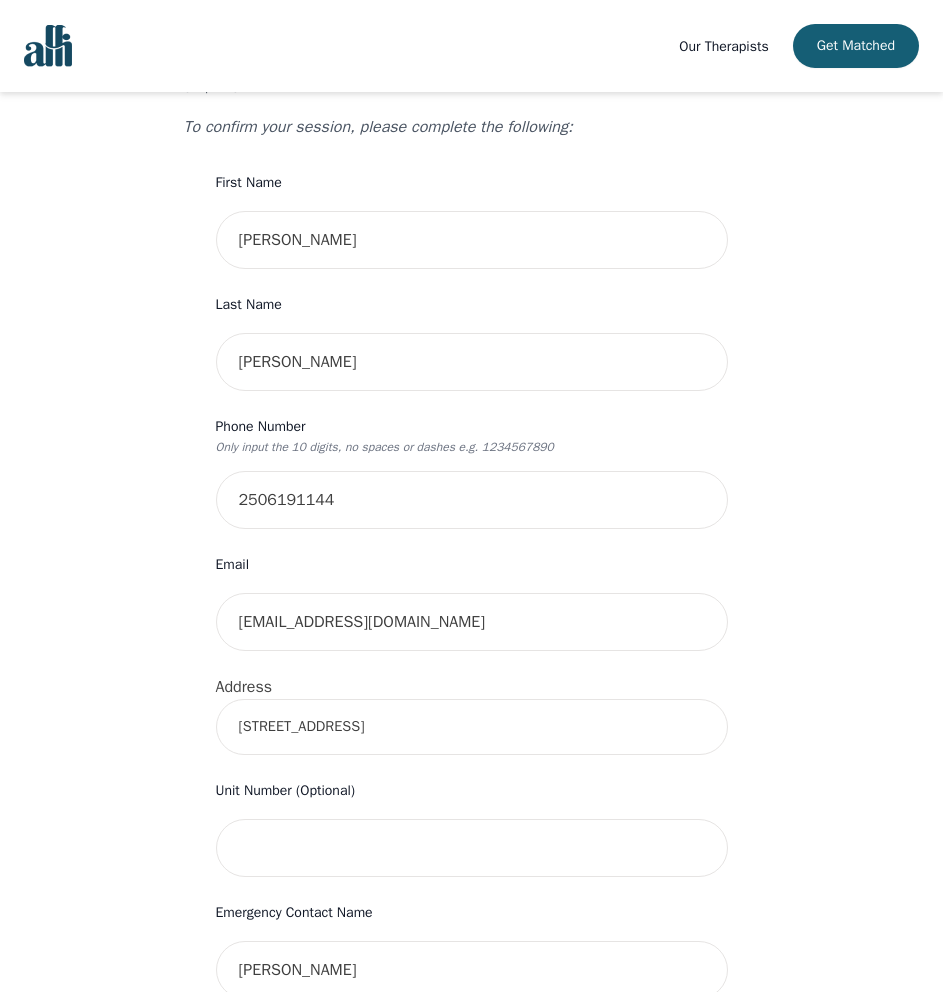 scroll, scrollTop: 0, scrollLeft: 0, axis: both 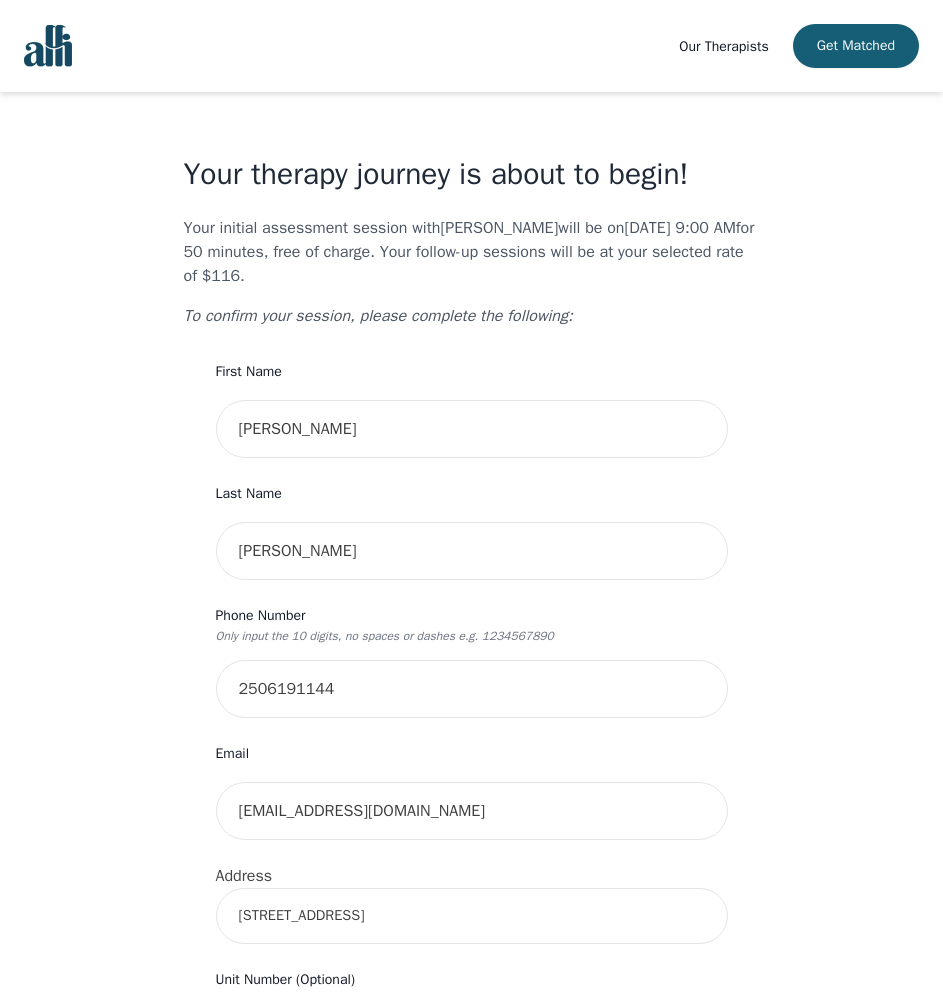 click on "To confirm your session, please complete the following:" at bounding box center (472, 316) 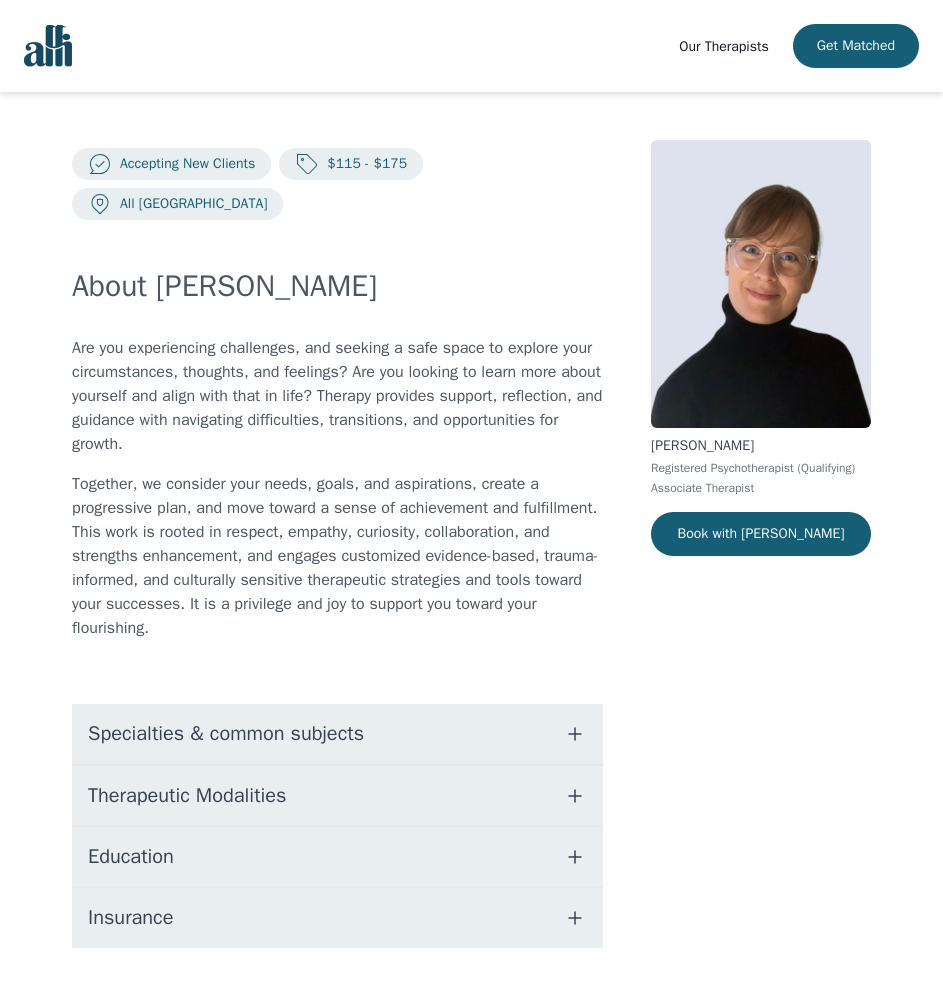 scroll, scrollTop: 0, scrollLeft: 0, axis: both 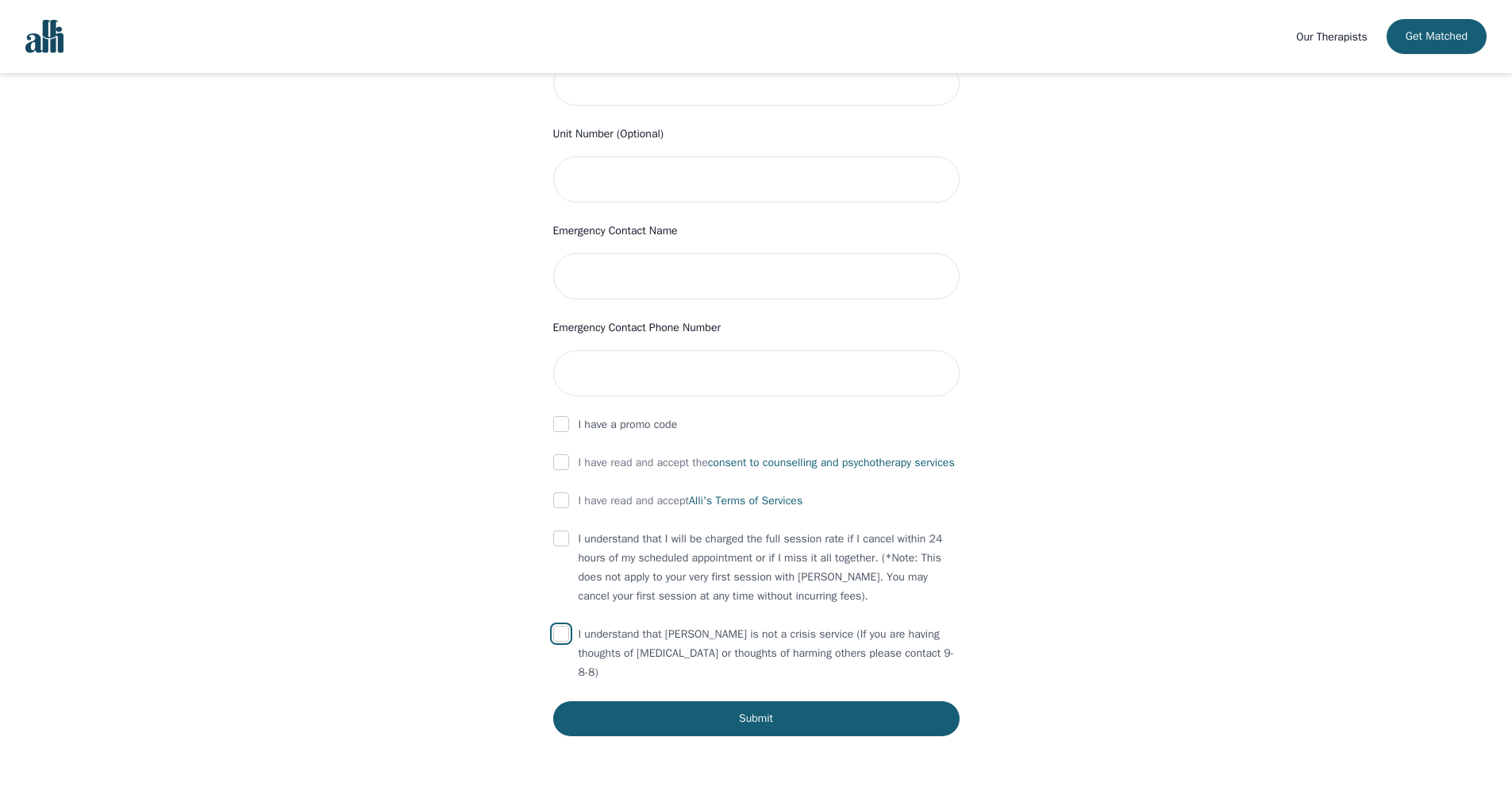 click at bounding box center [561, 634] 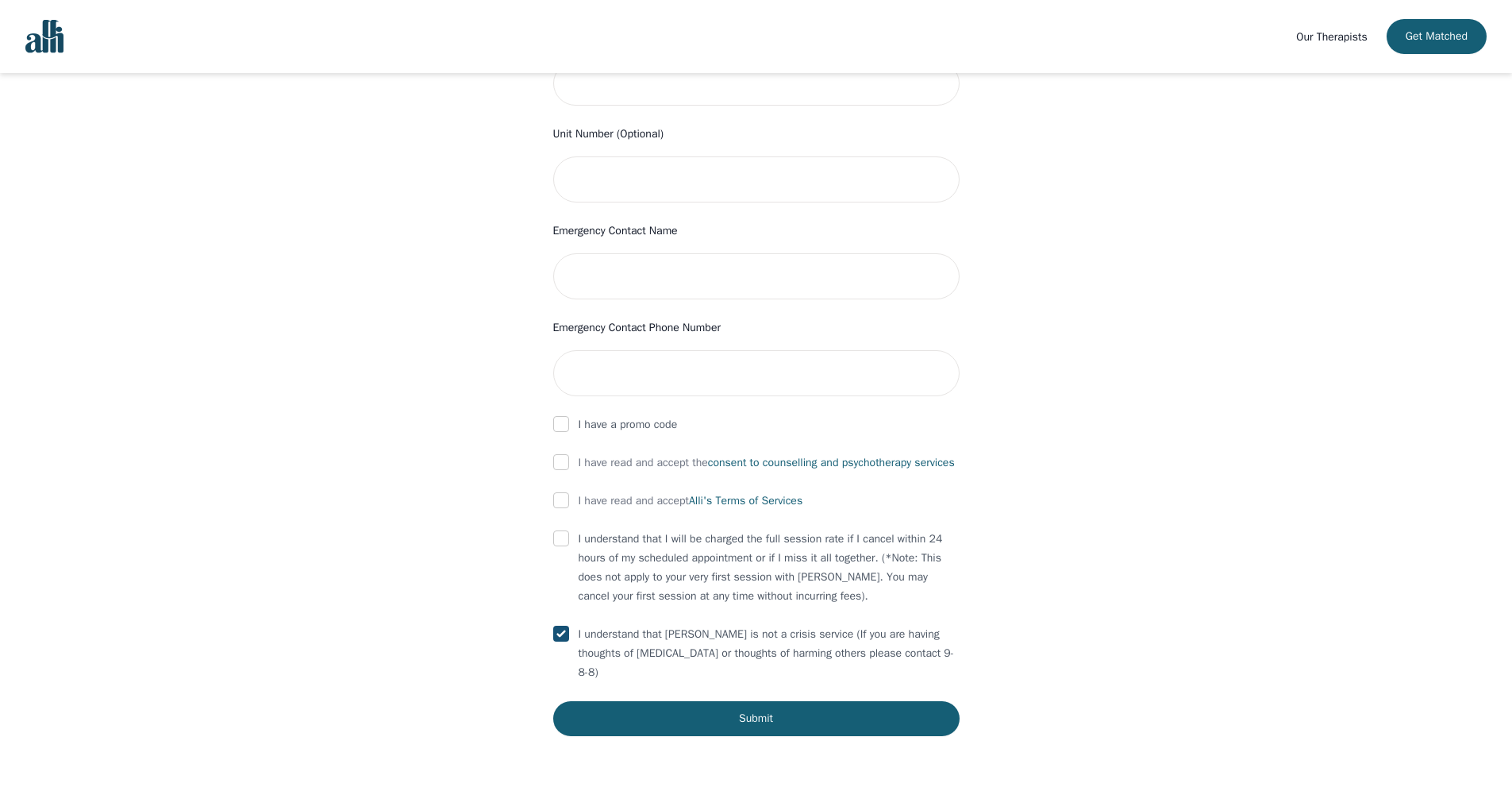 checkbox on "true" 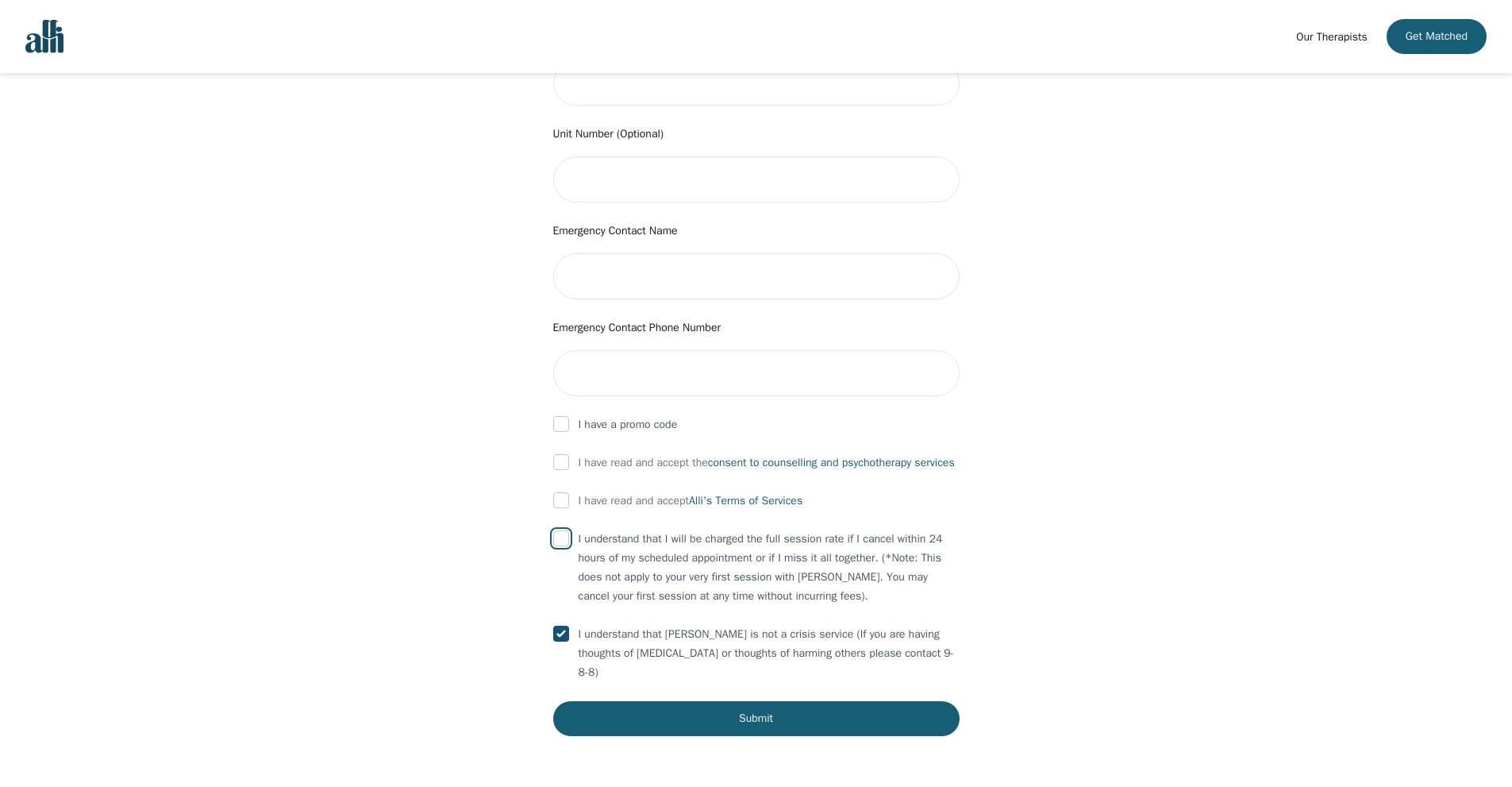 click at bounding box center (561, 538) 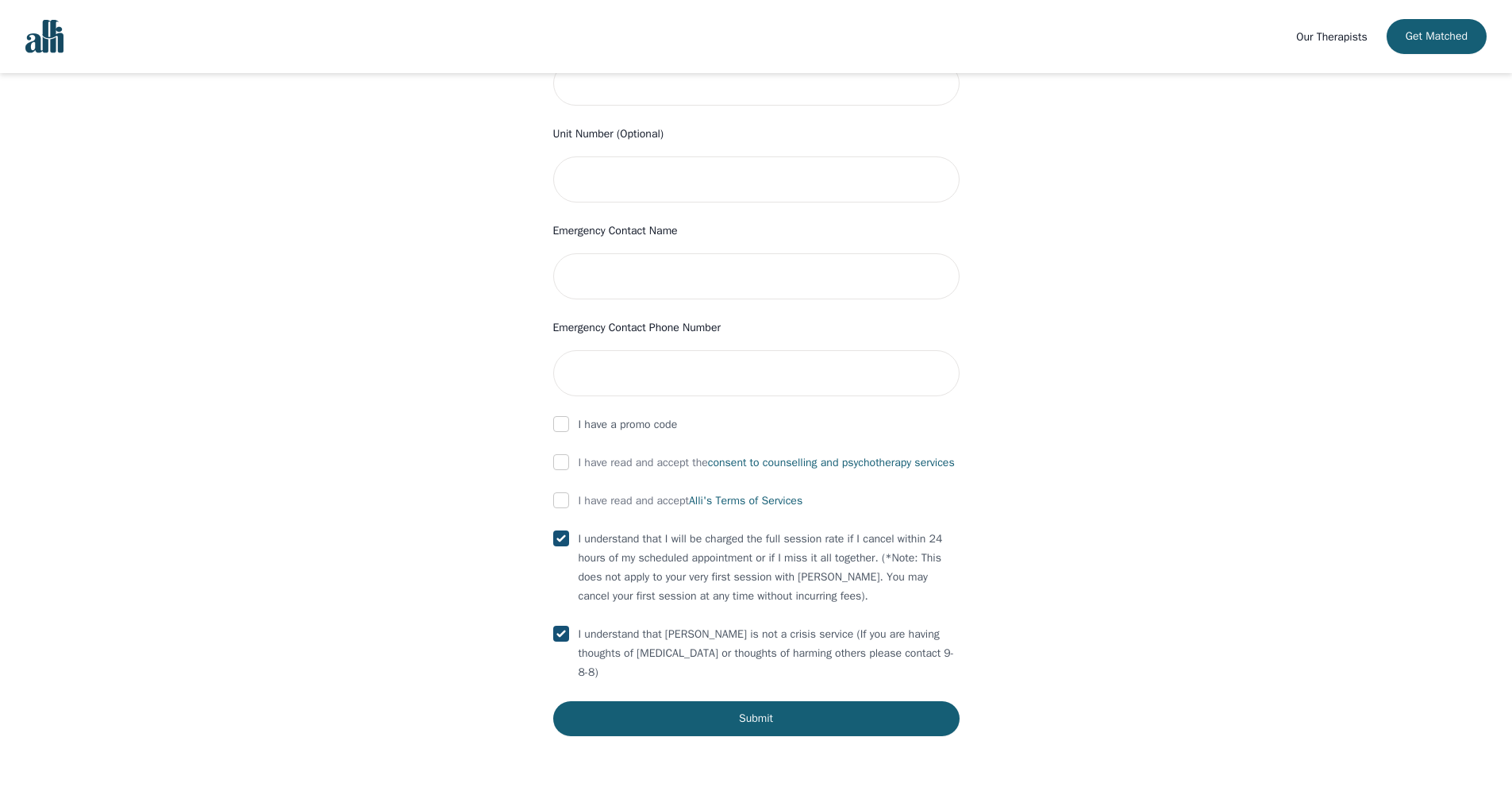 checkbox on "true" 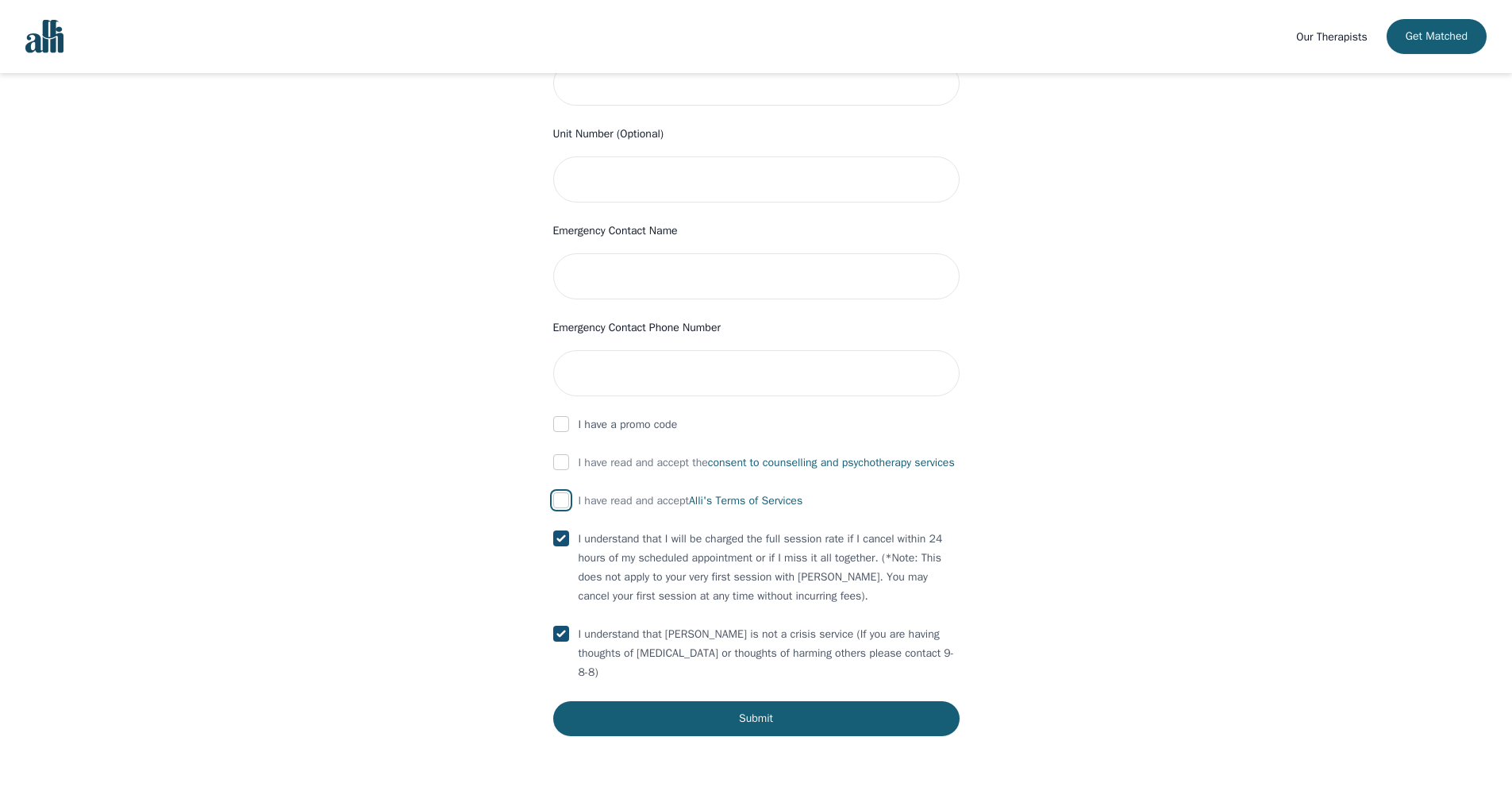 click at bounding box center (561, 500) 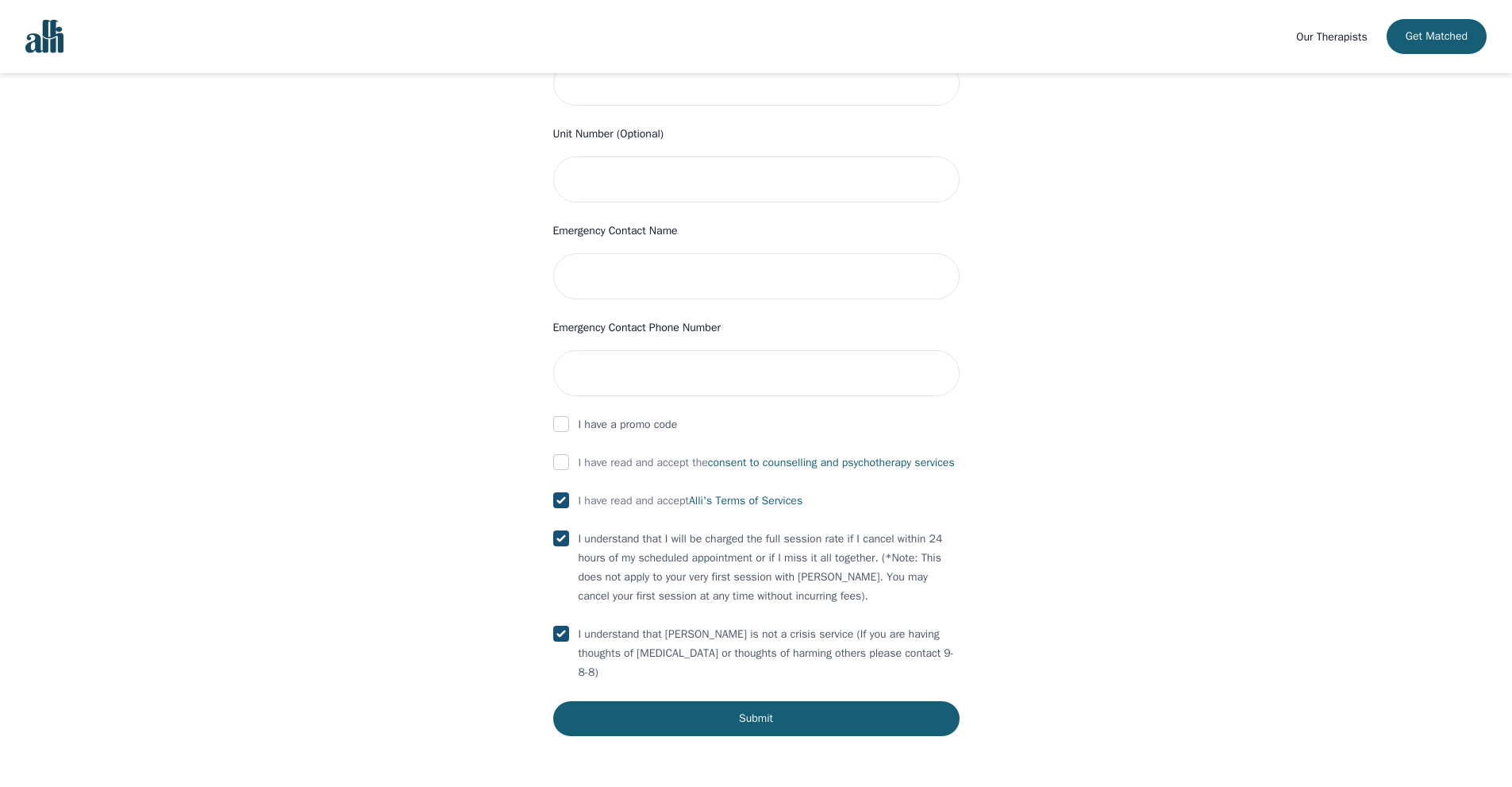 checkbox on "true" 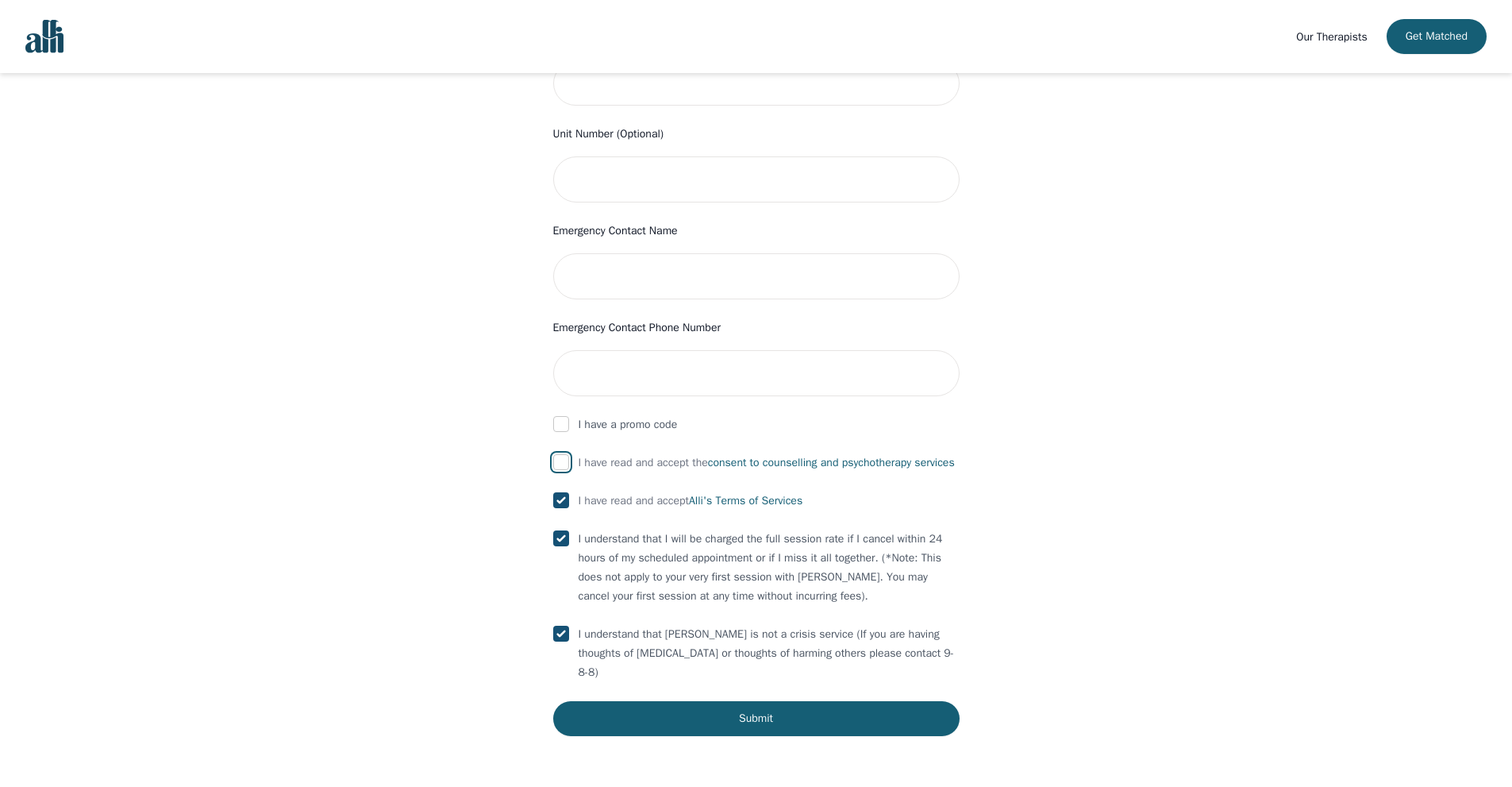 click at bounding box center (561, 462) 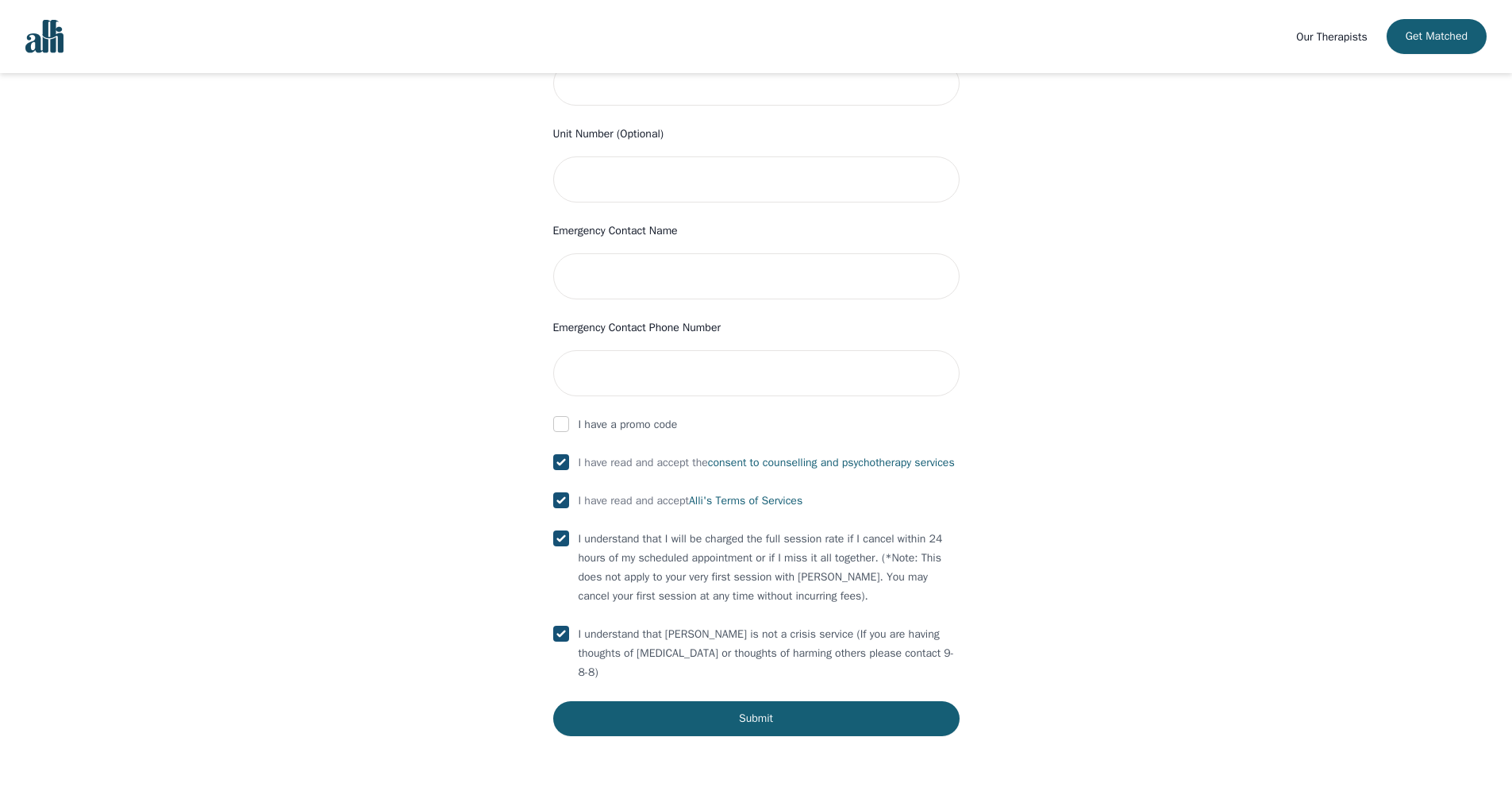 checkbox on "true" 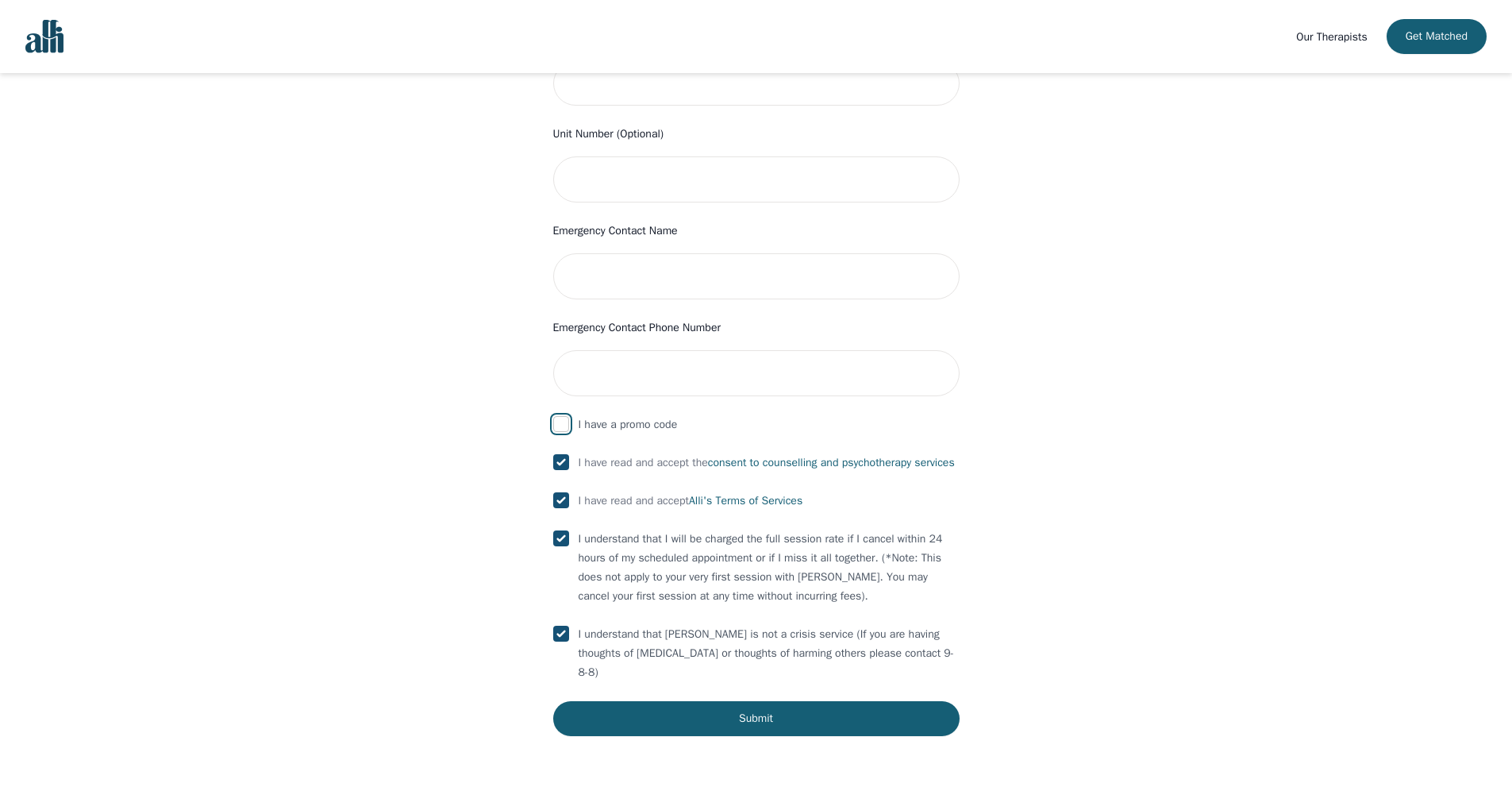 click at bounding box center (561, 424) 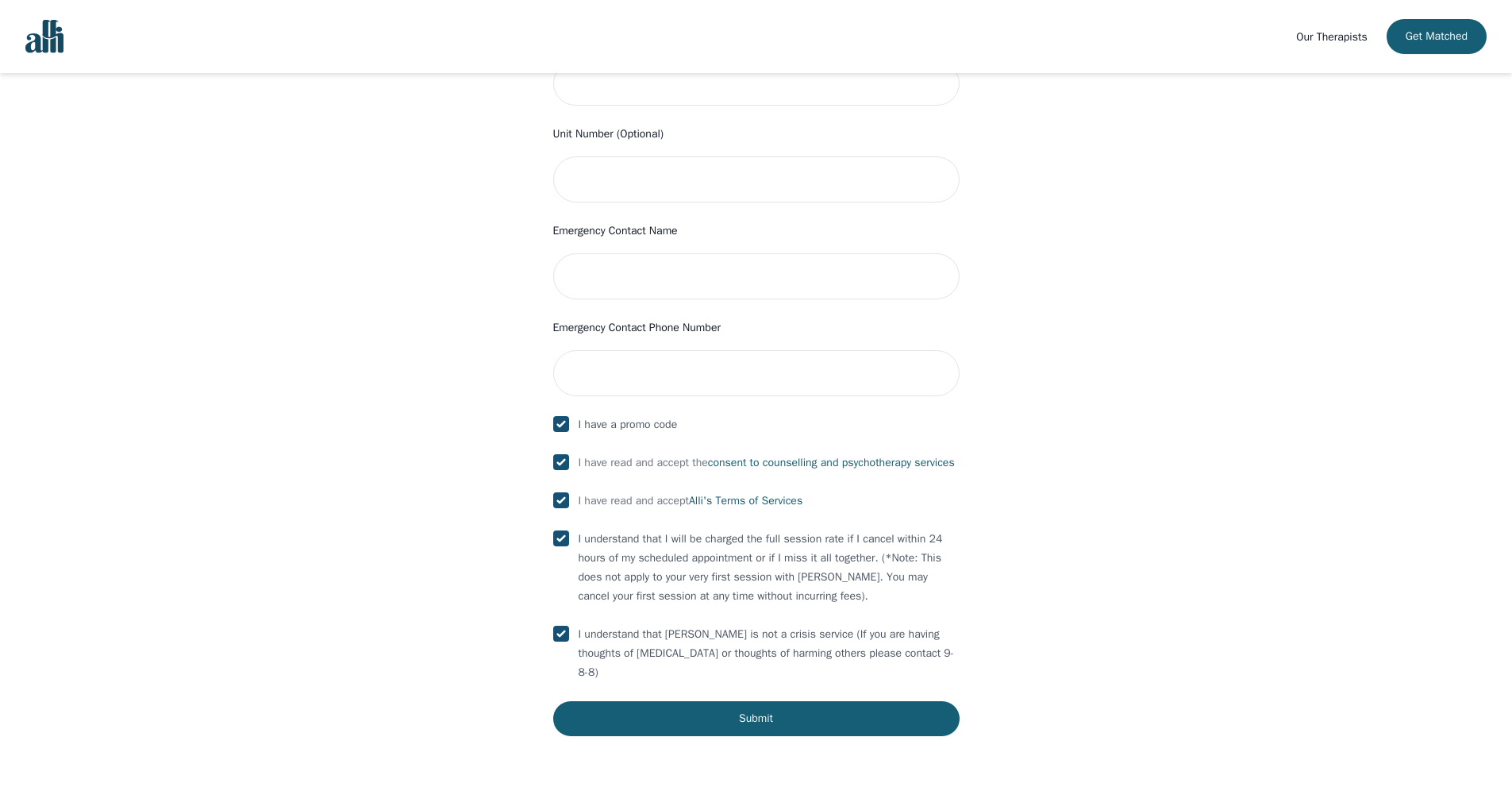 checkbox on "true" 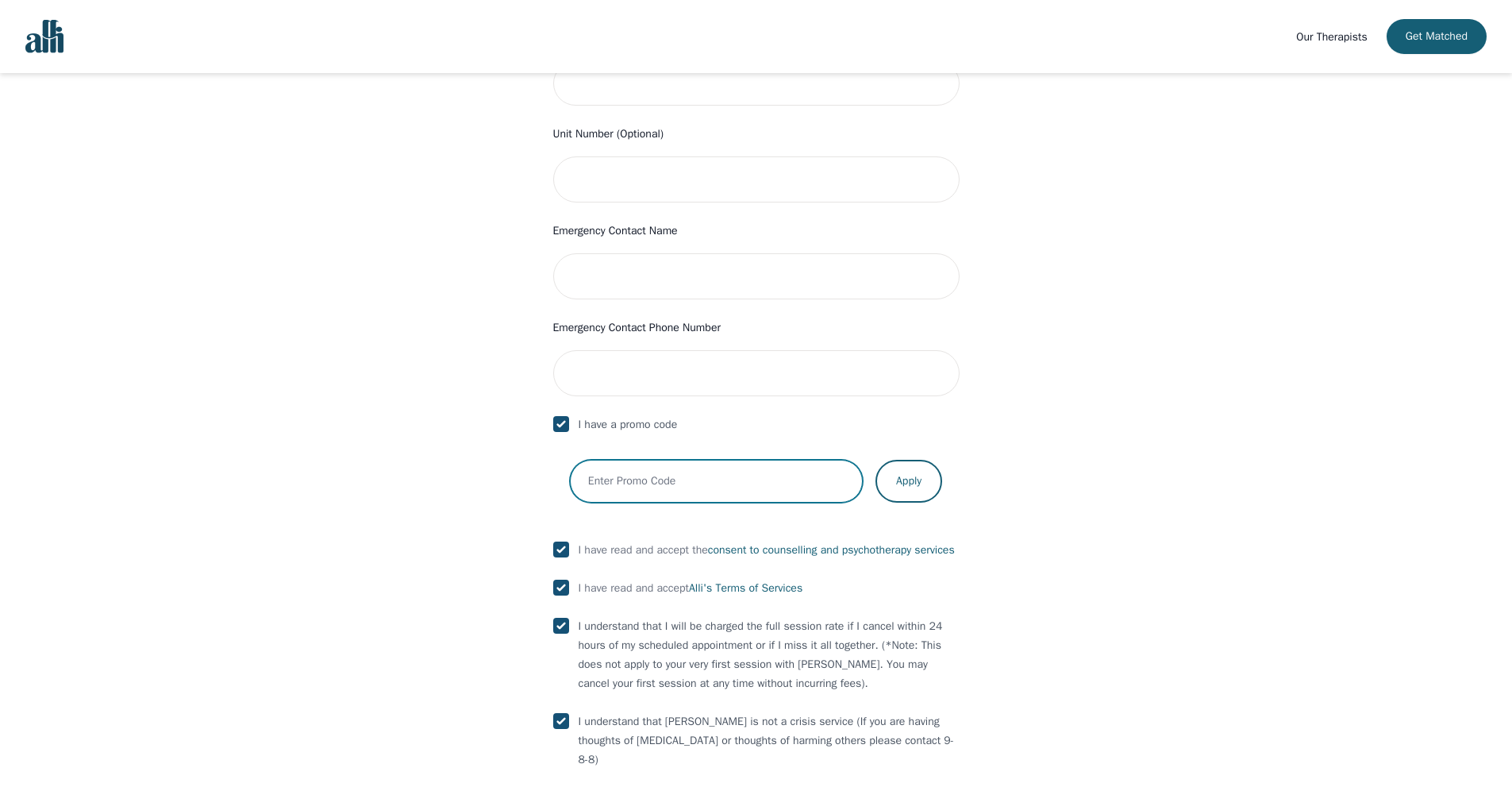click at bounding box center [716, 481] 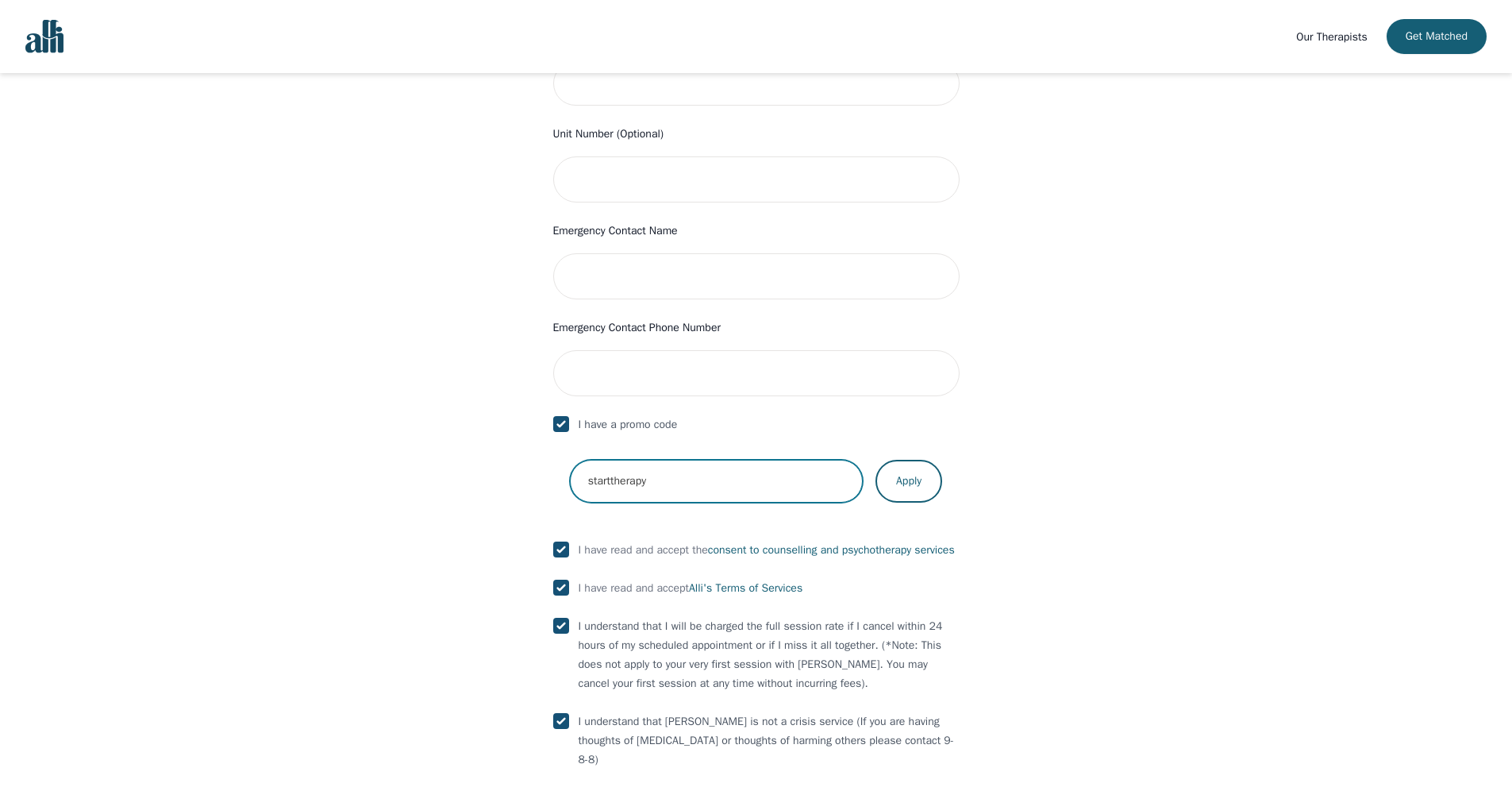 type on "starttherapy" 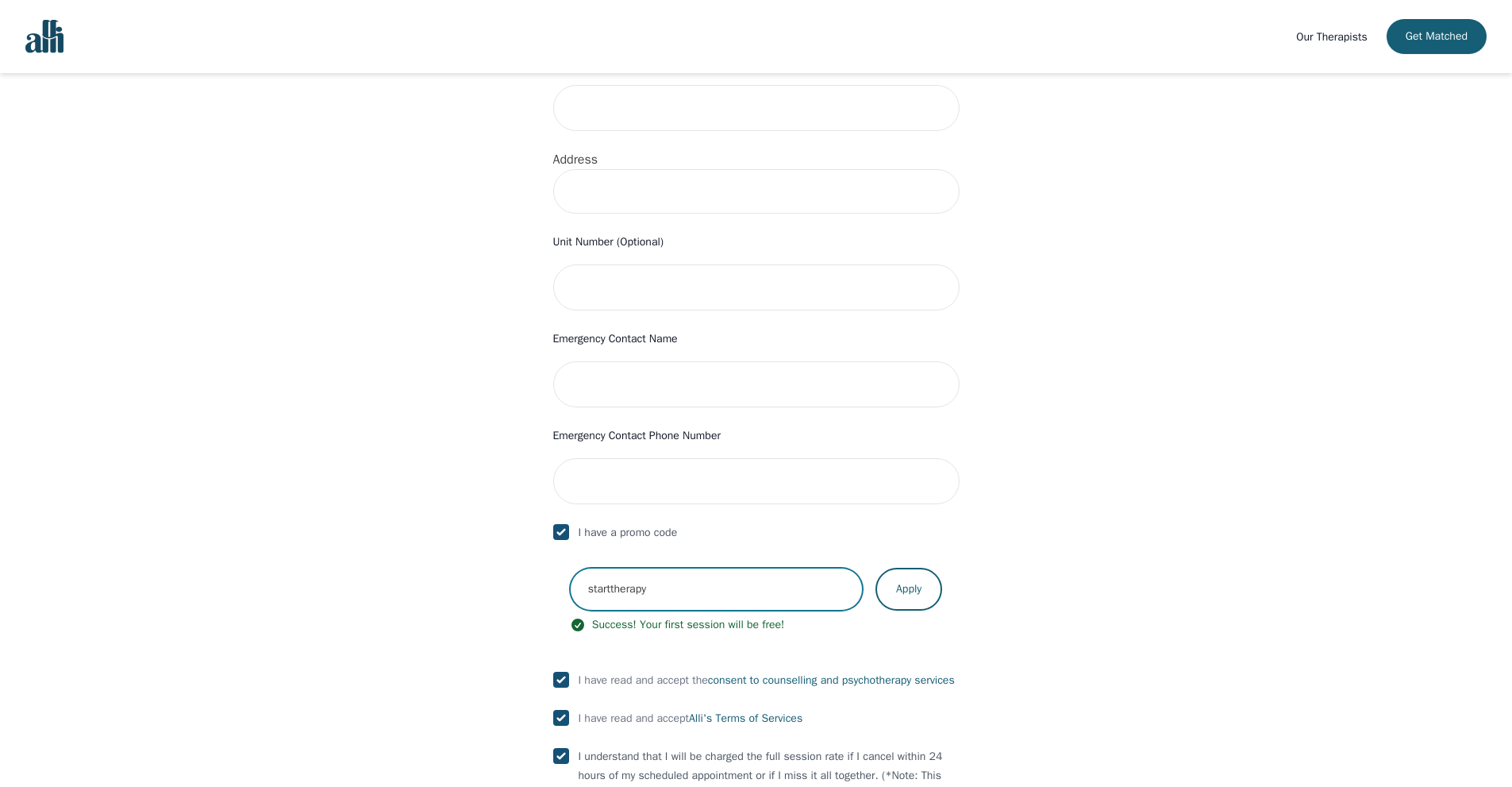 scroll, scrollTop: 530, scrollLeft: 0, axis: vertical 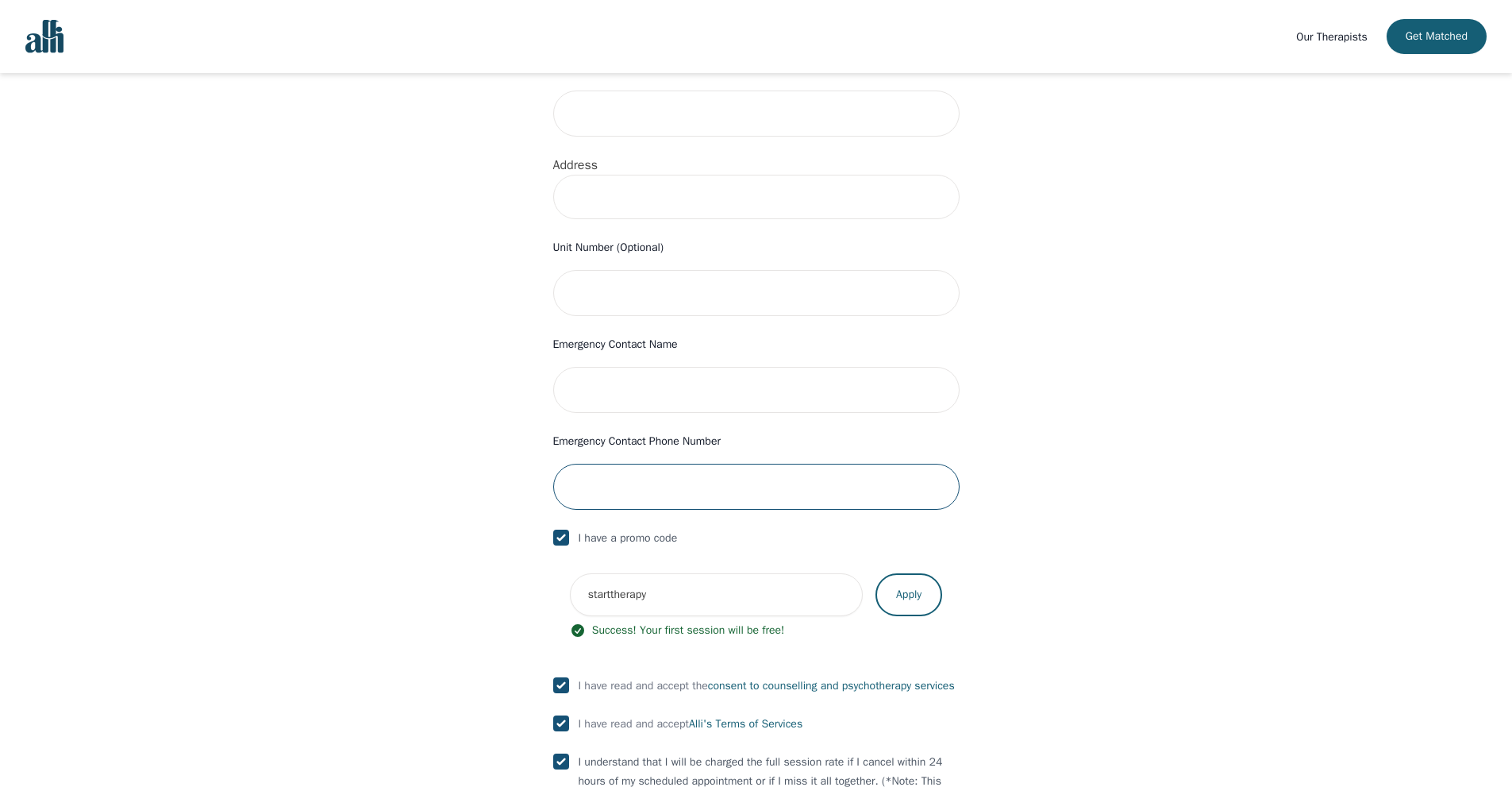 click at bounding box center (756, 487) 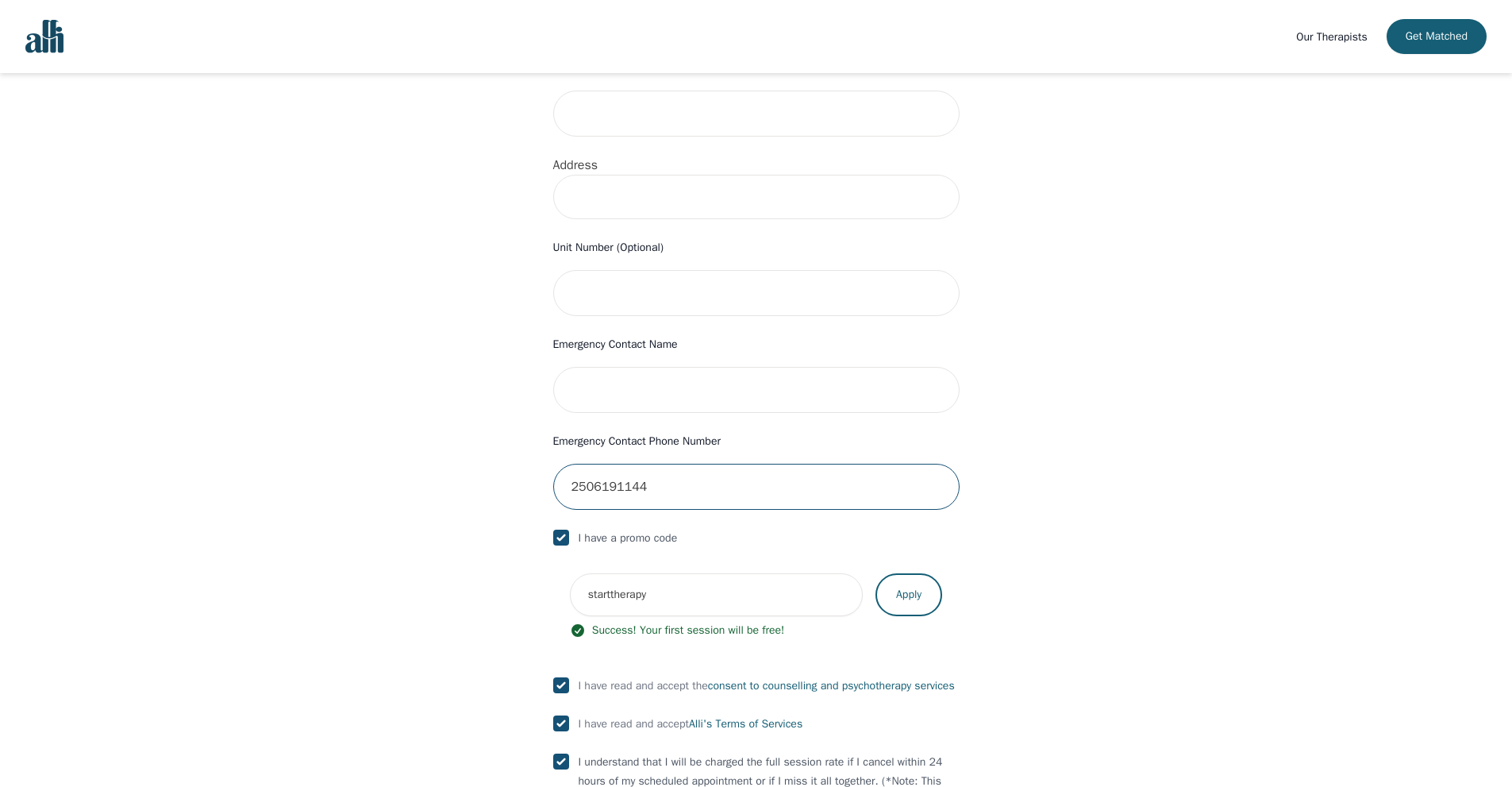 type on "2506191144" 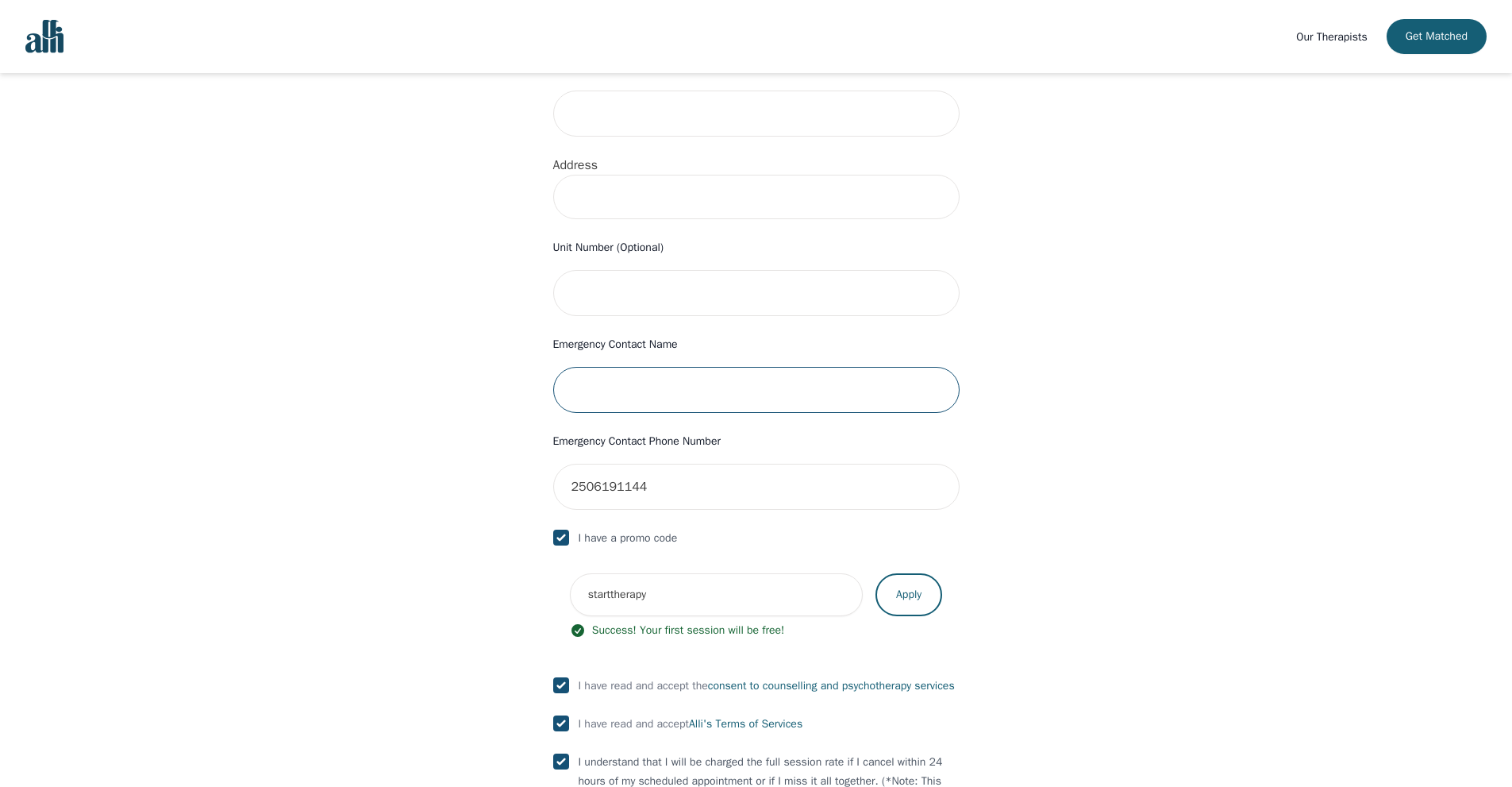 click at bounding box center [756, 390] 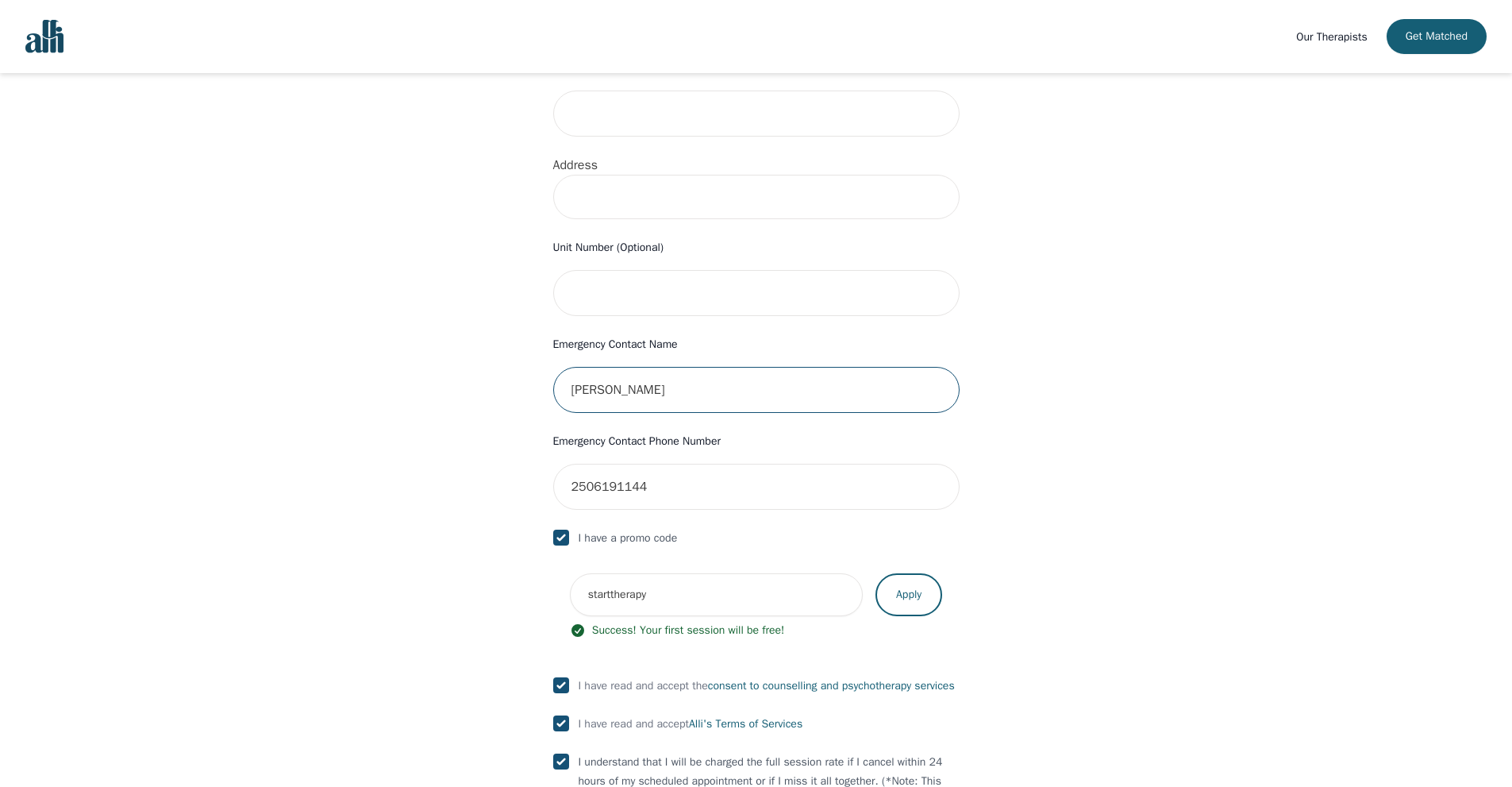 type on "[PERSON_NAME]" 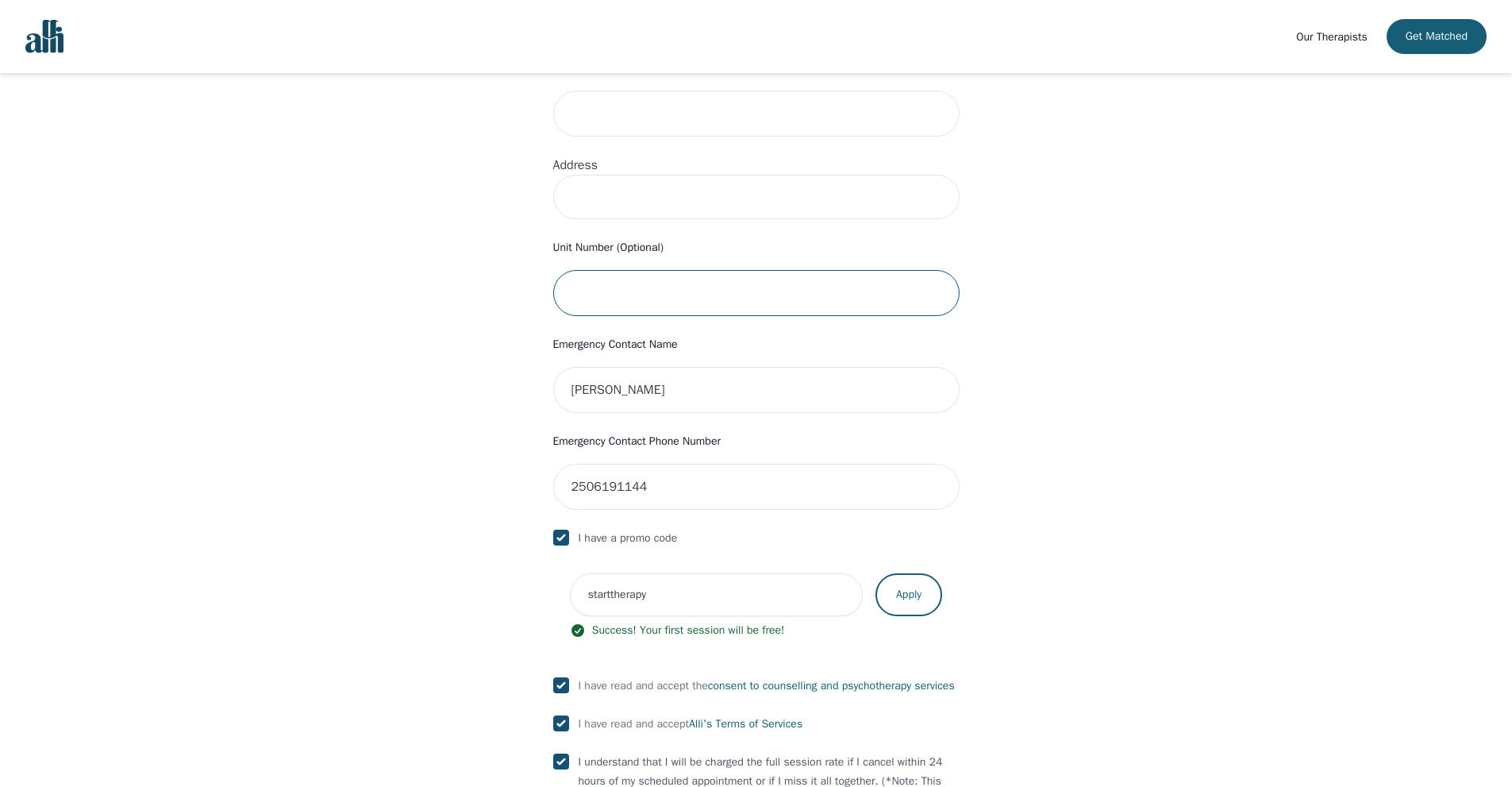 click at bounding box center (756, 293) 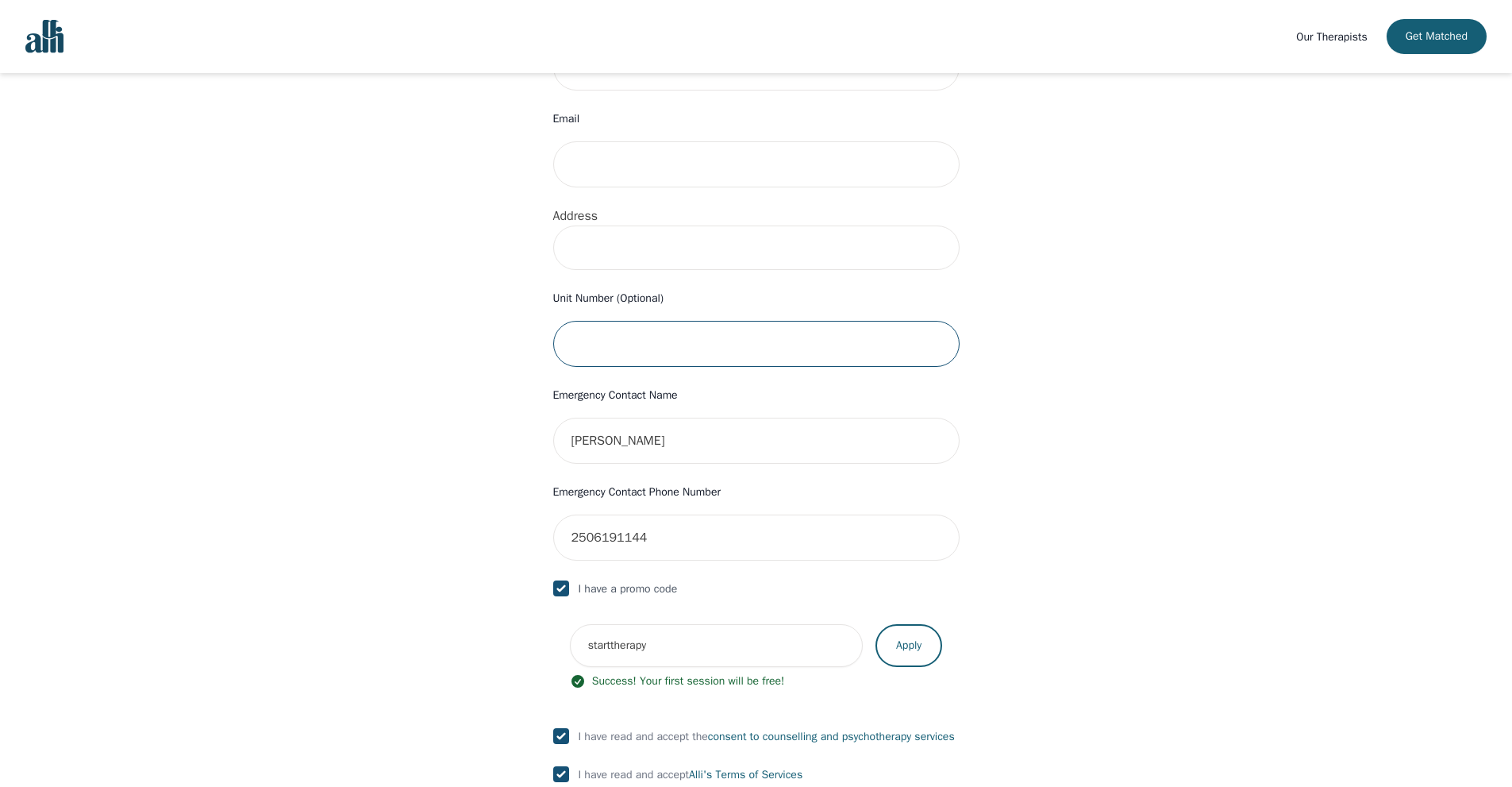 scroll, scrollTop: 477, scrollLeft: 0, axis: vertical 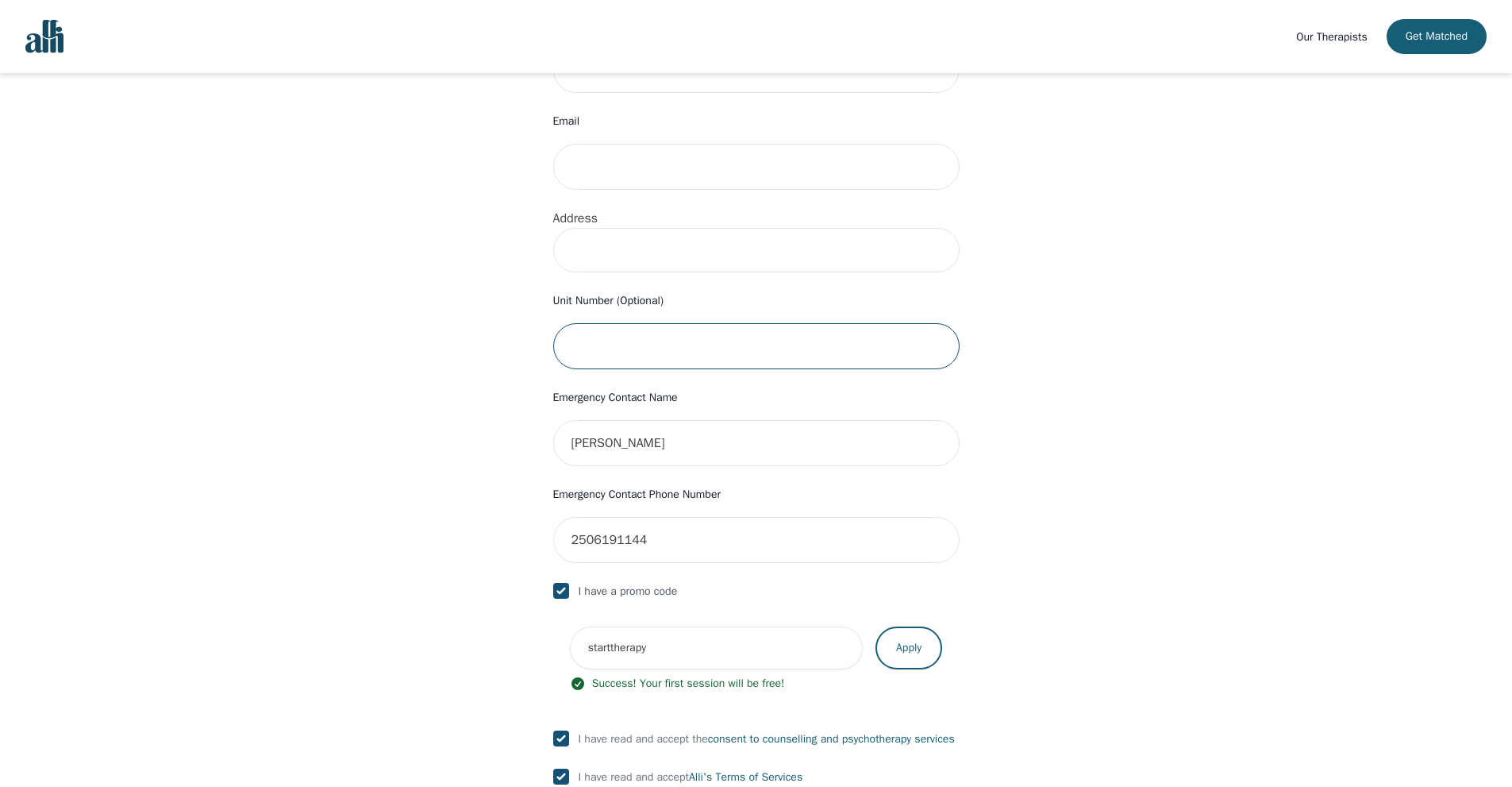 click at bounding box center [756, 346] 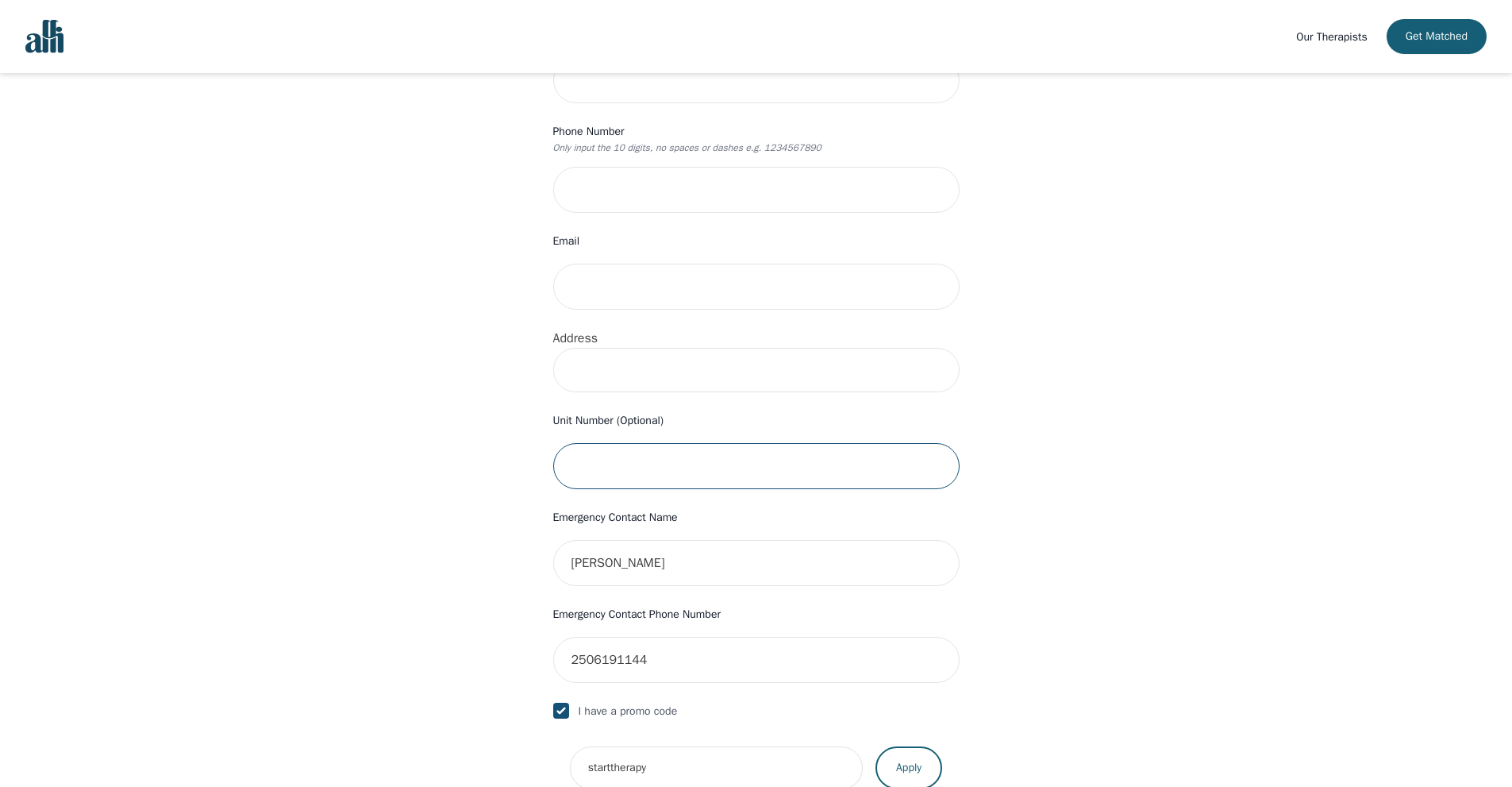 scroll, scrollTop: 353, scrollLeft: 0, axis: vertical 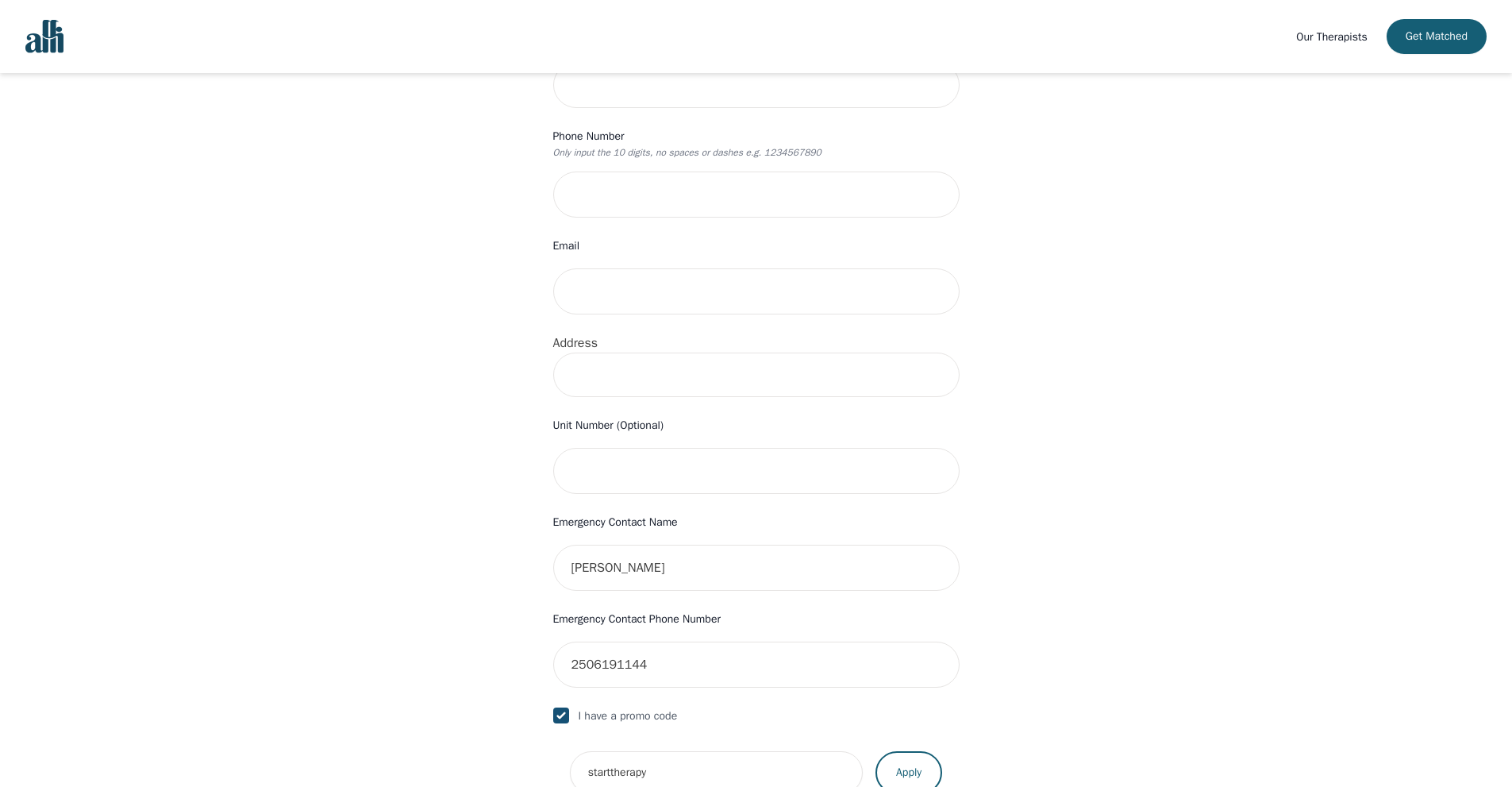 click at bounding box center (756, 375) 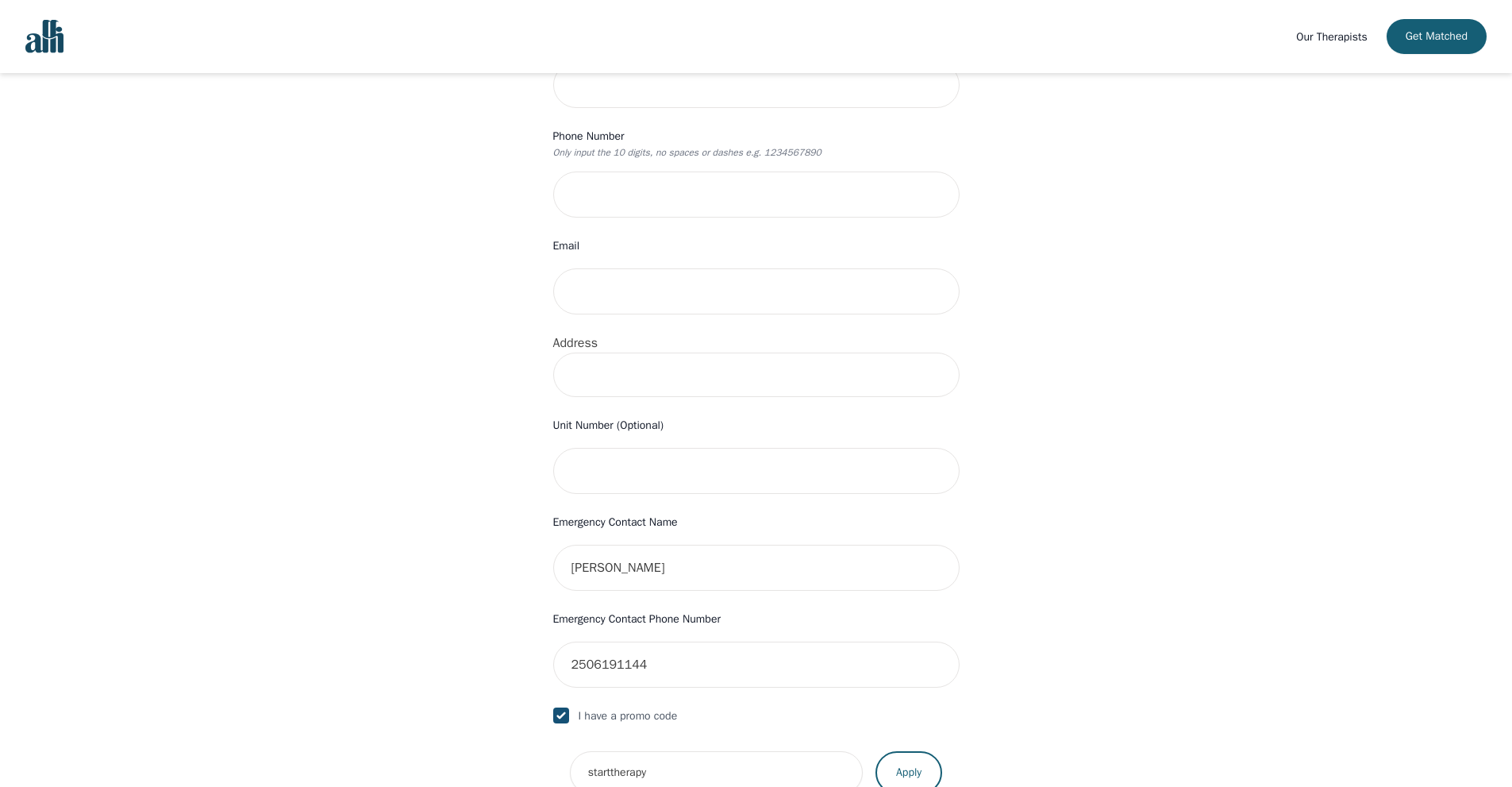 type on "56" 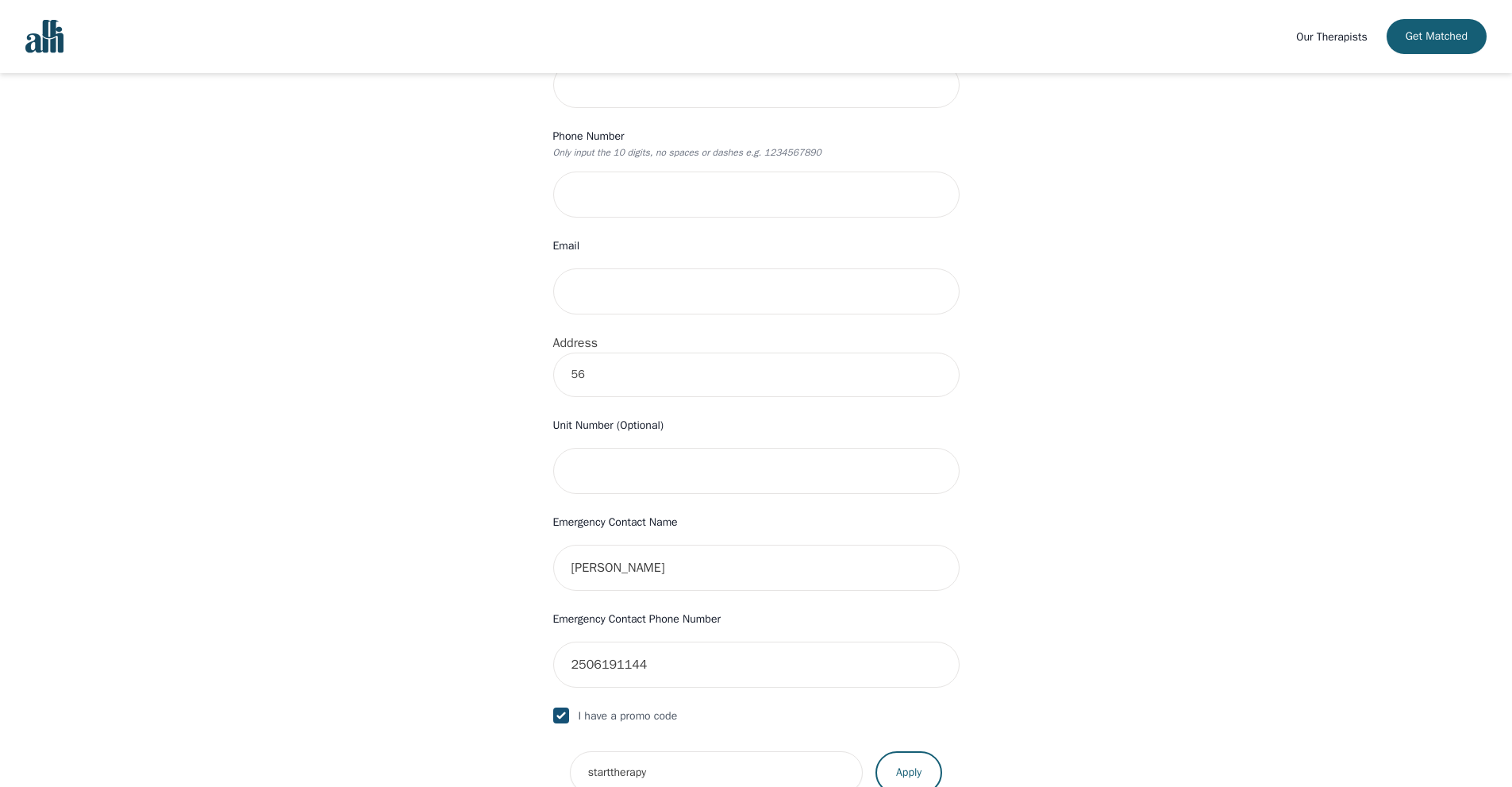 type on "[PERSON_NAME]" 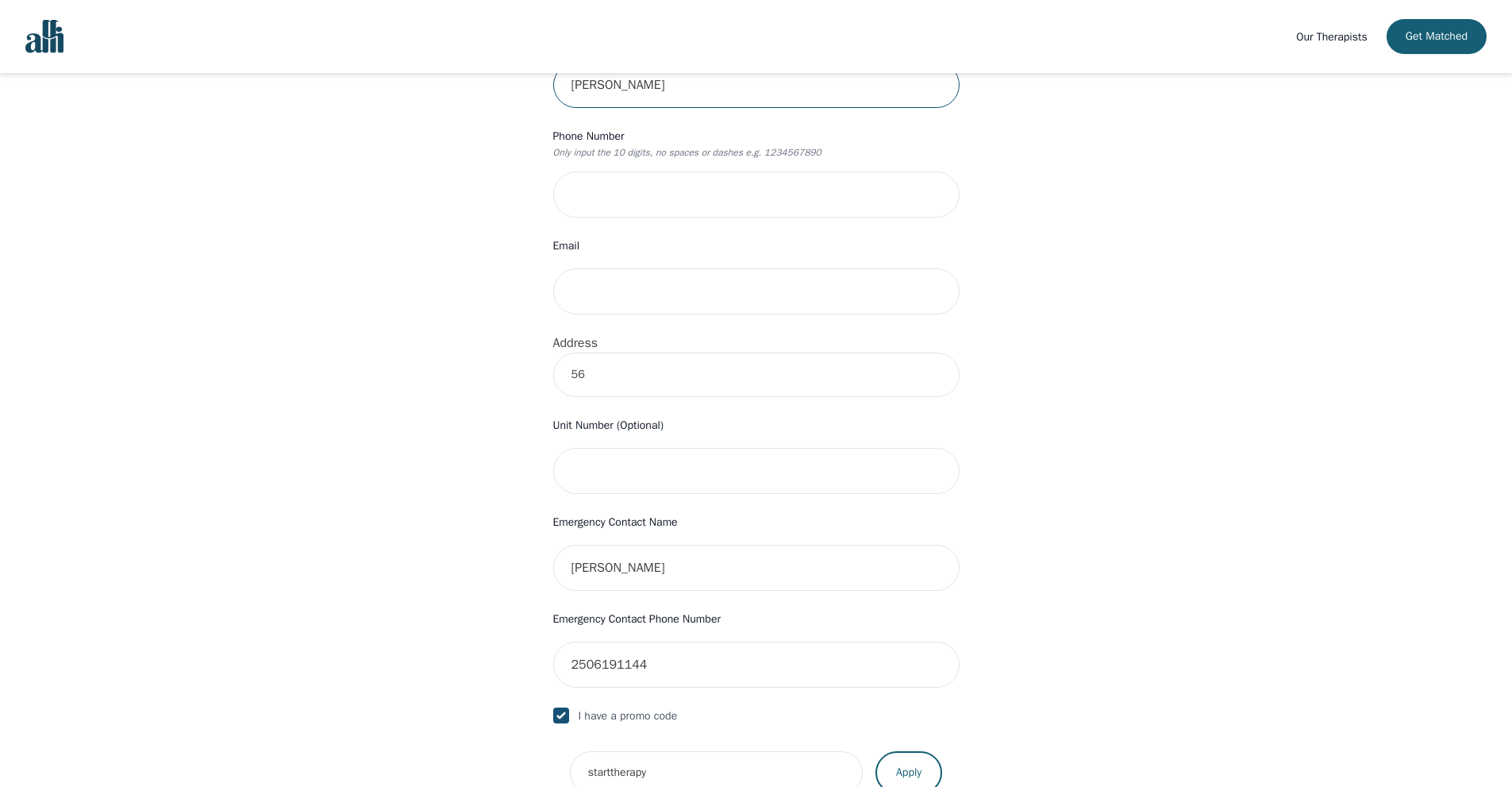 type on "[PHONE_NUMBER]" 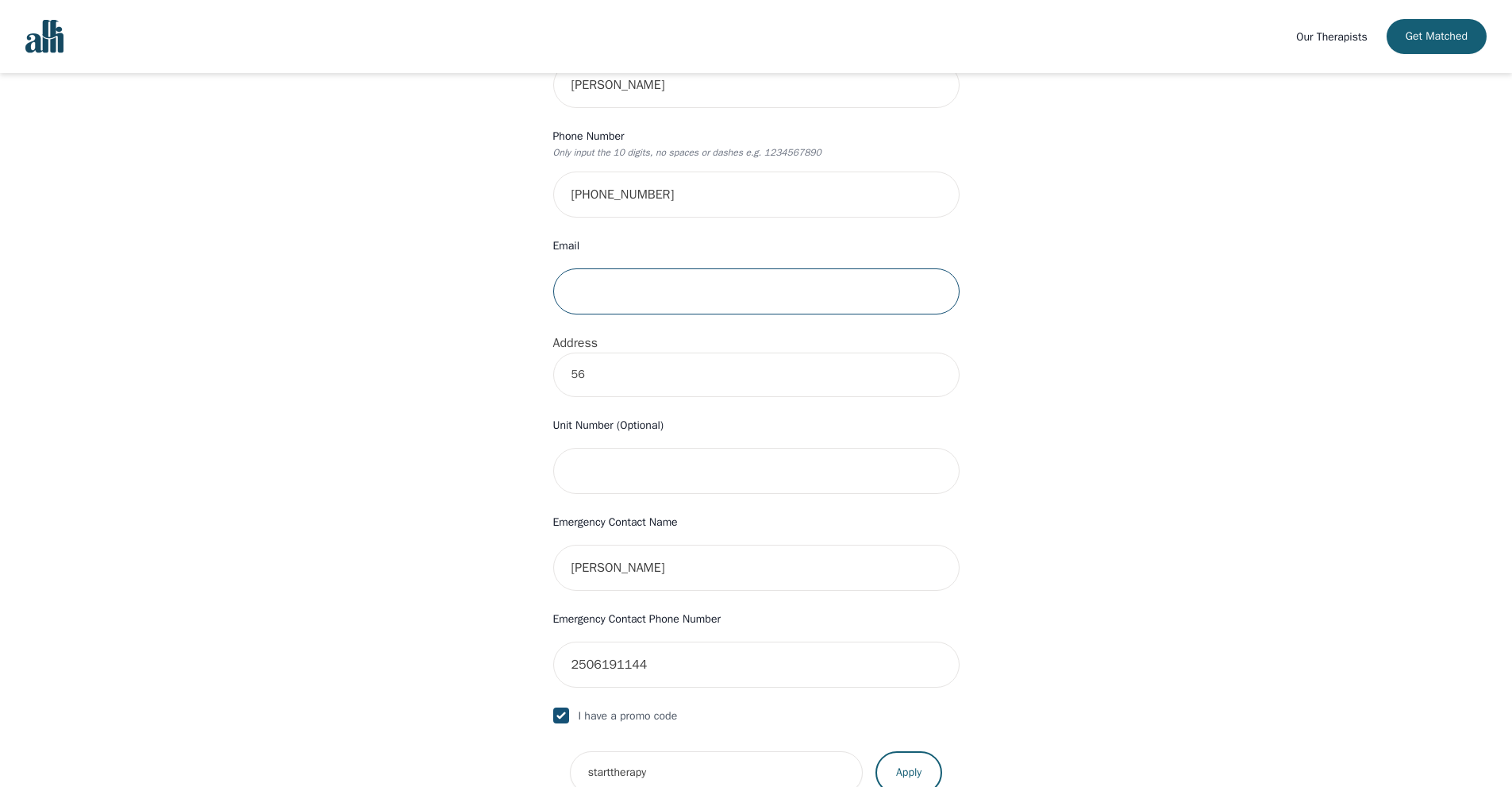 type on "[EMAIL_ADDRESS][DOMAIN_NAME]" 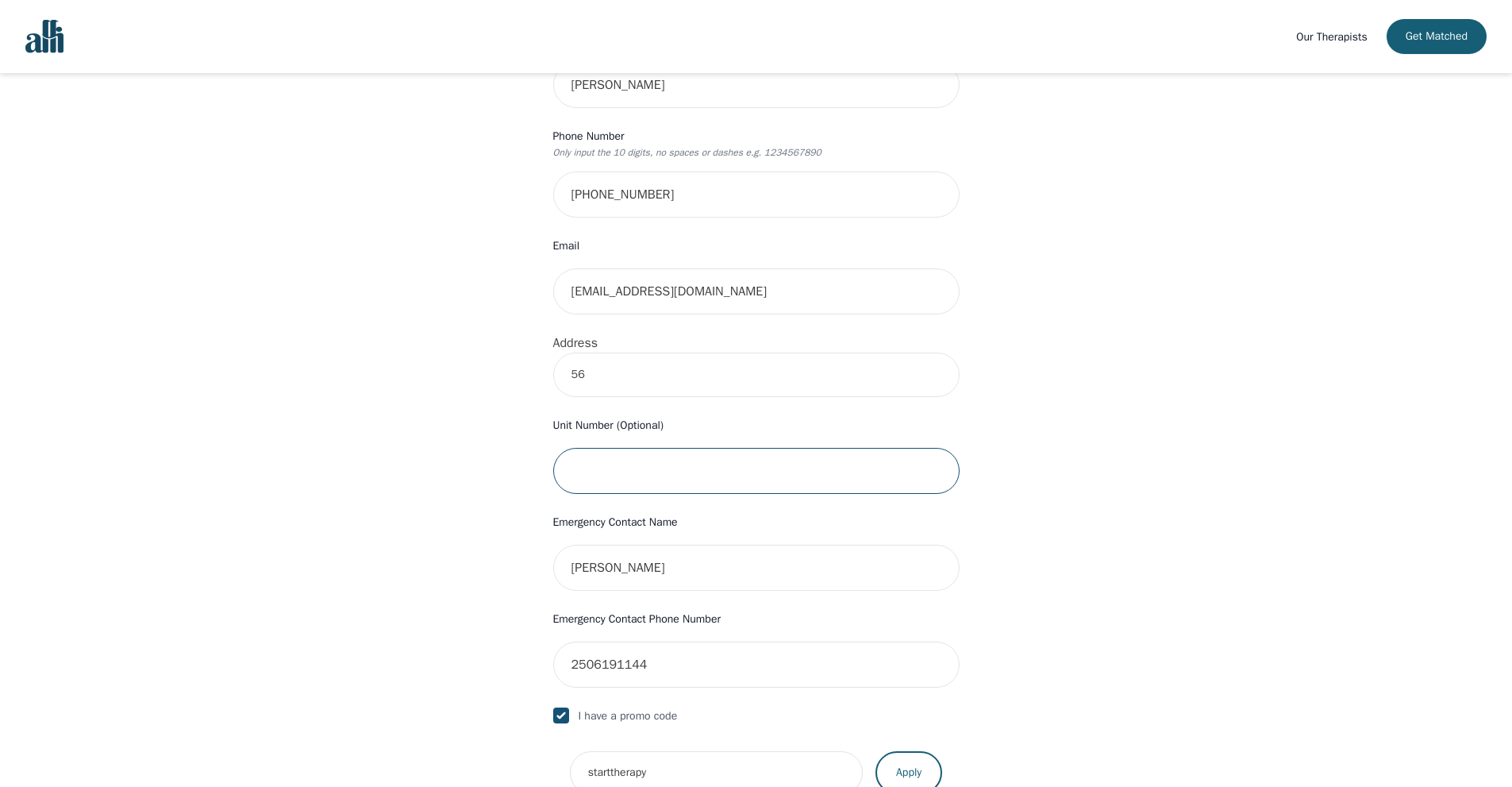 type on "[GEOGRAPHIC_DATA]" 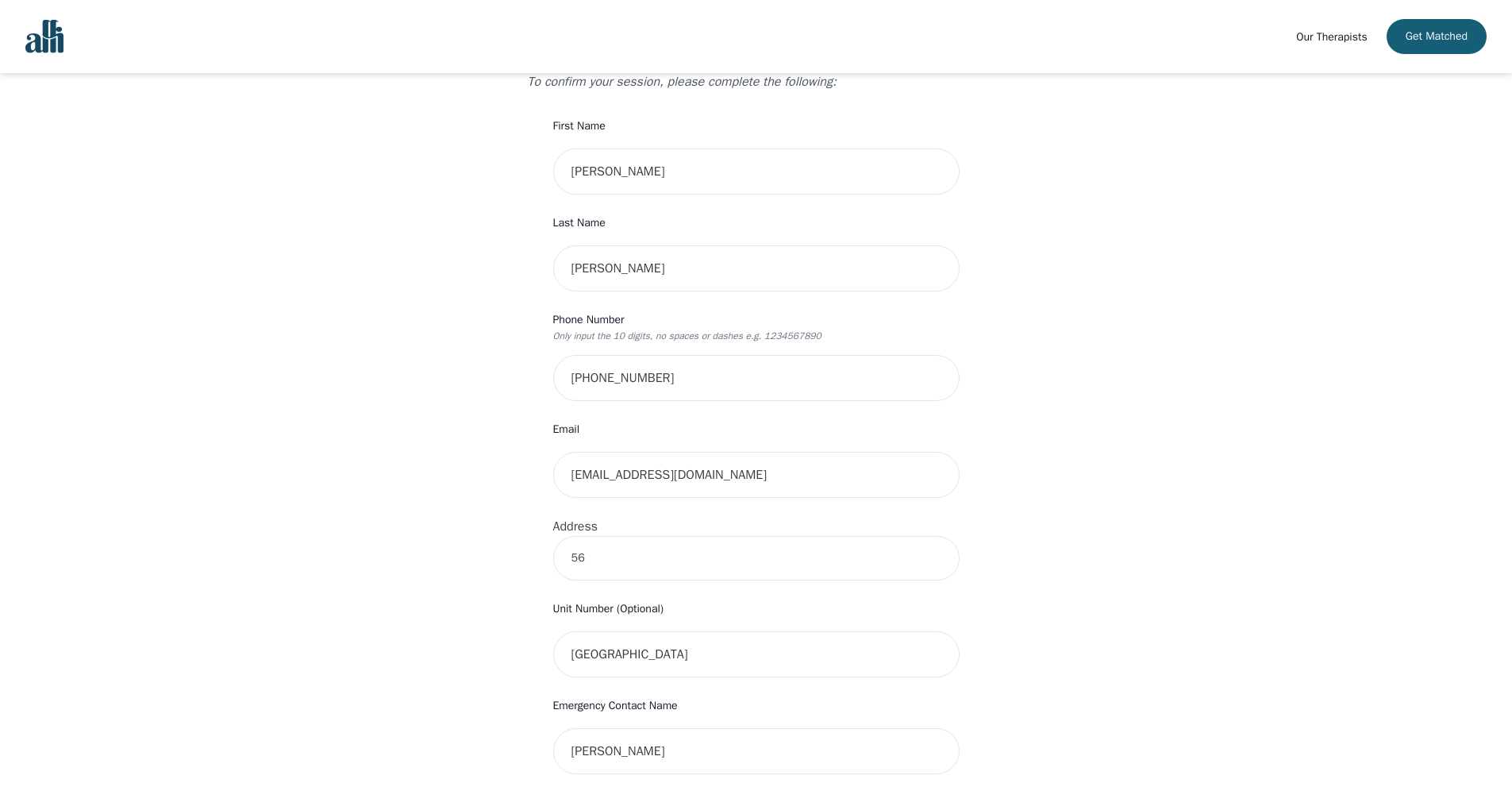 scroll, scrollTop: 168, scrollLeft: 0, axis: vertical 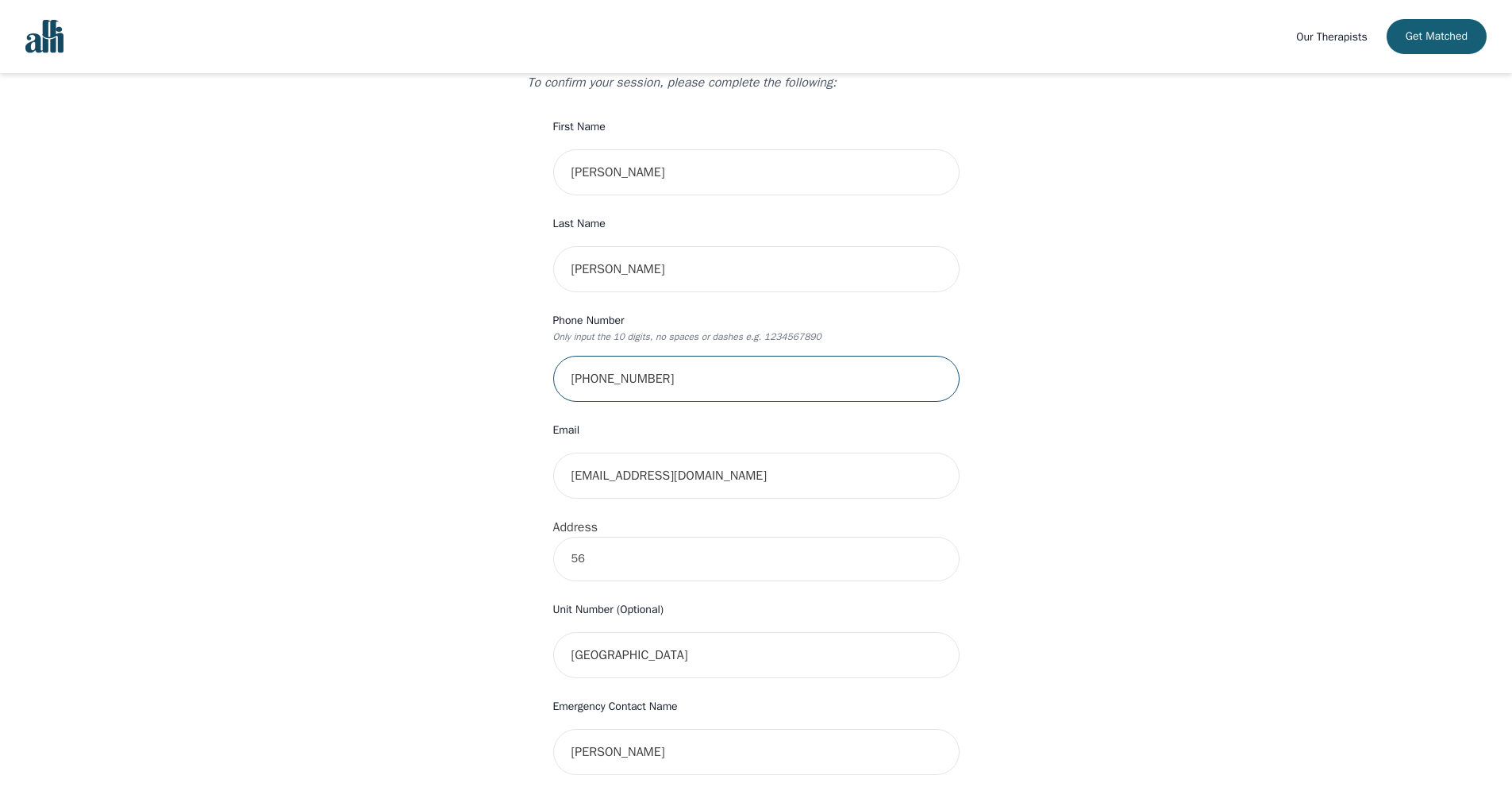 click on "[PHONE_NUMBER]" at bounding box center [756, 379] 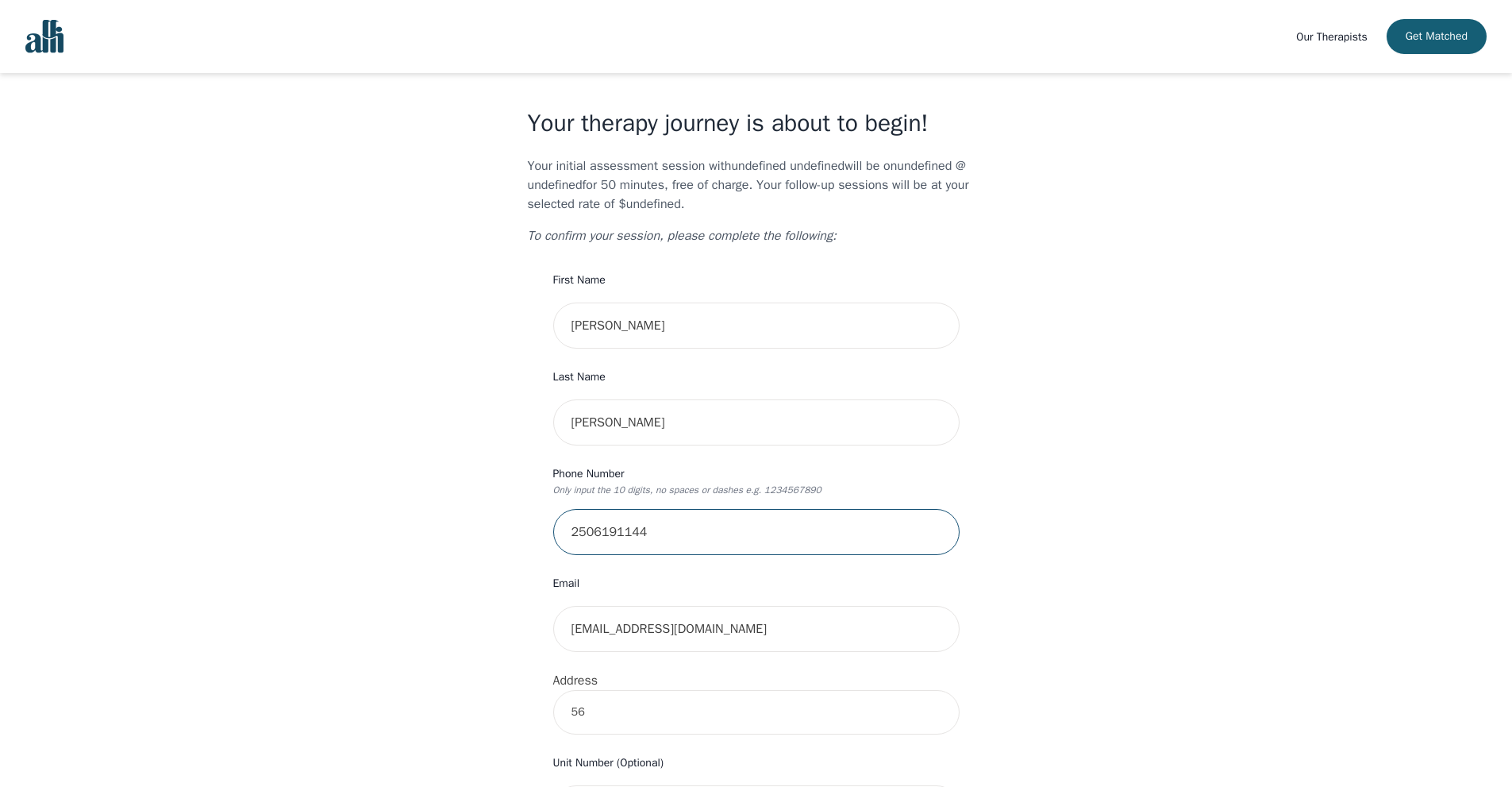 scroll, scrollTop: 12, scrollLeft: 0, axis: vertical 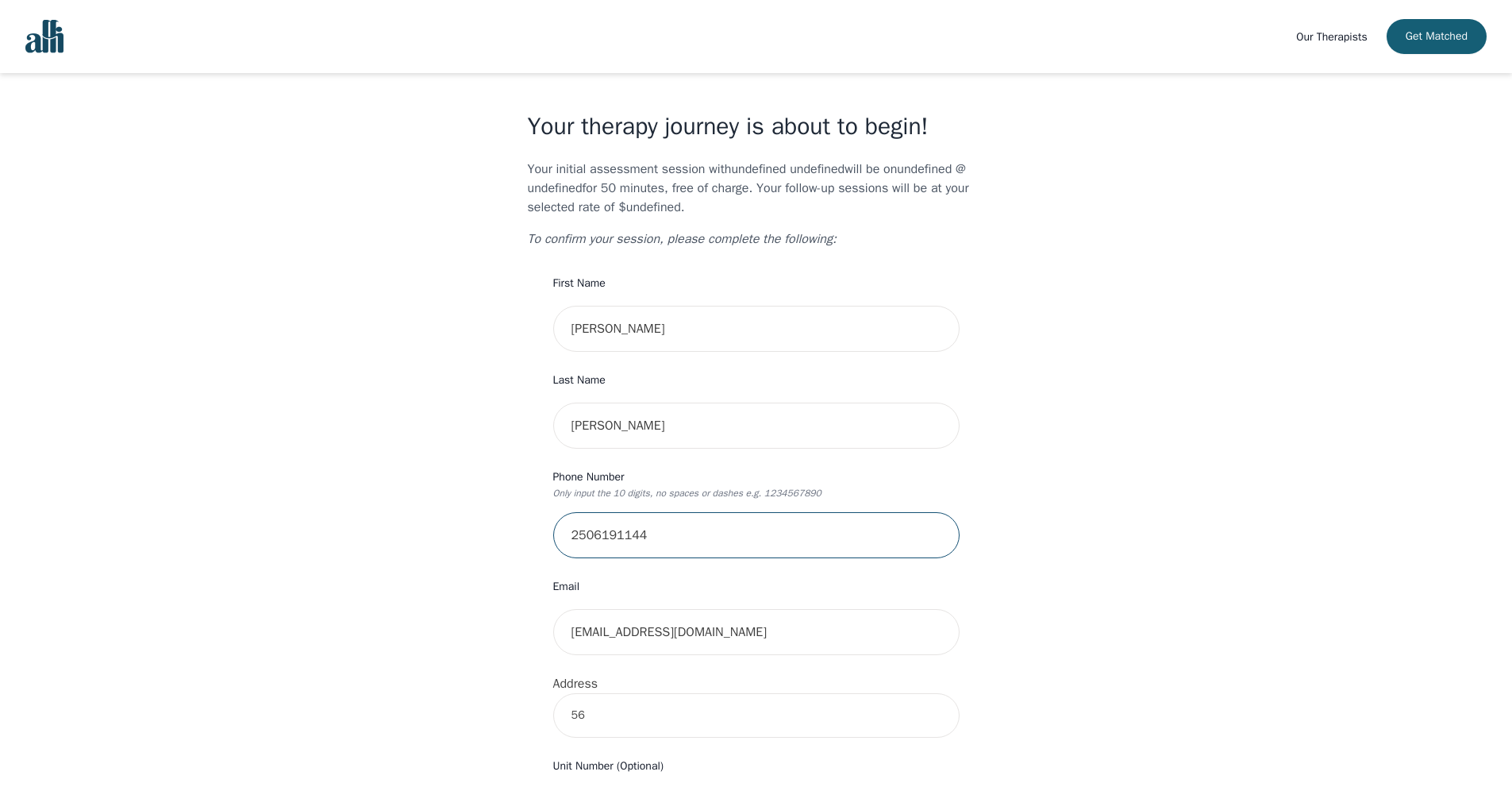 type on "2506191144" 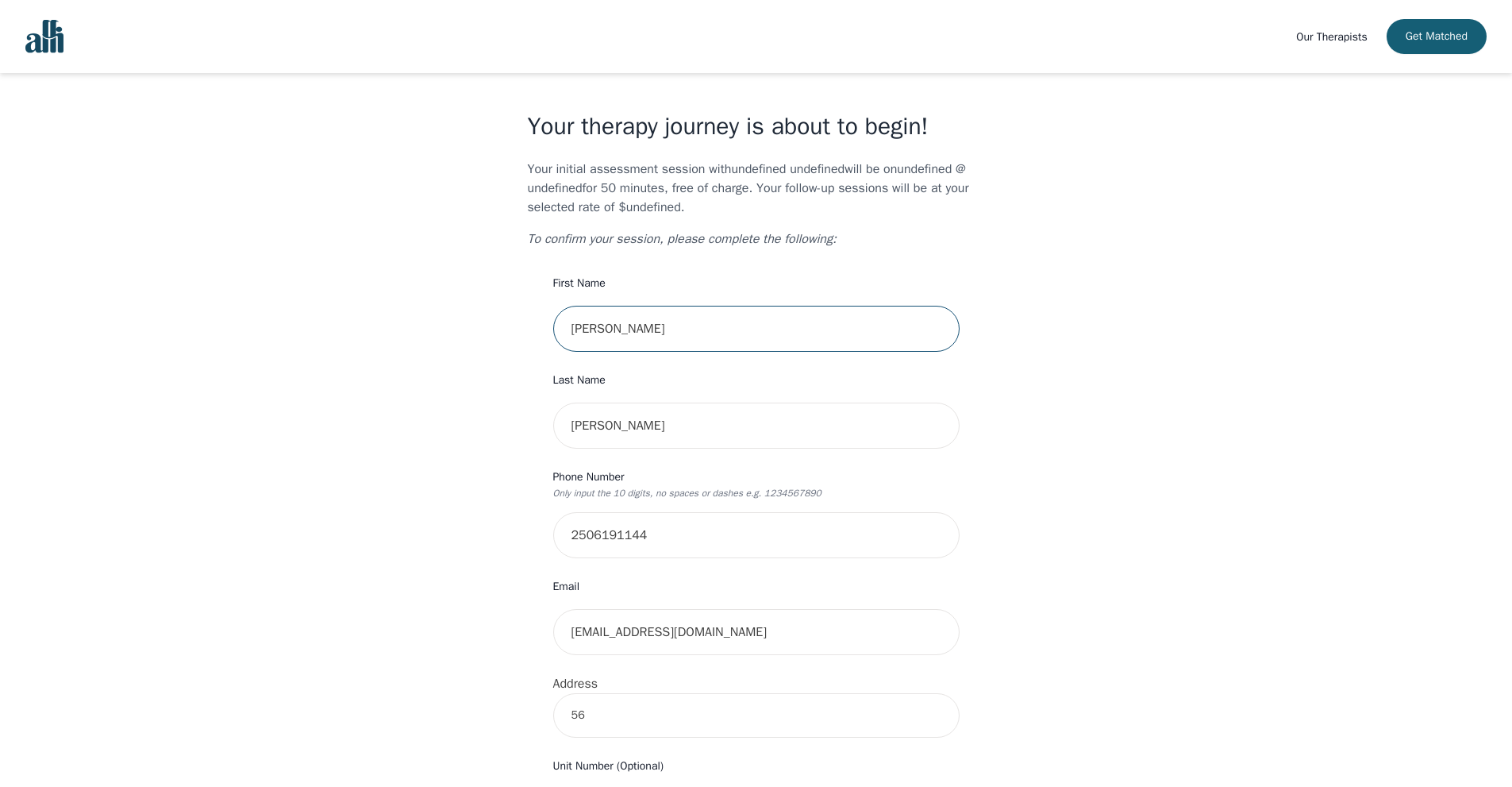 click on "[PERSON_NAME]" at bounding box center (756, 329) 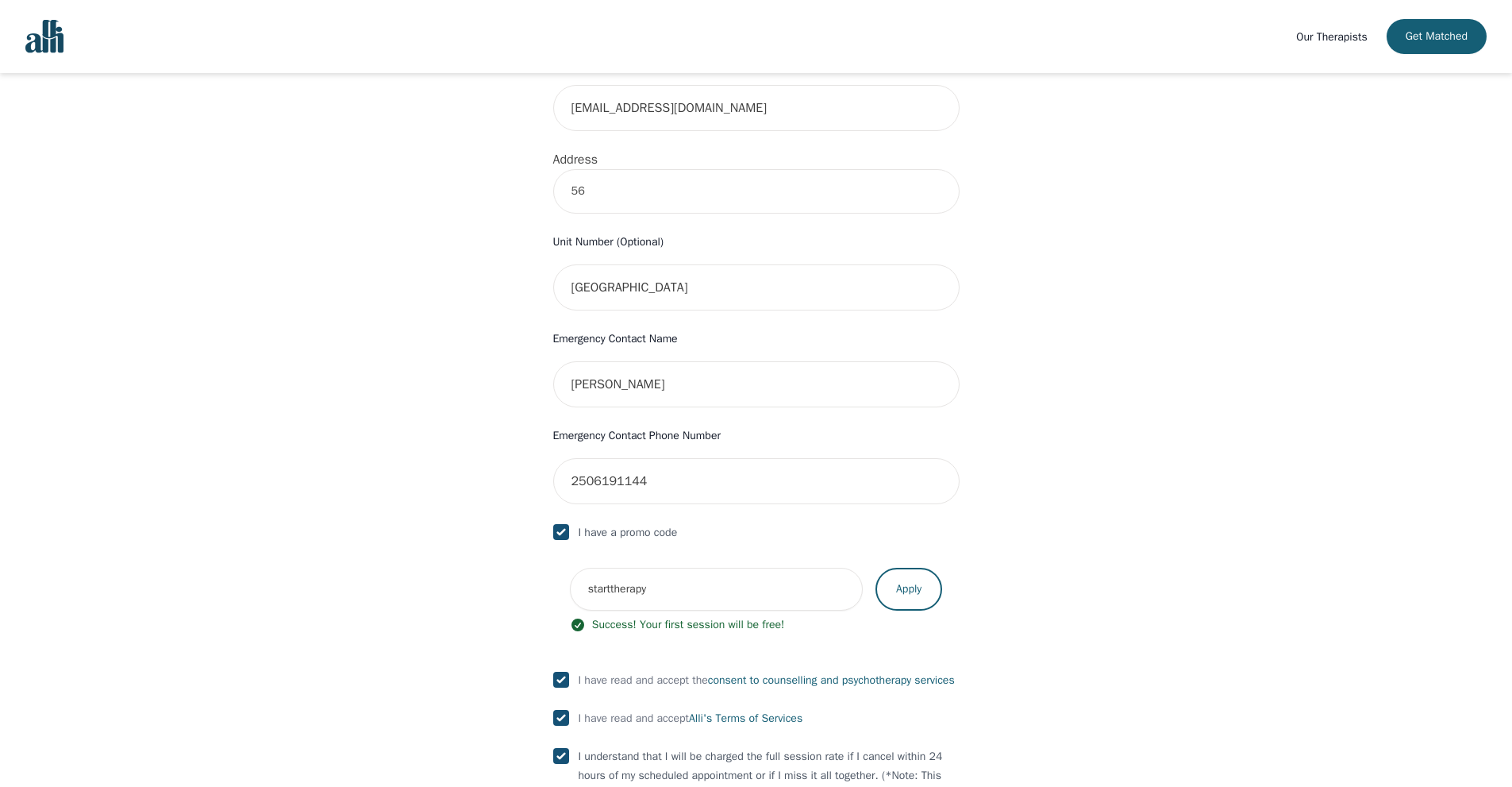 scroll, scrollTop: 754, scrollLeft: 0, axis: vertical 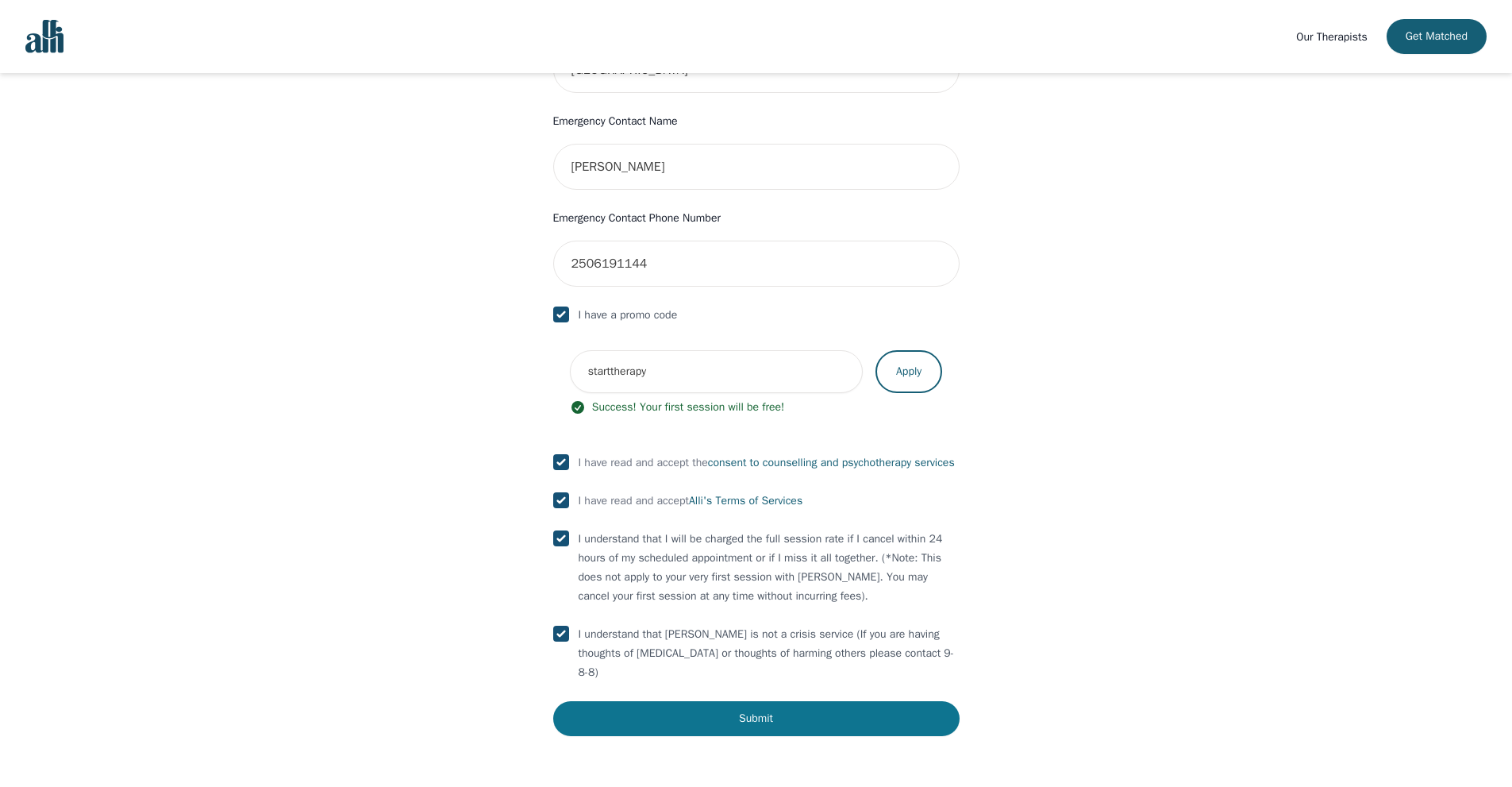 click on "Submit" at bounding box center [756, 719] 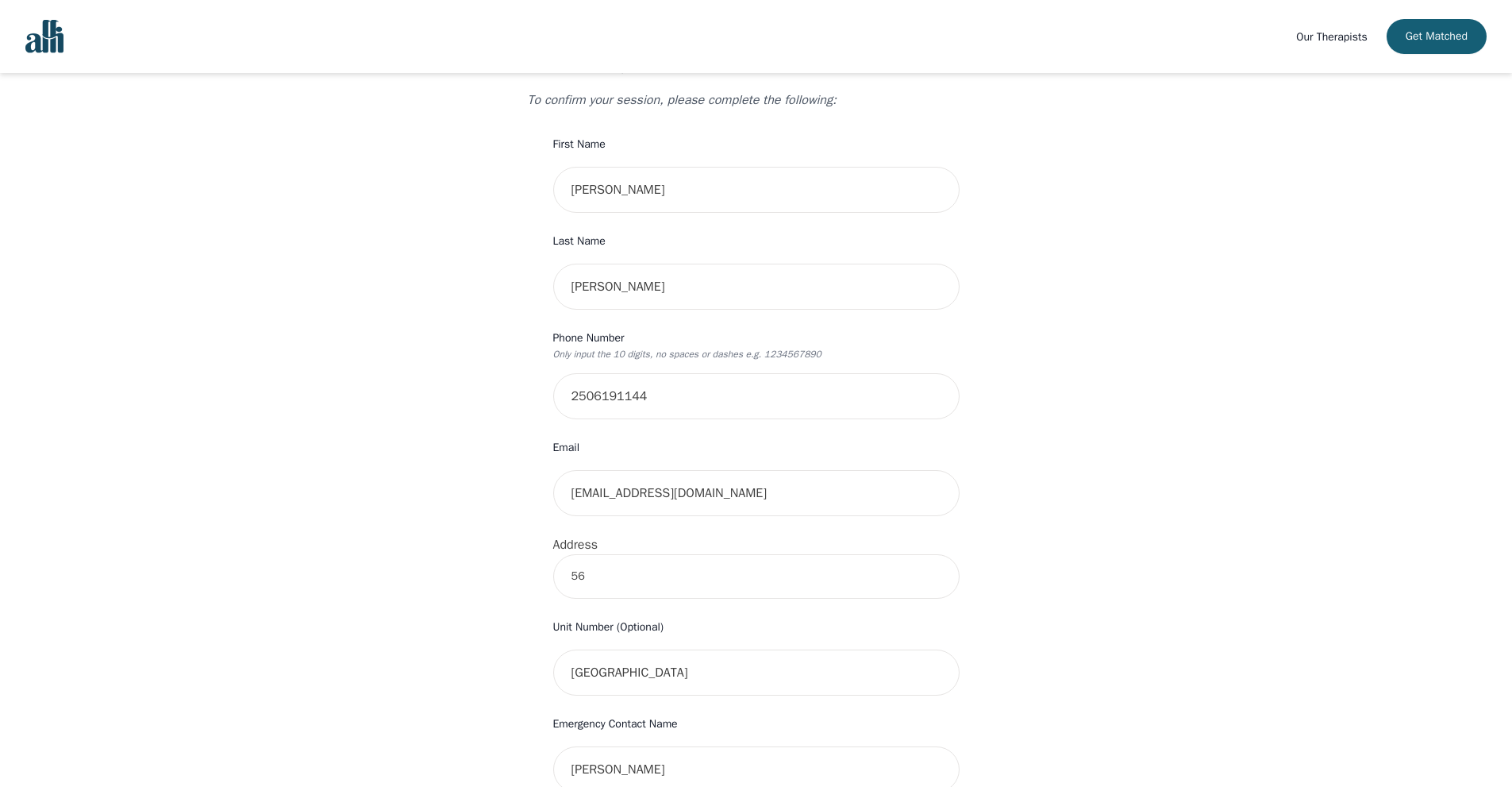 scroll, scrollTop: 0, scrollLeft: 0, axis: both 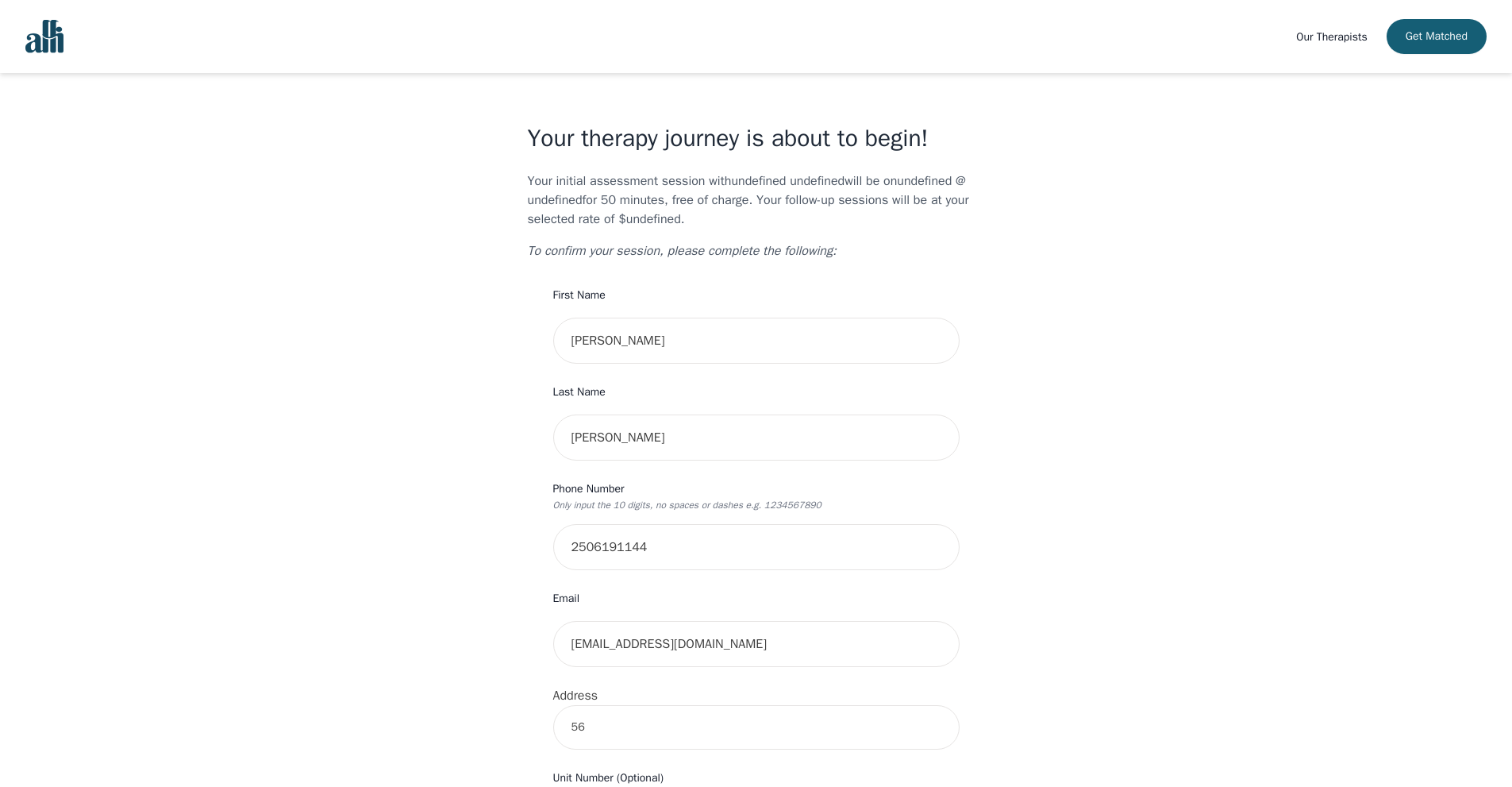 click on "Our Therapists" at bounding box center (1331, 37) 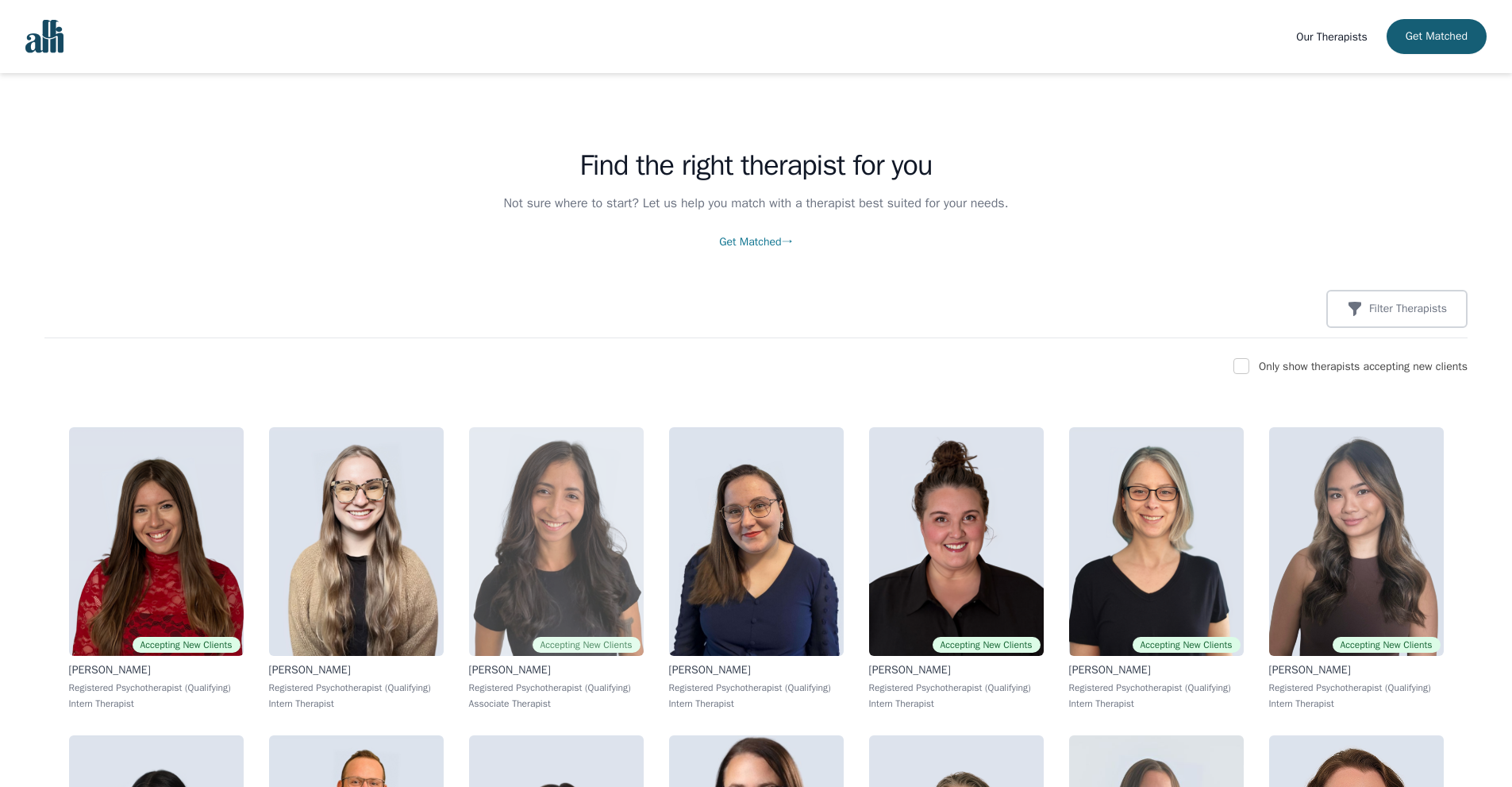 click at bounding box center (556, 542) 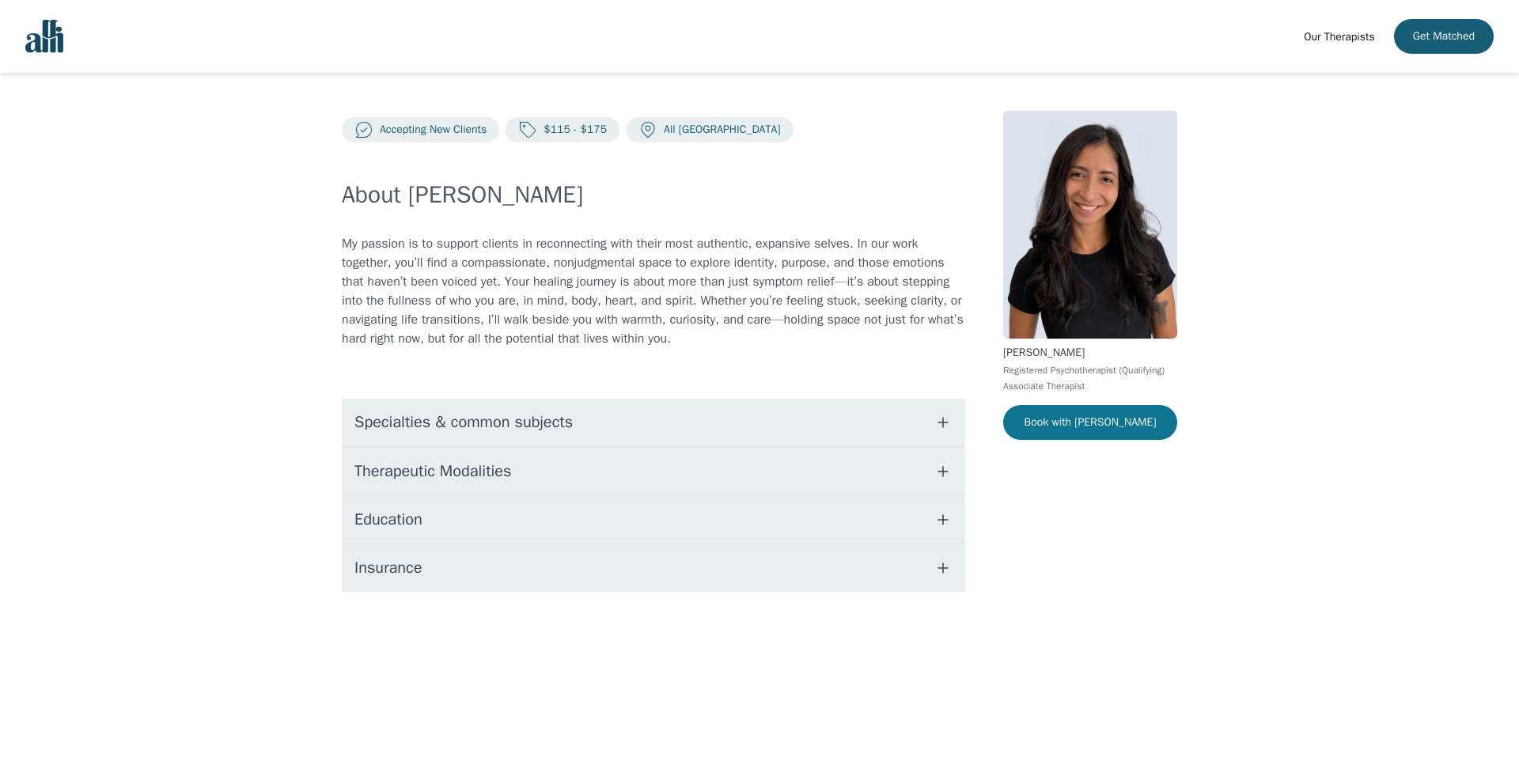 click on "Book with [PERSON_NAME]" at bounding box center [1090, 422] 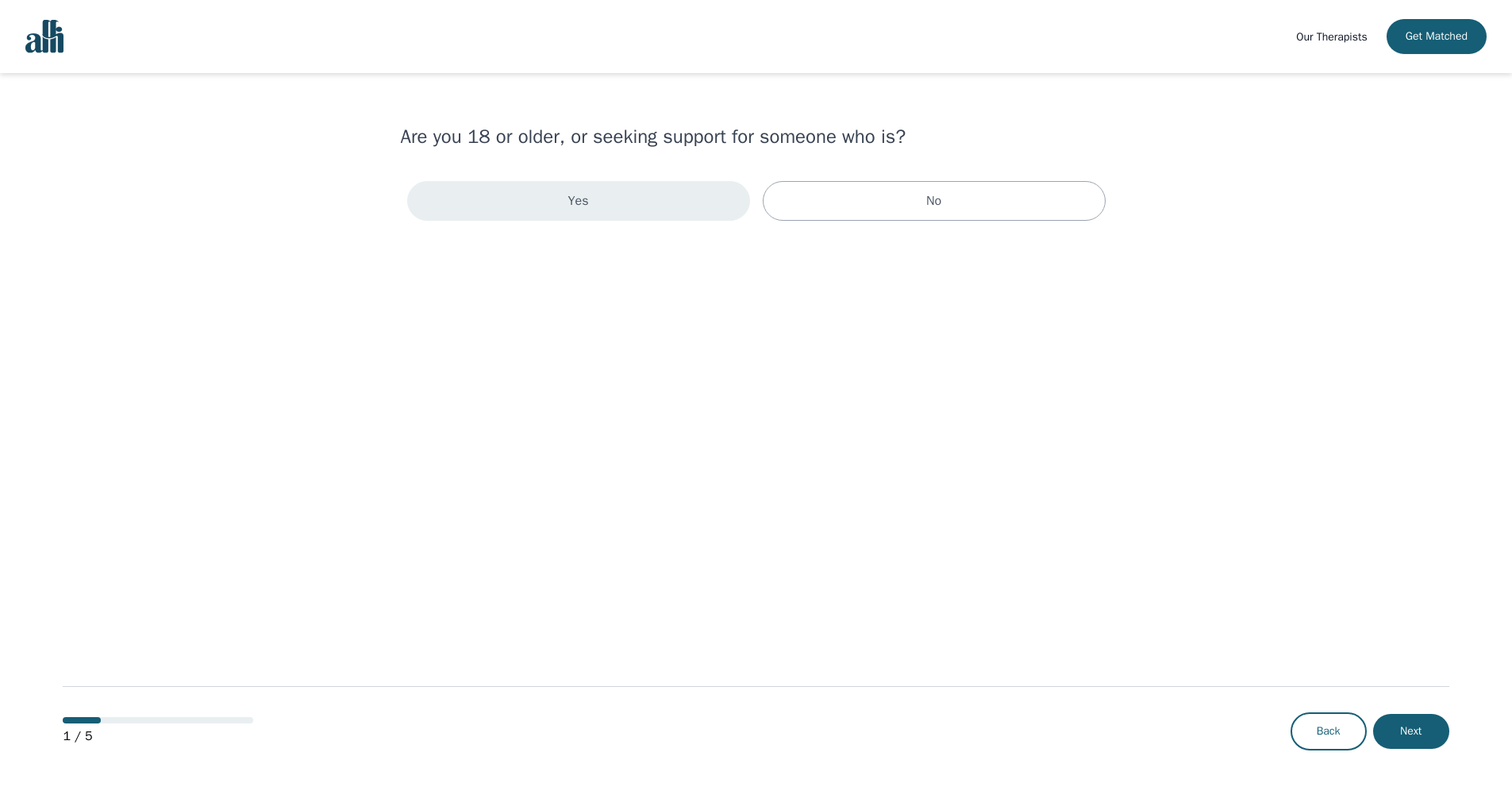 click on "Yes" at bounding box center [579, 201] 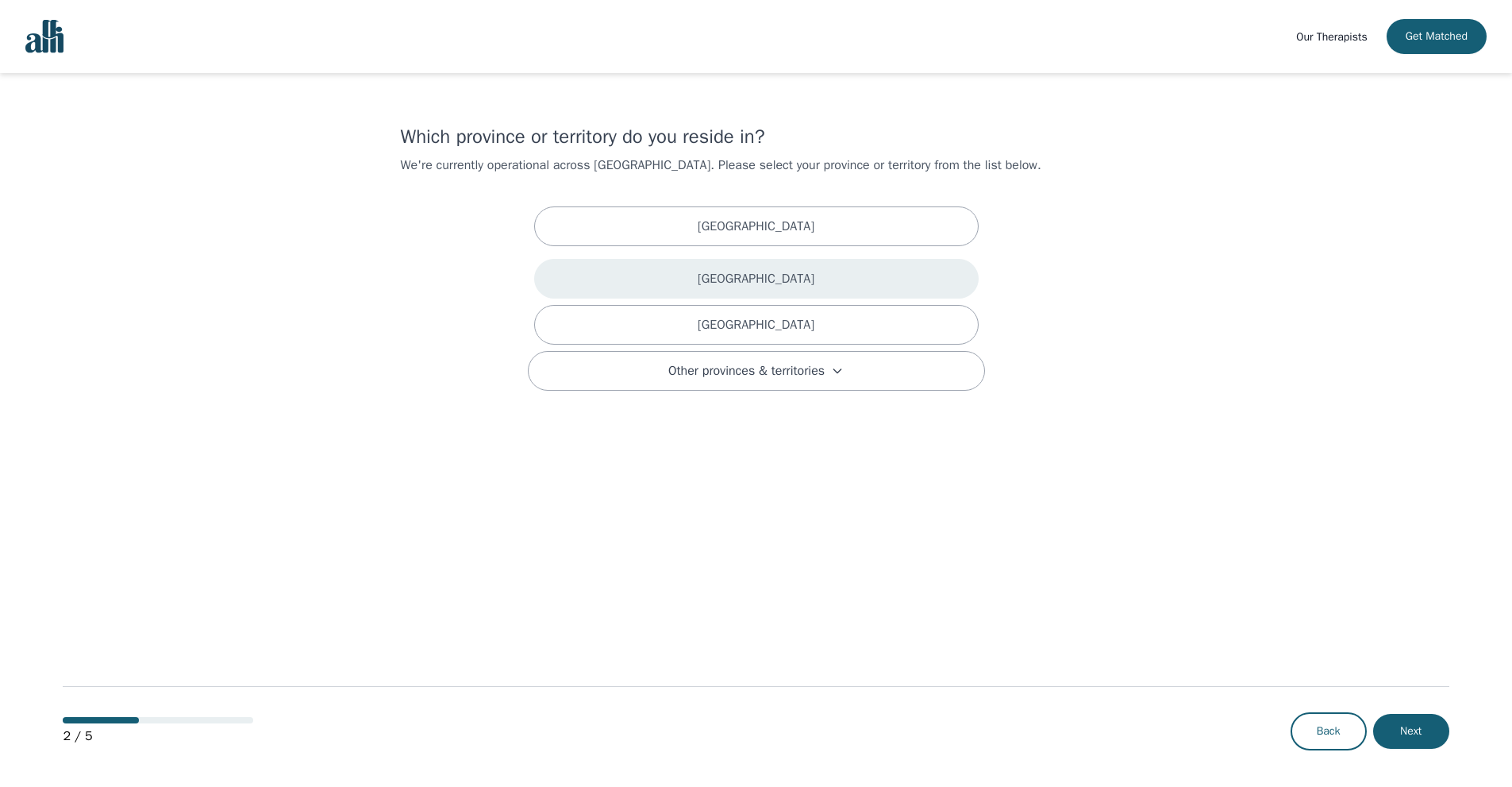click on "[GEOGRAPHIC_DATA]" at bounding box center [756, 279] 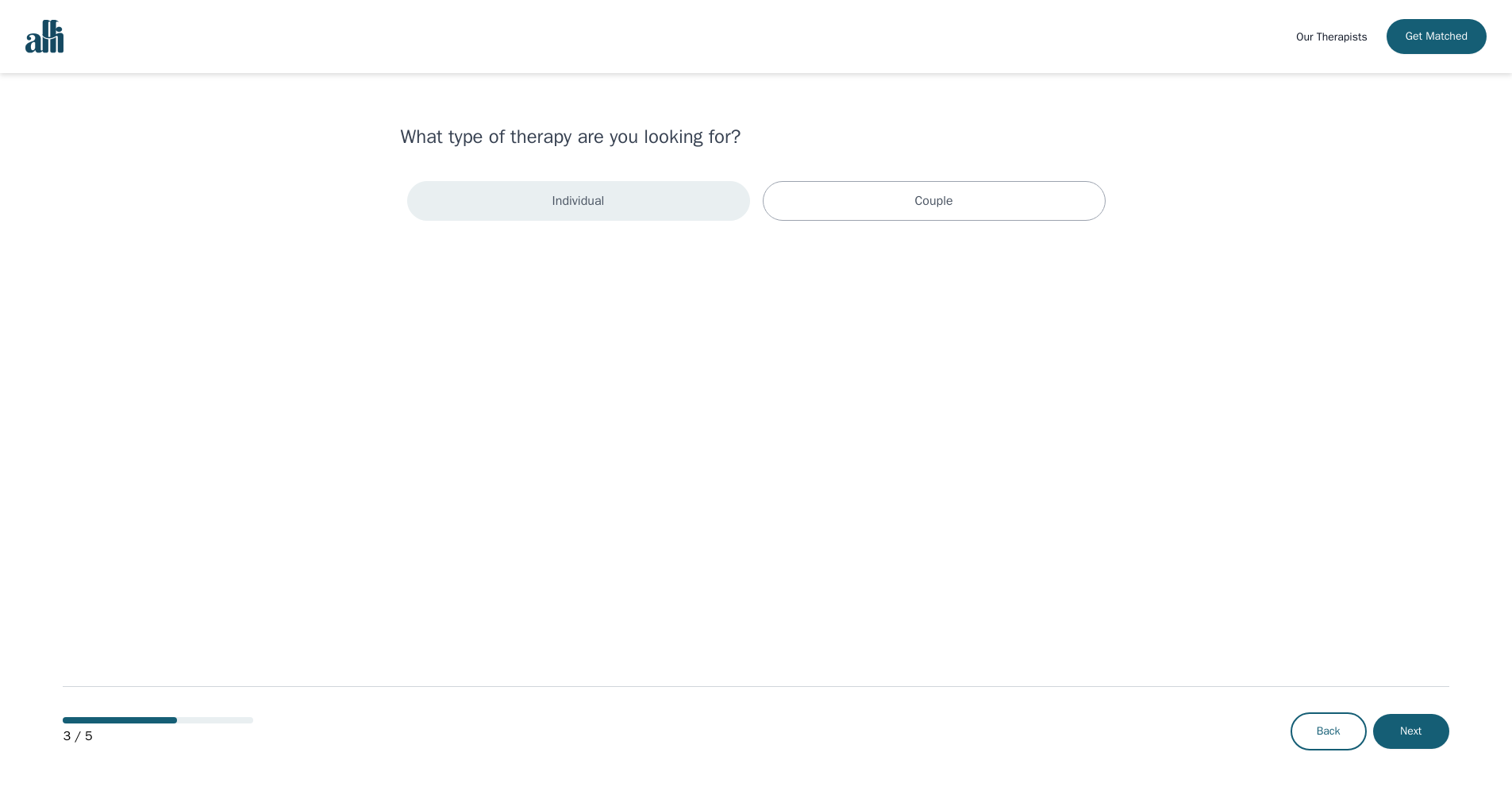 click on "Individual" at bounding box center (579, 201) 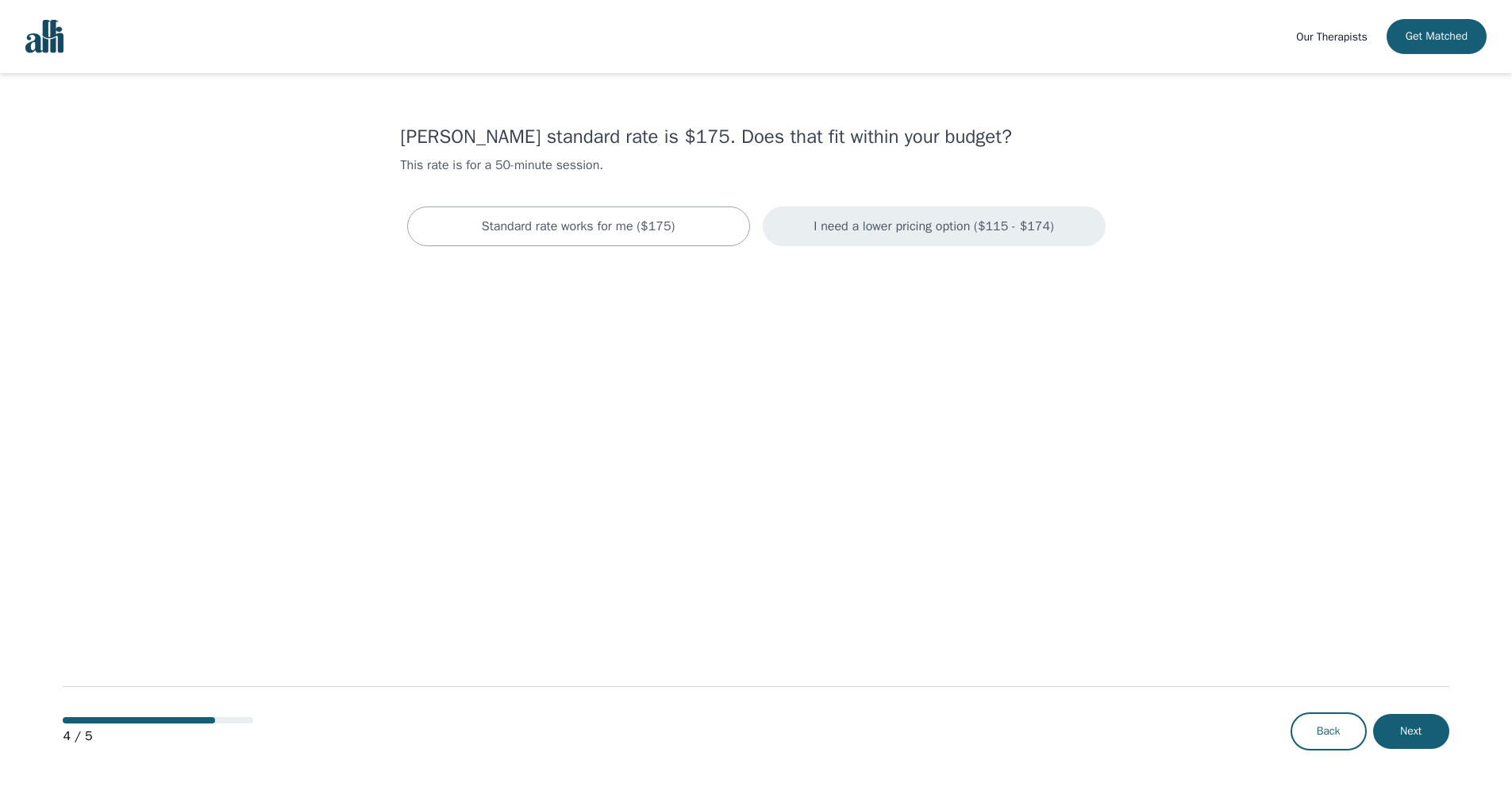 click on "I need a lower pricing option ($115 - $174)" at bounding box center (933, 226) 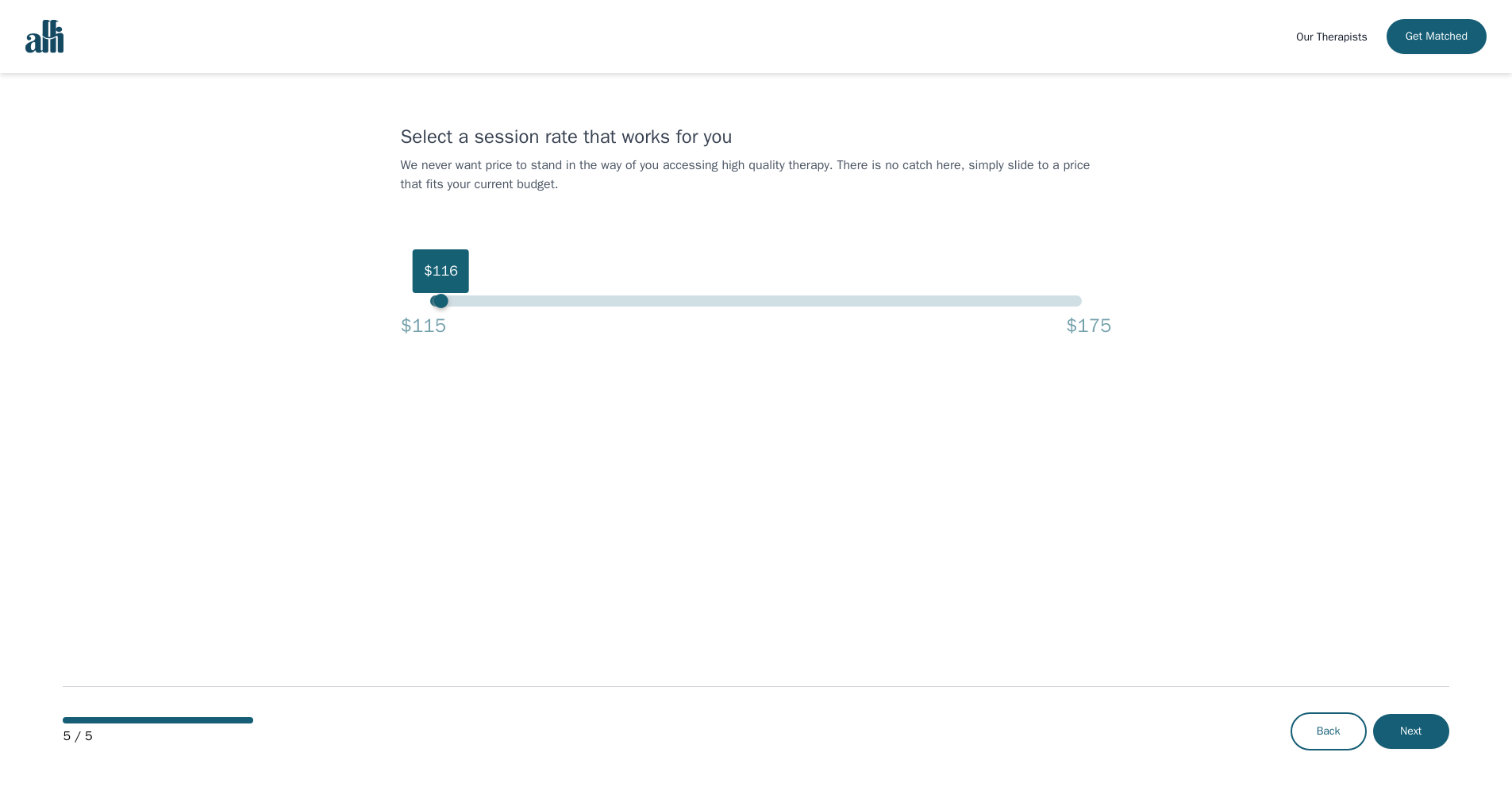 click on "$116" at bounding box center (756, 301) 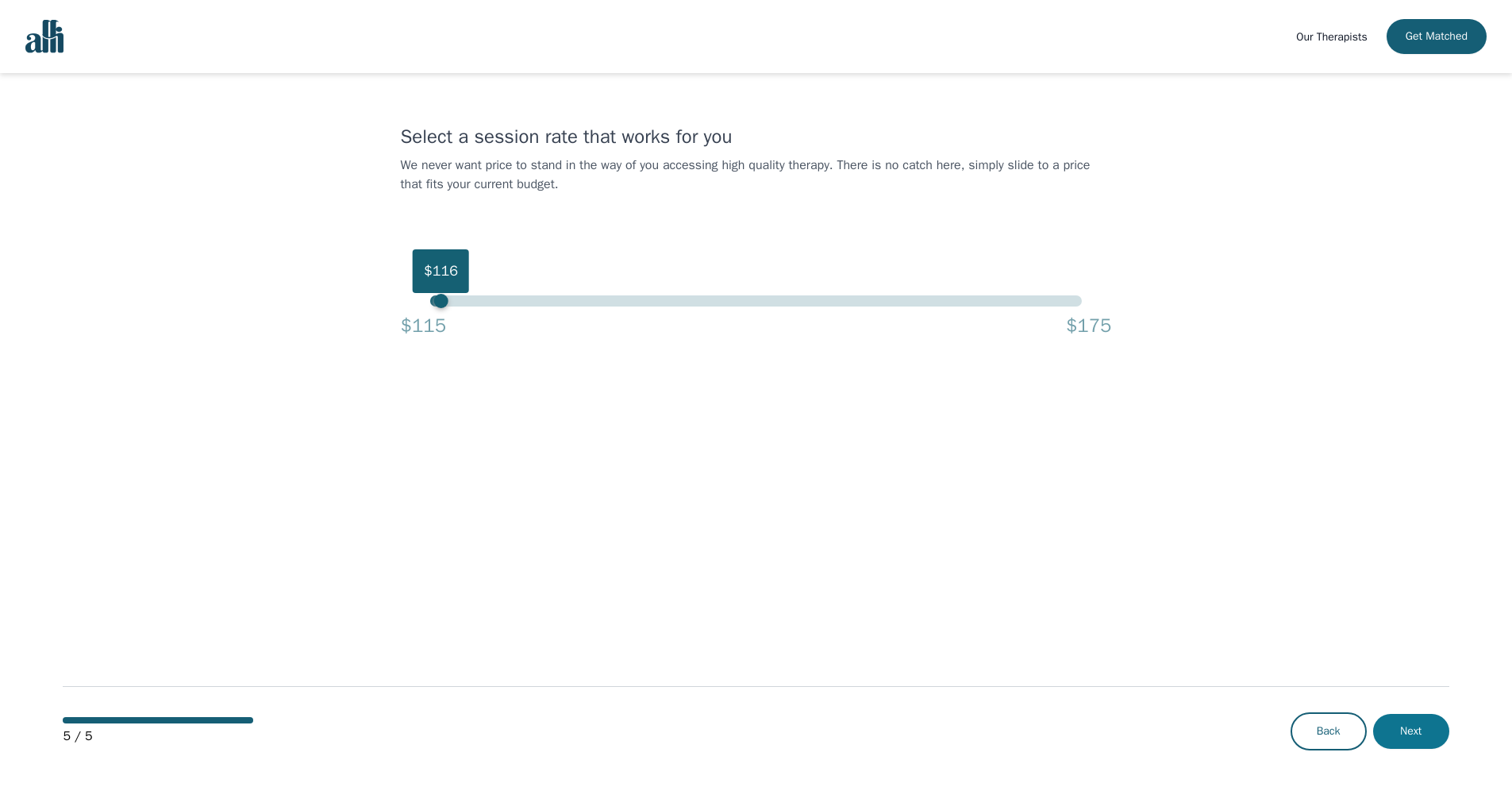 click on "Next" at bounding box center [1411, 731] 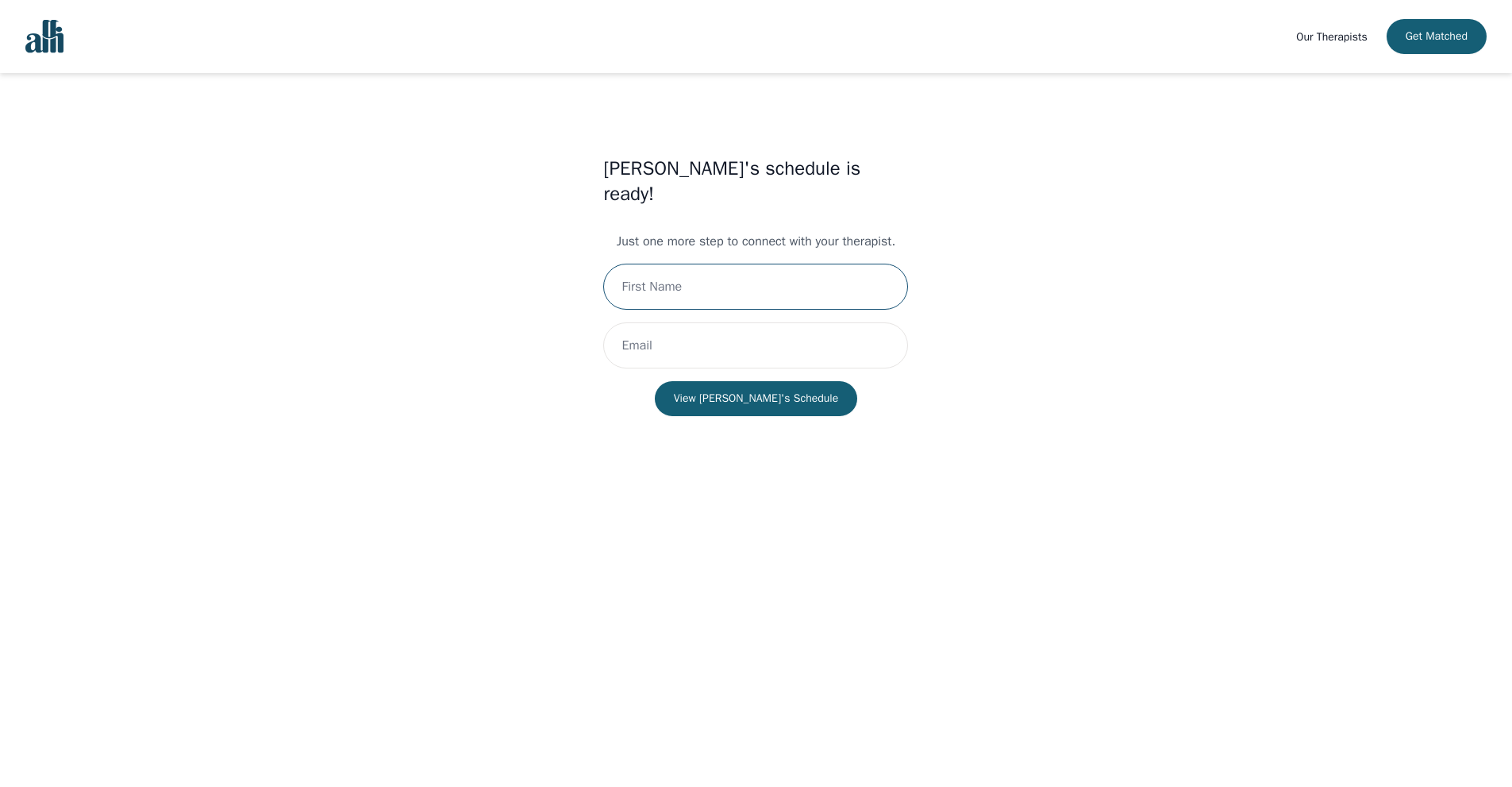 click at bounding box center [756, 287] 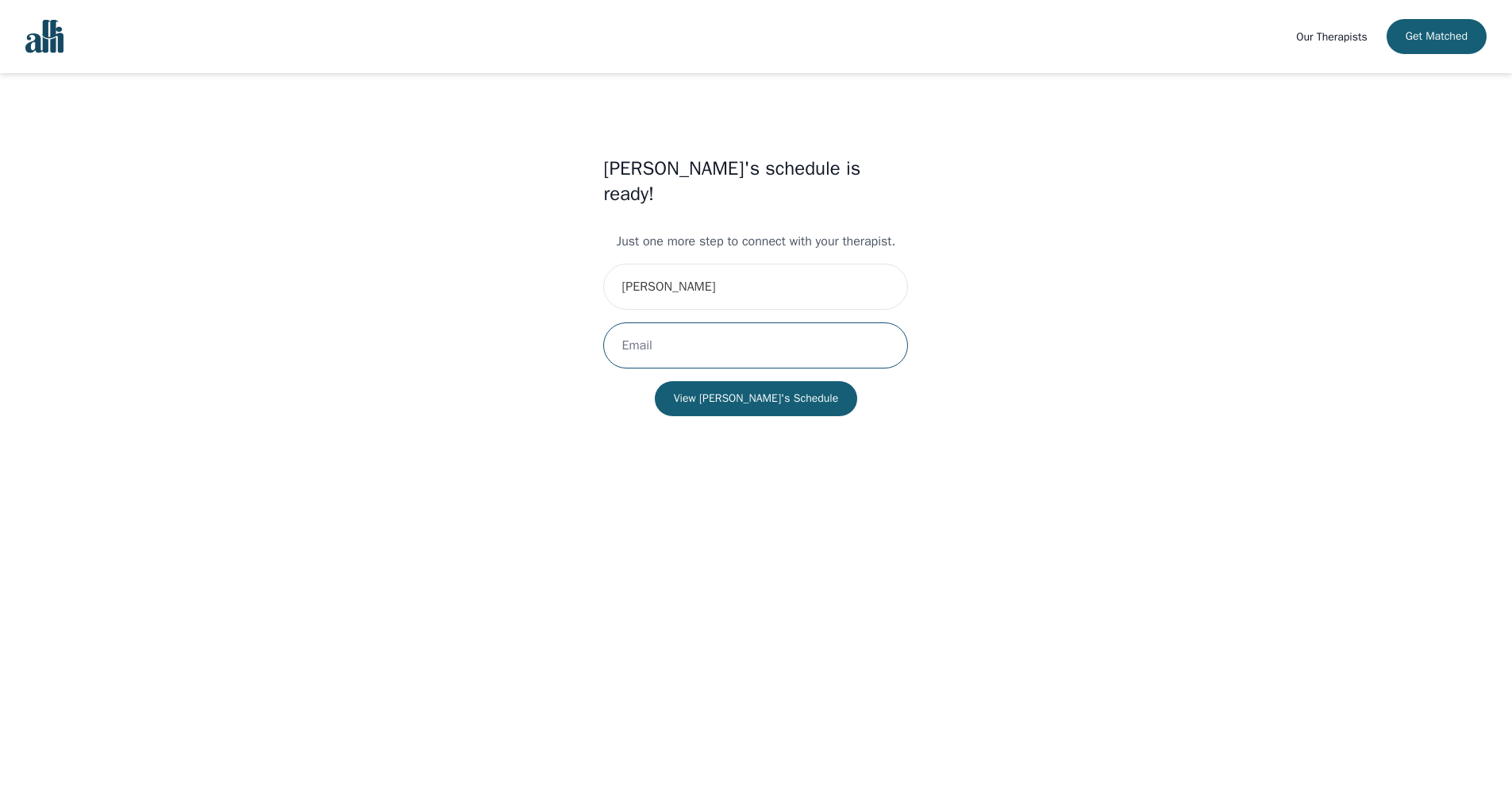 click at bounding box center [756, 345] 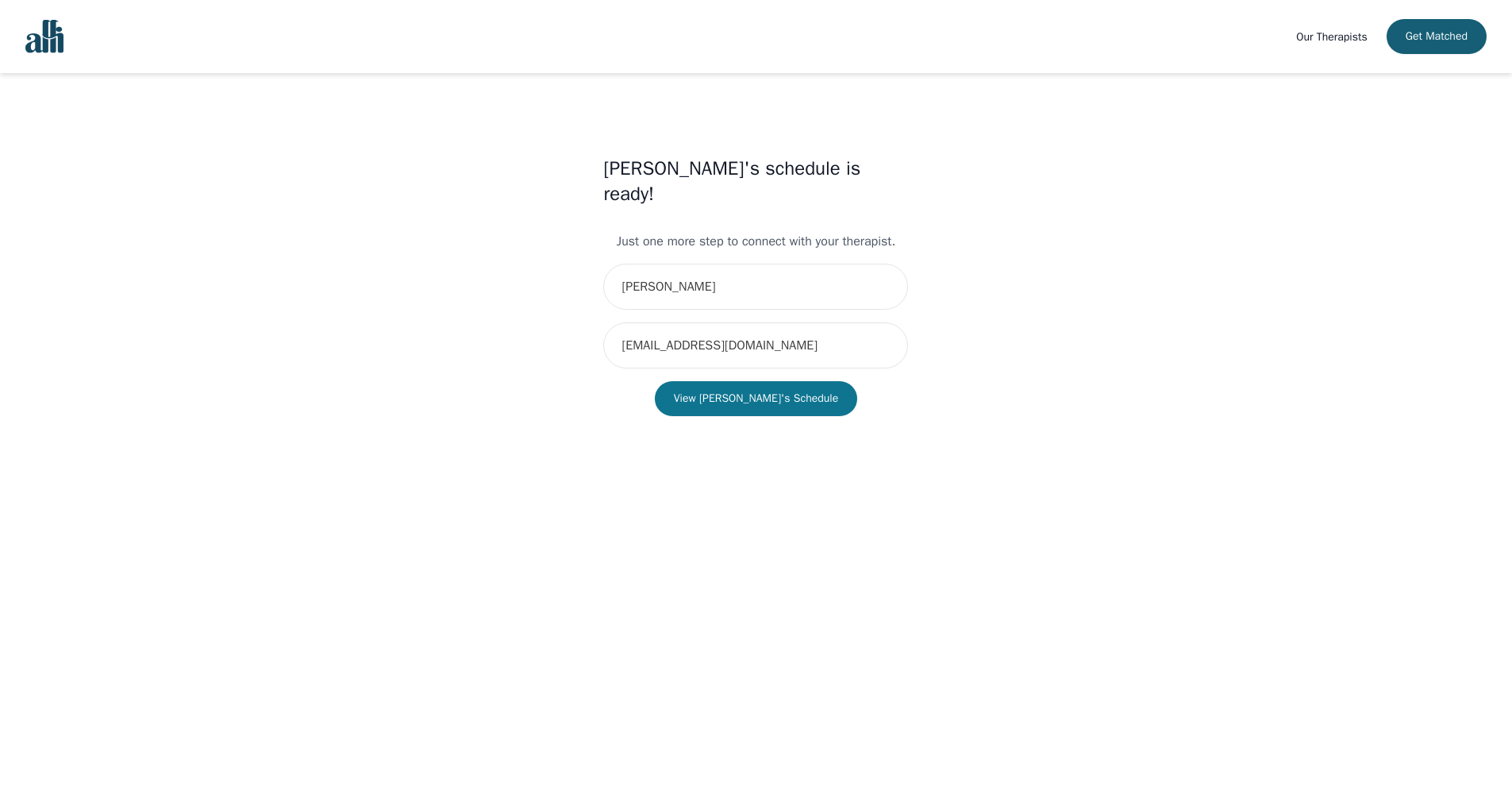 click on "View [PERSON_NAME]'s Schedule" at bounding box center [756, 399] 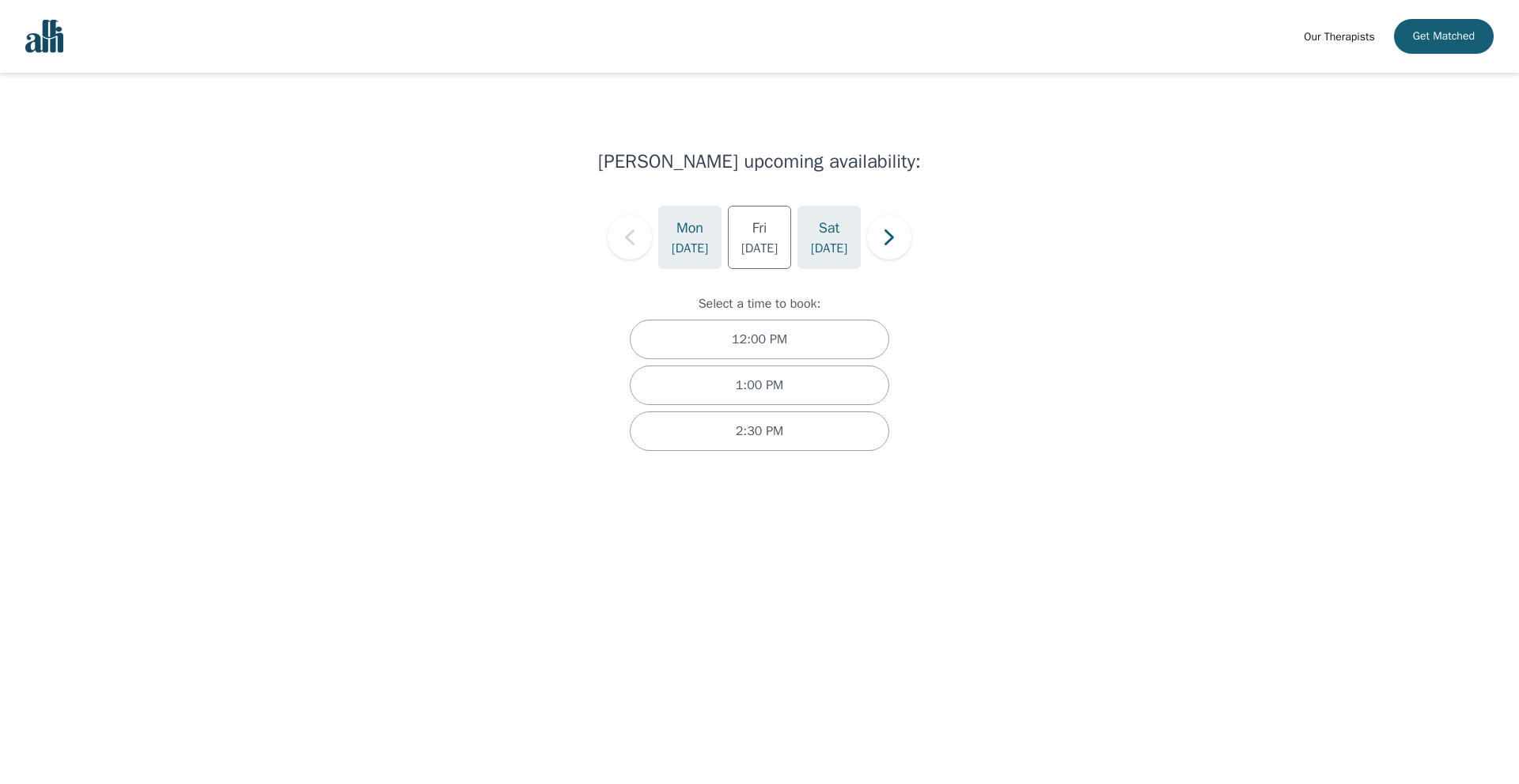 click on "[DATE]" at bounding box center (829, 248) 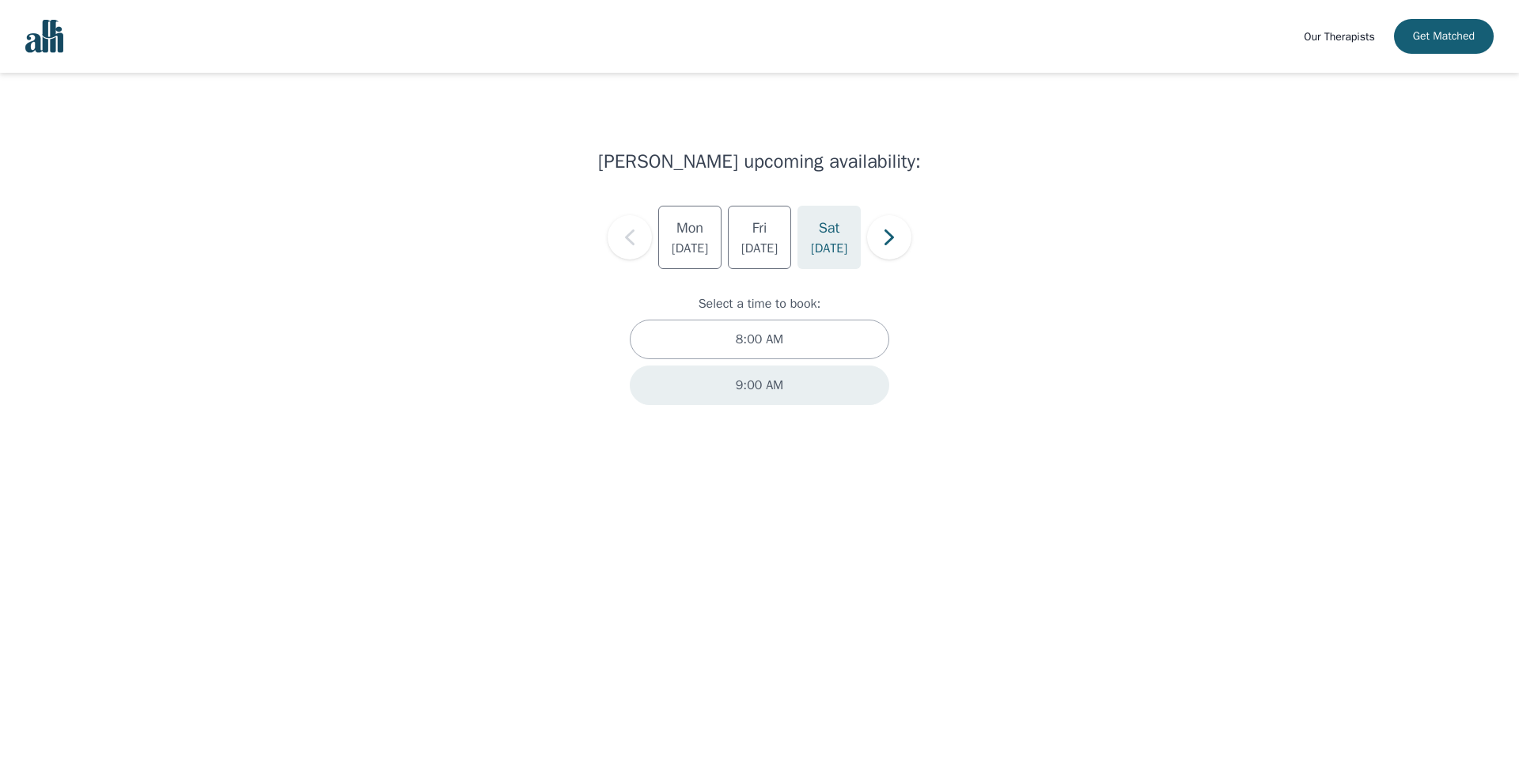 click on "9:00 AM" at bounding box center [760, 385] 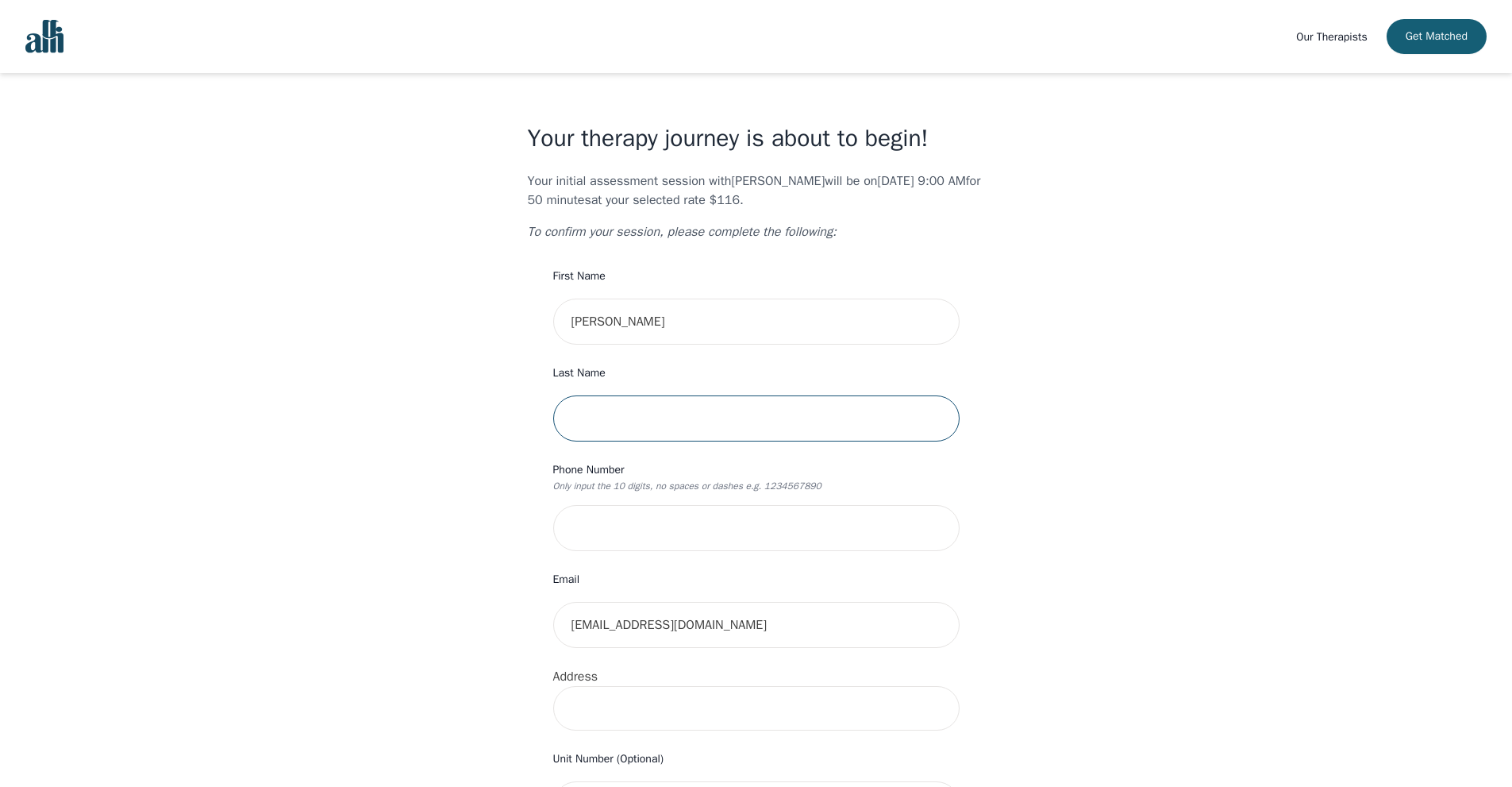 click at bounding box center (756, 419) 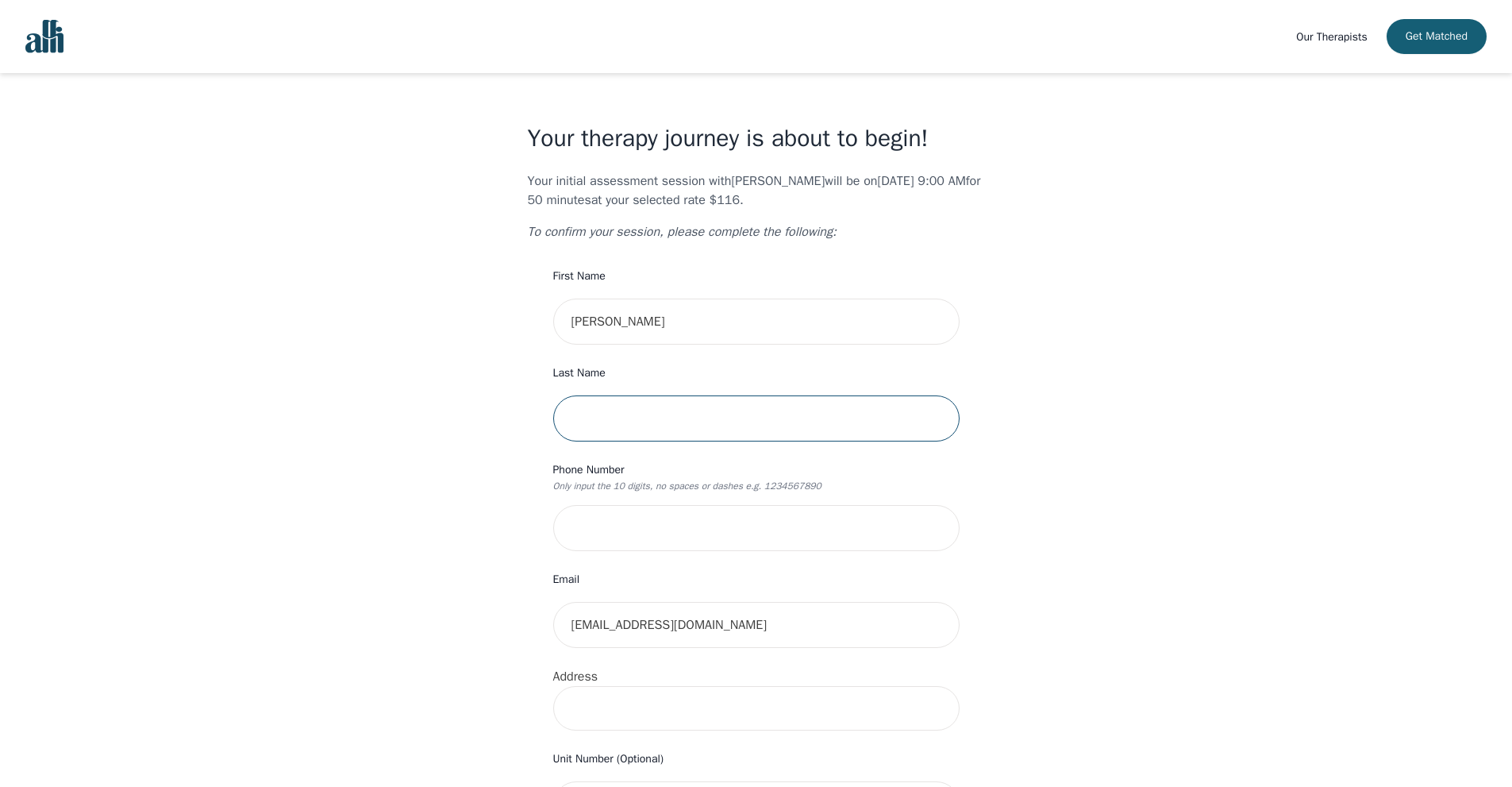type on "[PERSON_NAME]" 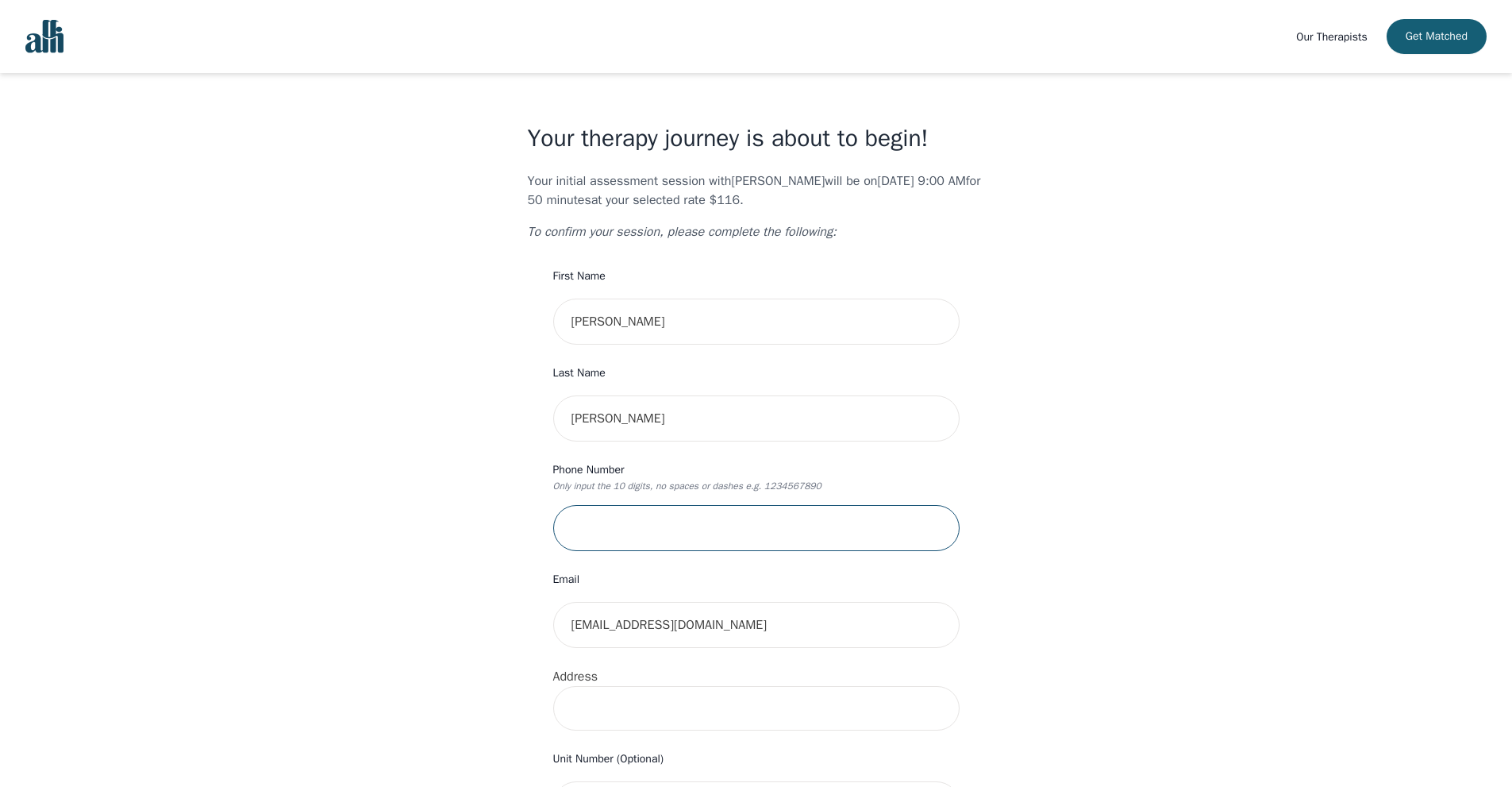 type on "2506191144" 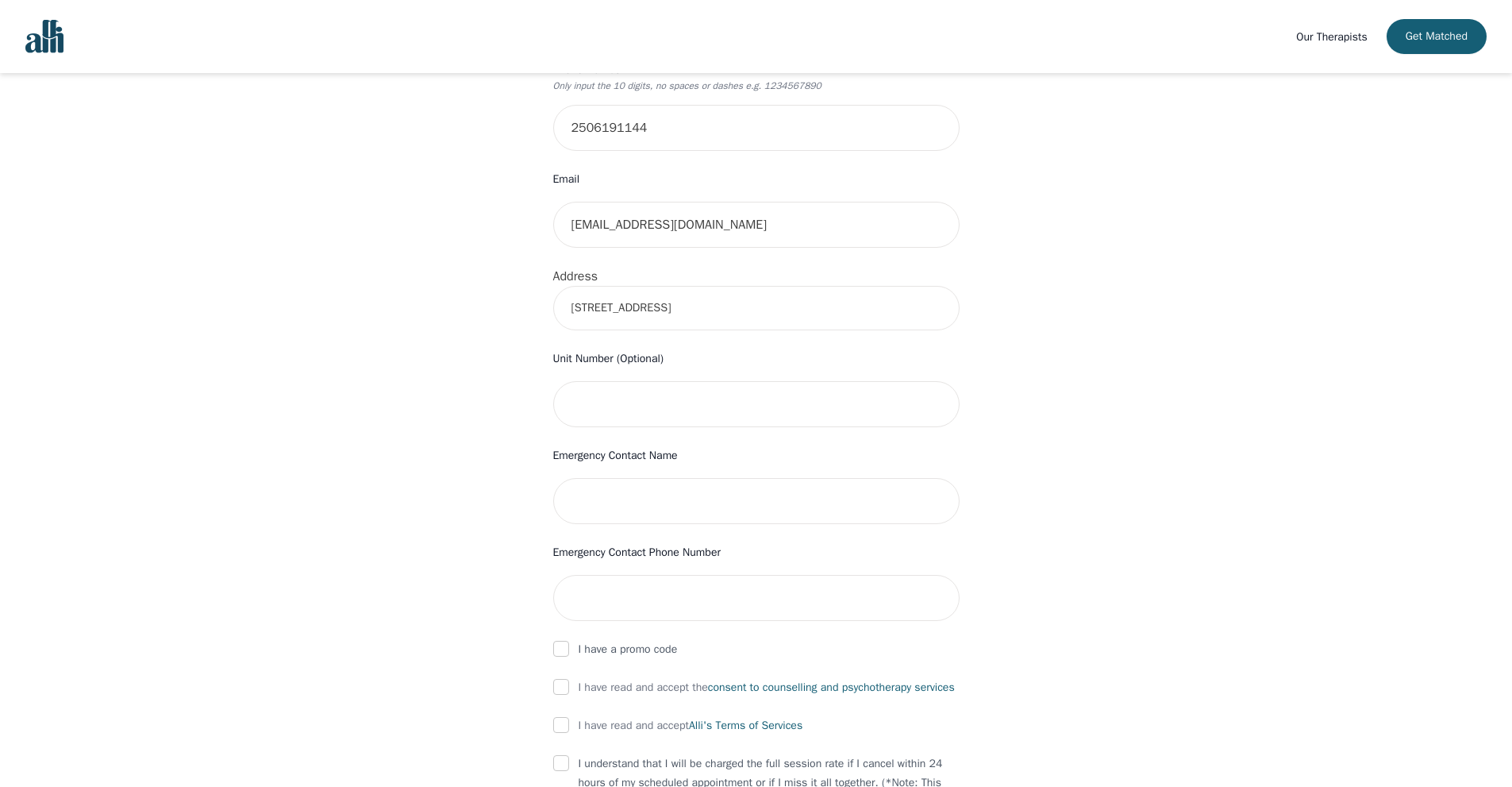 scroll, scrollTop: 396, scrollLeft: 0, axis: vertical 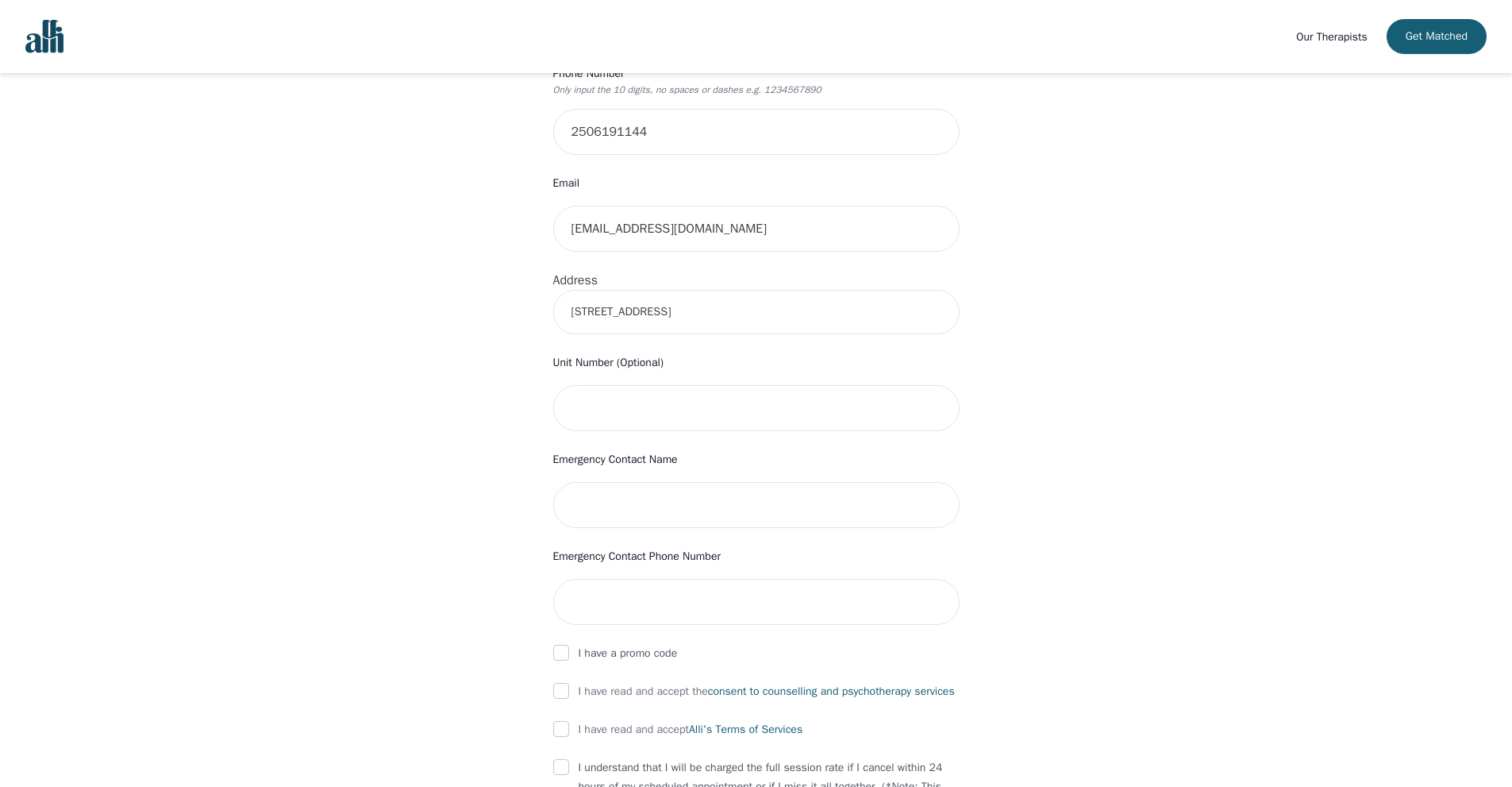 click on "[STREET_ADDRESS]" at bounding box center (756, 312) 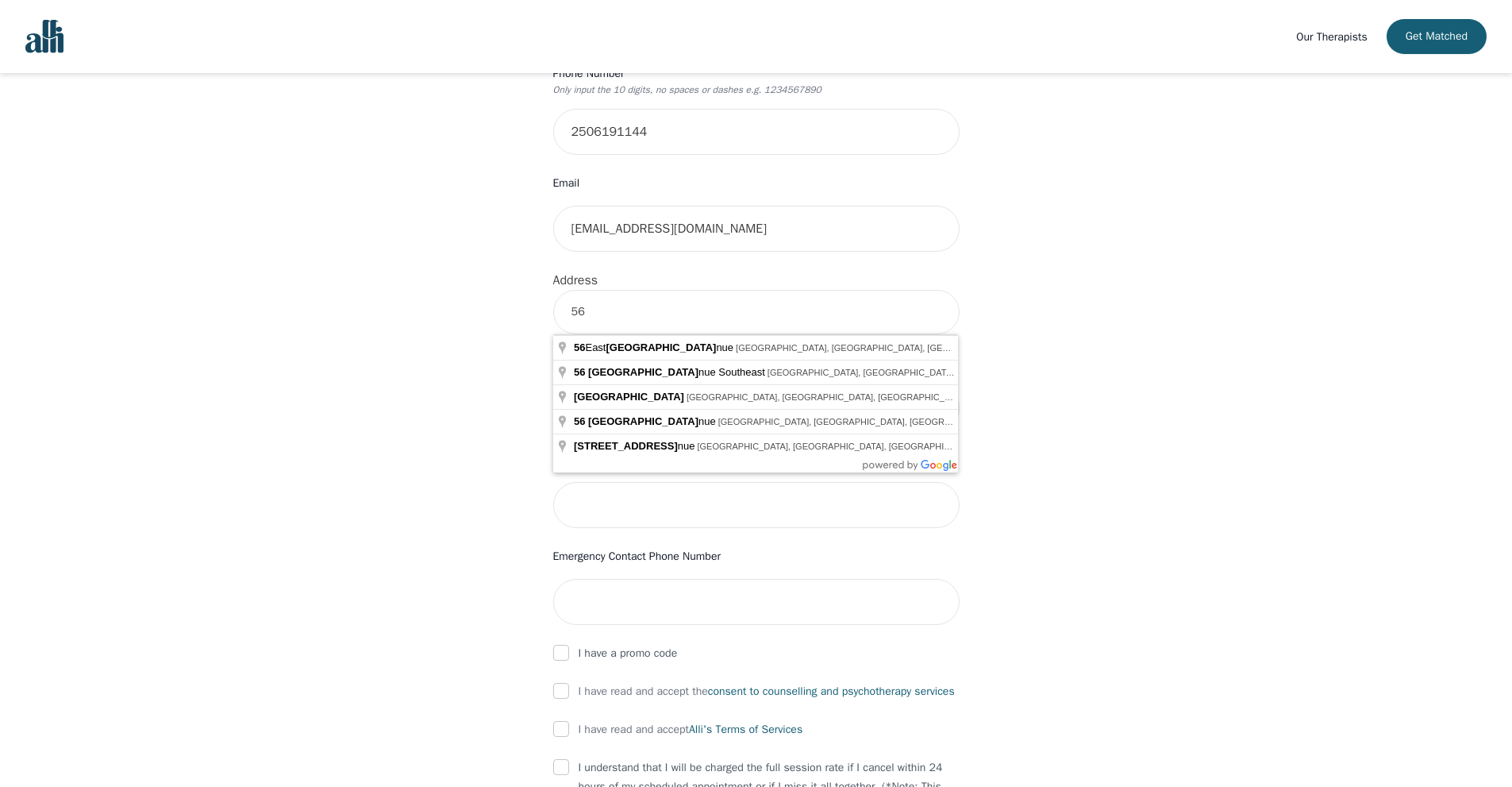 type on "5" 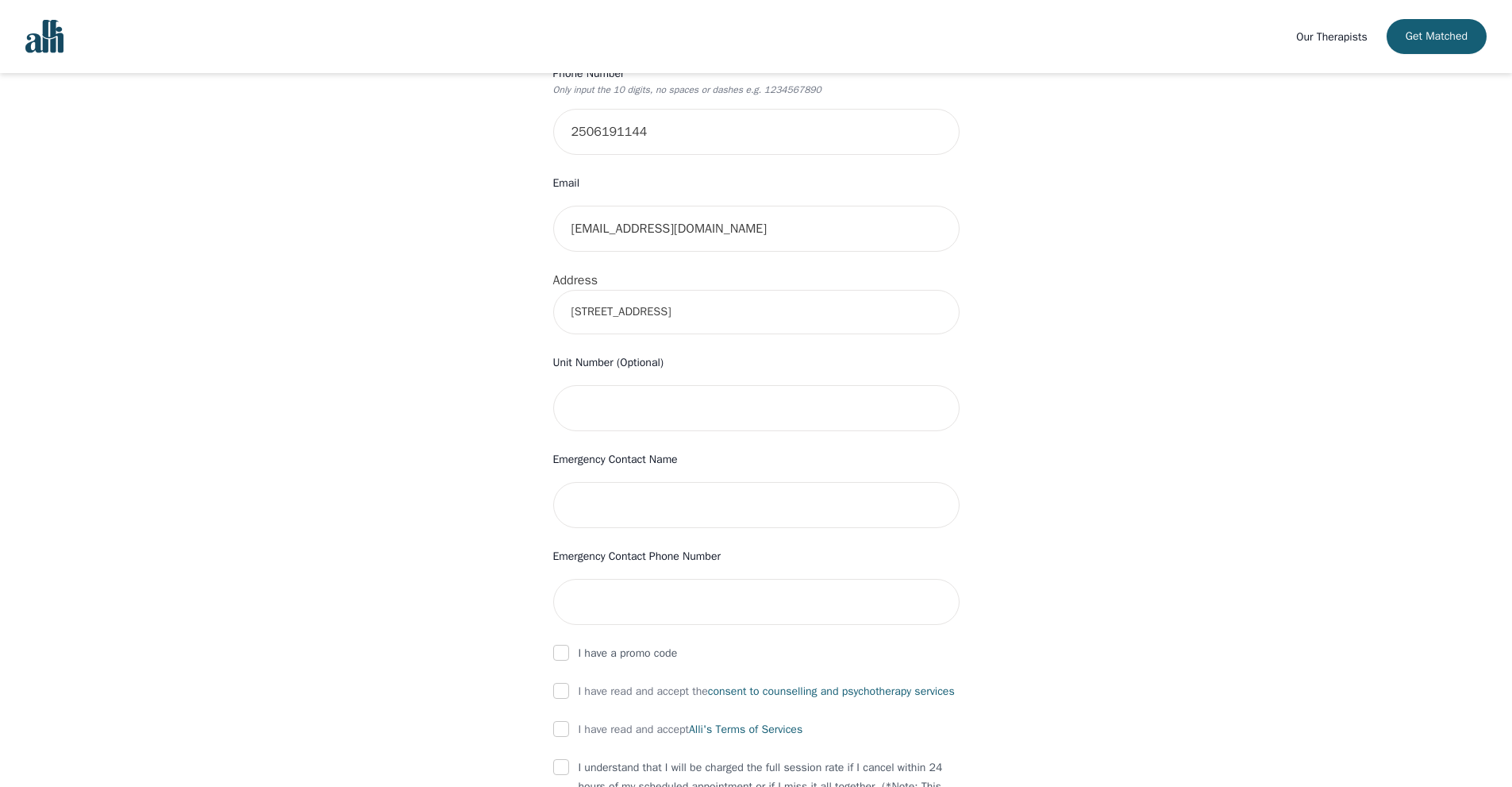 type on "[STREET_ADDRESS]" 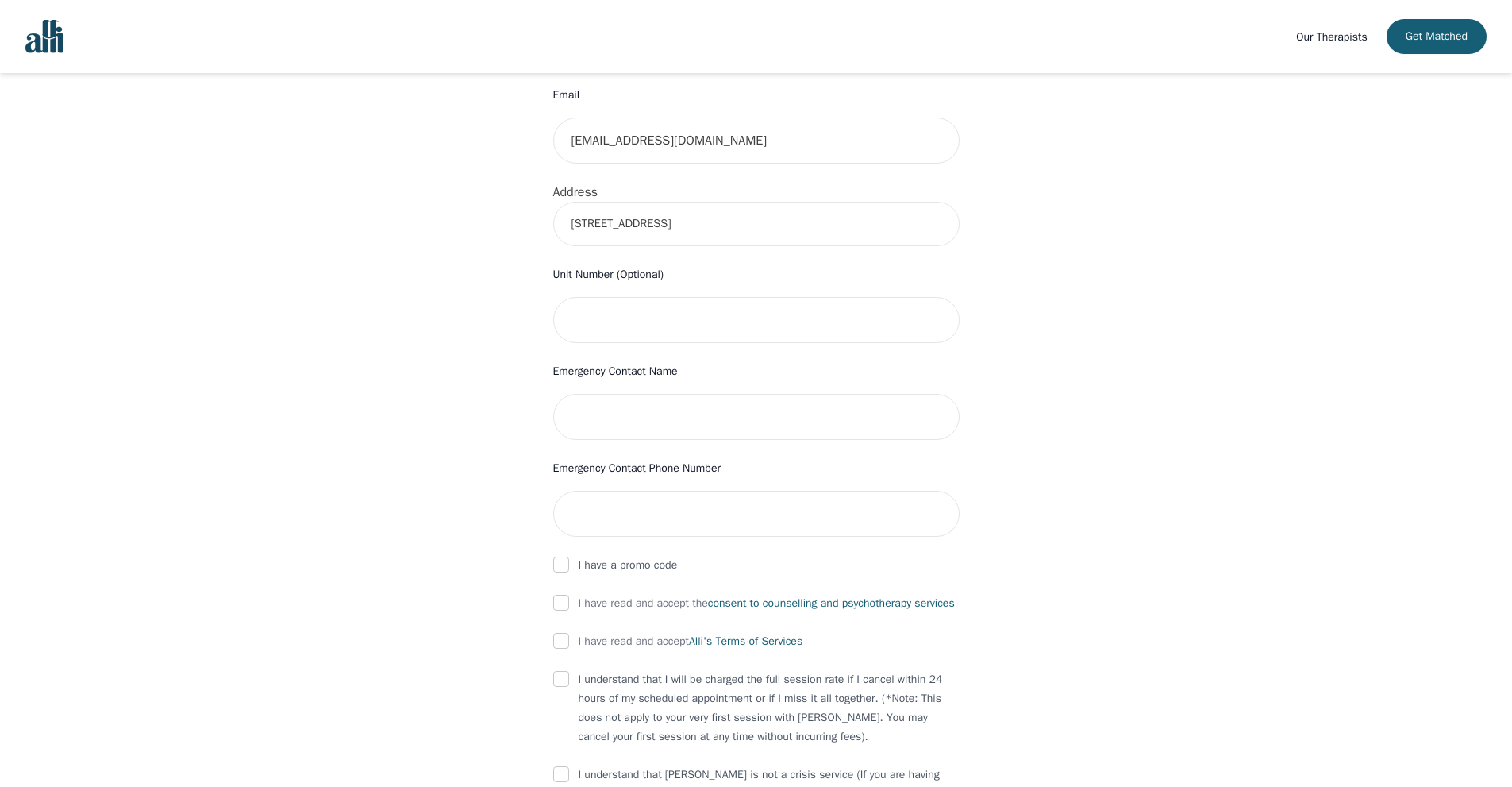 scroll, scrollTop: 489, scrollLeft: 0, axis: vertical 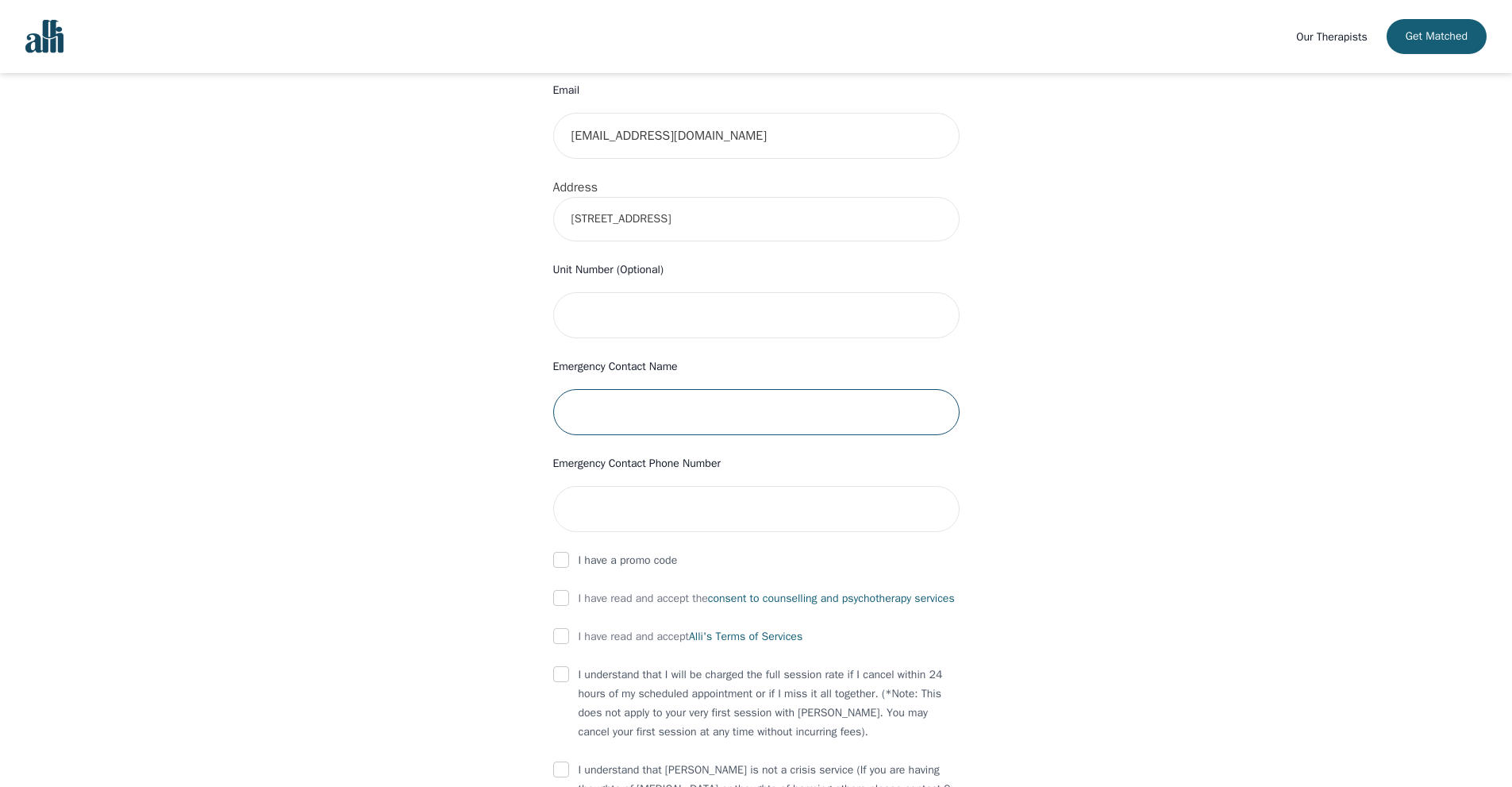 click at bounding box center (756, 412) 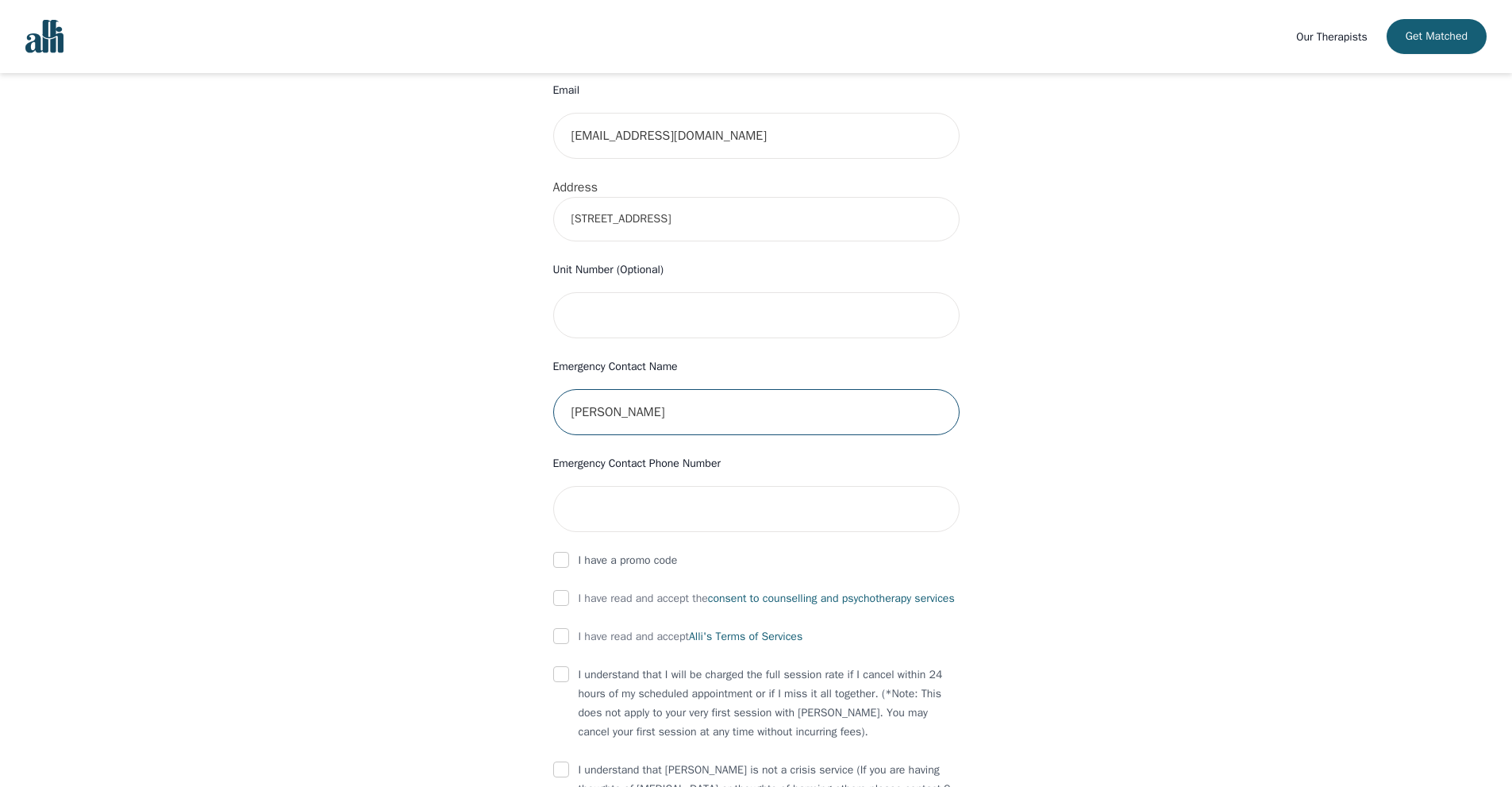 type on "[PERSON_NAME]" 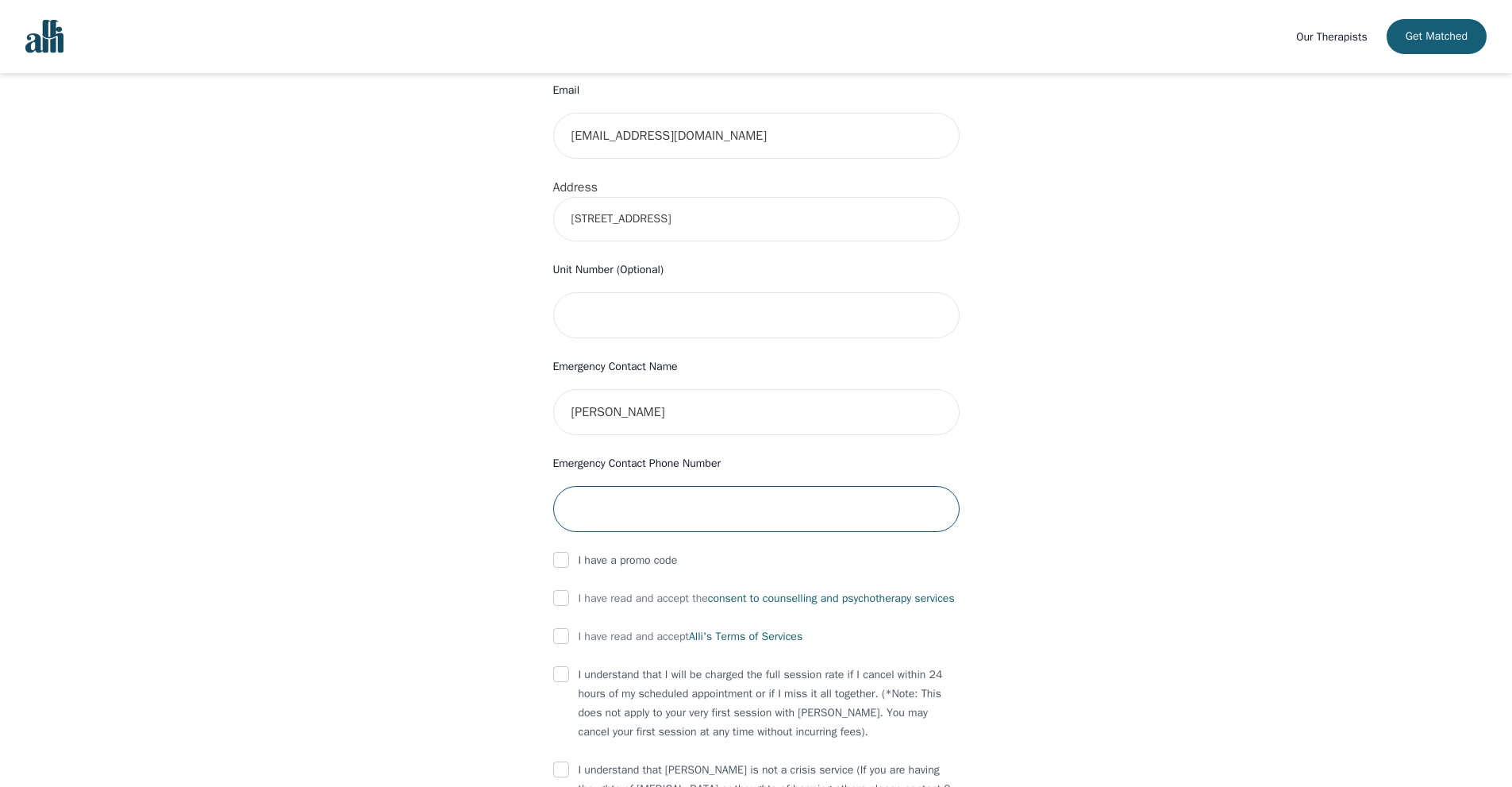 click at bounding box center [756, 509] 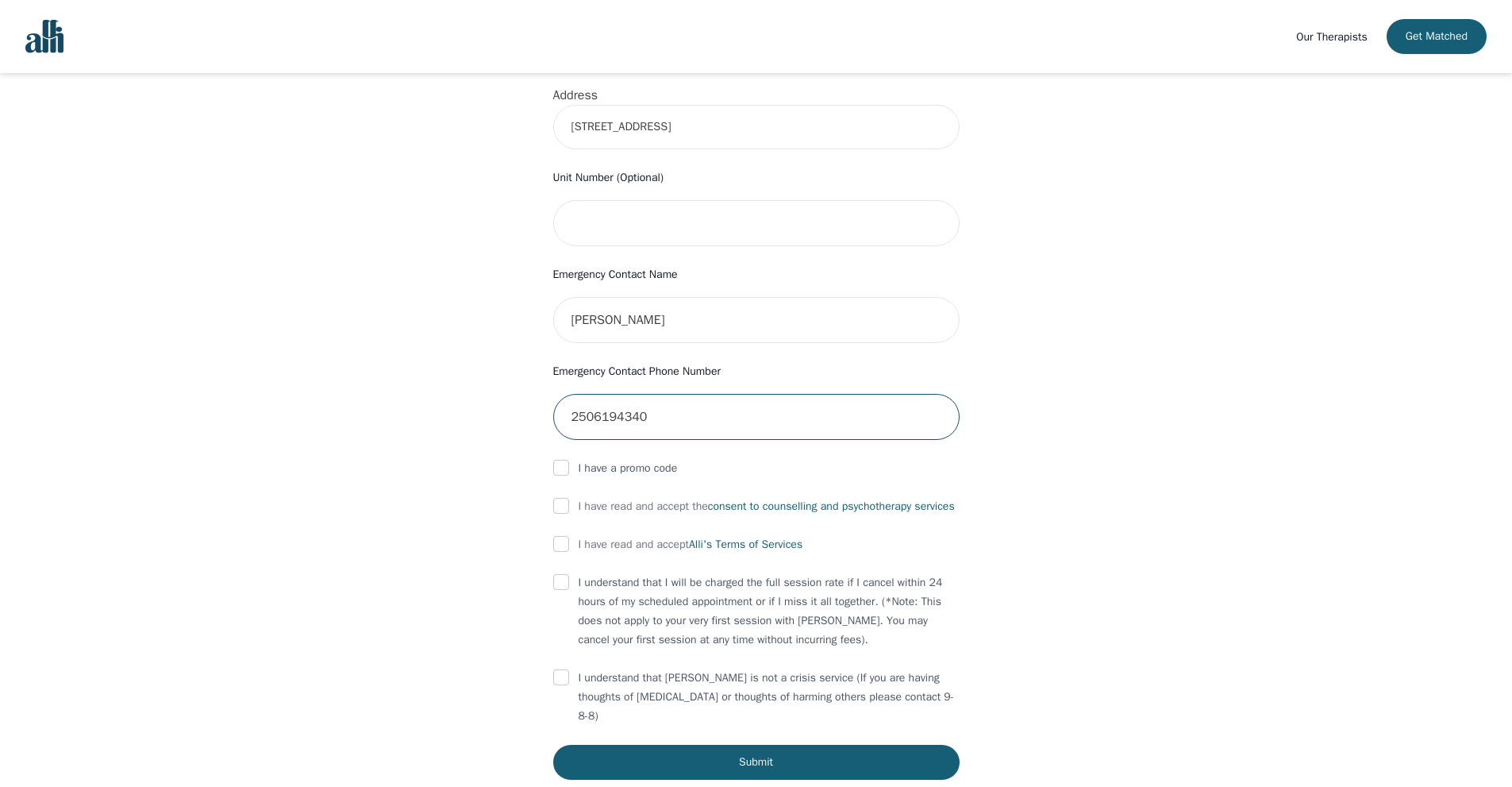 scroll, scrollTop: 582, scrollLeft: 0, axis: vertical 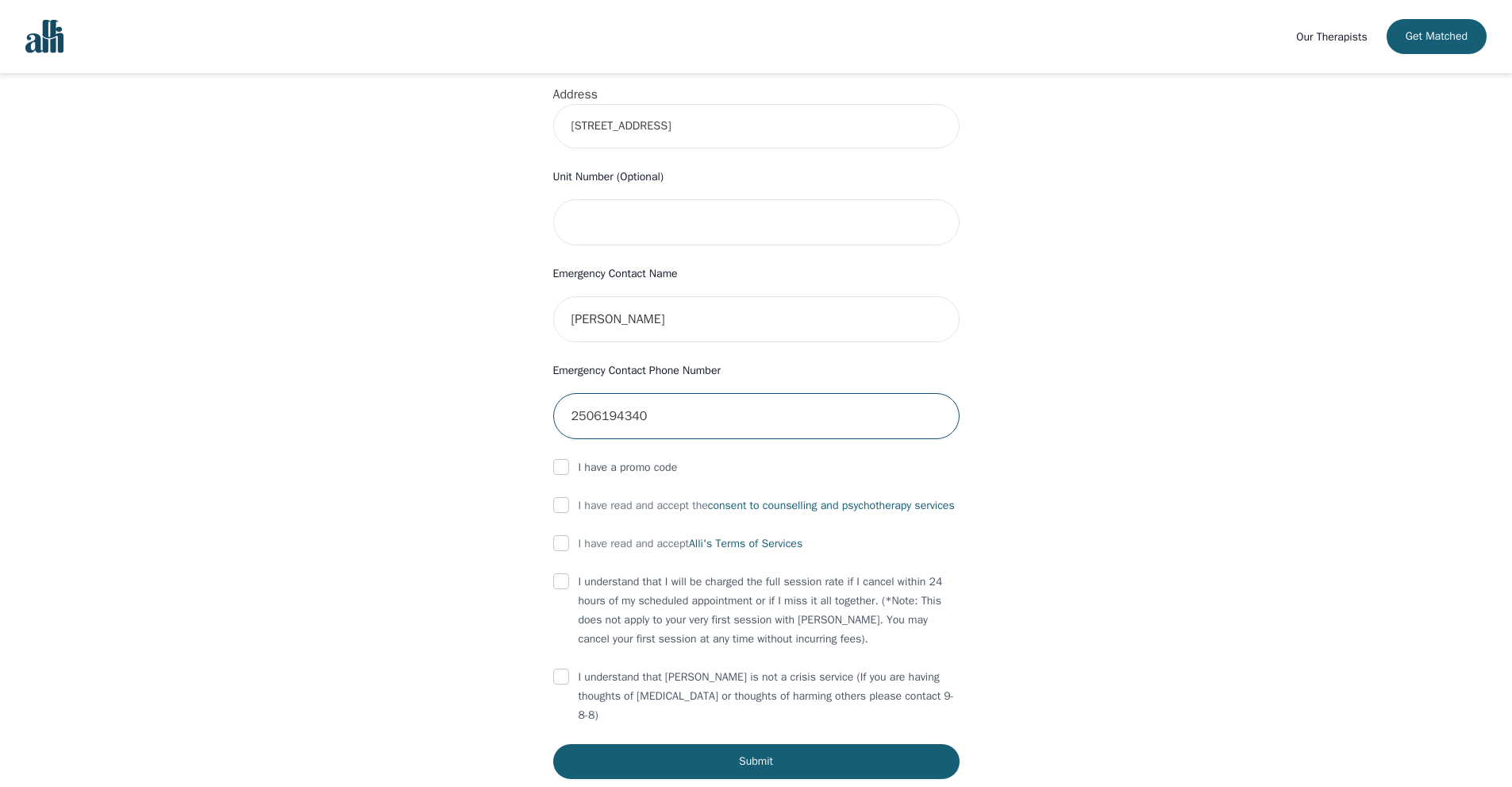 type on "2506194340" 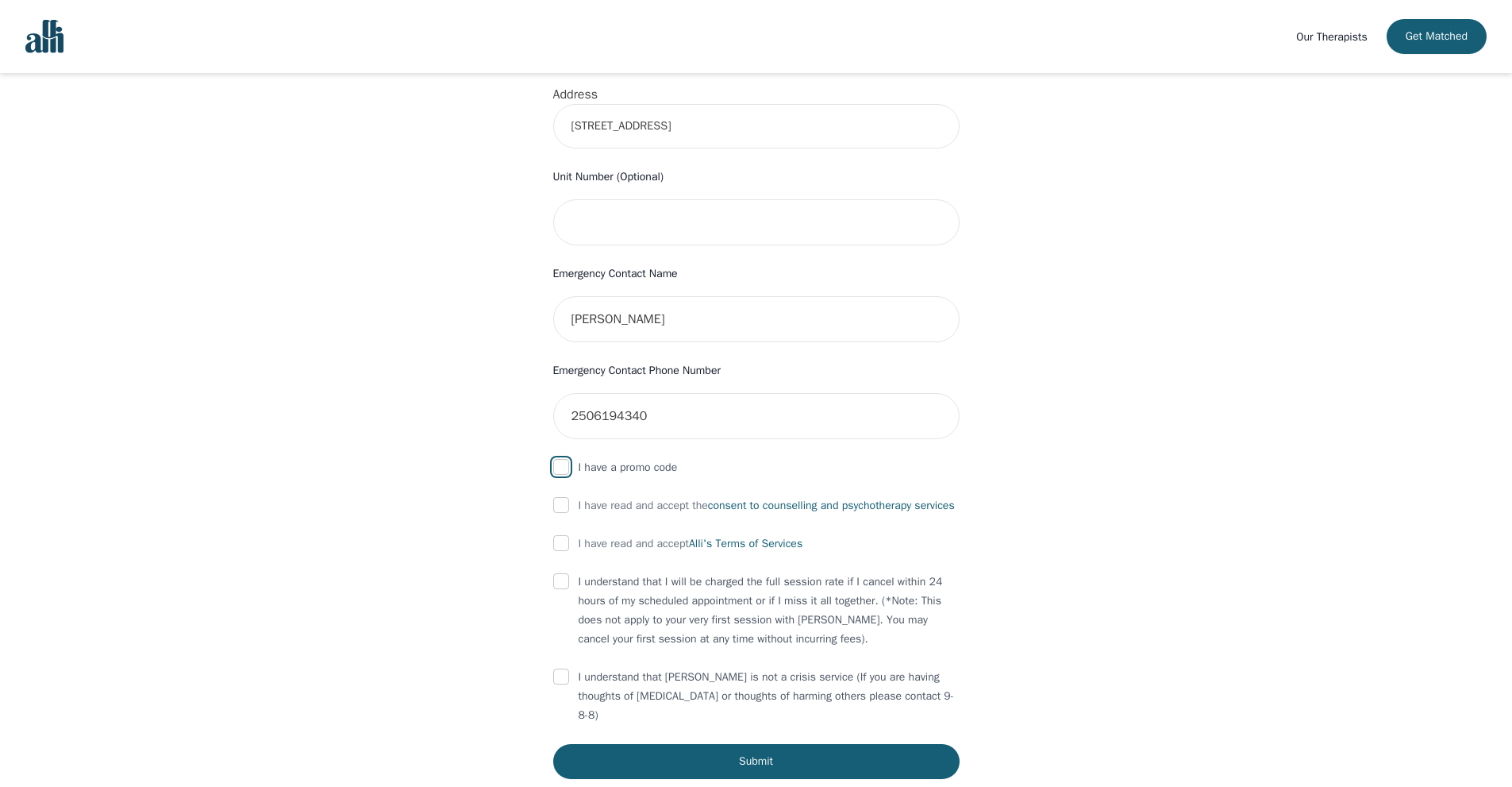 click at bounding box center [561, 467] 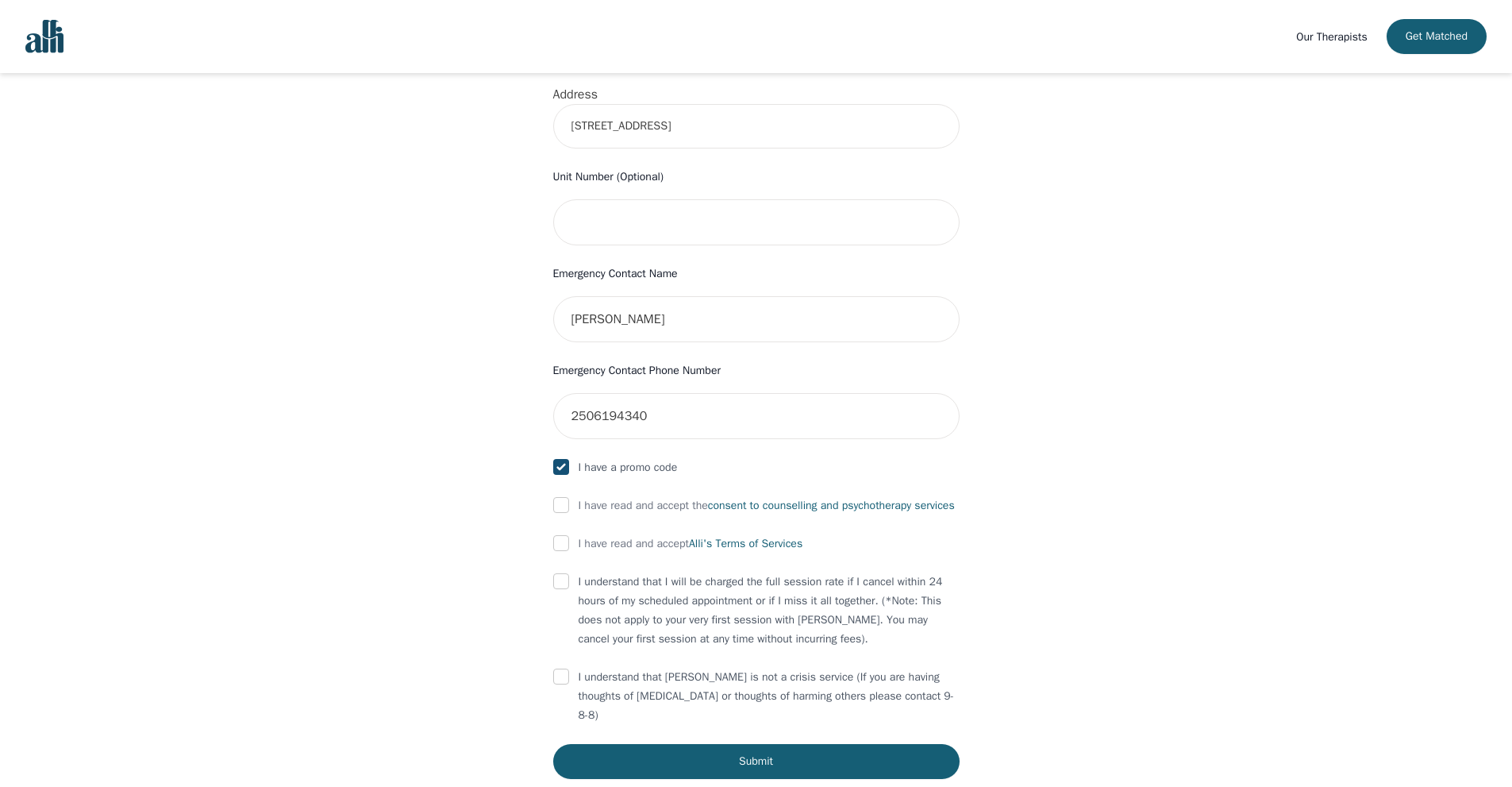 checkbox on "true" 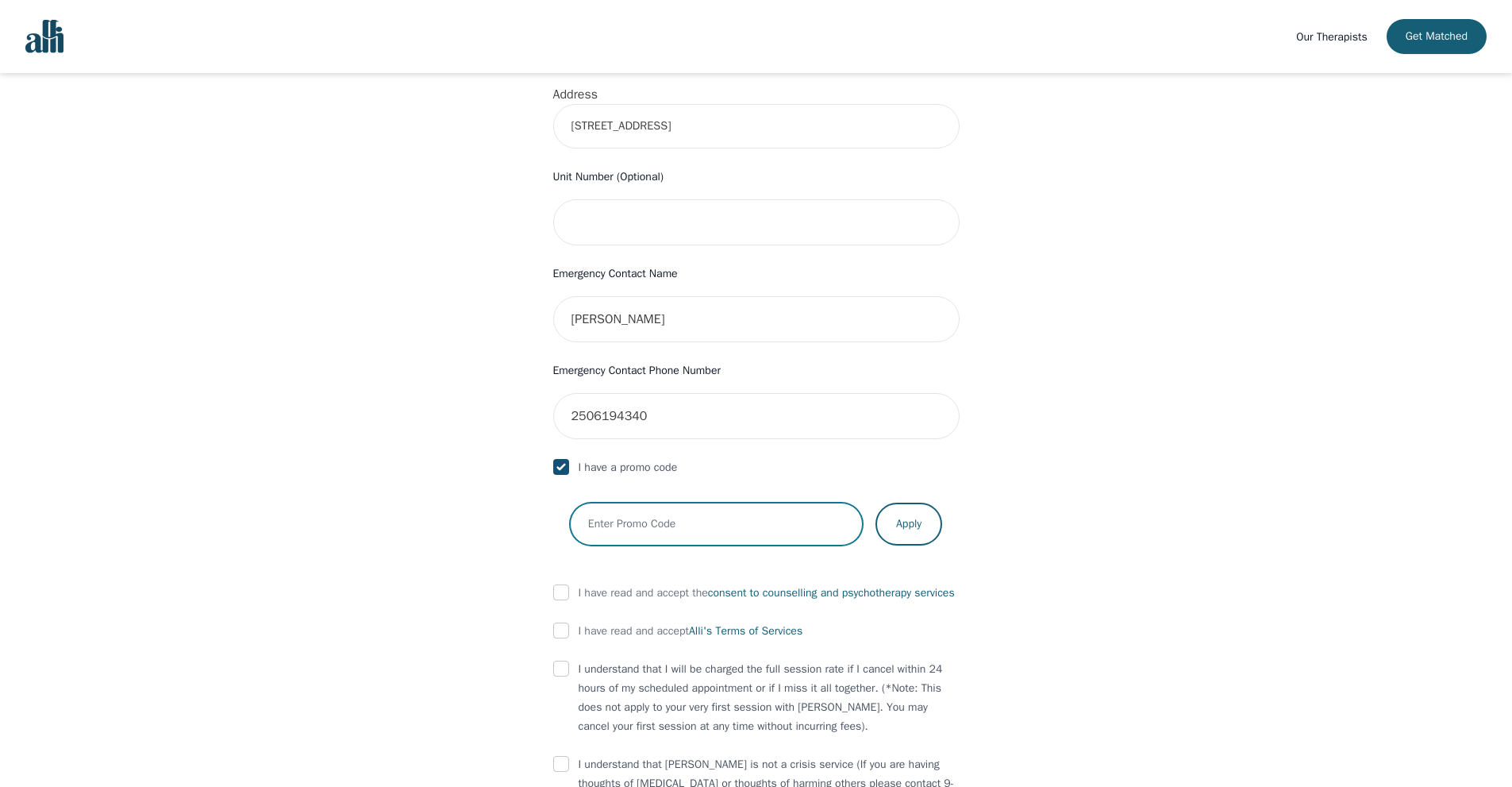 click at bounding box center [716, 524] 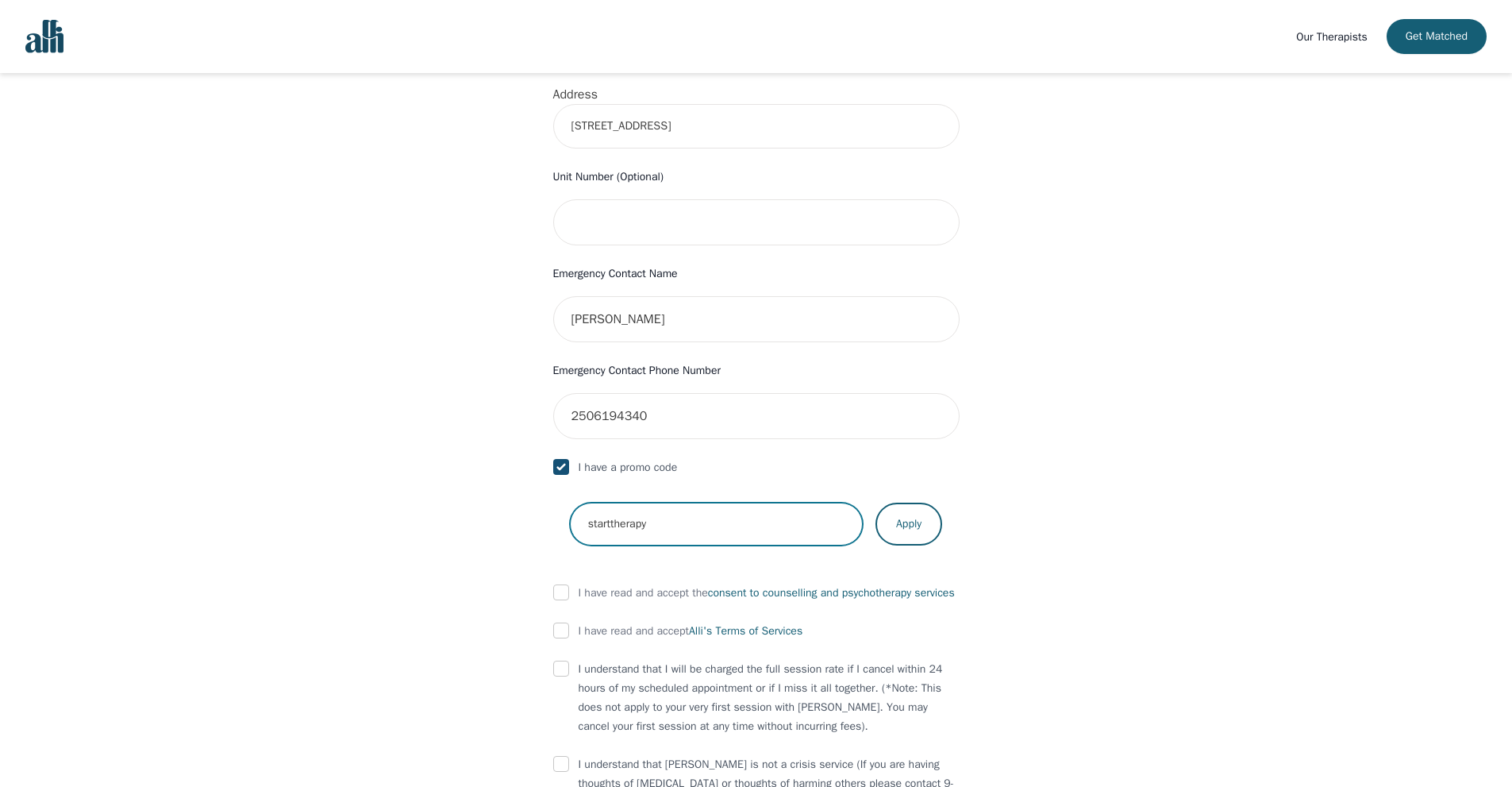 type on "starttherapy" 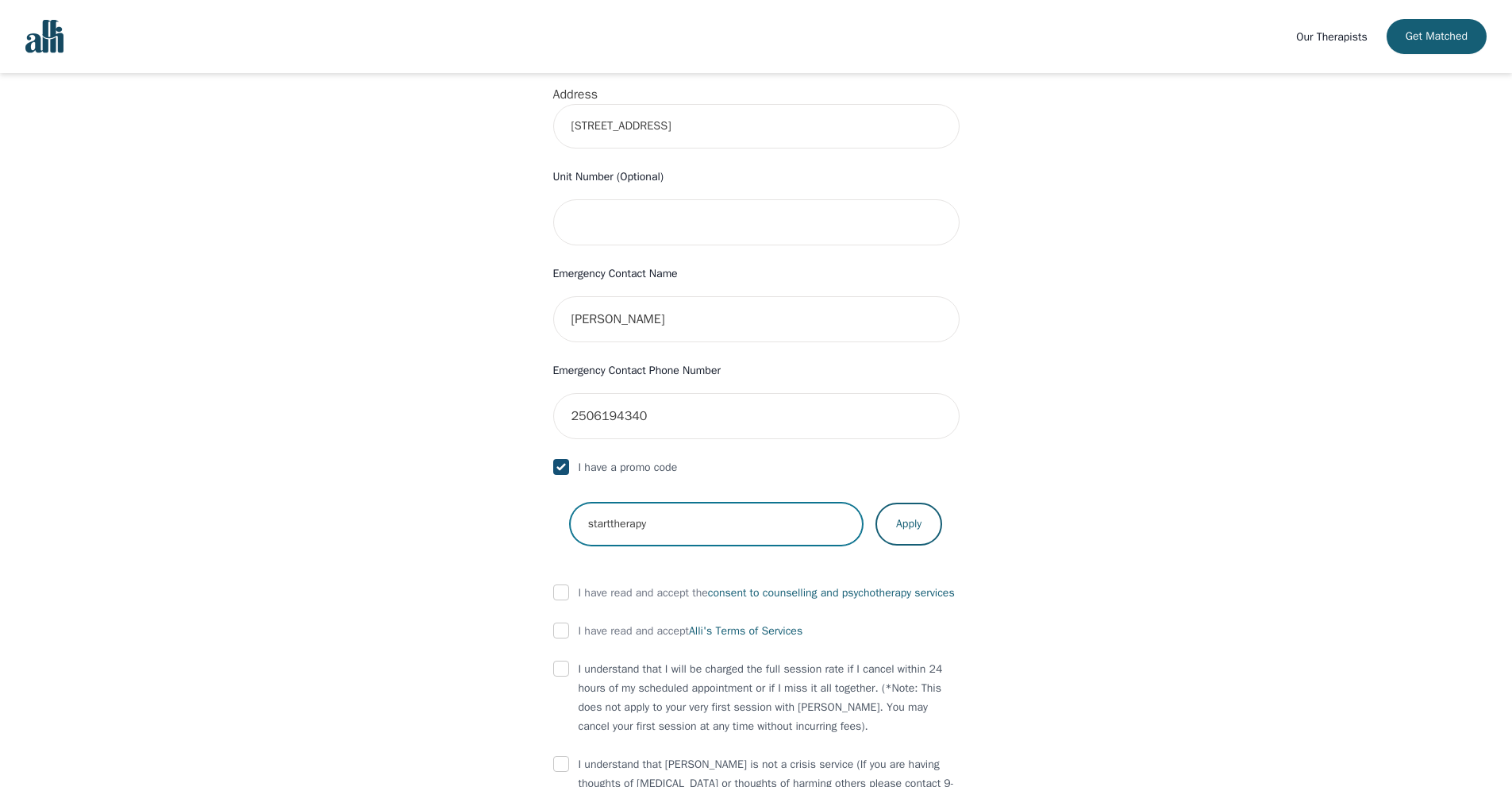 click on "Apply" at bounding box center (909, 524) 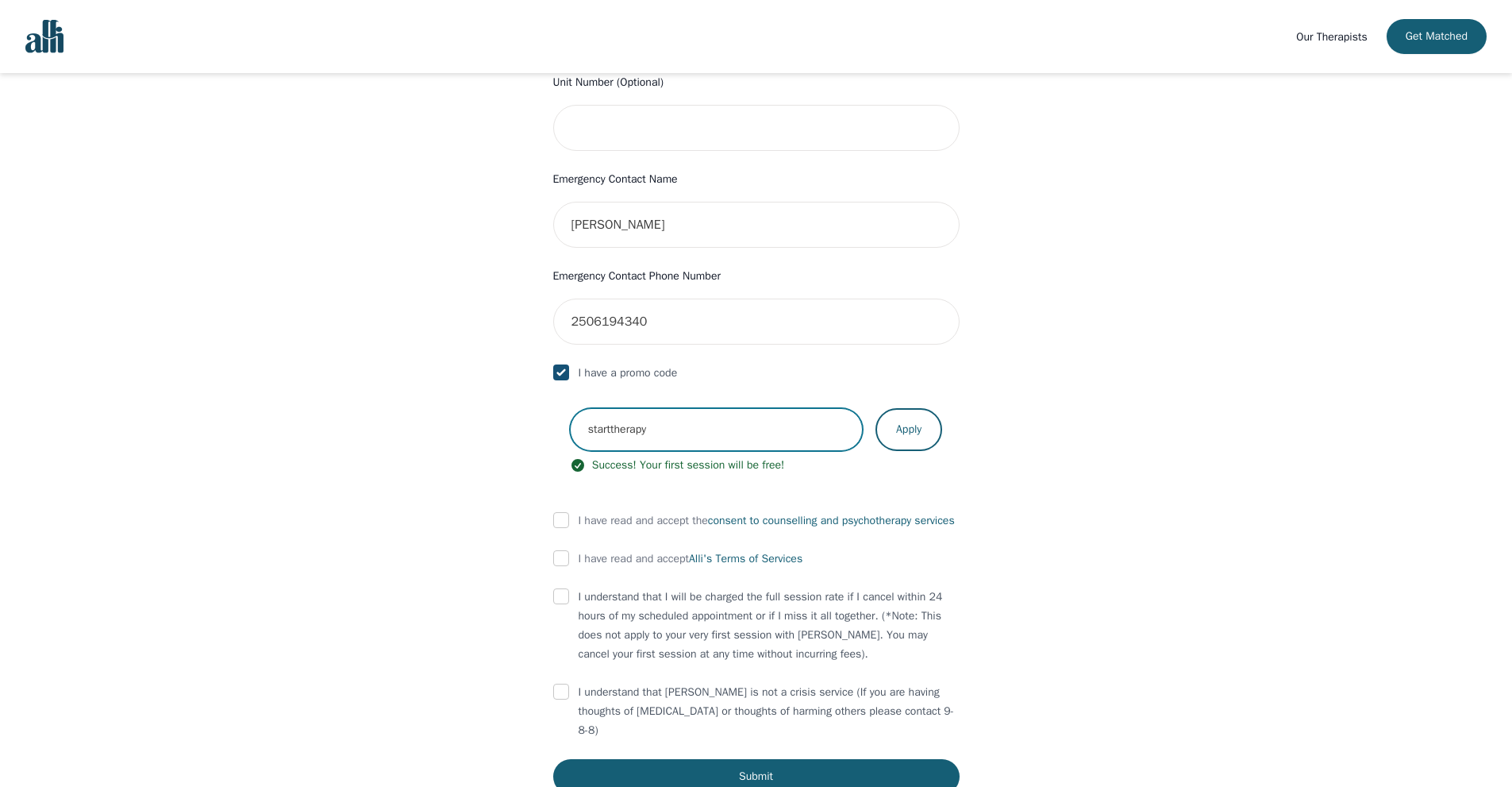 scroll, scrollTop: 696, scrollLeft: 0, axis: vertical 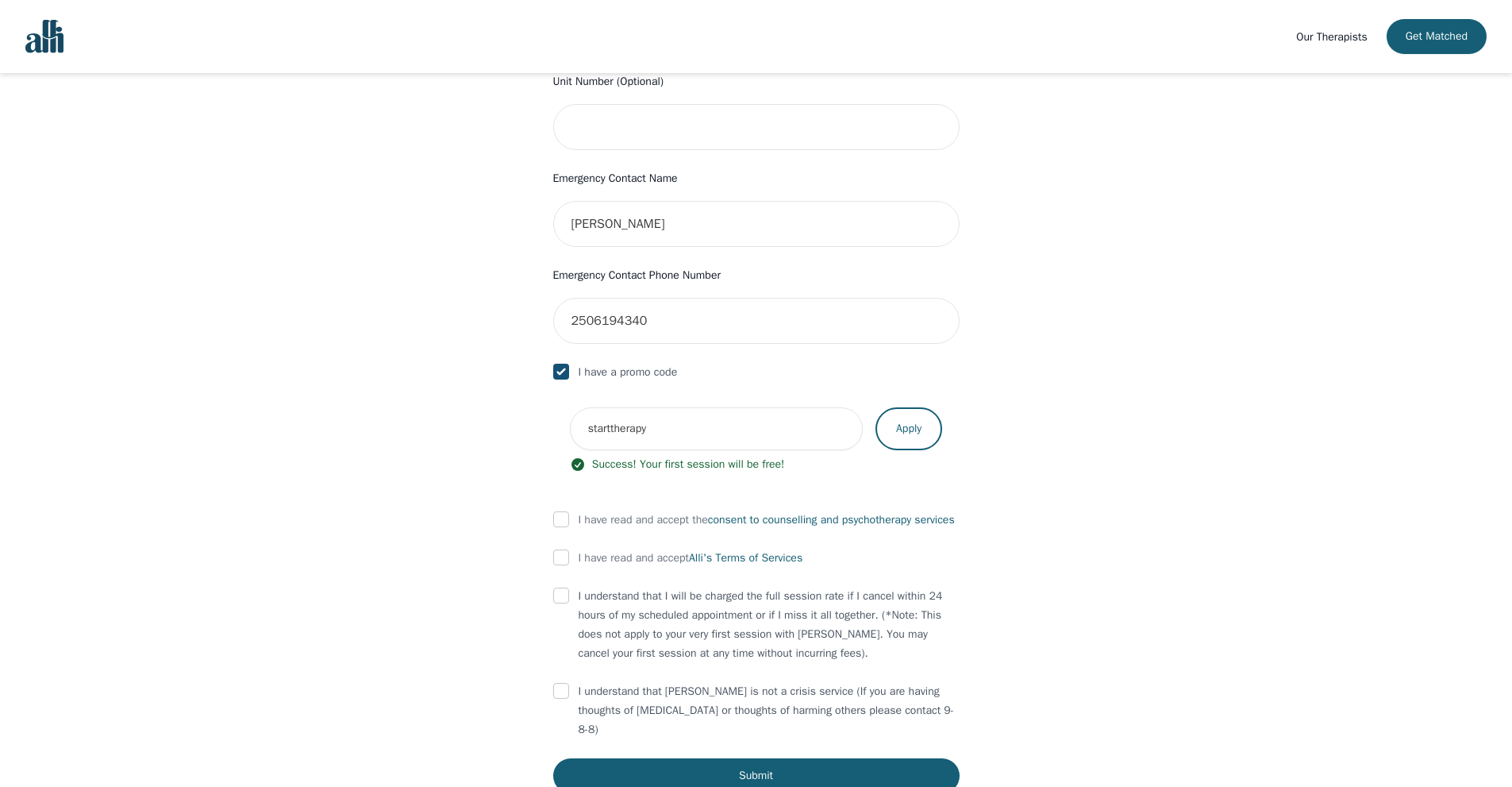 click on "I have read and accept the  consent to counselling and [MEDICAL_DATA] services" at bounding box center [756, 520] 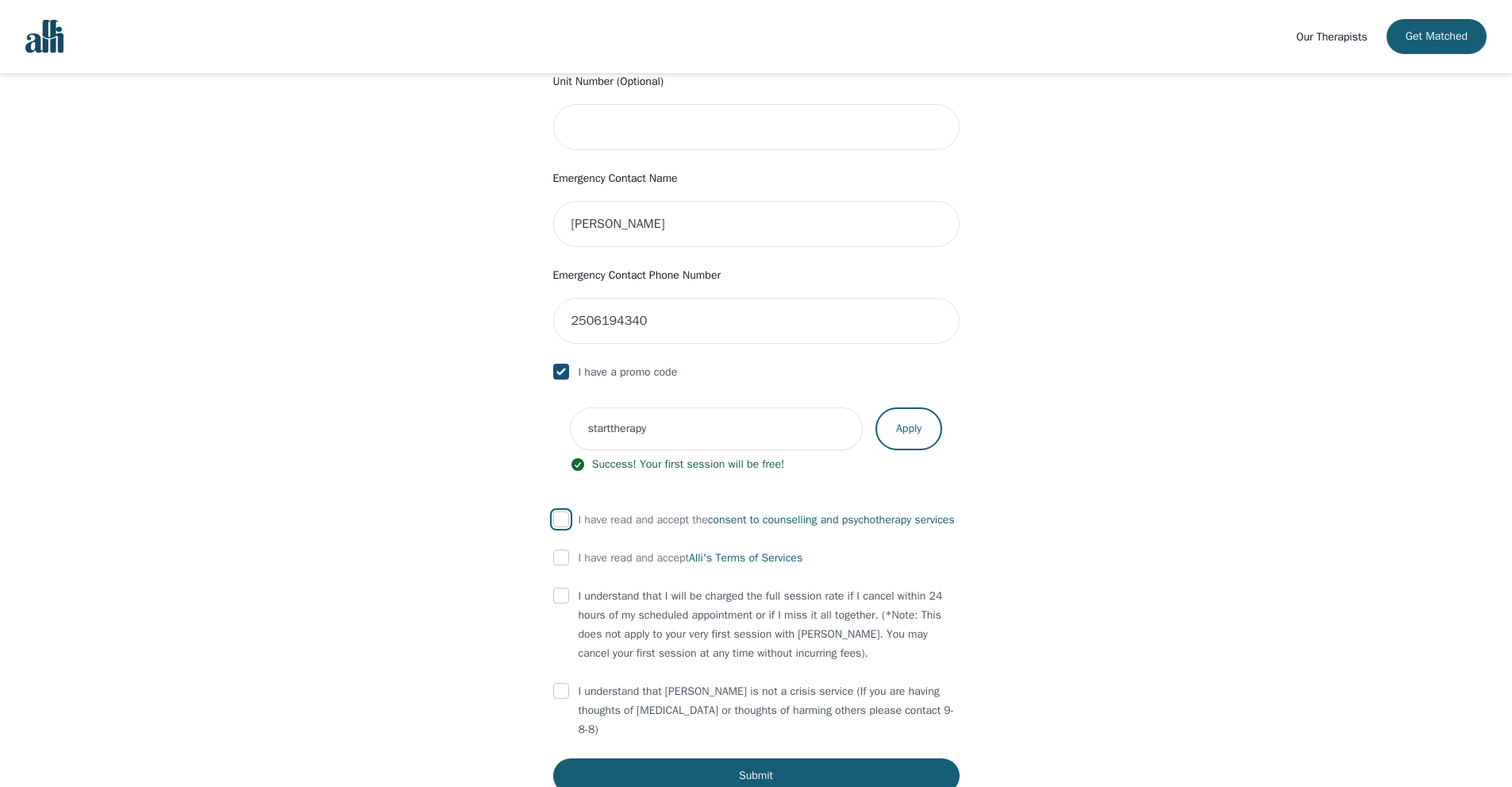 click at bounding box center [561, 519] 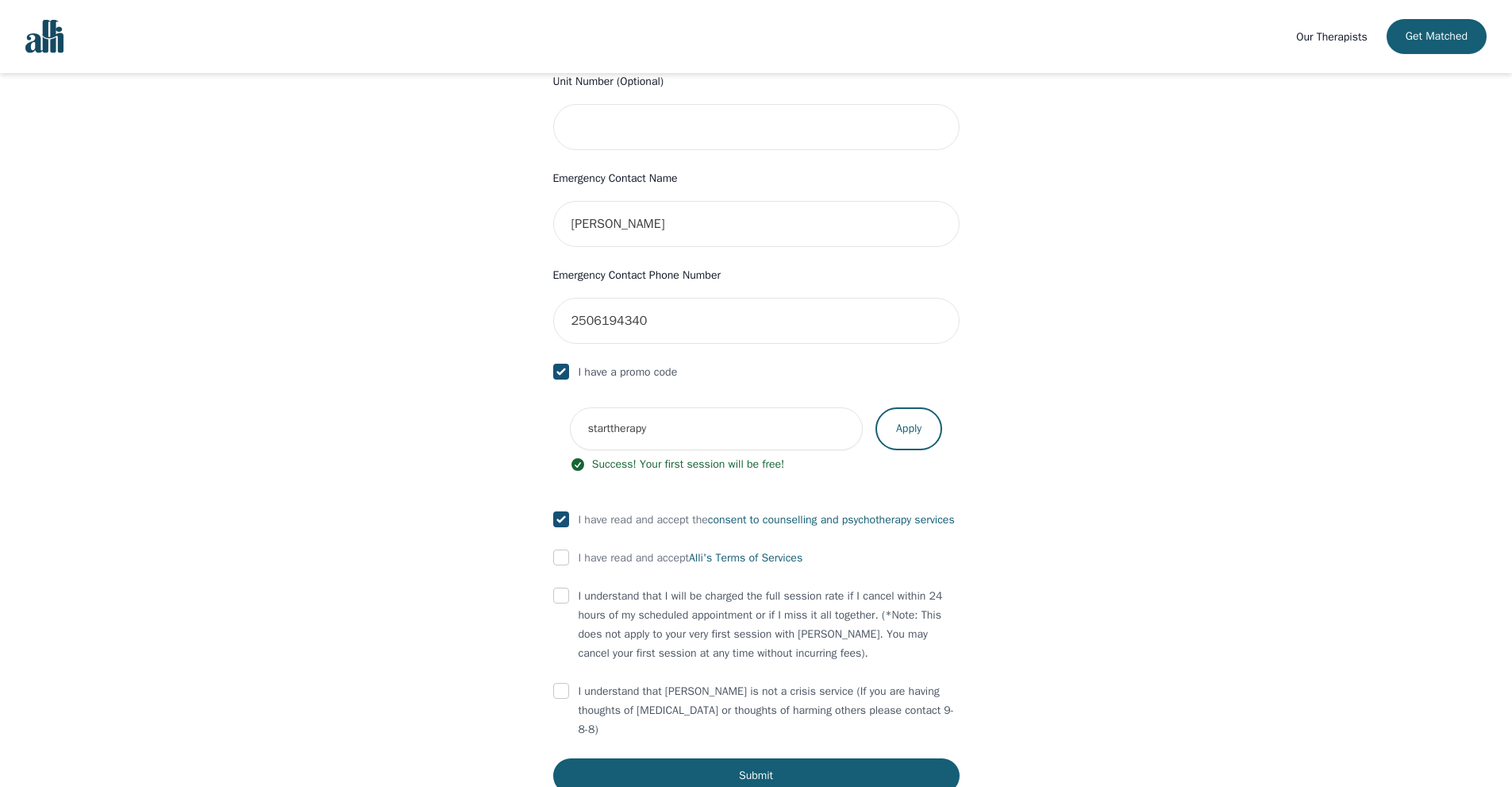 checkbox on "true" 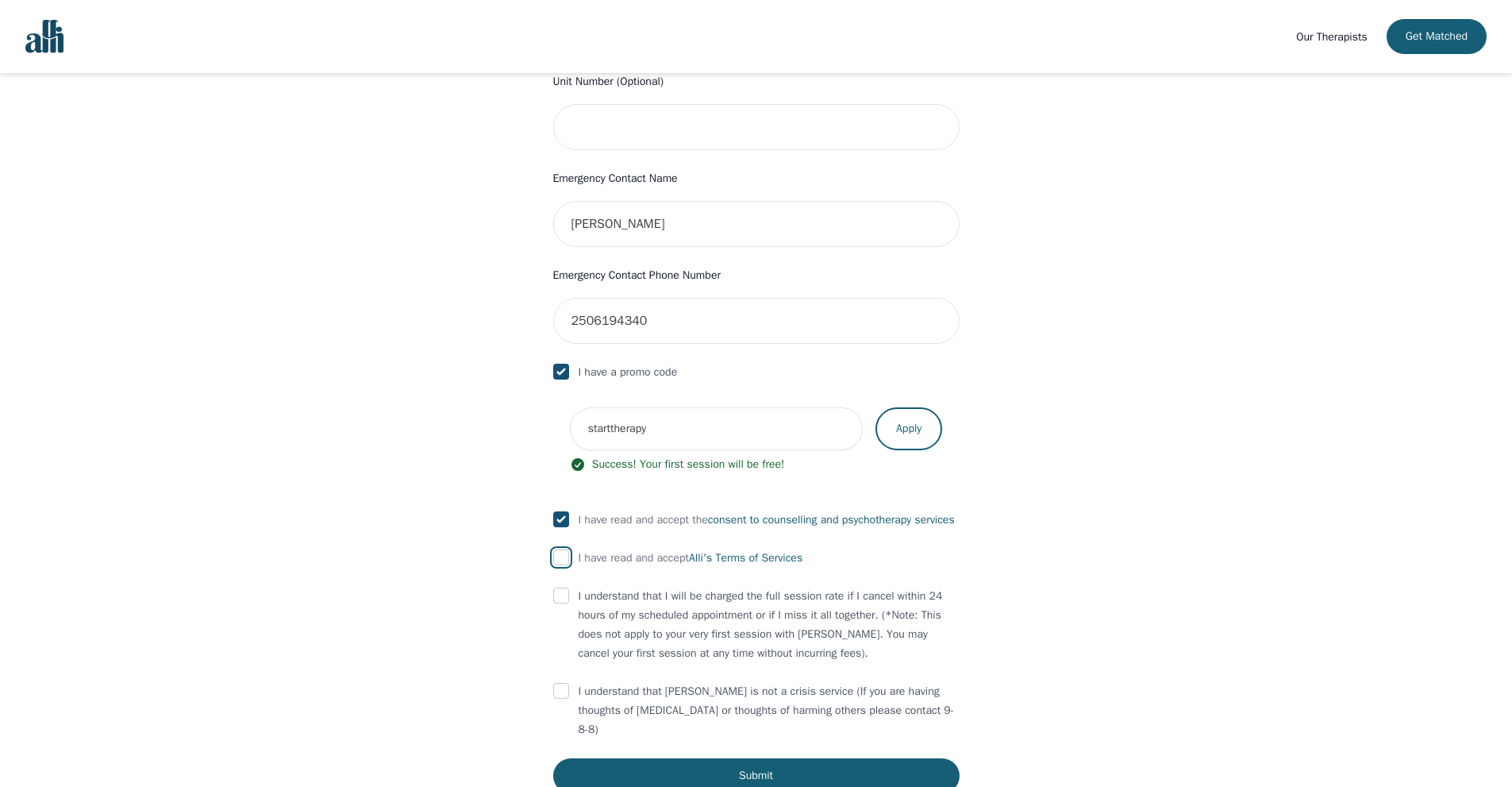 click at bounding box center [561, 557] 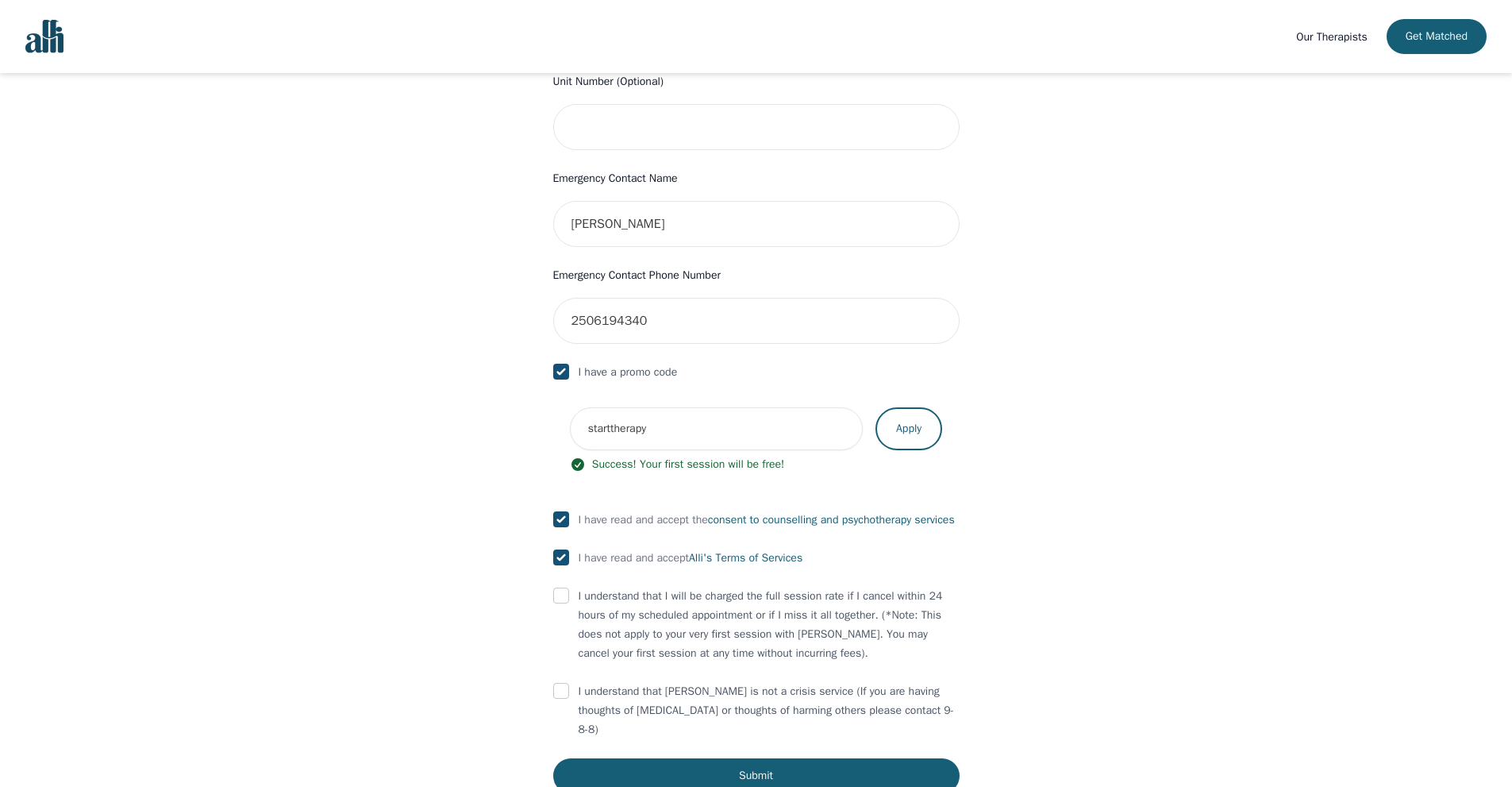checkbox on "true" 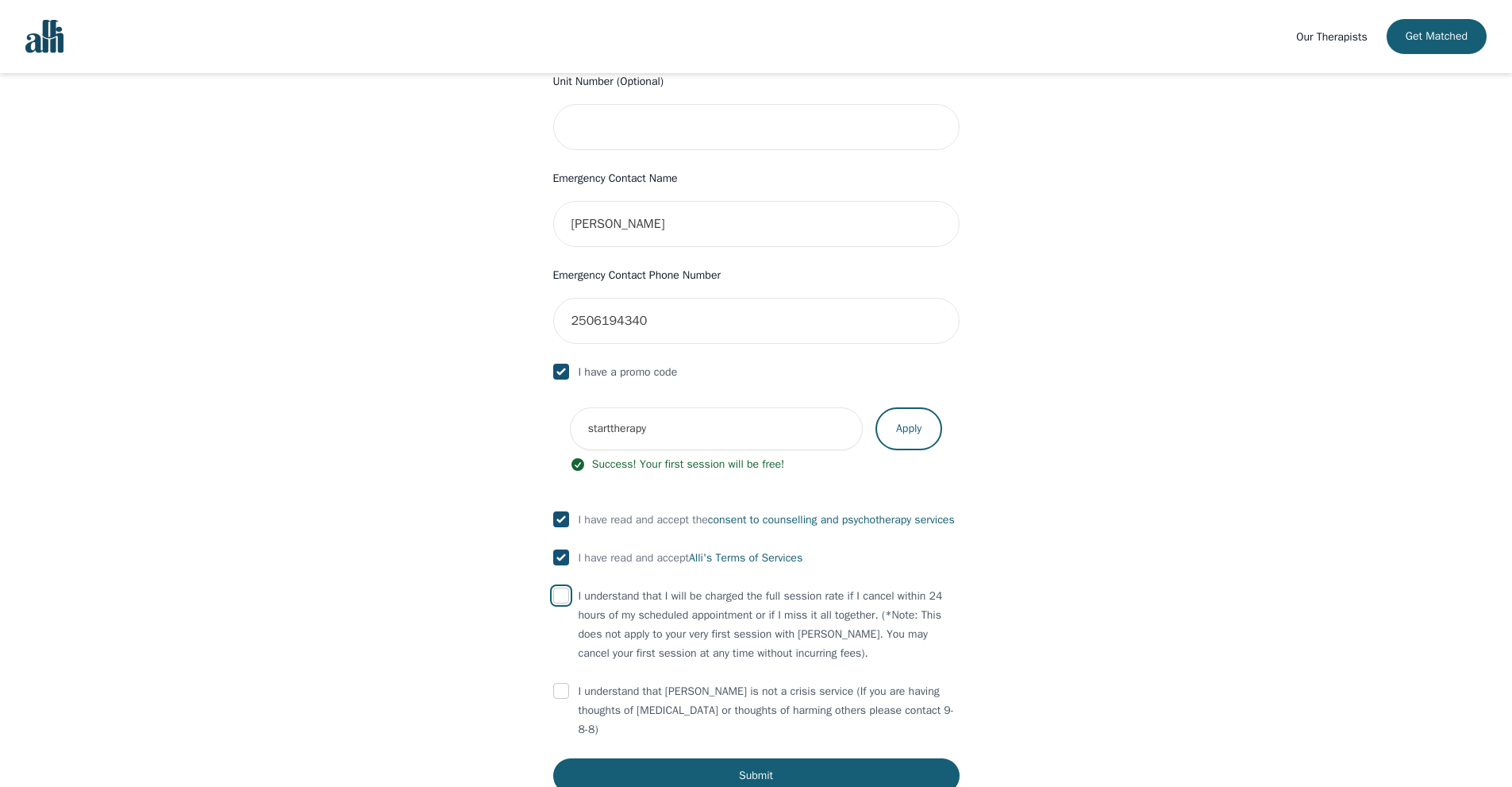 click at bounding box center (561, 596) 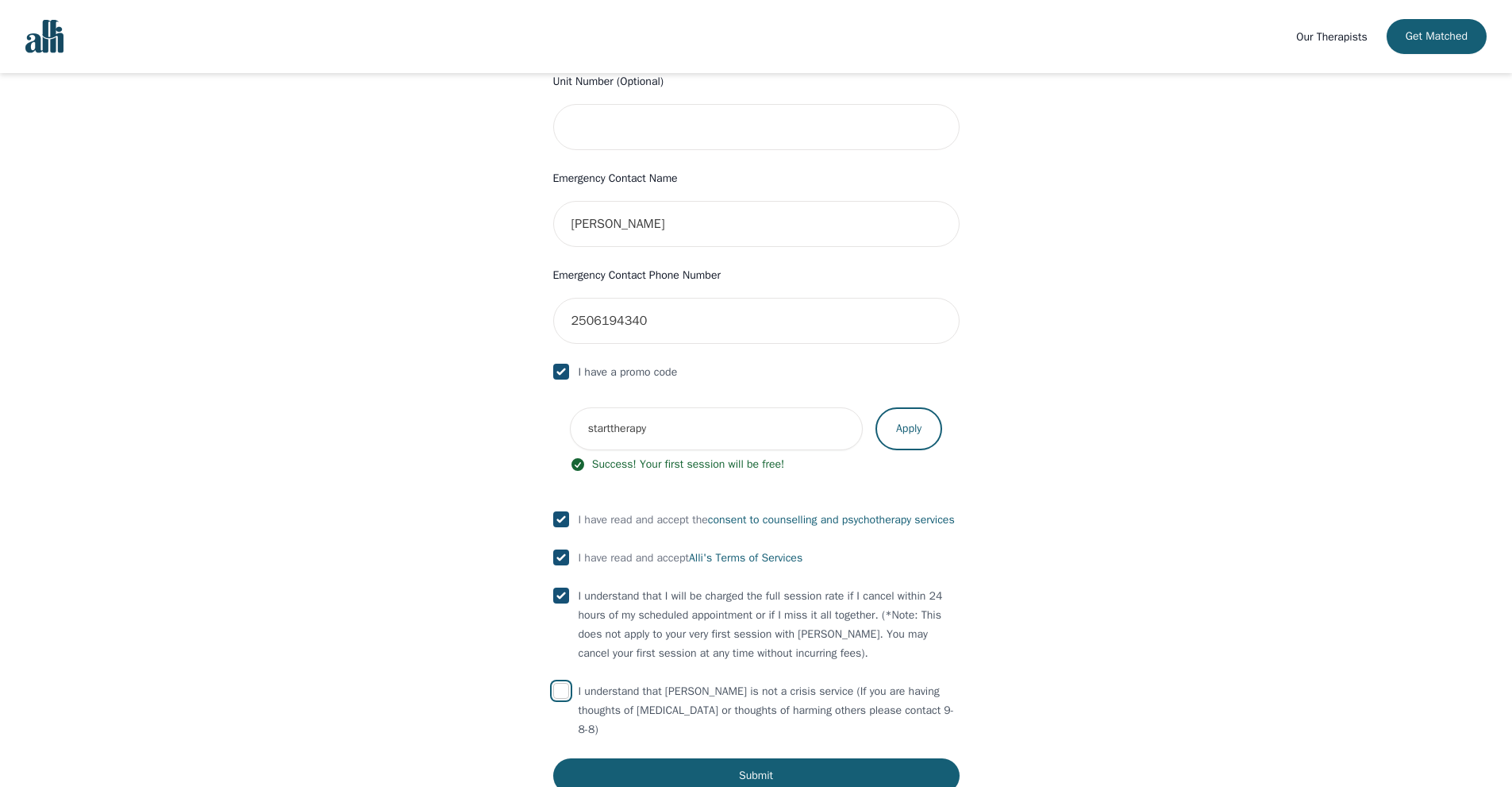 click at bounding box center (561, 691) 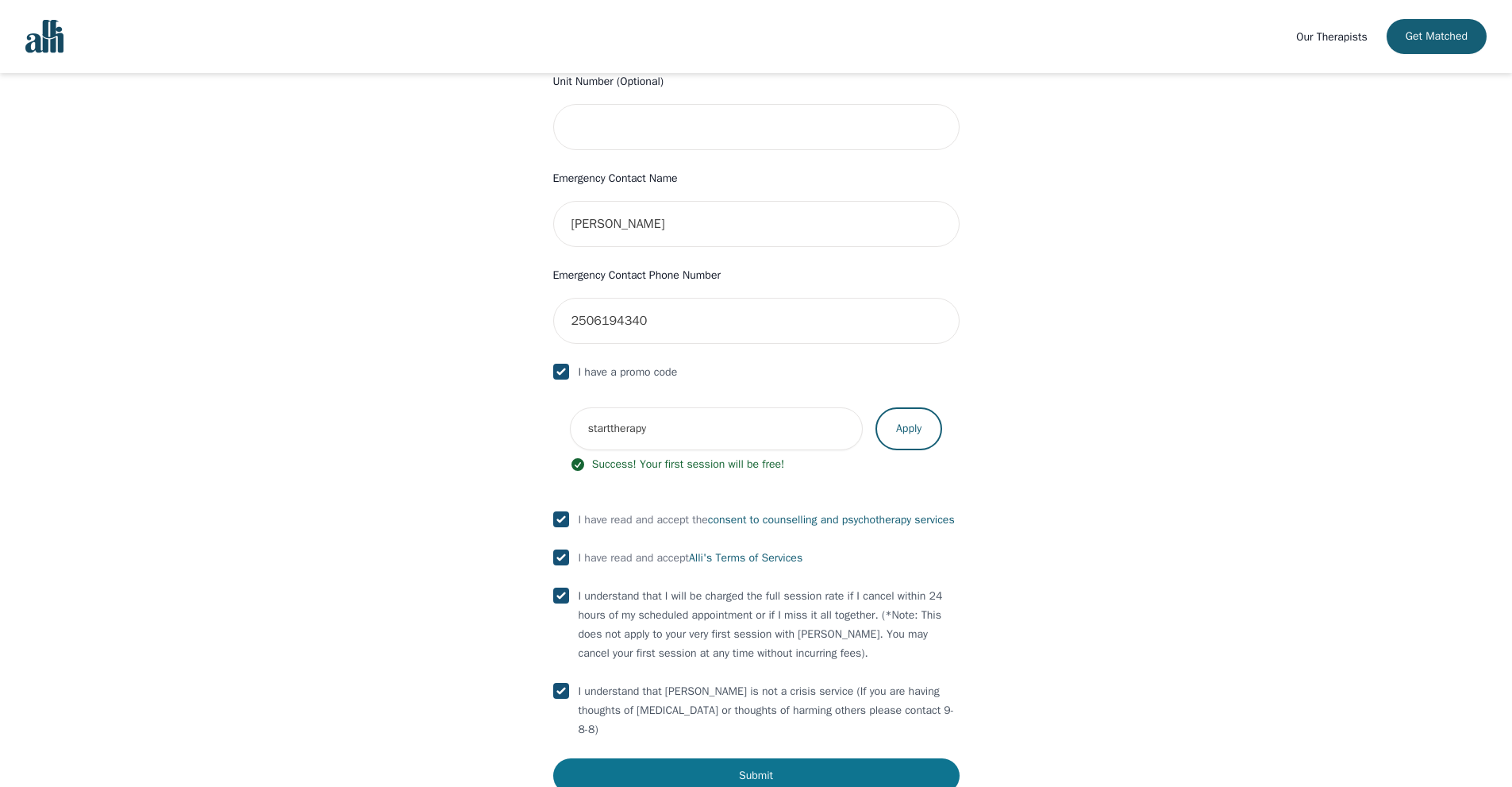 click on "Submit" at bounding box center [756, 776] 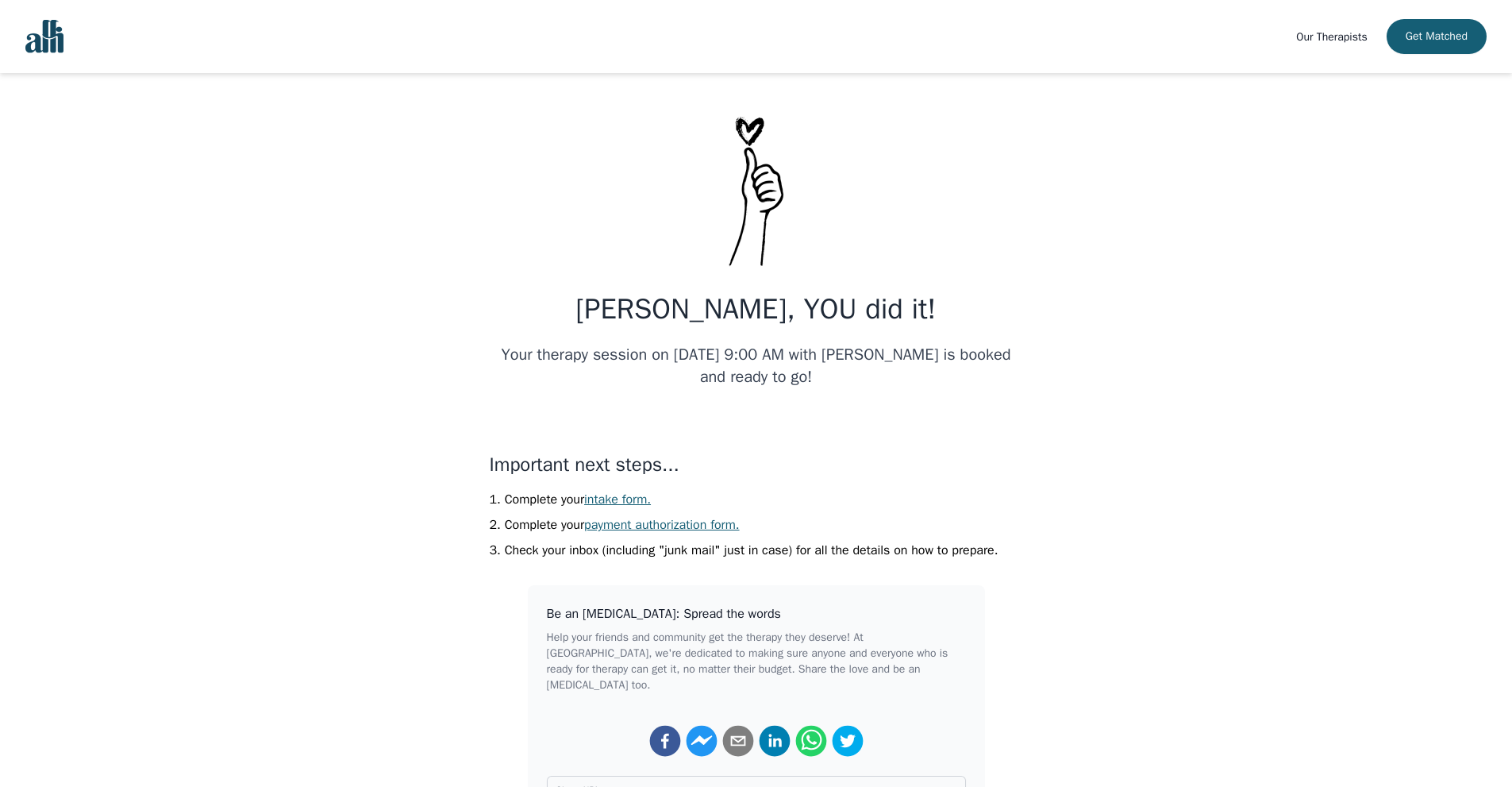 scroll, scrollTop: 0, scrollLeft: 0, axis: both 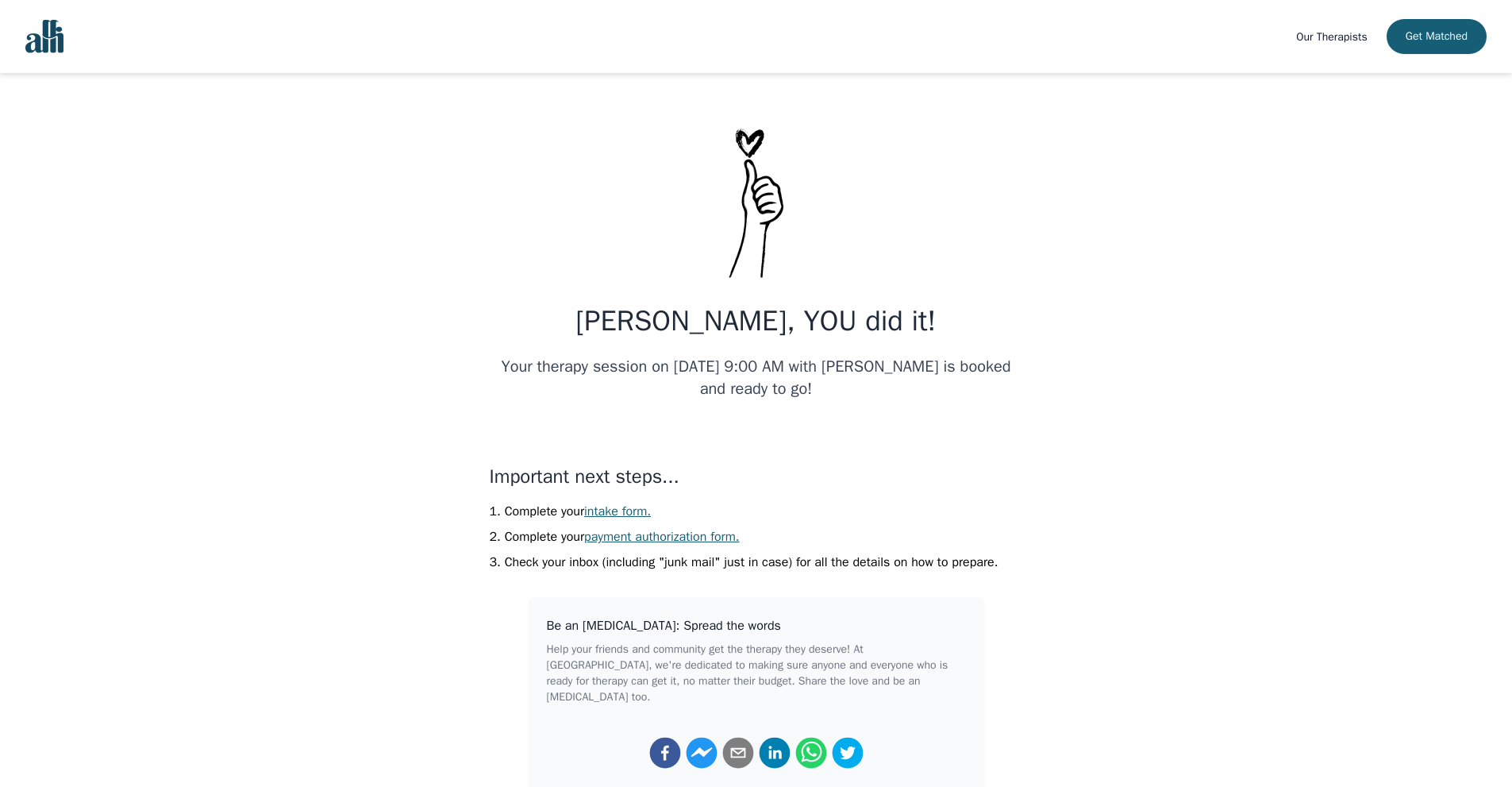click on "intake form." at bounding box center [617, 511] 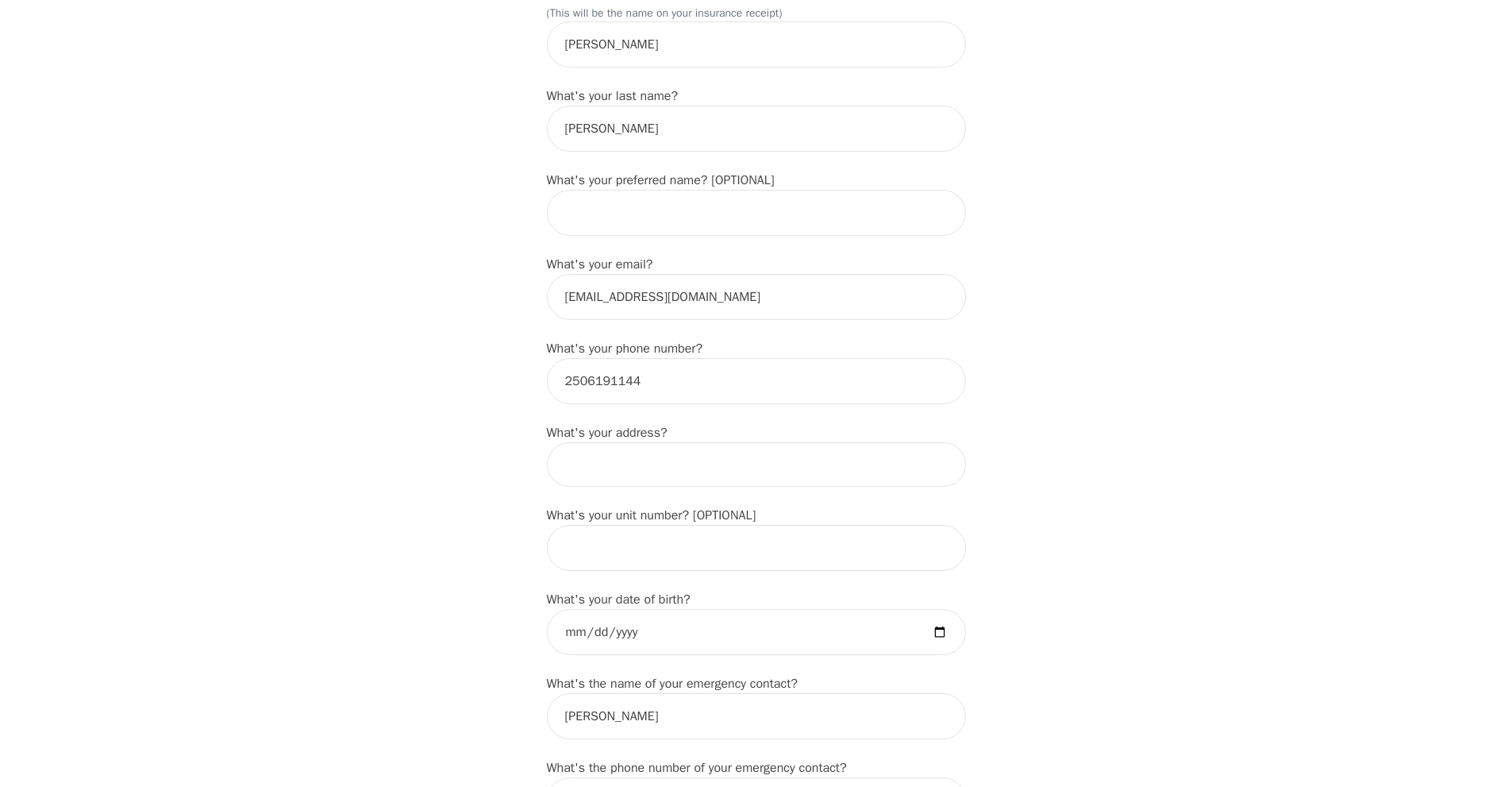scroll, scrollTop: 254, scrollLeft: 0, axis: vertical 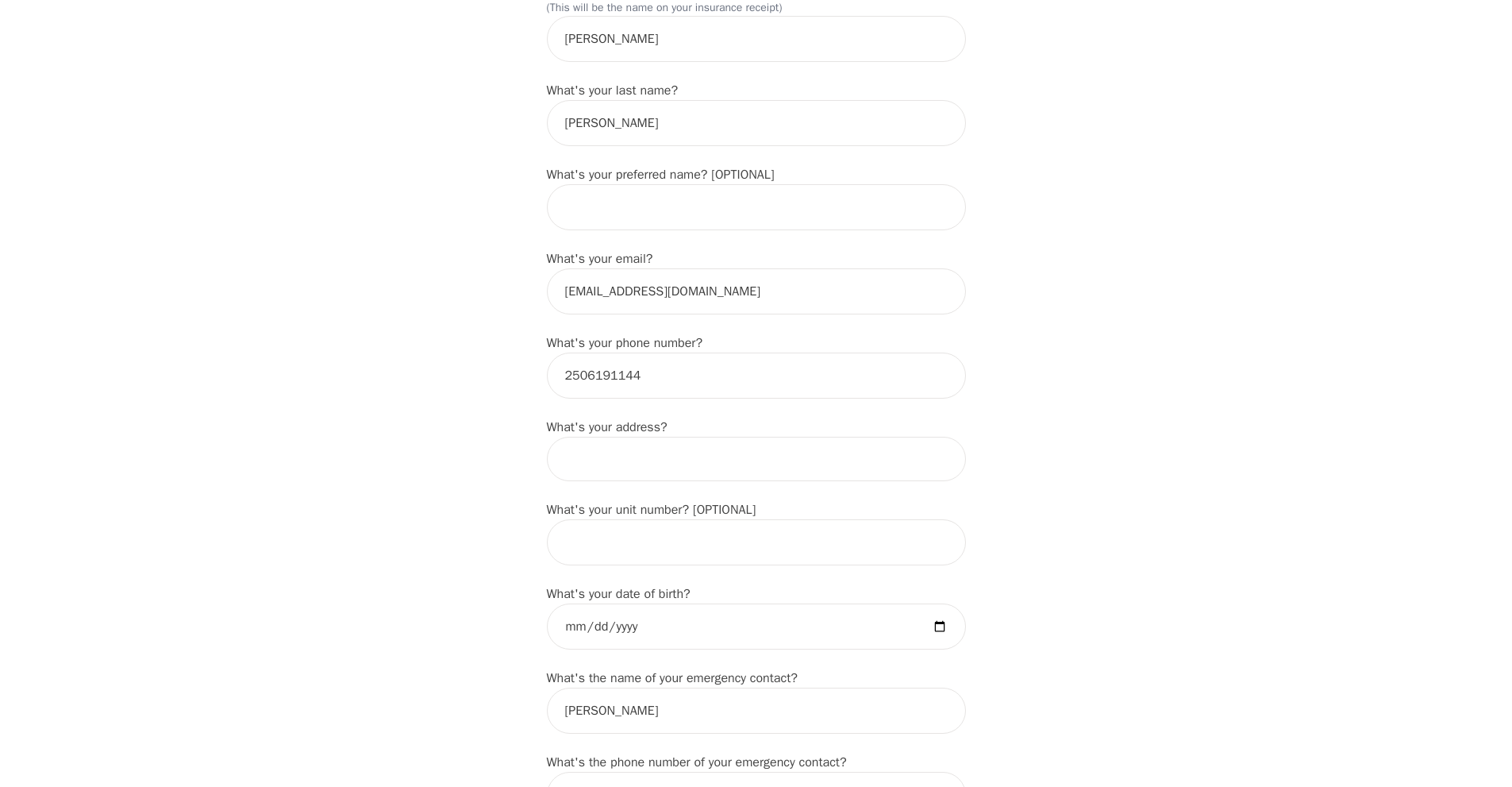 click at bounding box center [756, 459] 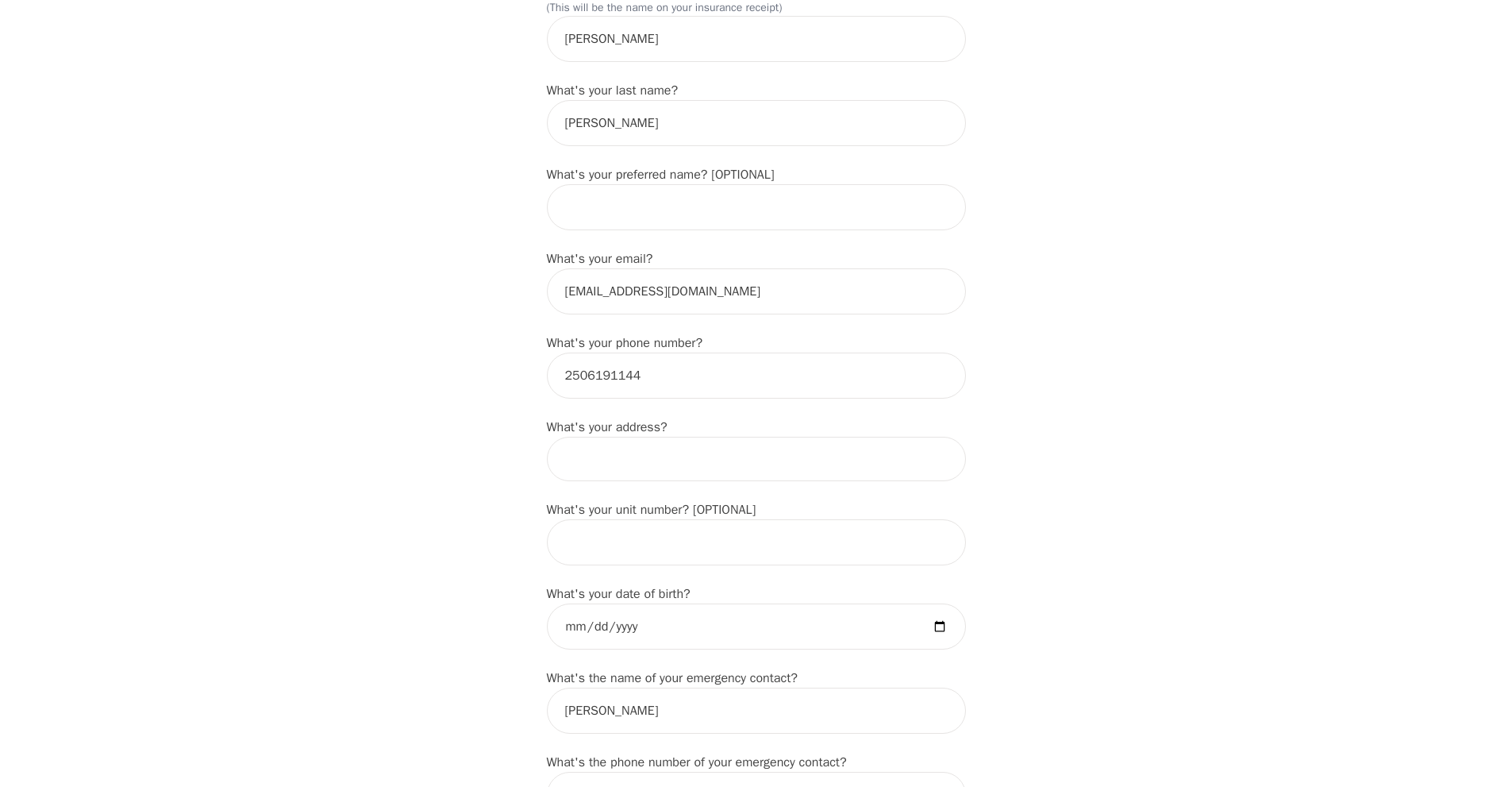 type on "[STREET_ADDRESS]" 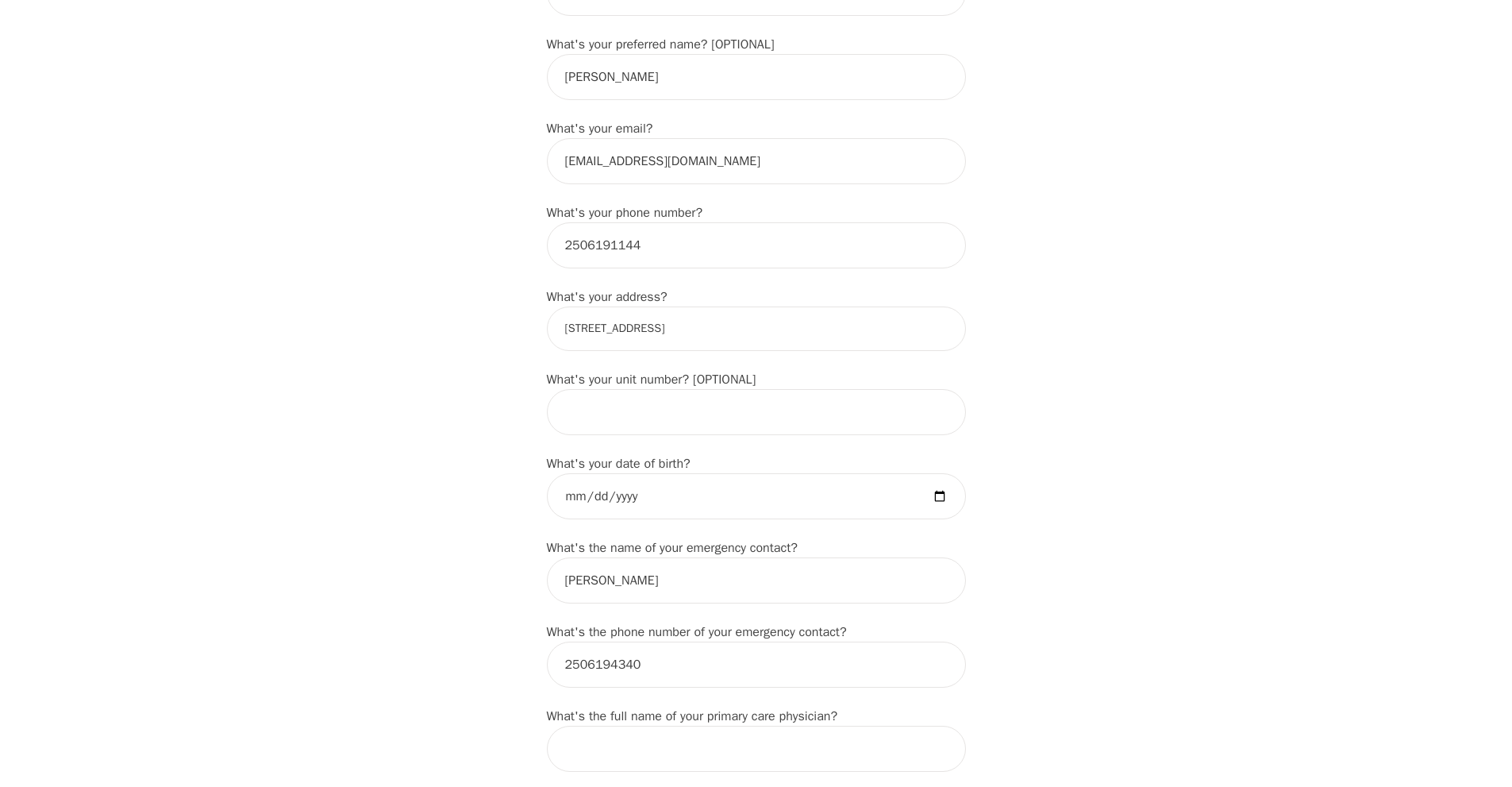 scroll, scrollTop: 384, scrollLeft: 0, axis: vertical 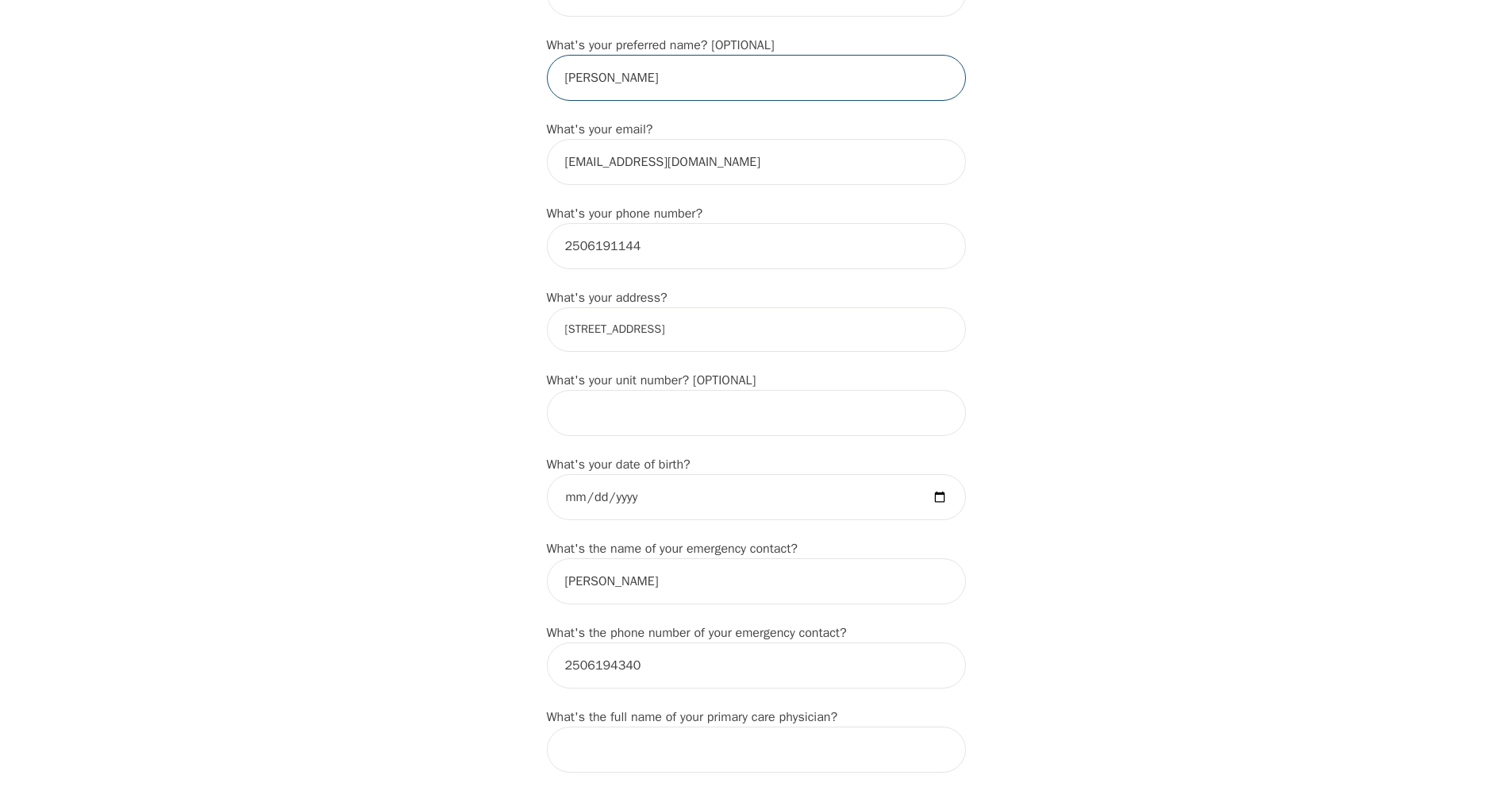 click on "[PERSON_NAME]" at bounding box center [756, 78] 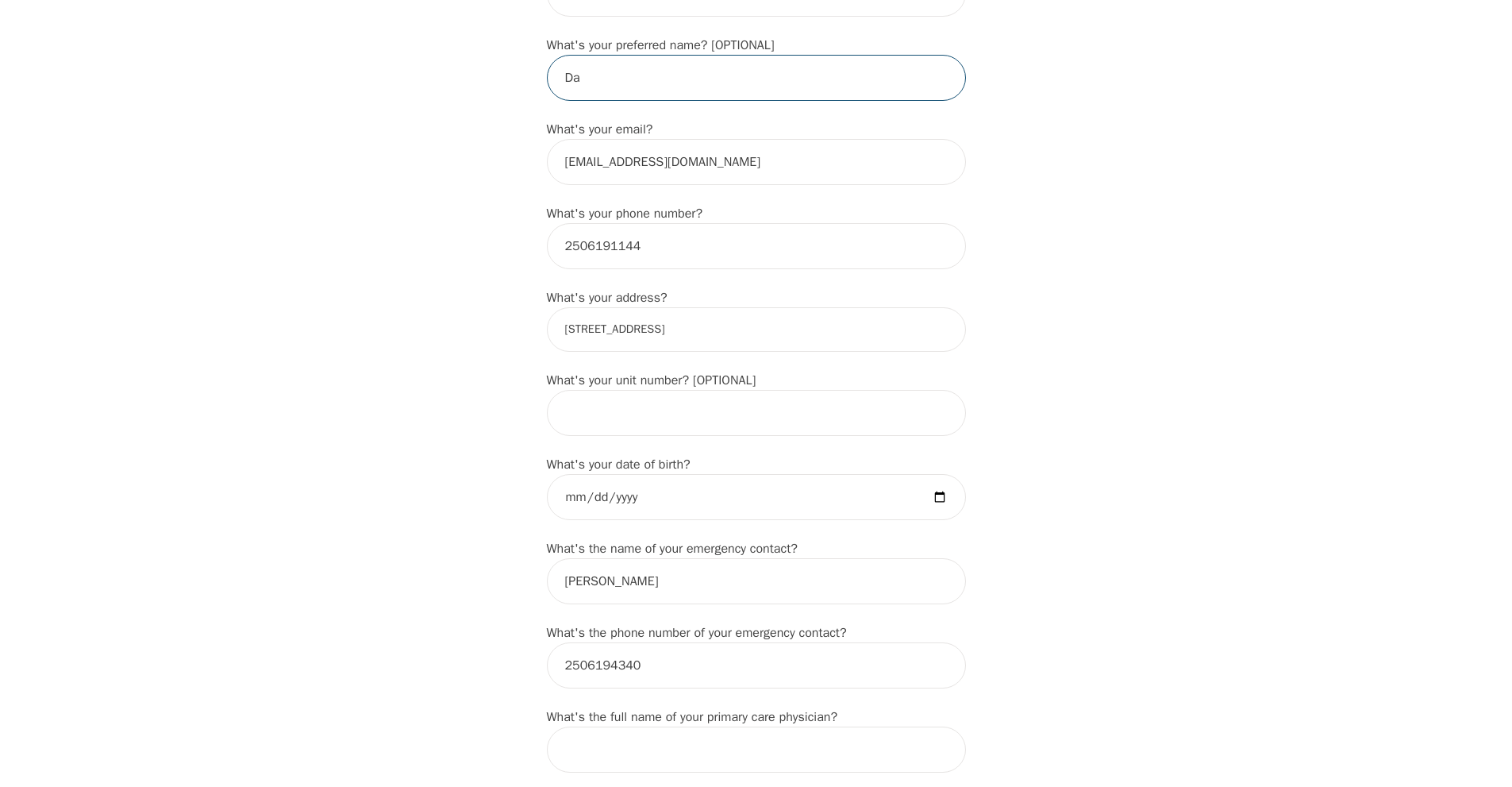 type on "D" 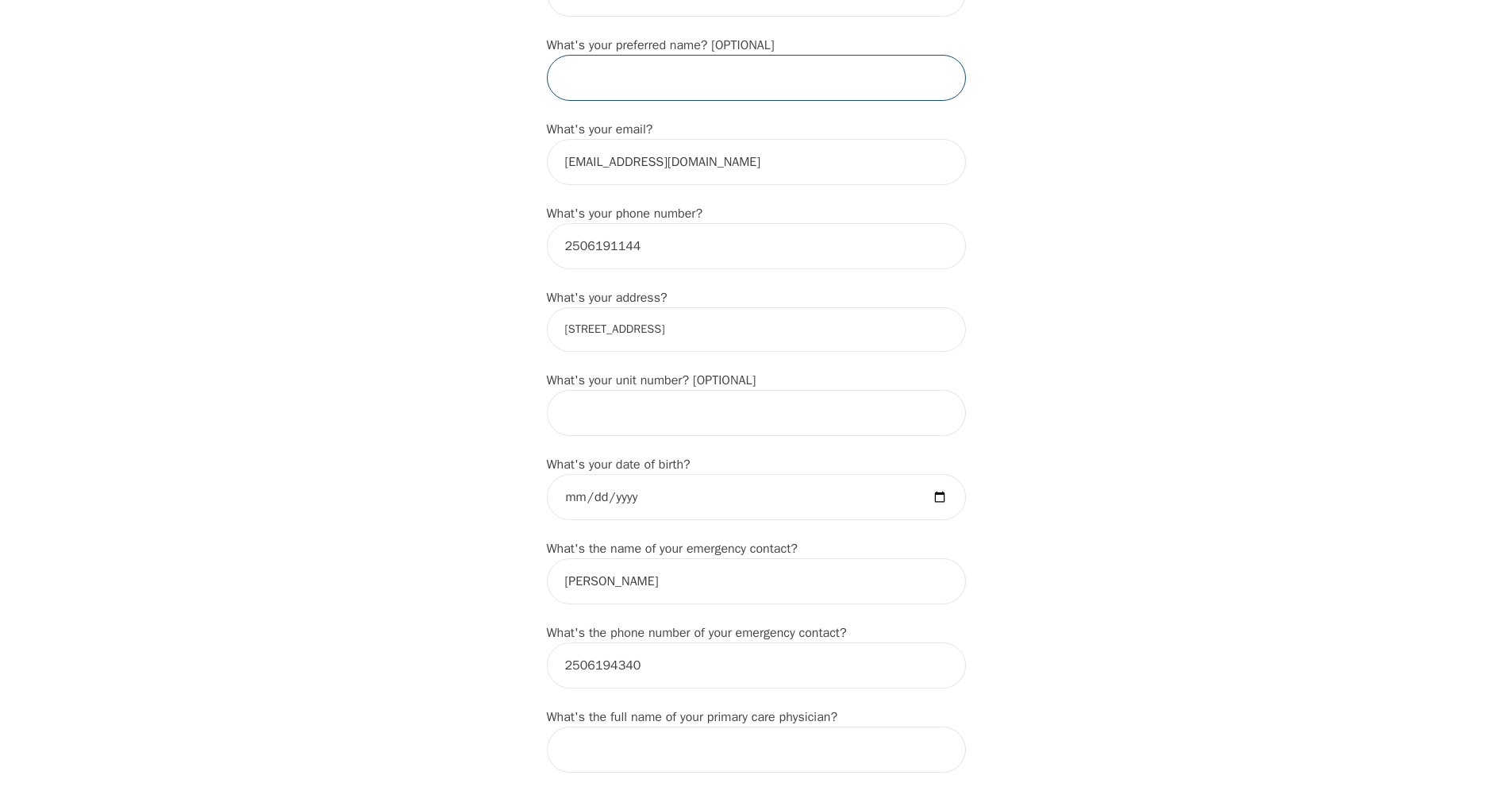 type 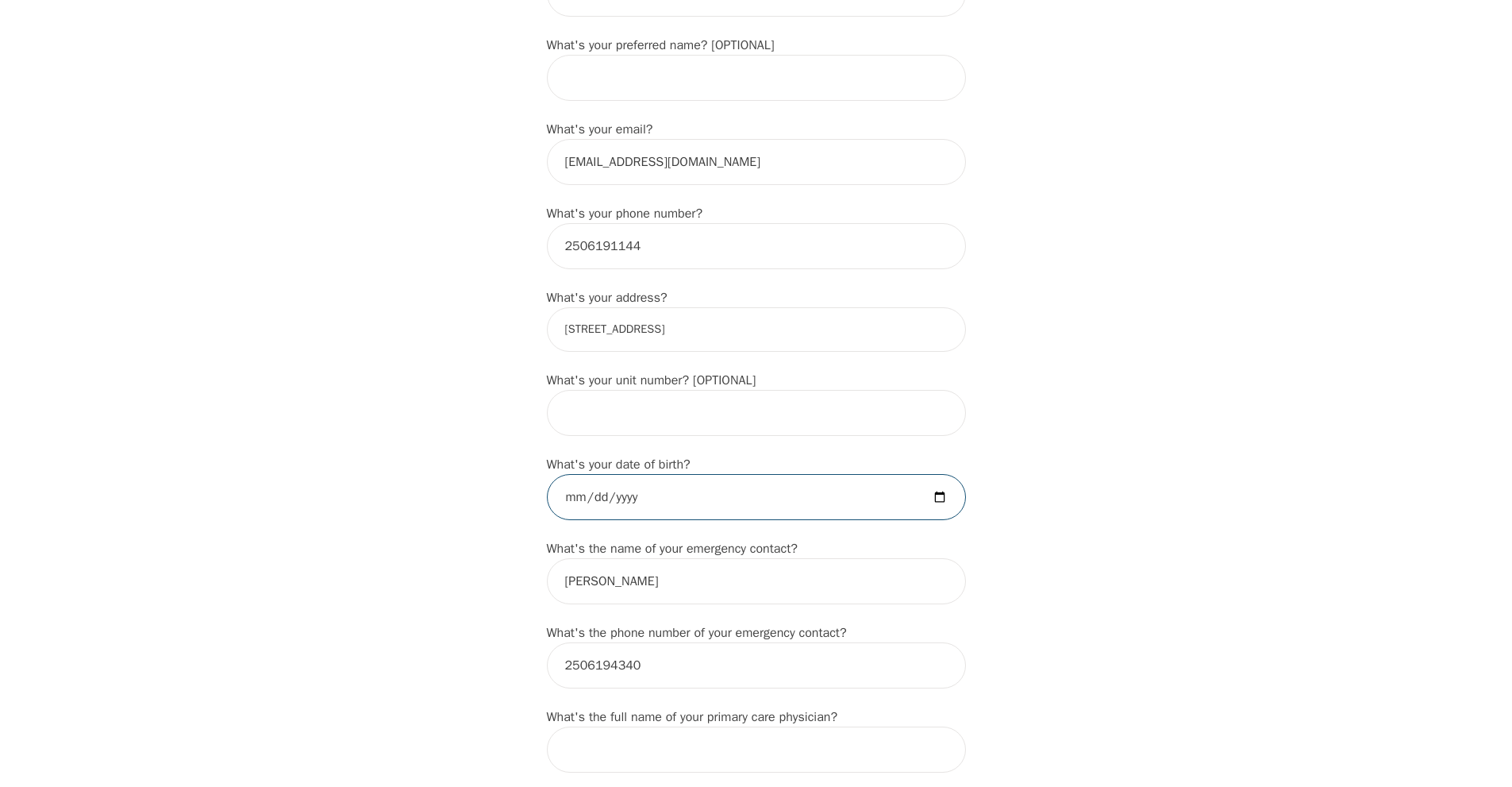 click at bounding box center [756, 497] 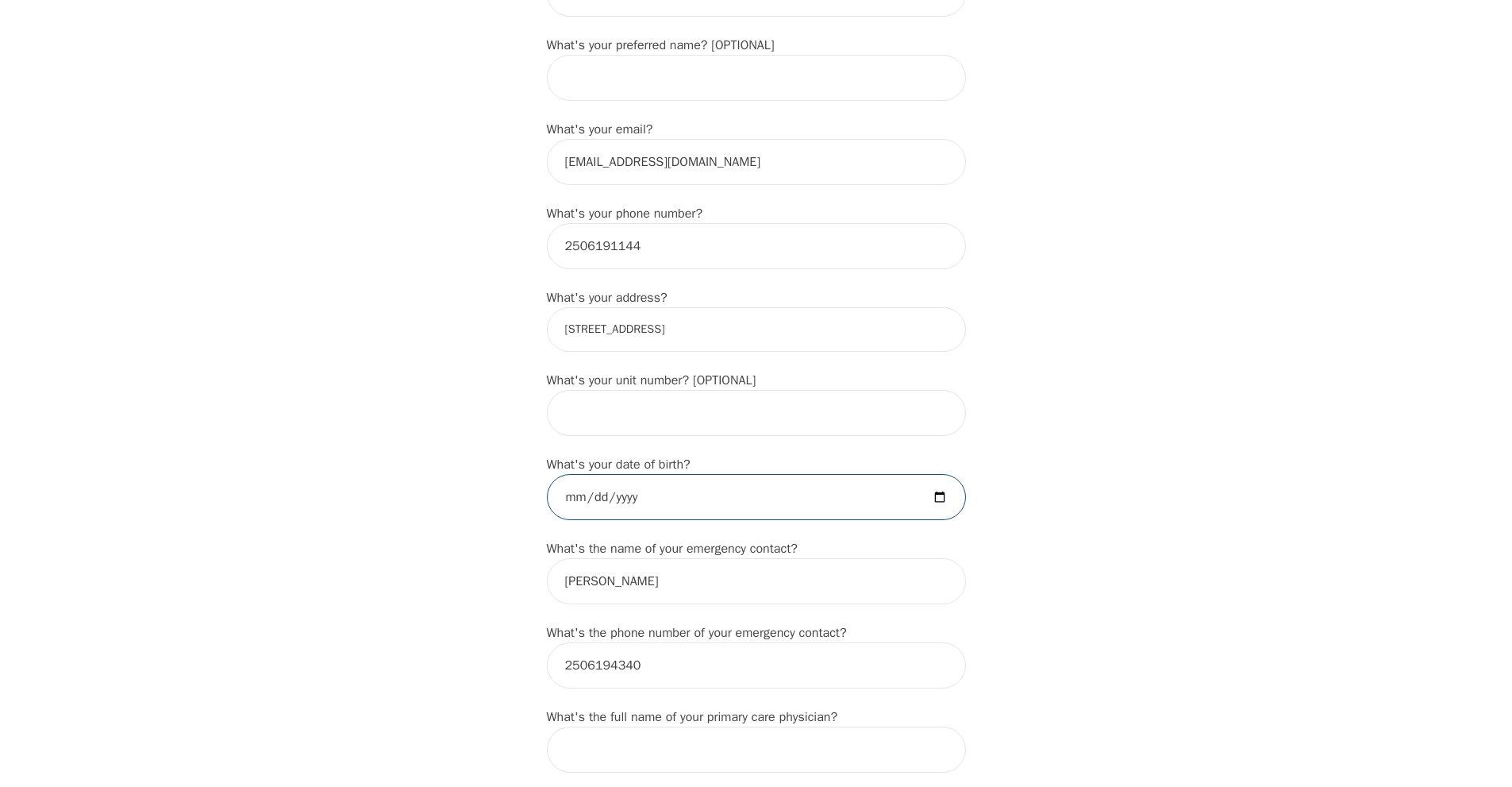 click at bounding box center [756, 497] 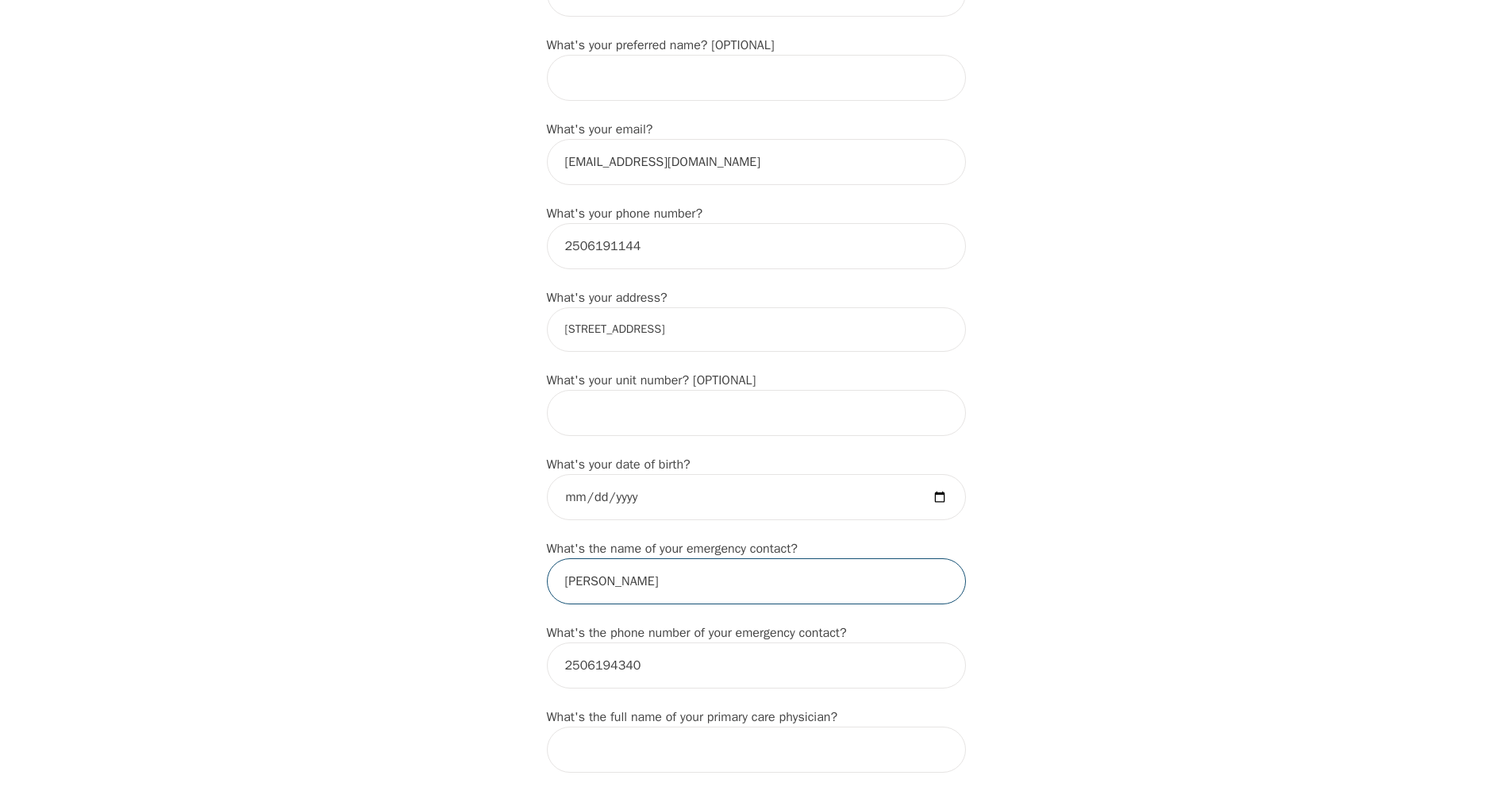 click on "[PERSON_NAME]" at bounding box center (756, 581) 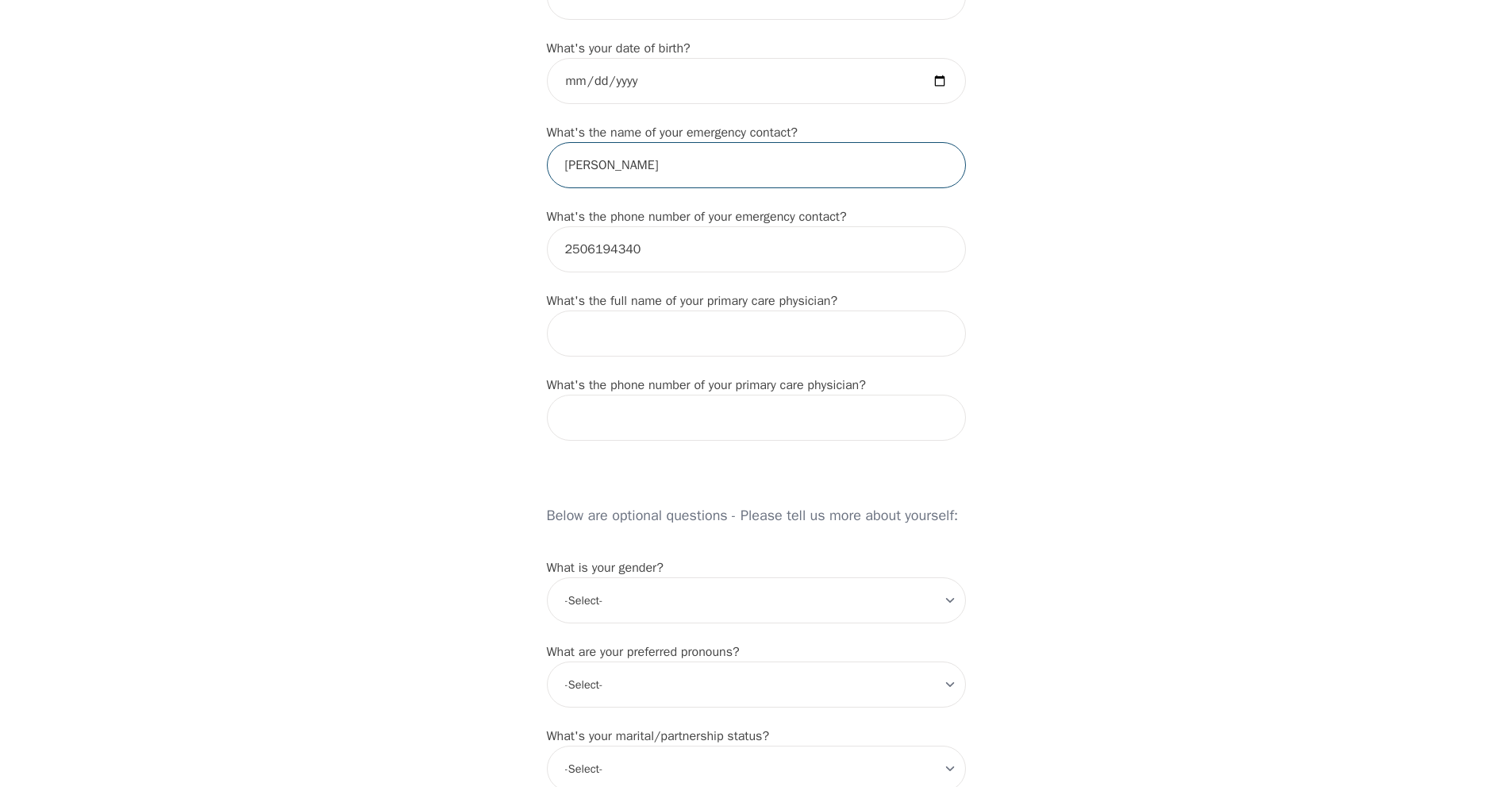 scroll, scrollTop: 801, scrollLeft: 0, axis: vertical 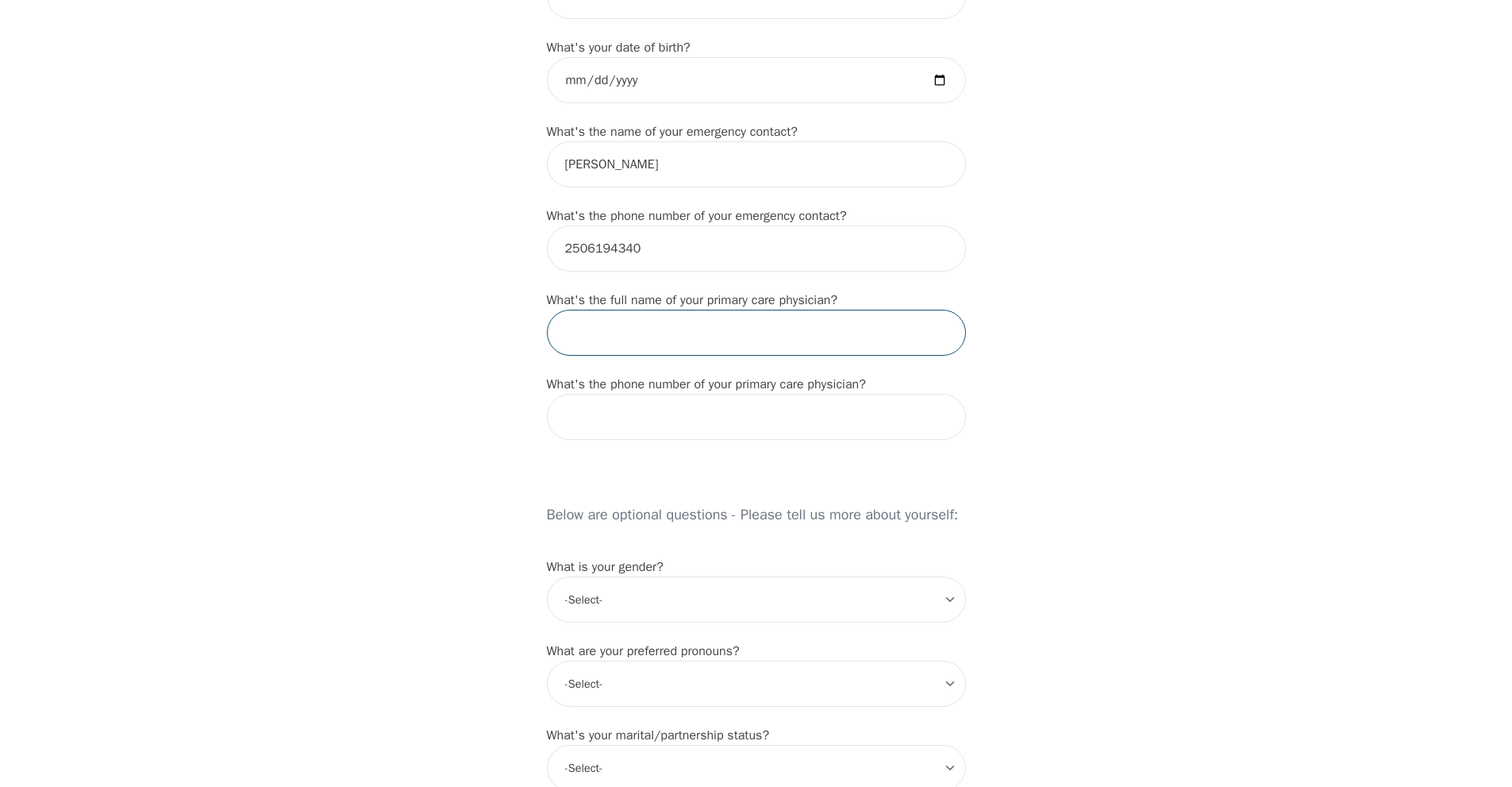 click at bounding box center [756, 333] 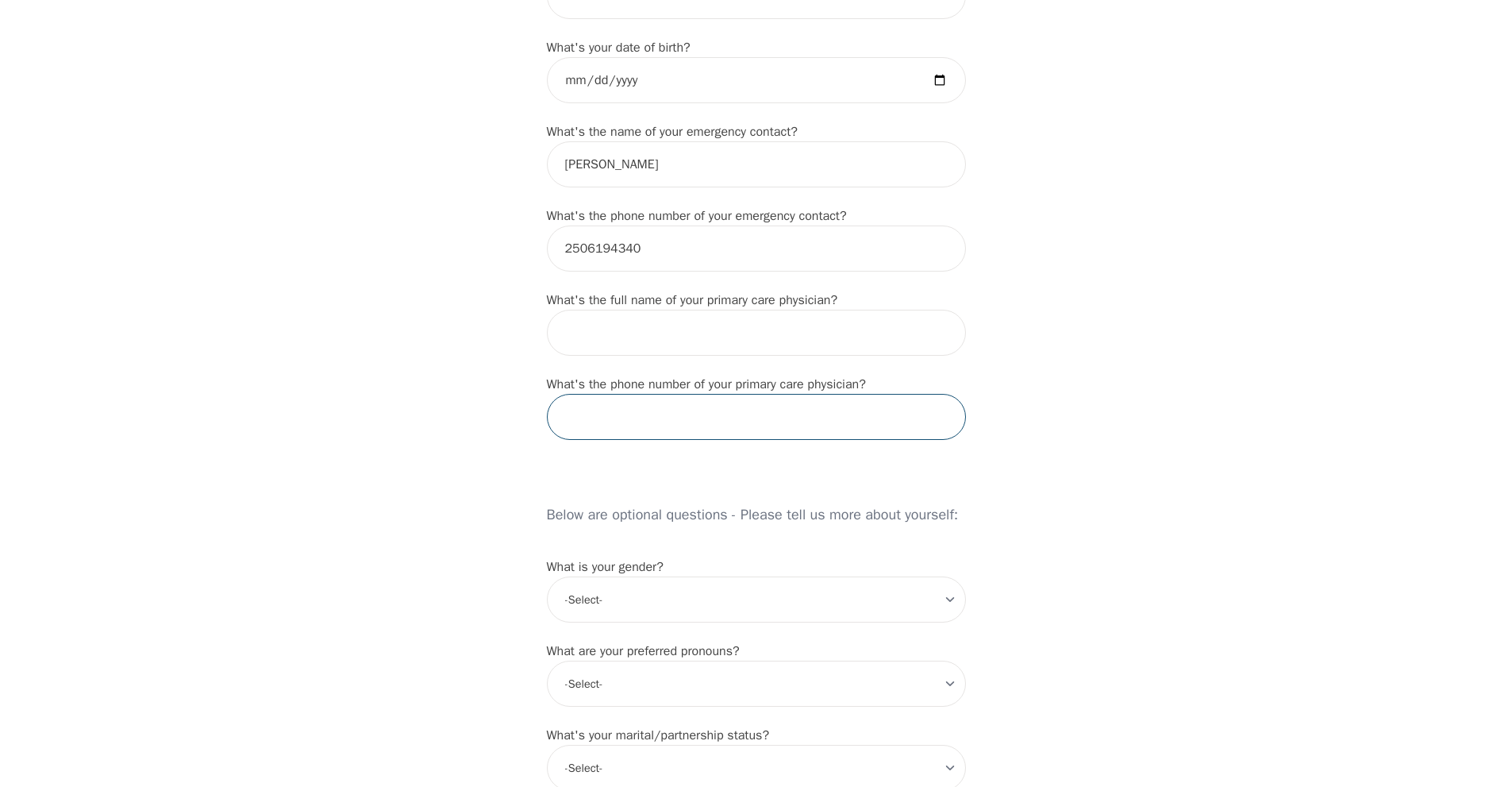 click at bounding box center (756, 417) 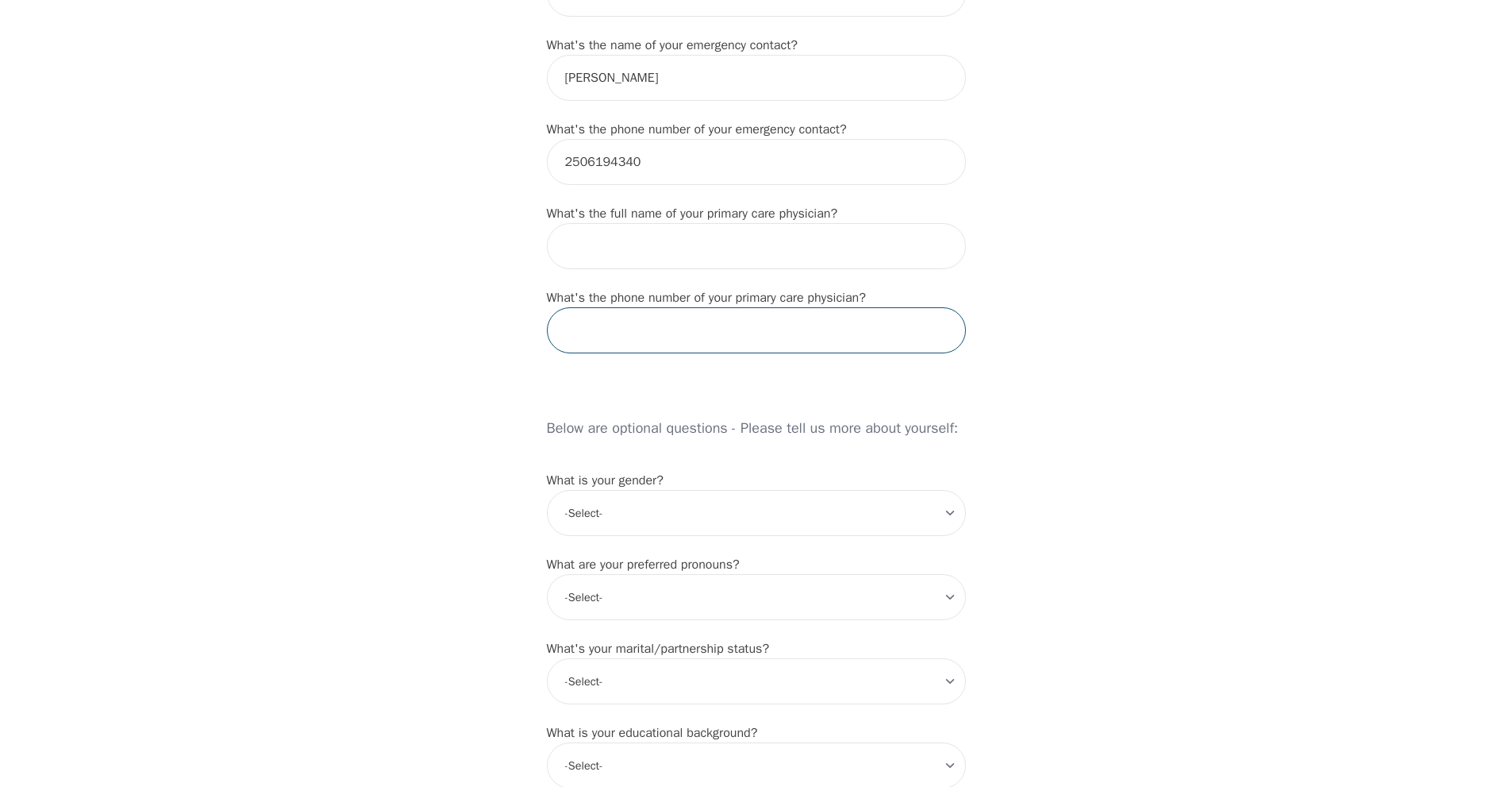 scroll, scrollTop: 885, scrollLeft: 0, axis: vertical 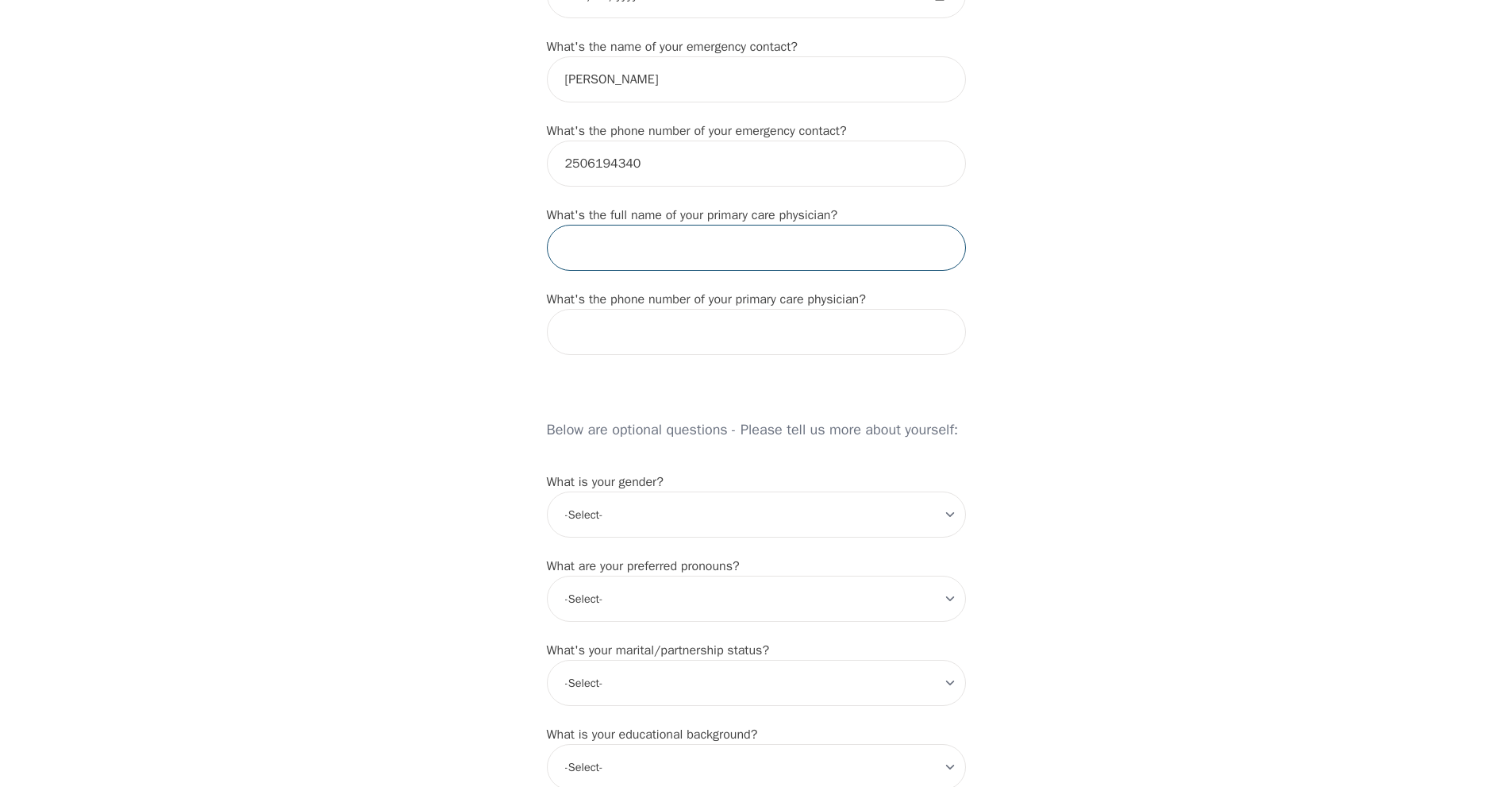 click at bounding box center [756, 248] 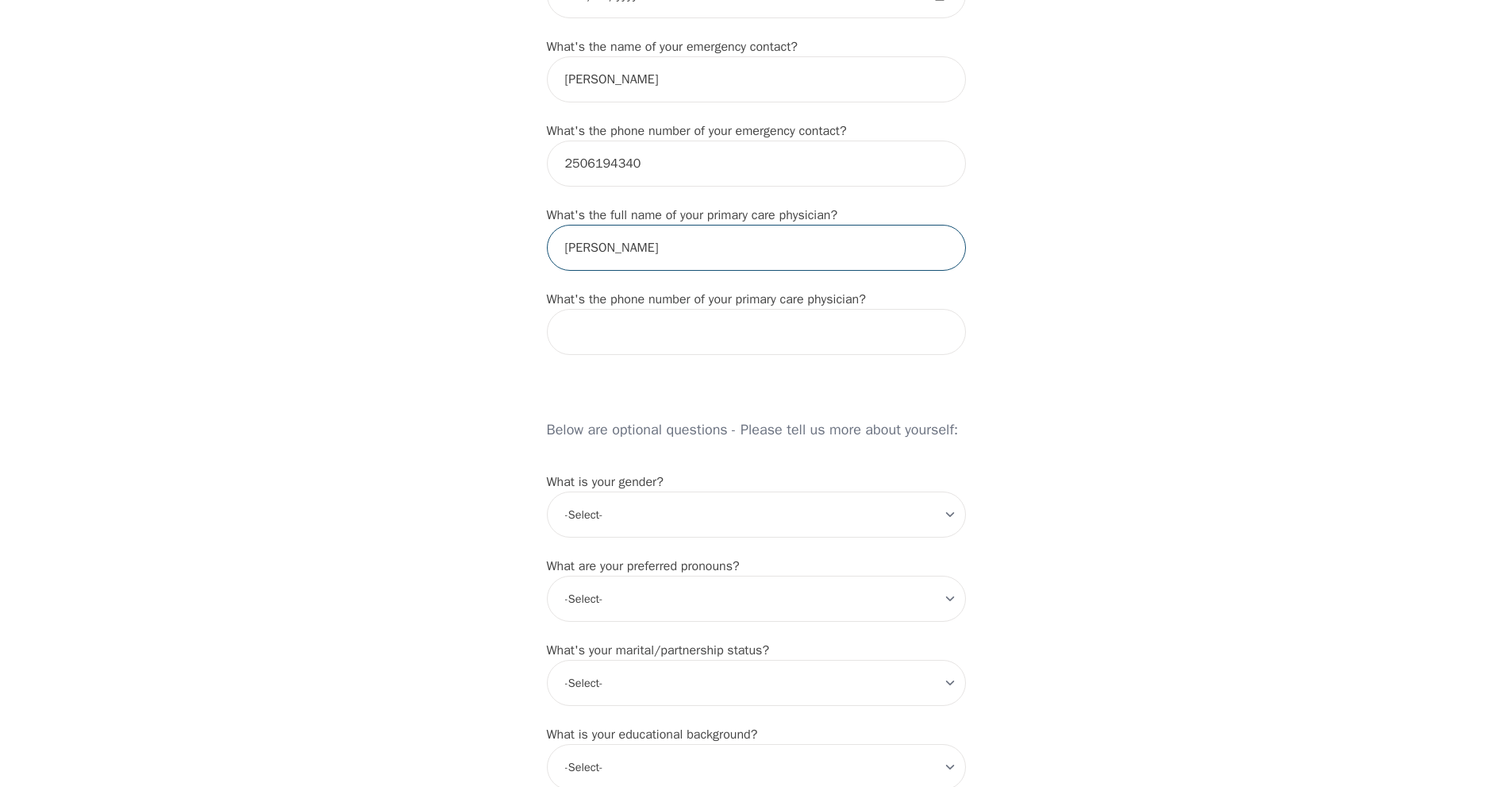 type on "[PERSON_NAME]" 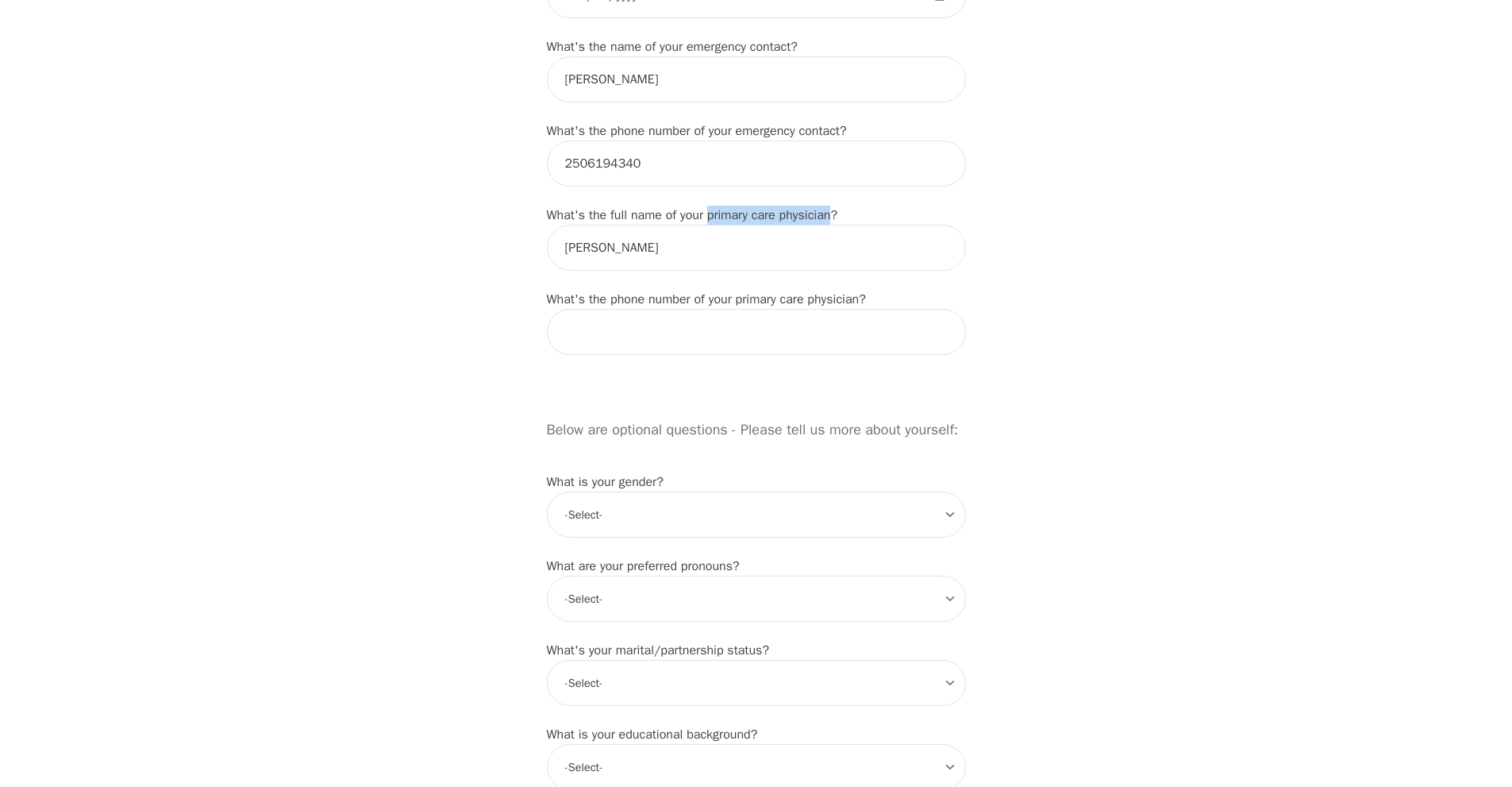 drag, startPoint x: 710, startPoint y: 213, endPoint x: 833, endPoint y: 213, distance: 123 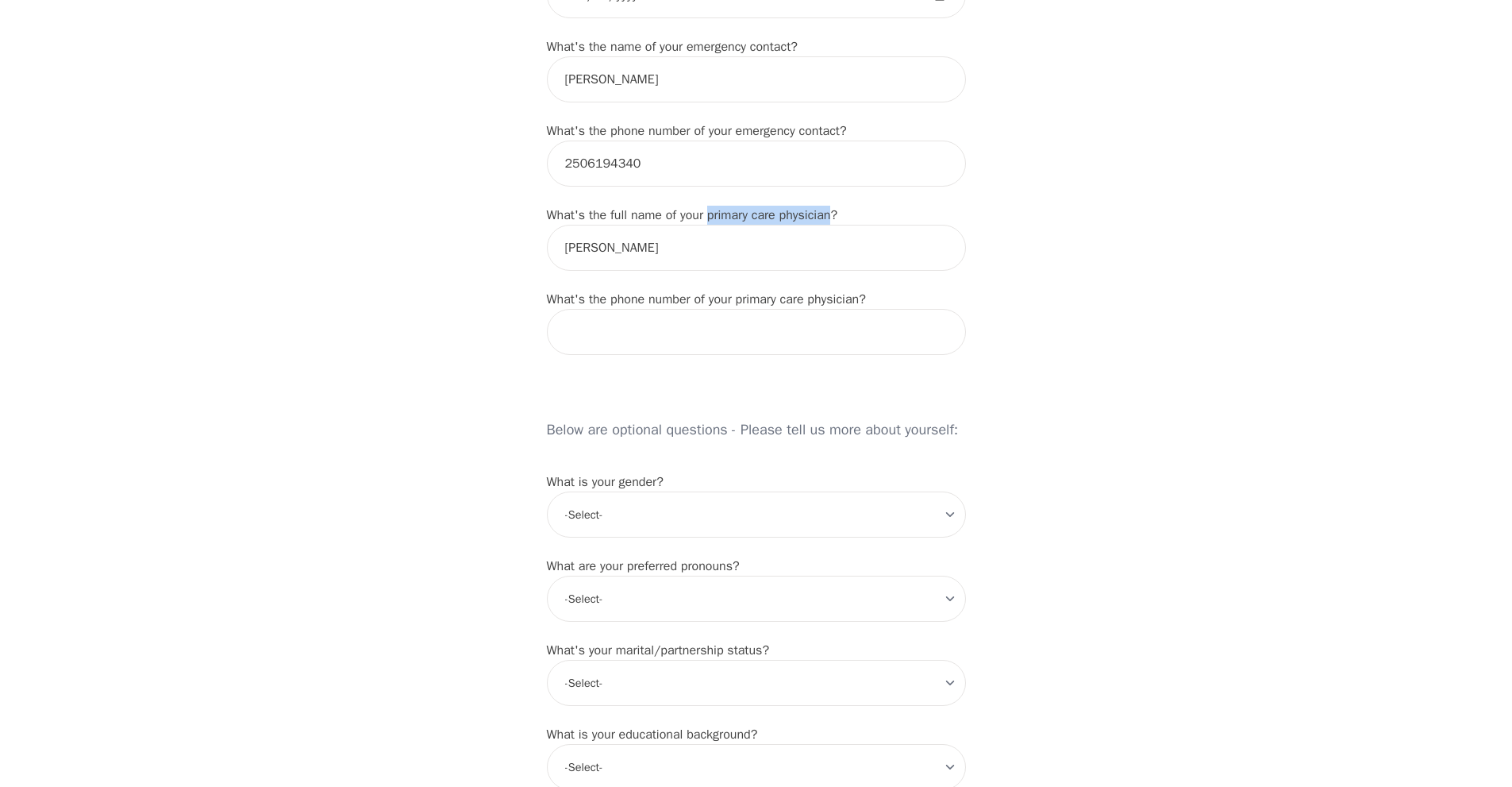 click on "What's the full name of your primary care physician?" at bounding box center [692, 215] 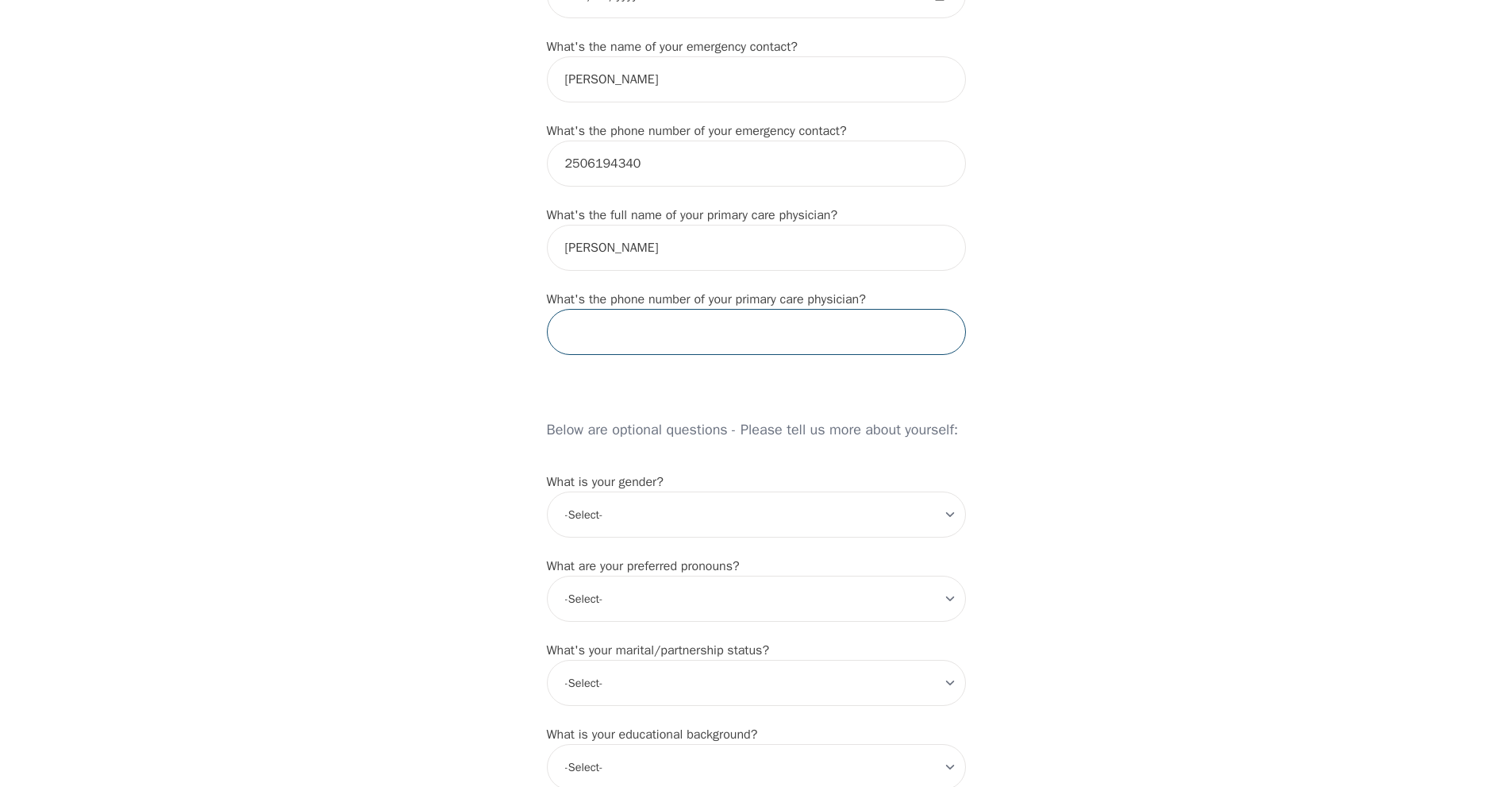 click at bounding box center [756, 332] 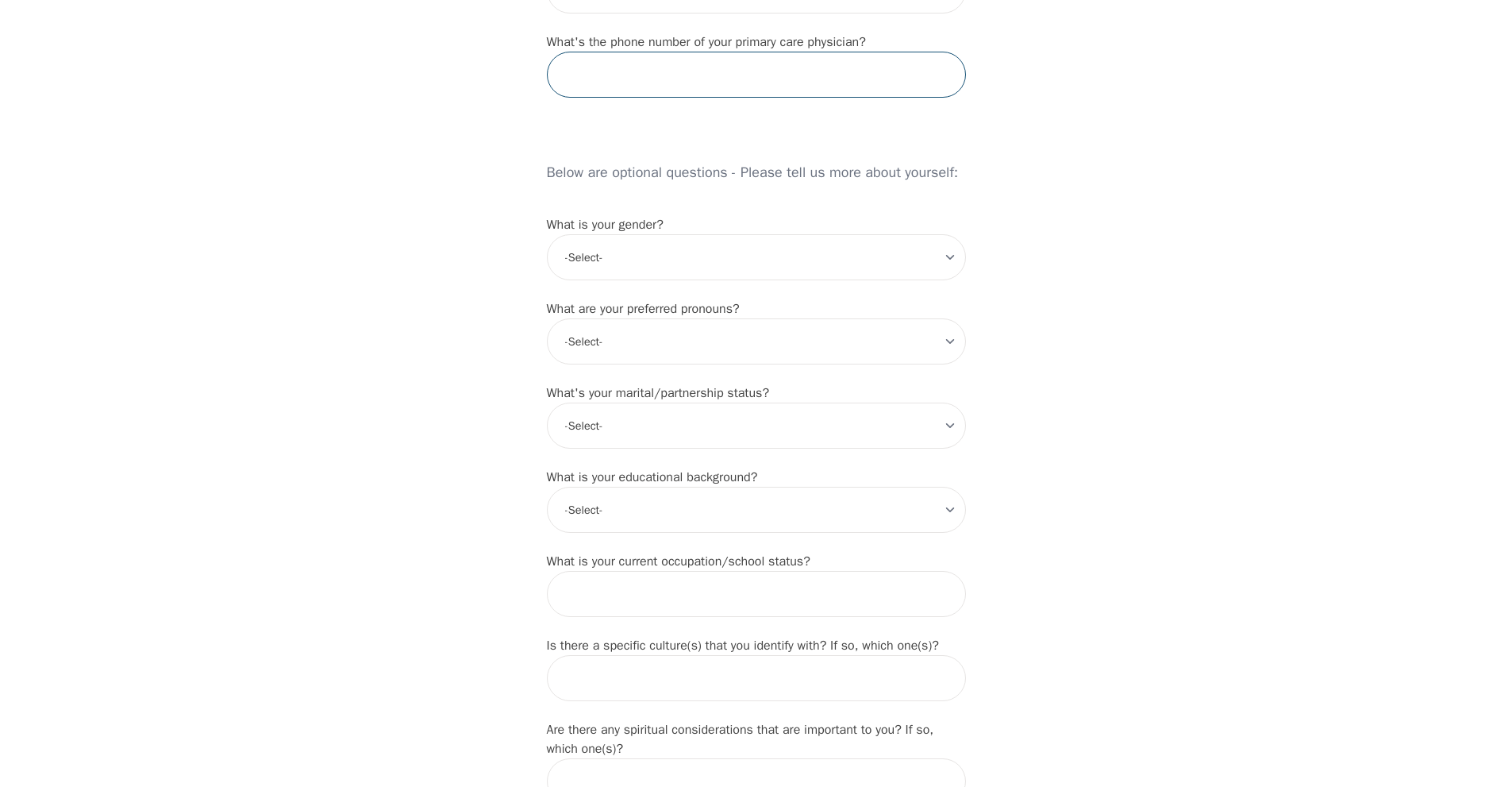 scroll, scrollTop: 1144, scrollLeft: 0, axis: vertical 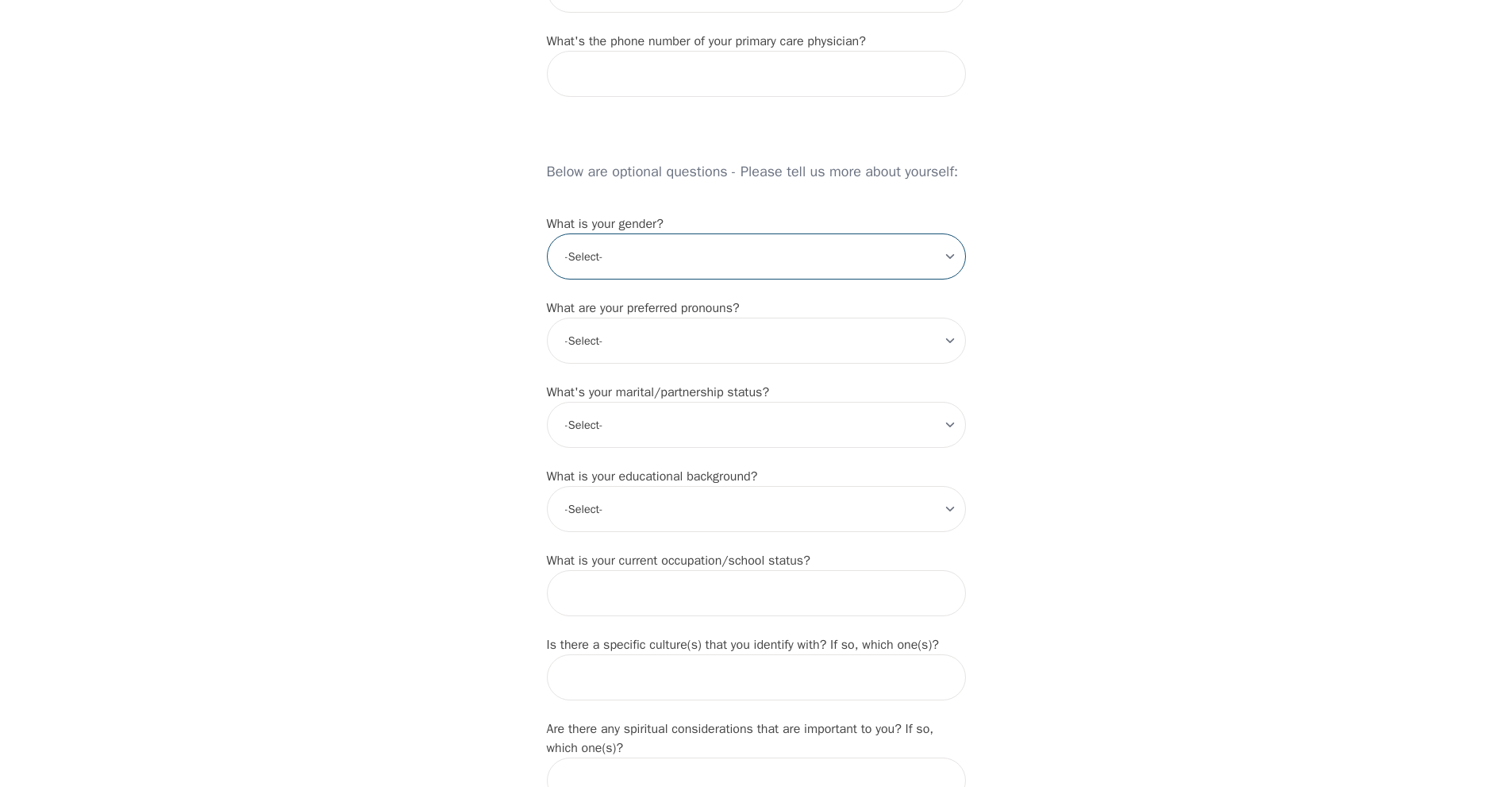 click on "-Select- [DEMOGRAPHIC_DATA] [DEMOGRAPHIC_DATA] [DEMOGRAPHIC_DATA] [DEMOGRAPHIC_DATA] [DEMOGRAPHIC_DATA] prefer_not_to_say" at bounding box center [756, 257] 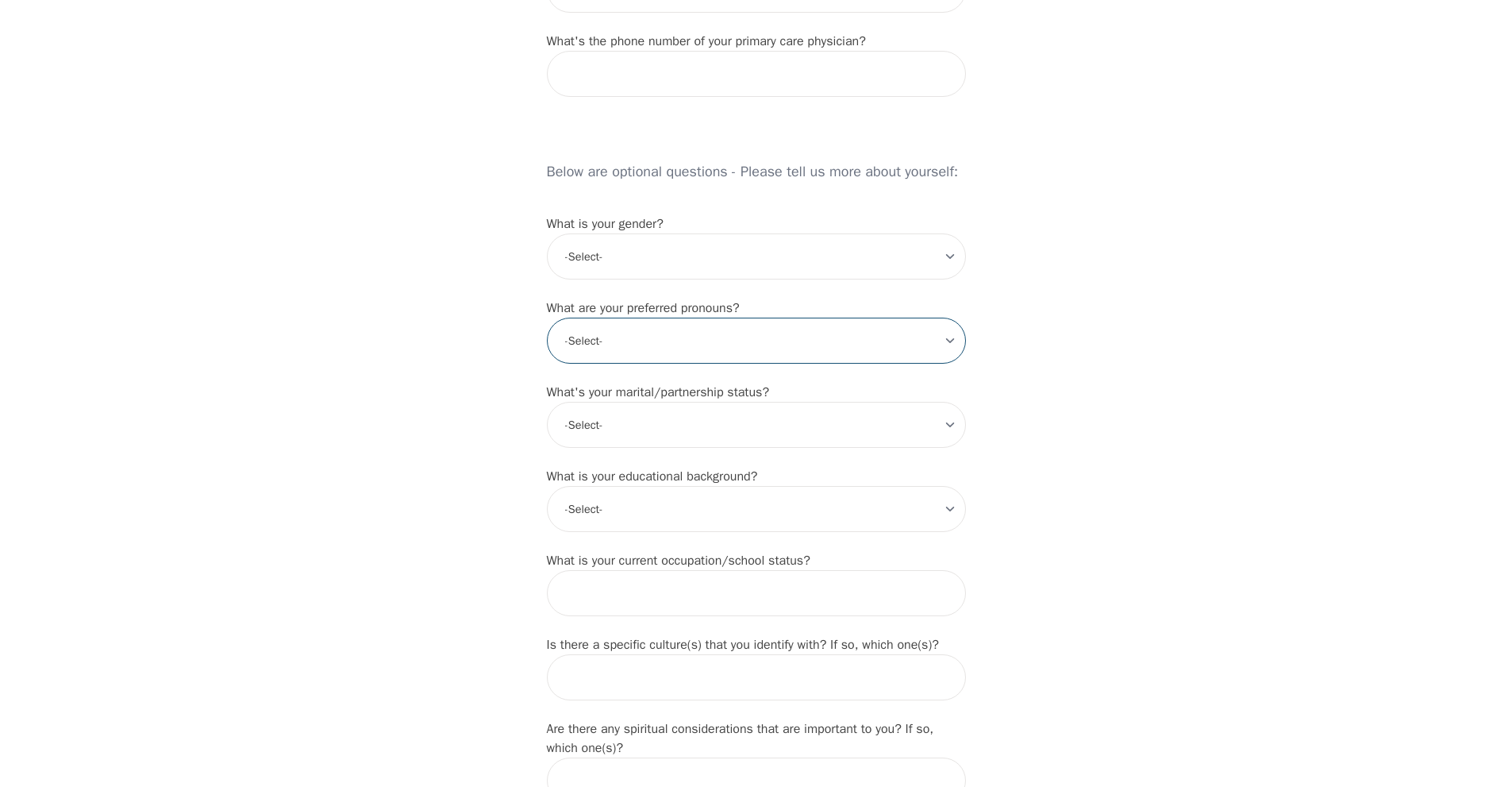 click on "-Select- he/him she/her they/them ze/zir xe/xem ey/em ve/ver tey/ter e/e per/per prefer_not_to_say" at bounding box center [756, 341] 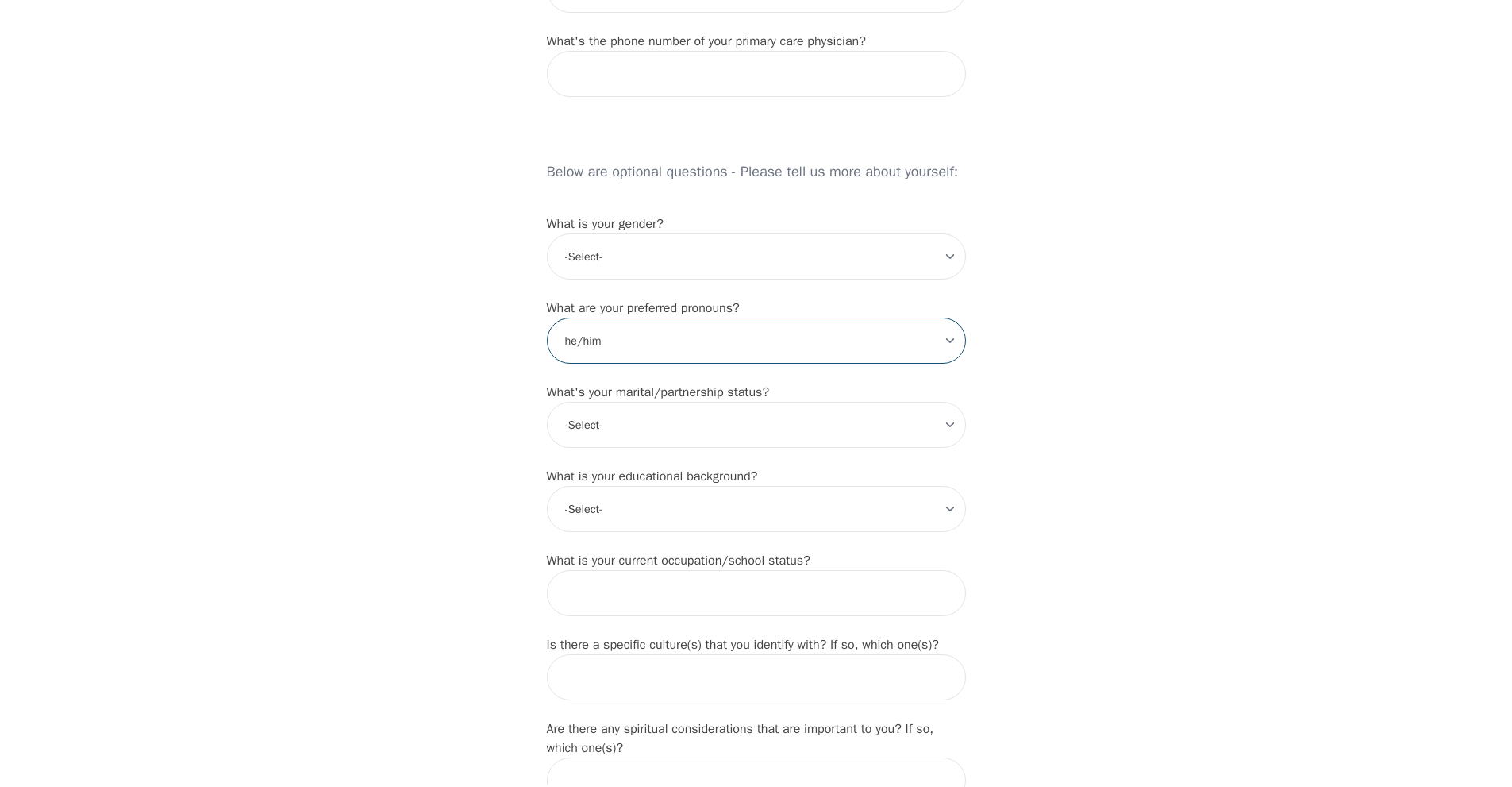 click on "-Select- he/him she/her they/them ze/zir xe/xem ey/em ve/ver tey/ter e/e per/per prefer_not_to_say" at bounding box center [756, 341] 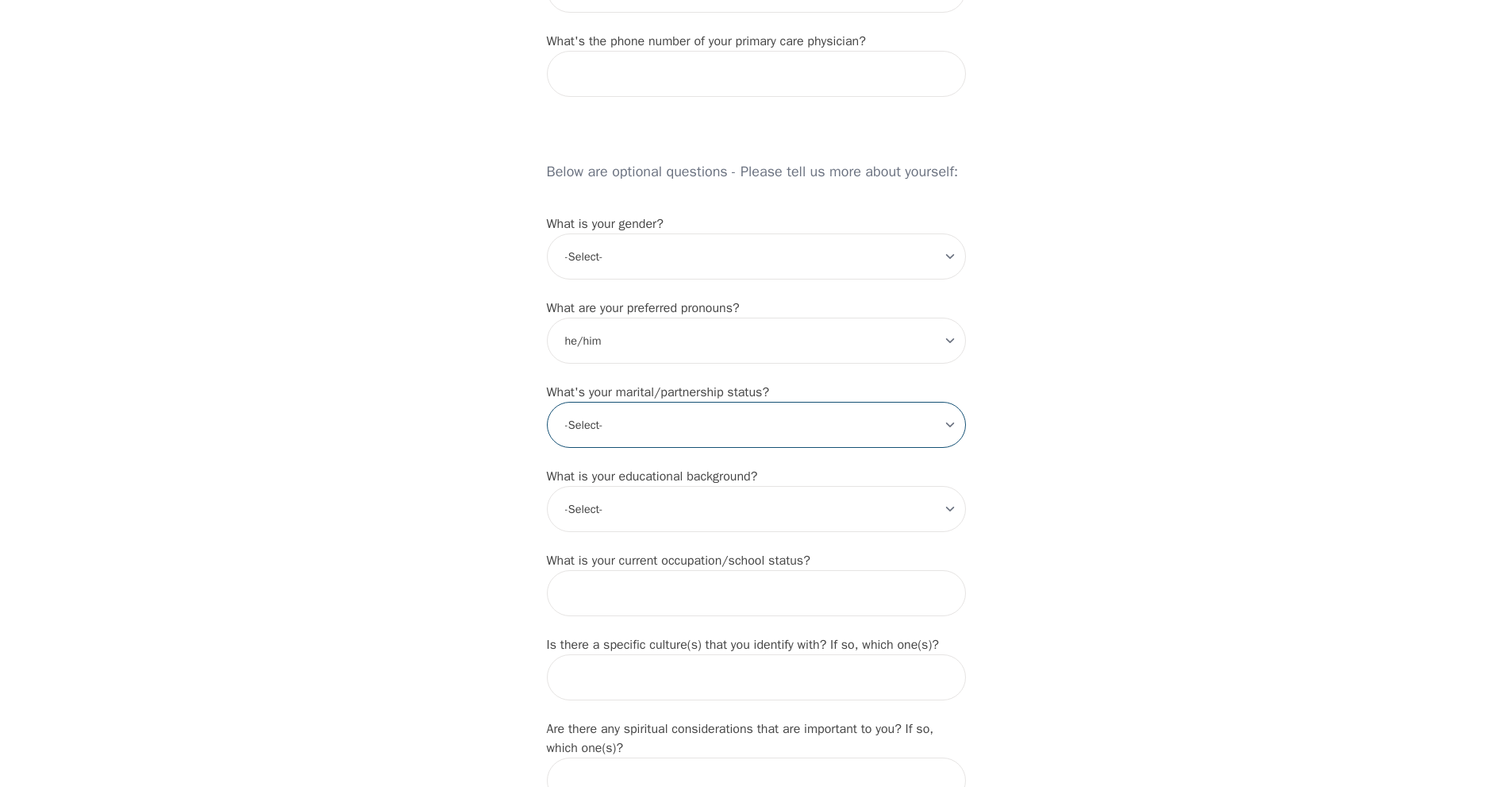 click on "-Select- Single Partnered Married Common Law Widowed Separated Divorced" at bounding box center [756, 425] 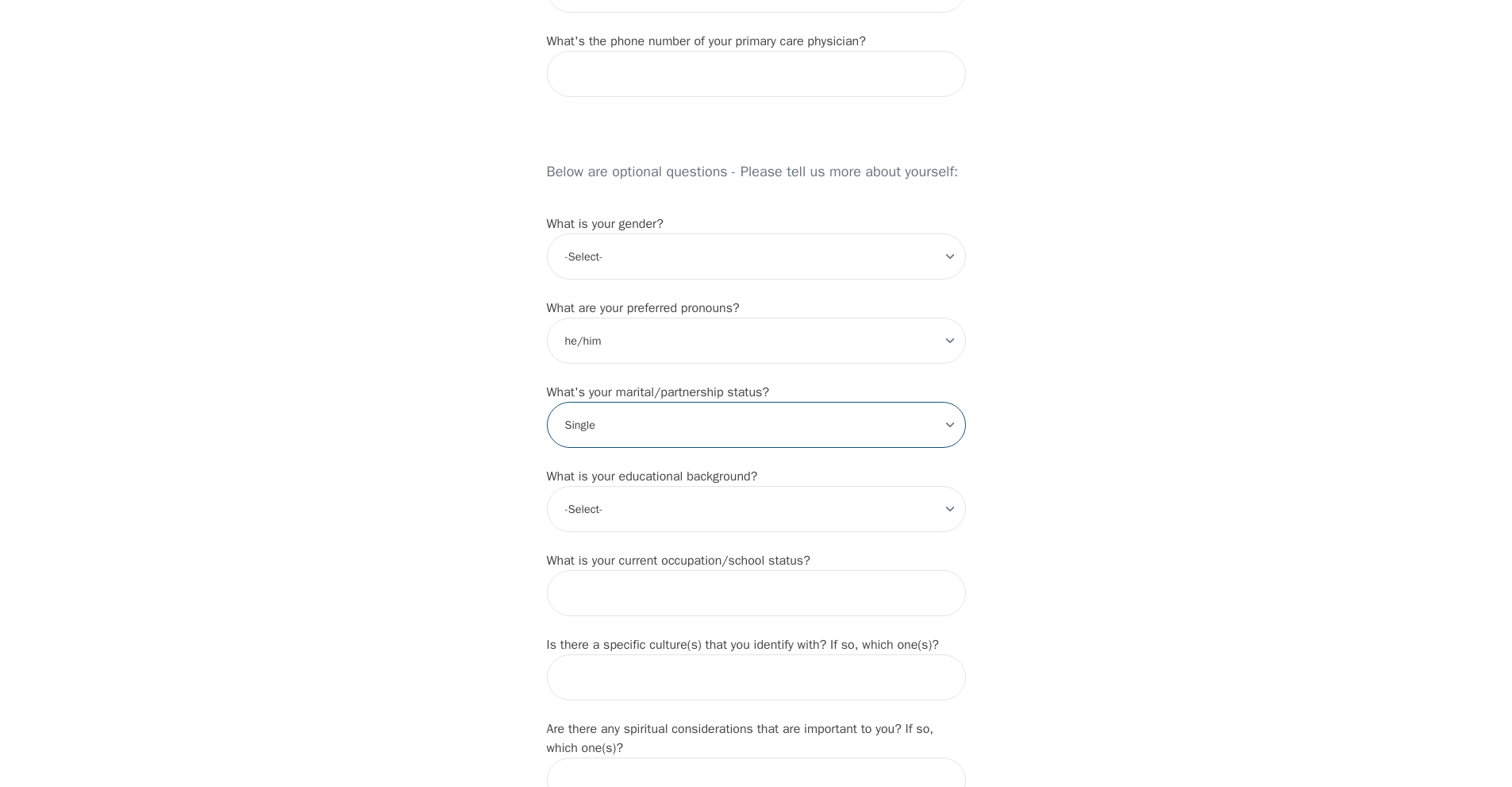 click on "-Select- Single Partnered Married Common Law Widowed Separated Divorced" at bounding box center (756, 425) 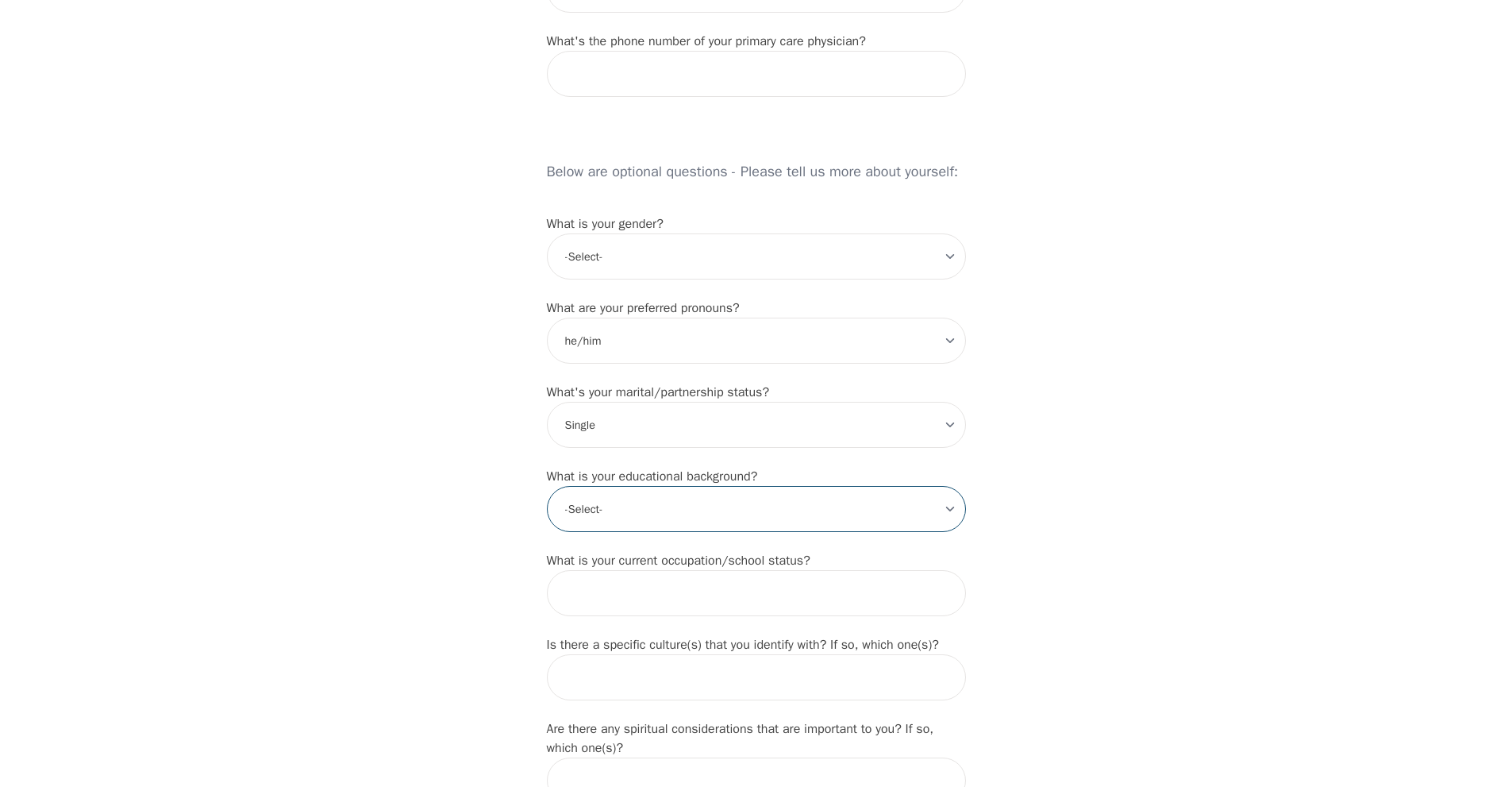 click on "-Select- Less than high school High school Associate degree Bachelor degree Master's degree Professional degree Doctorial degree" at bounding box center [756, 509] 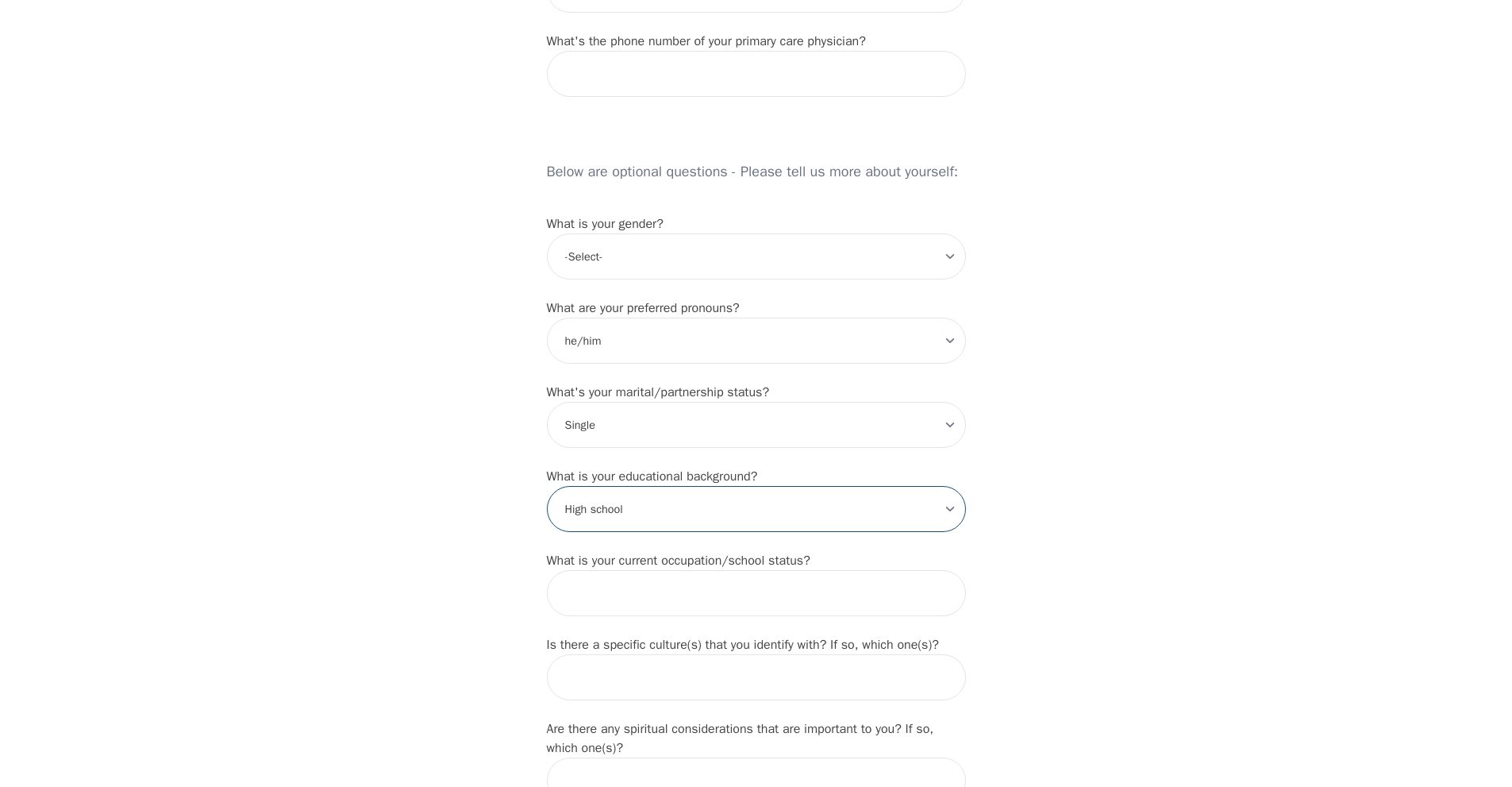 click on "-Select- Less than high school High school Associate degree Bachelor degree Master's degree Professional degree Doctorial degree" at bounding box center [756, 509] 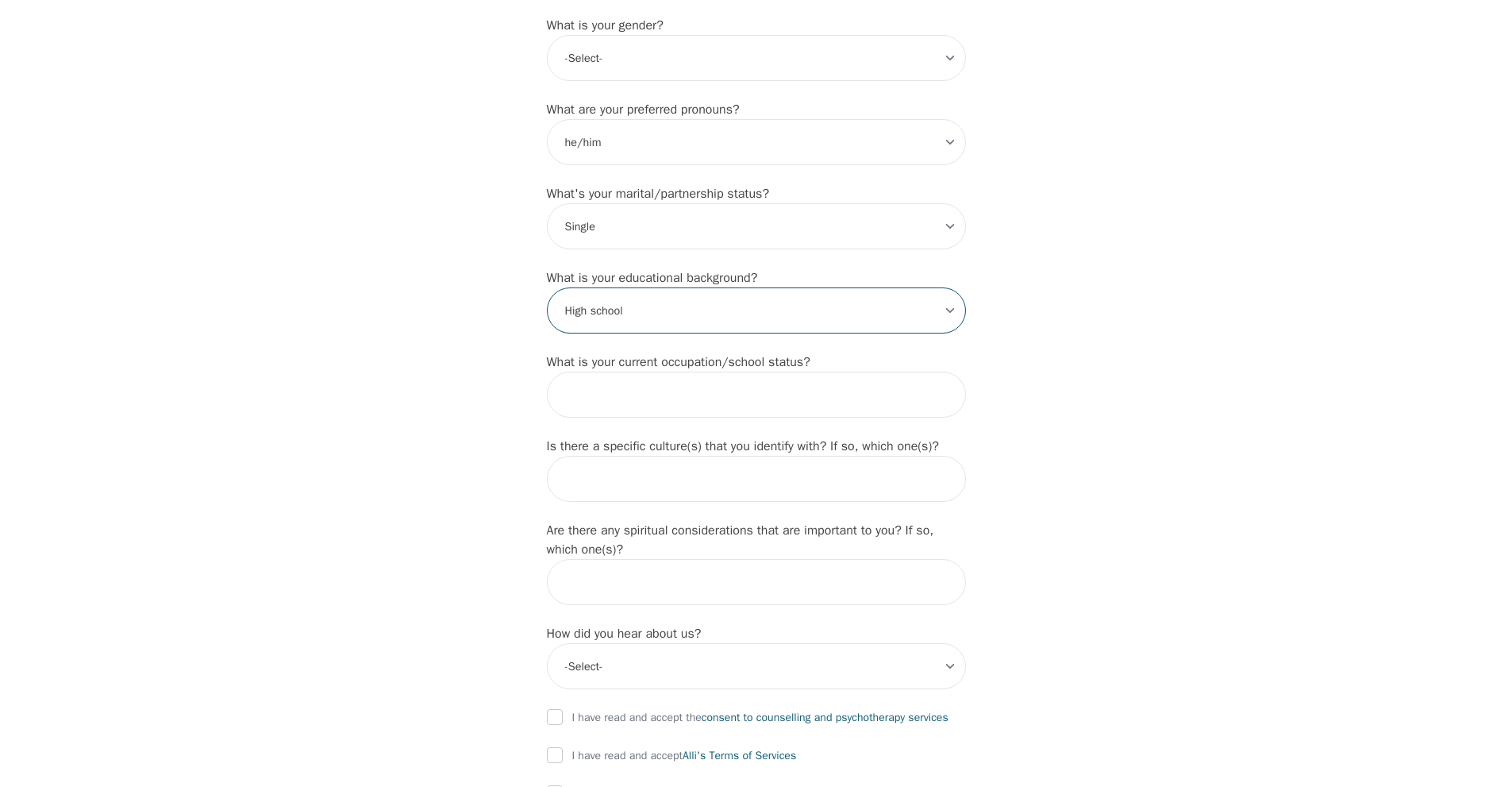 scroll, scrollTop: 1344, scrollLeft: 0, axis: vertical 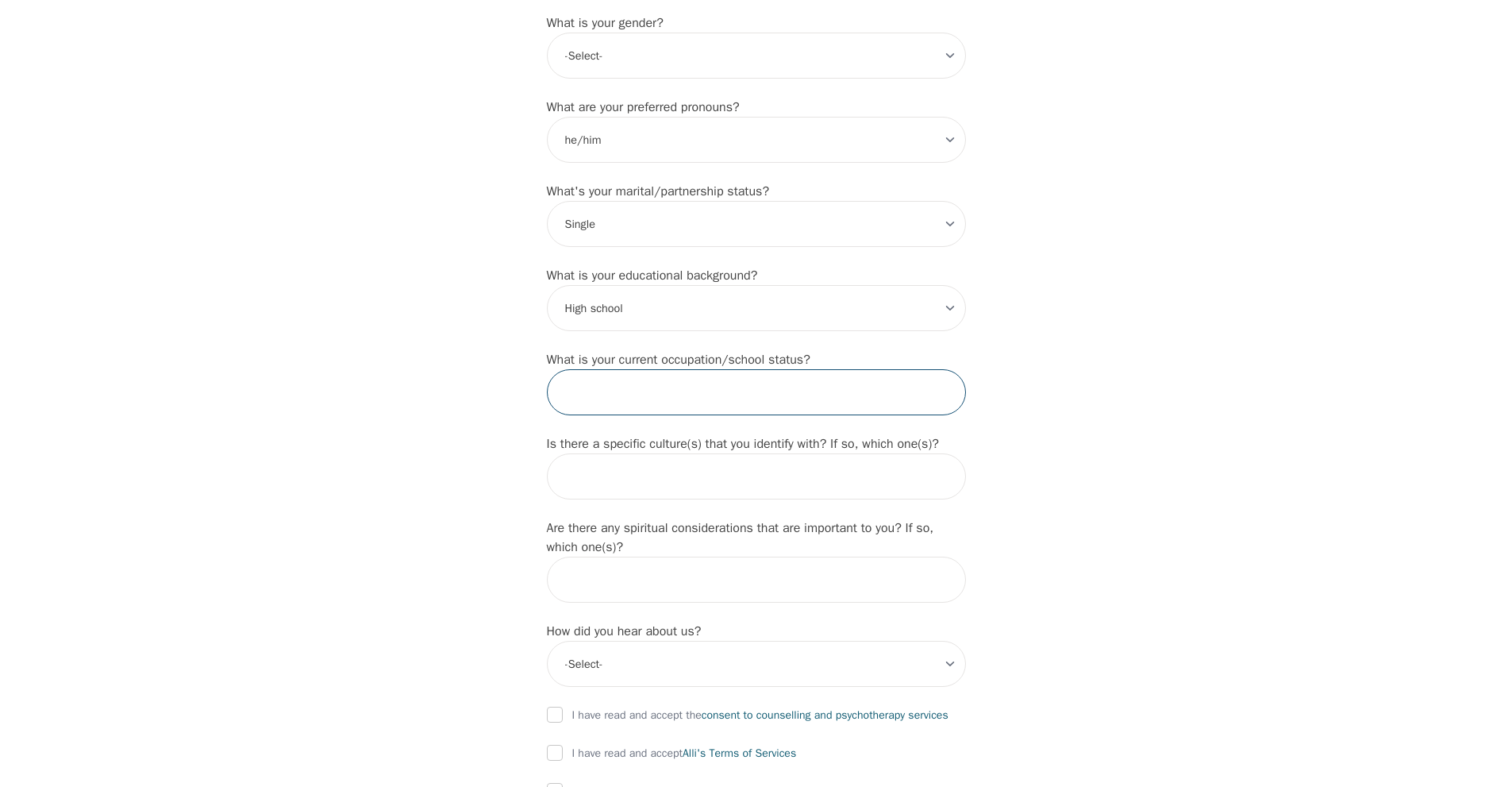 click at bounding box center [756, 392] 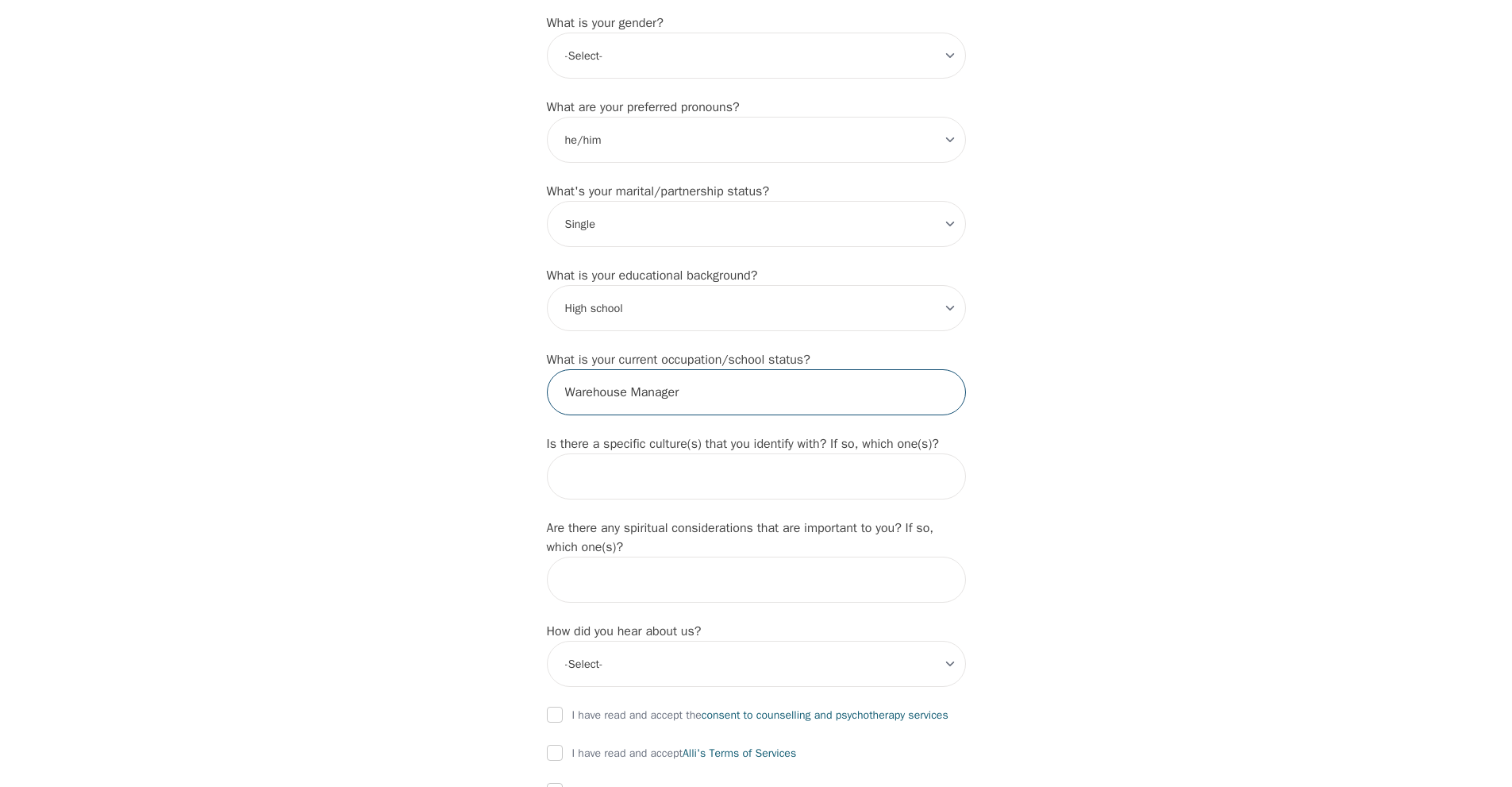 type on "Warehouse Manager" 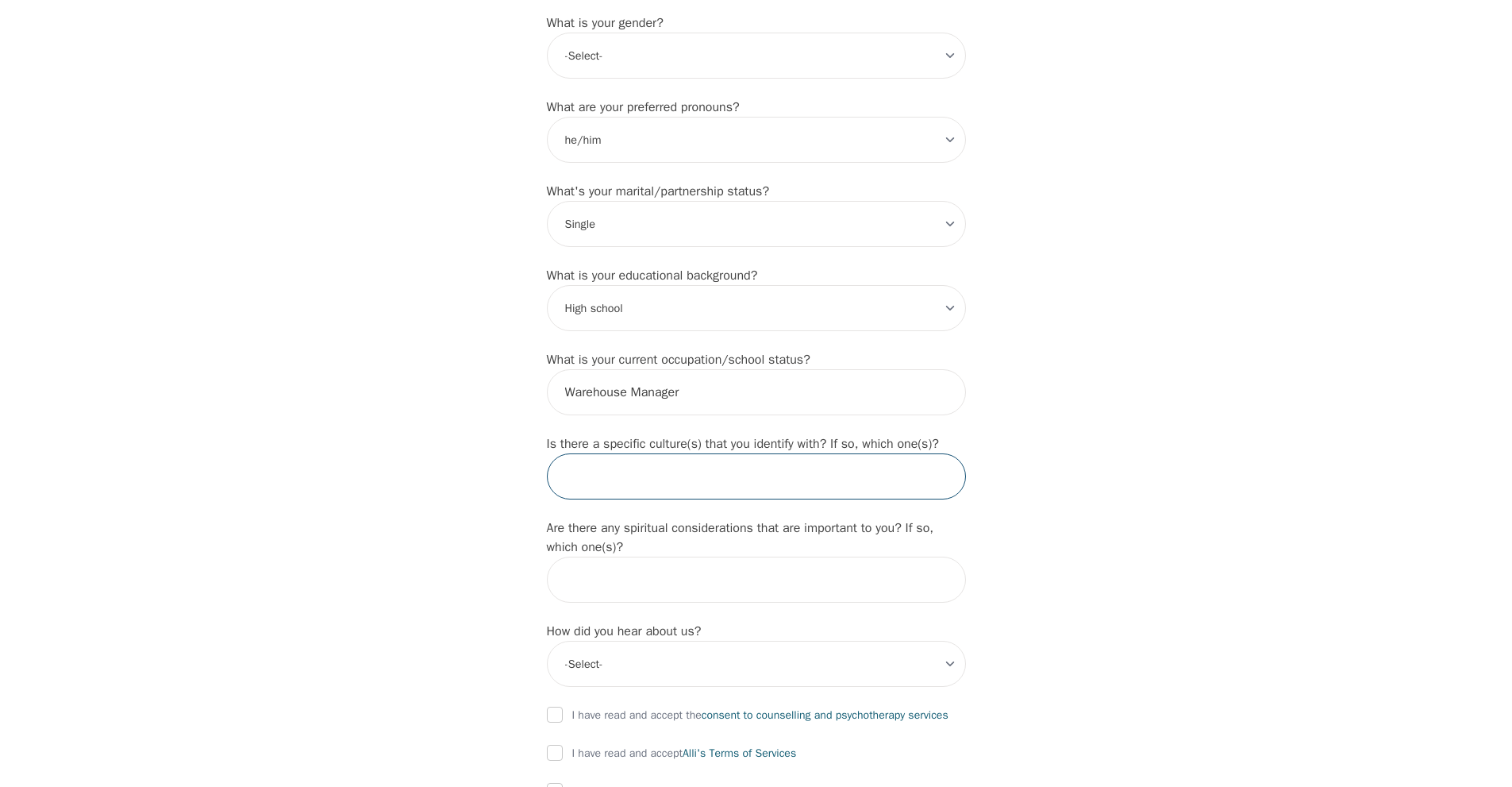 click at bounding box center (756, 476) 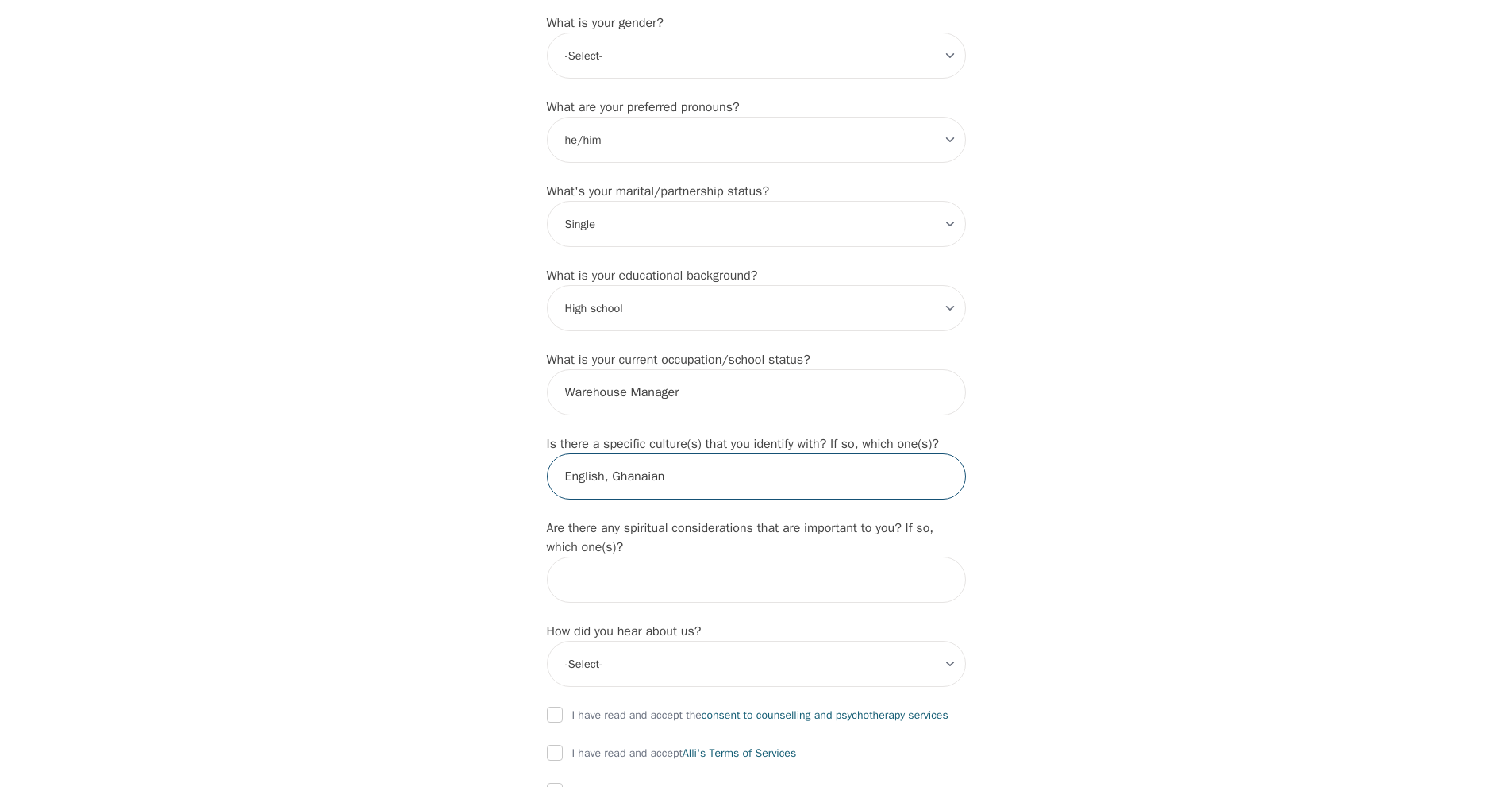 type on "English, Ghanaian" 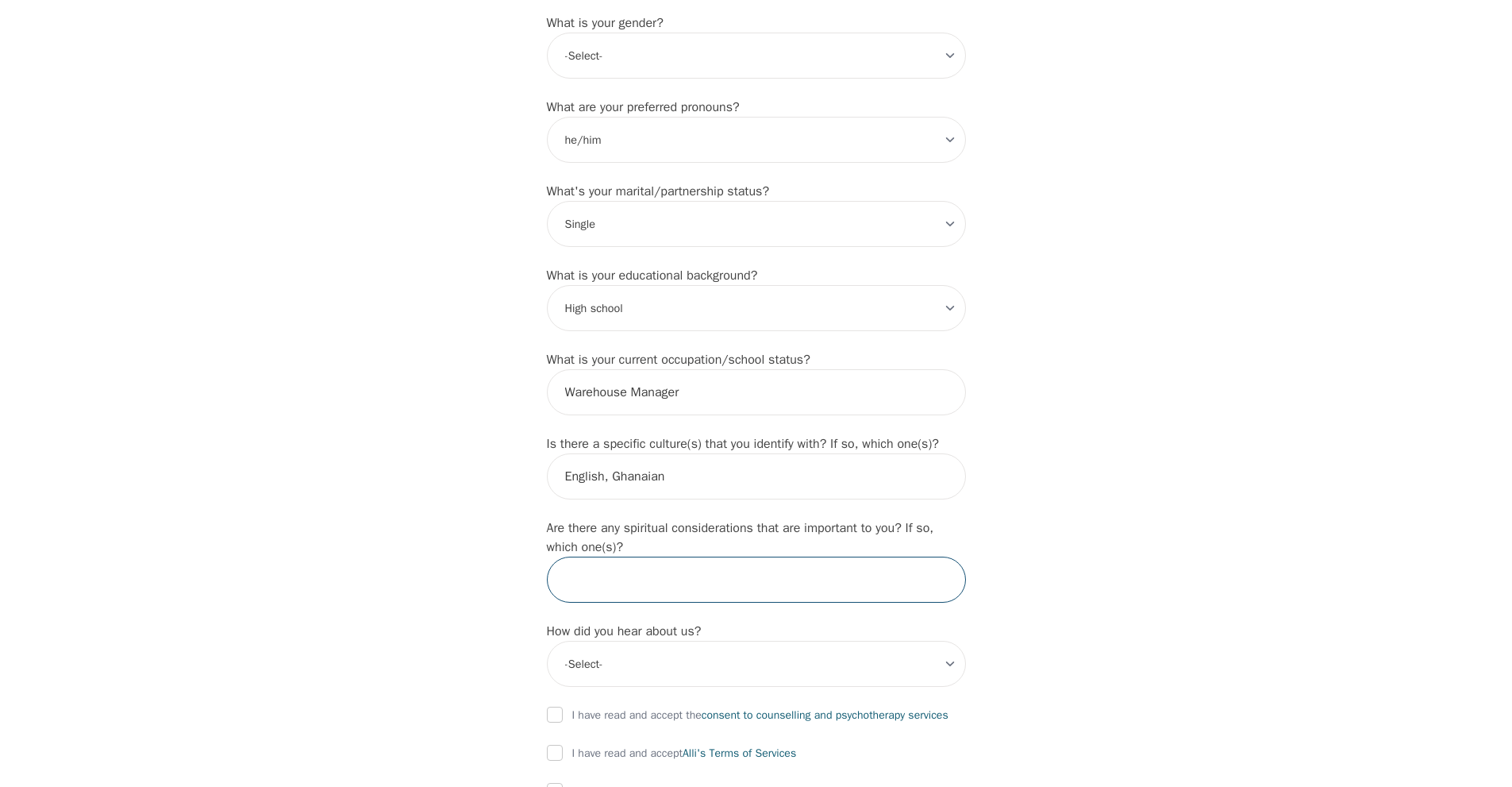 click at bounding box center (756, 580) 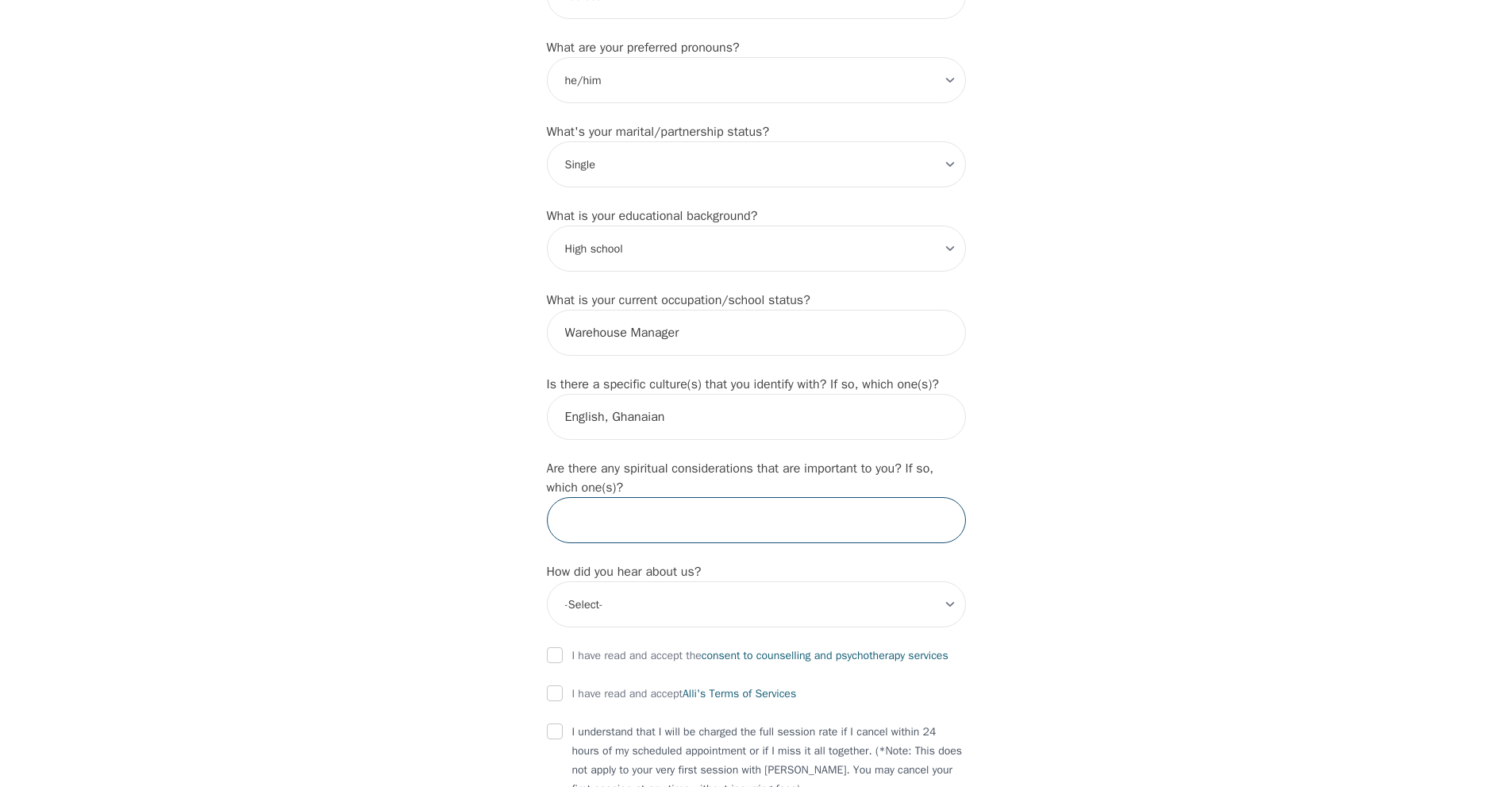 scroll, scrollTop: 1405, scrollLeft: 0, axis: vertical 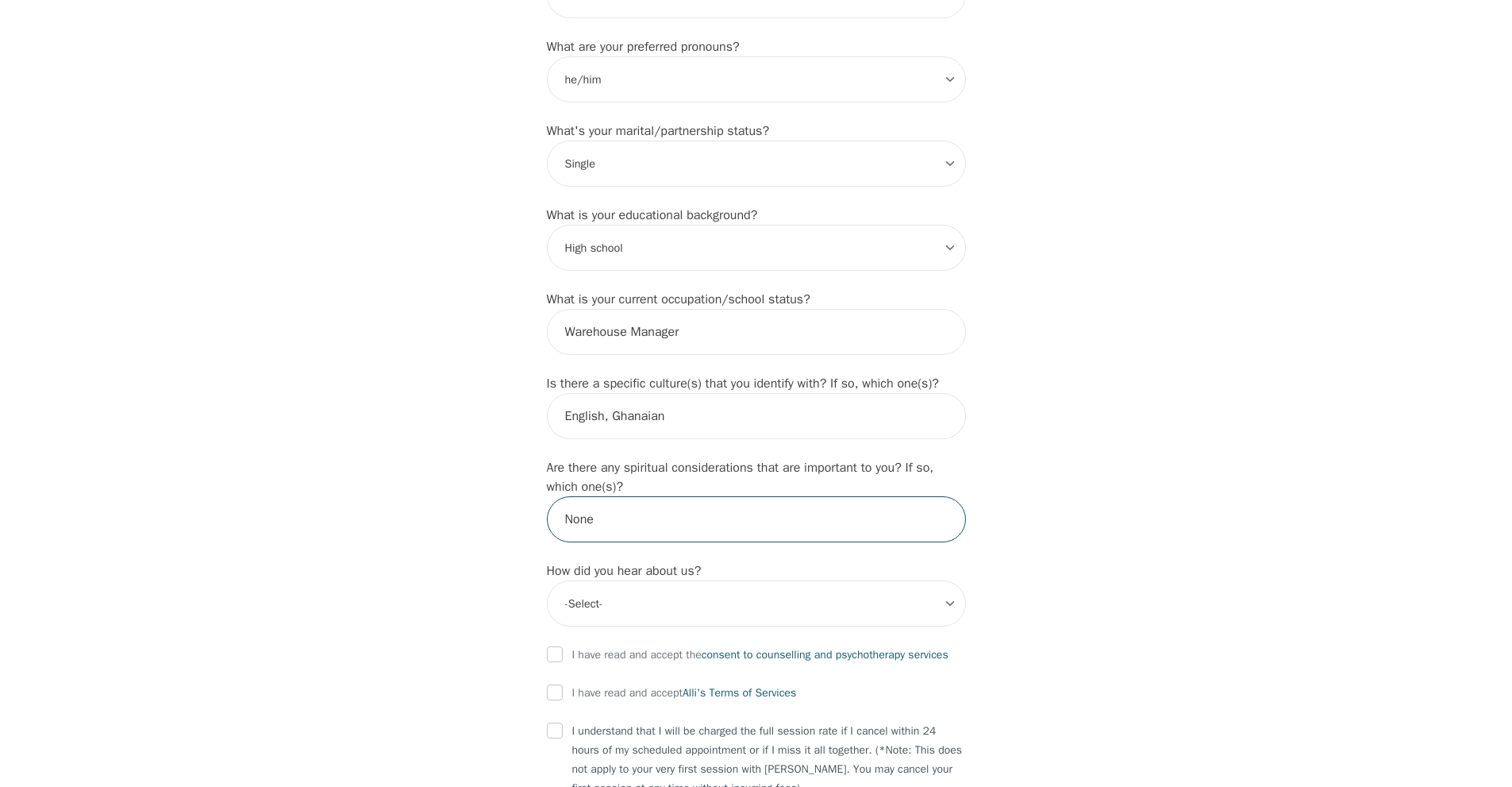 type on "None" 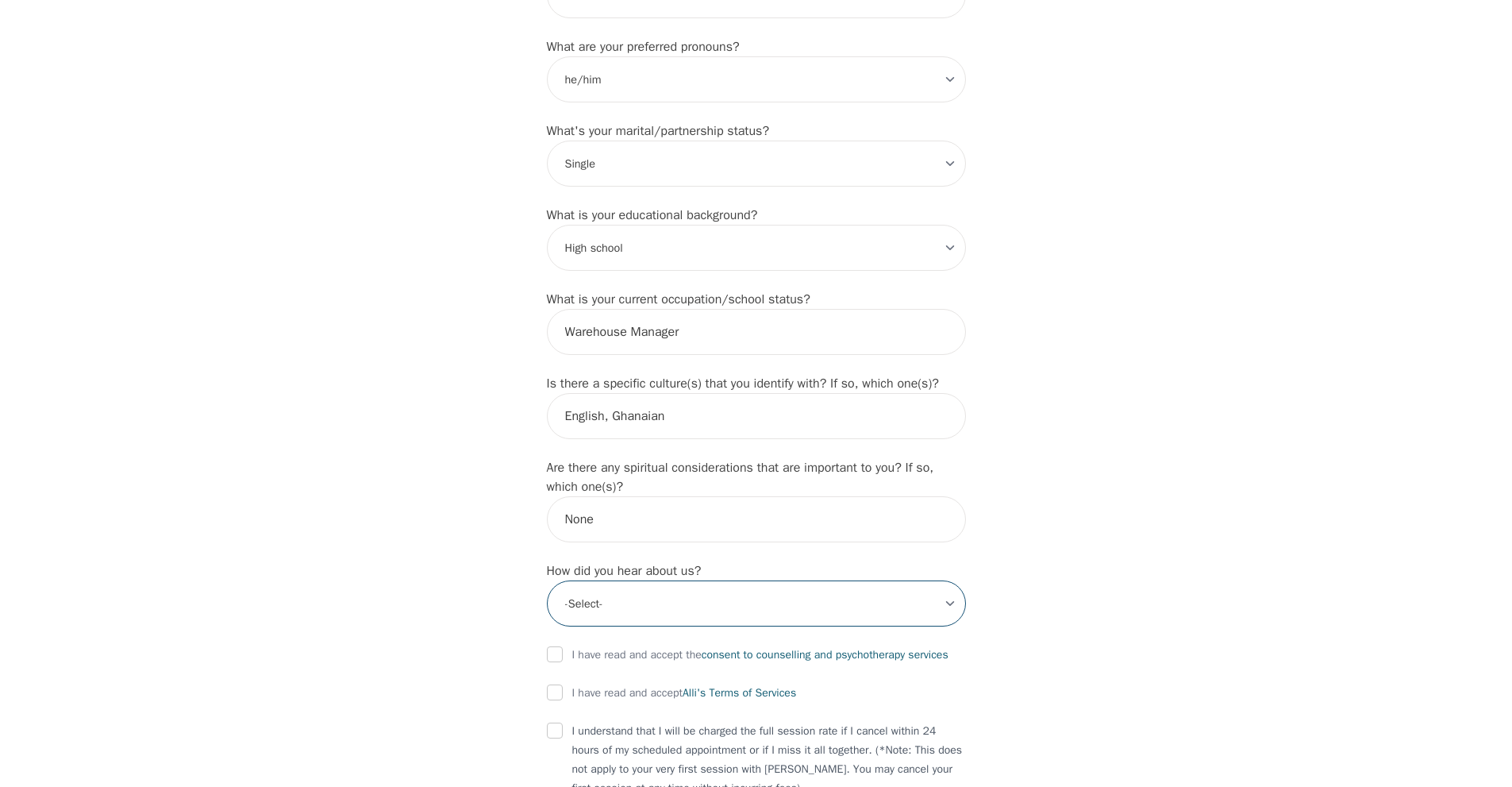 click on "-Select- Physician/Specialist Friend Facebook Instagram Google Search Google Ads Facebook/Instagram Ads Other" at bounding box center (756, 604) 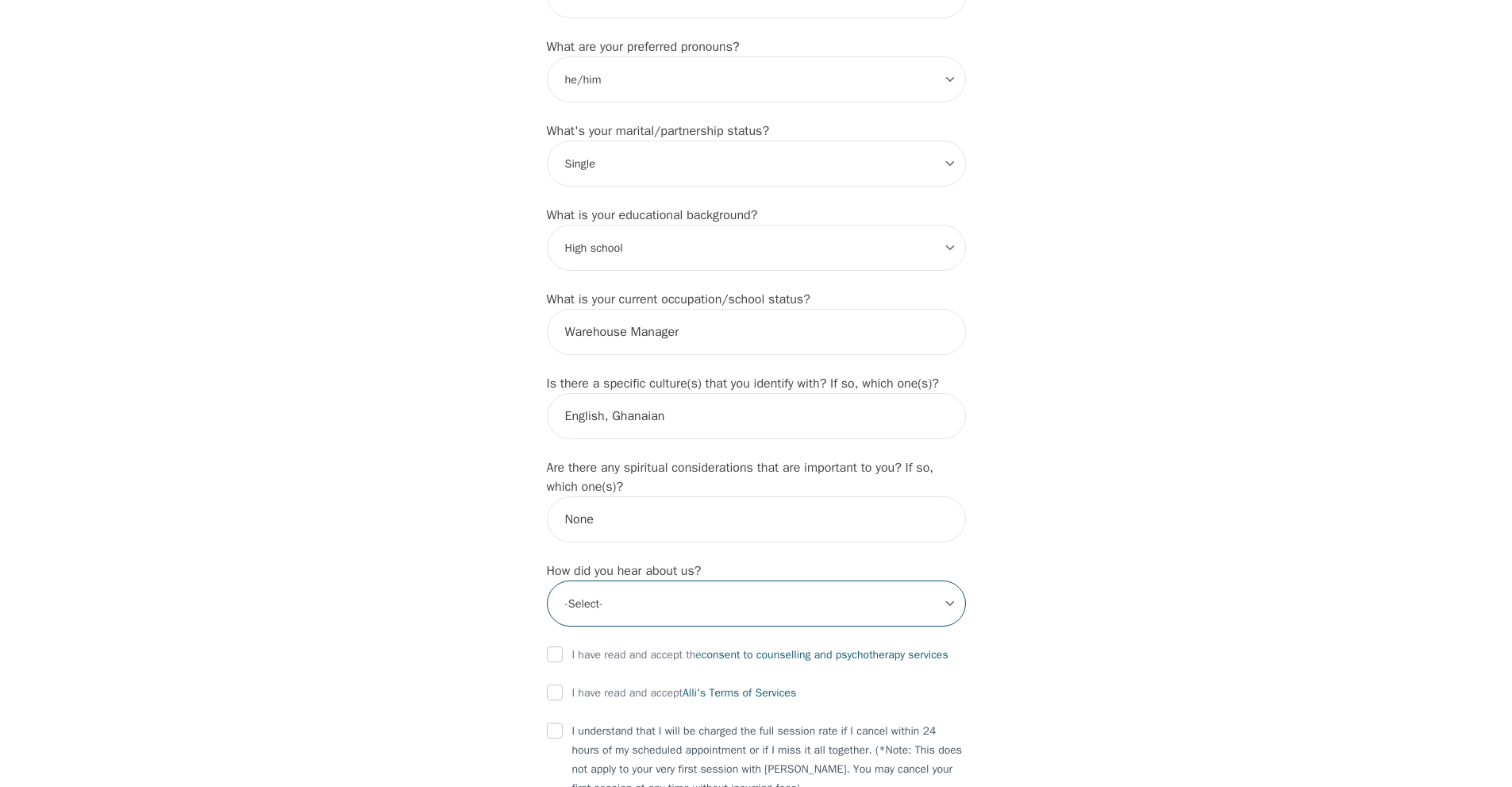 select on "Instagram" 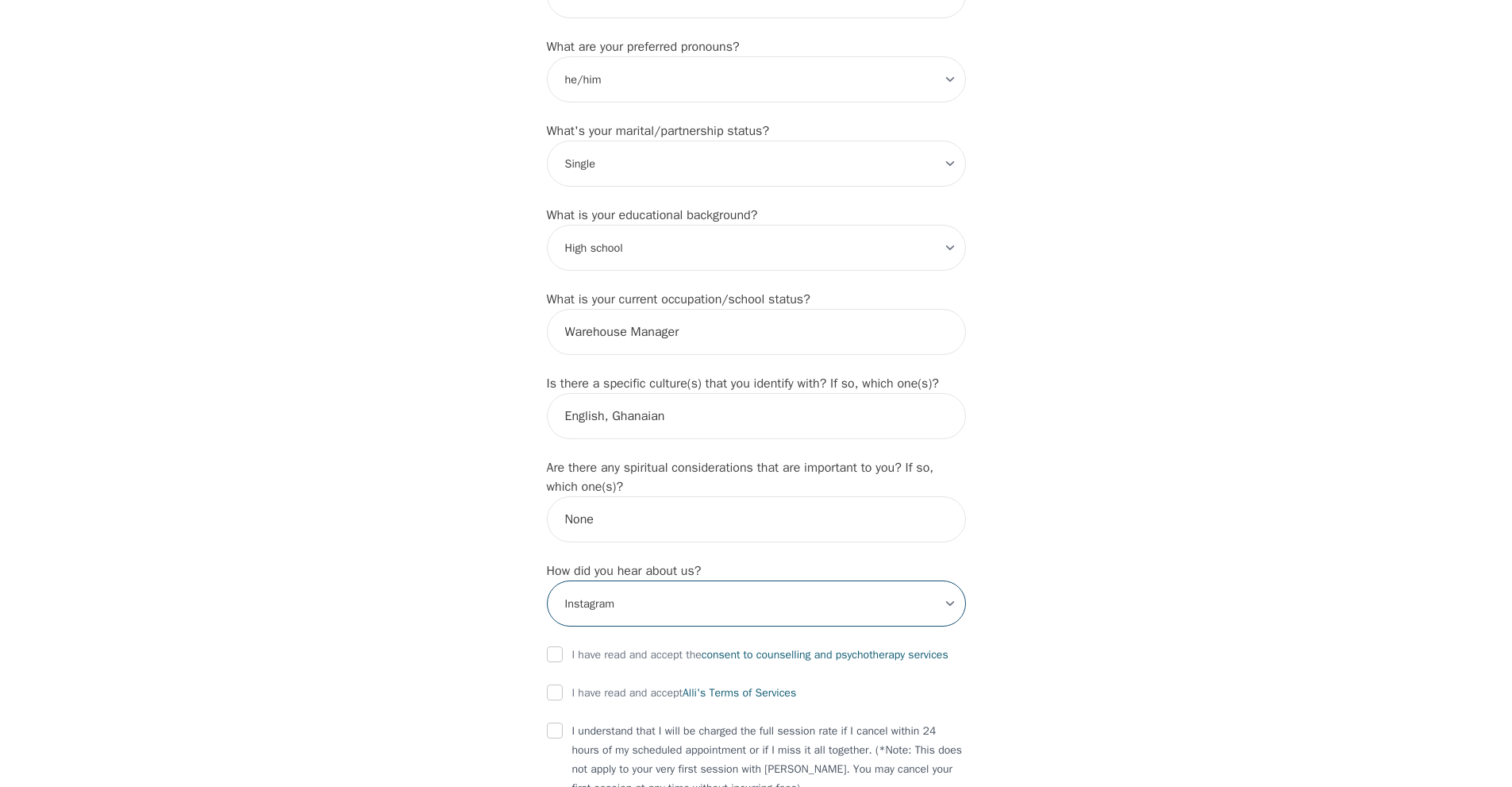 click on "-Select- Physician/Specialist Friend Facebook Instagram Google Search Google Ads Facebook/Instagram Ads Other" at bounding box center (756, 604) 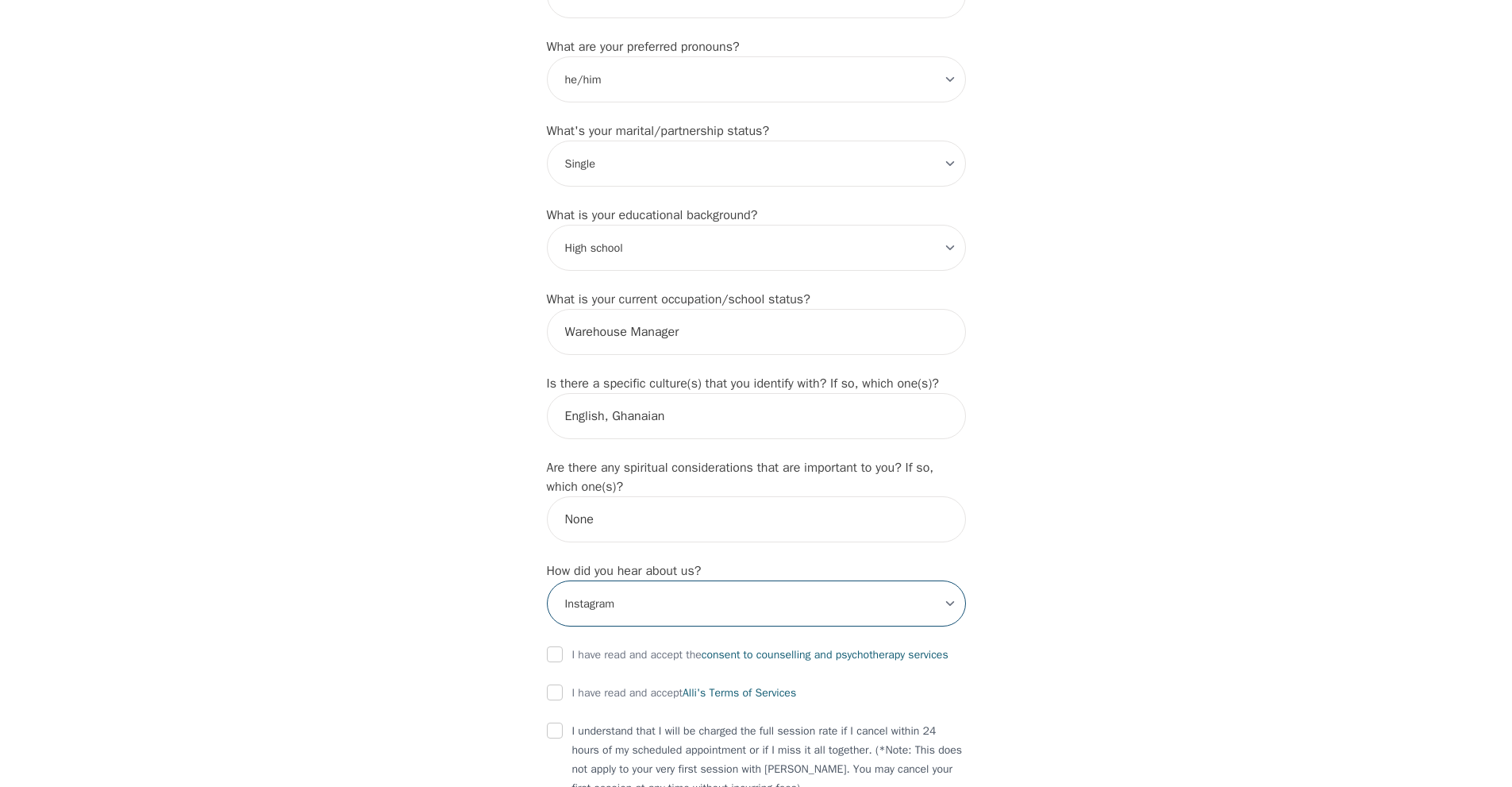 scroll, scrollTop: 1591, scrollLeft: 0, axis: vertical 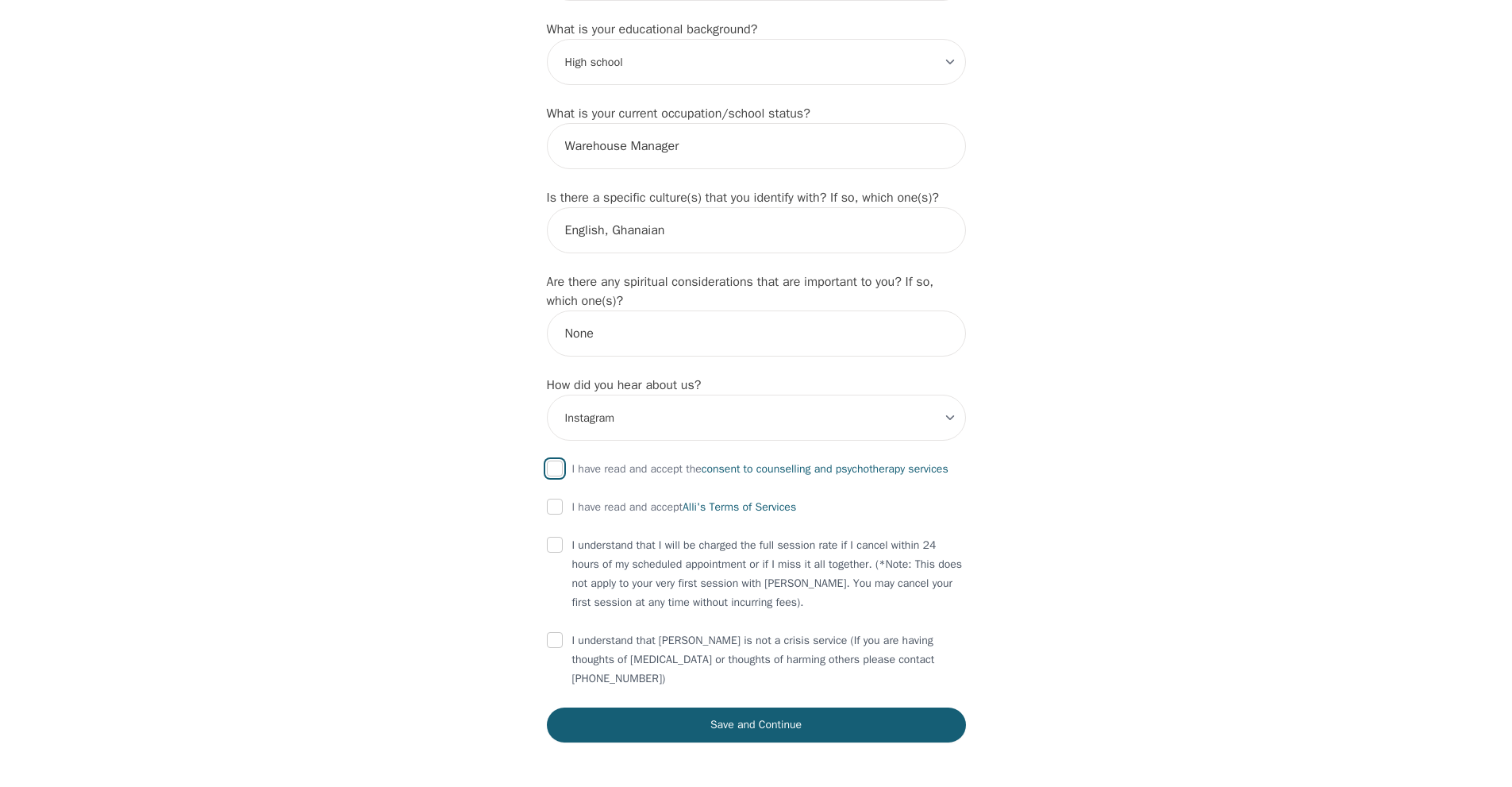 click at bounding box center [555, 469] 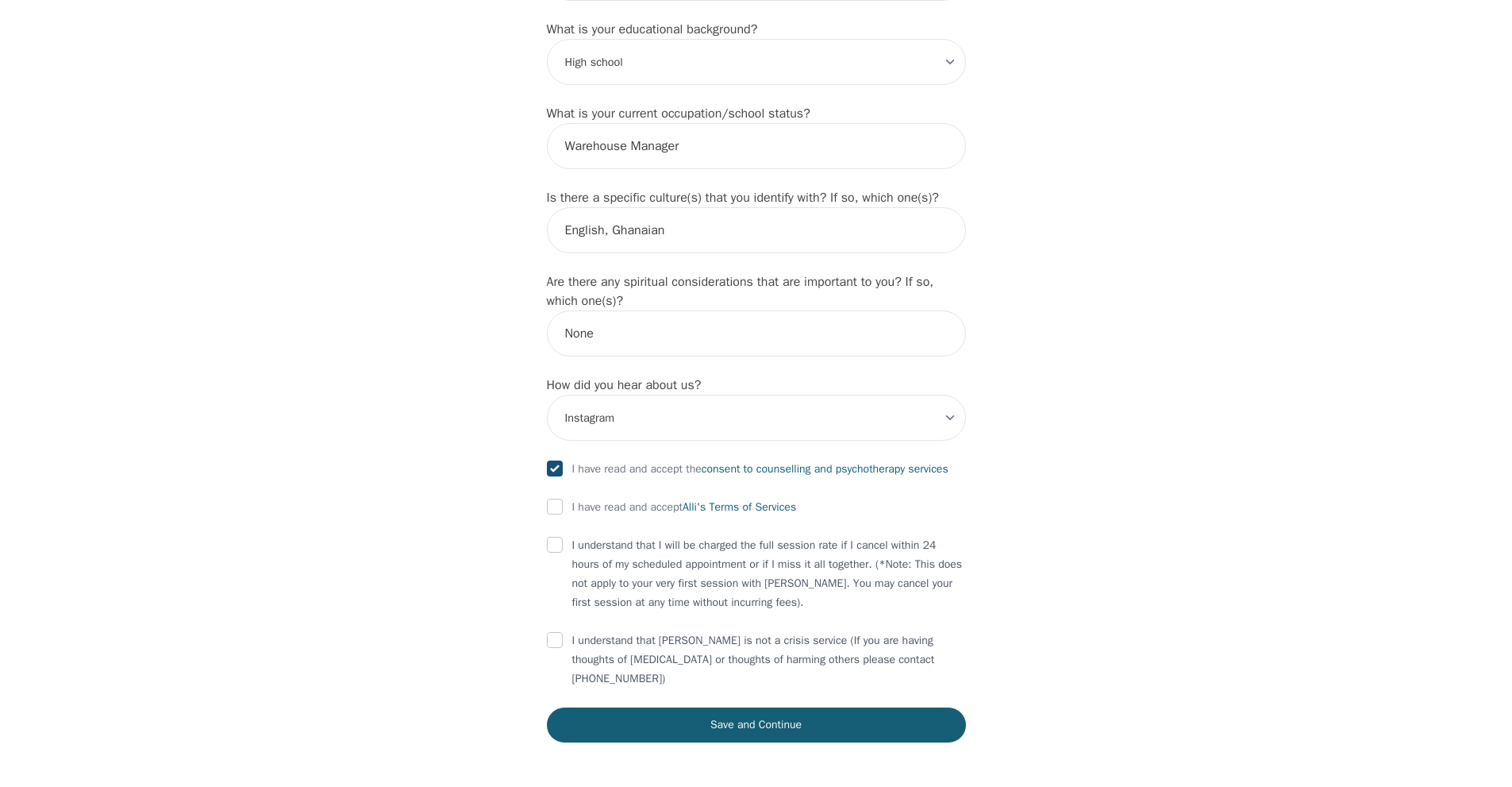 checkbox on "true" 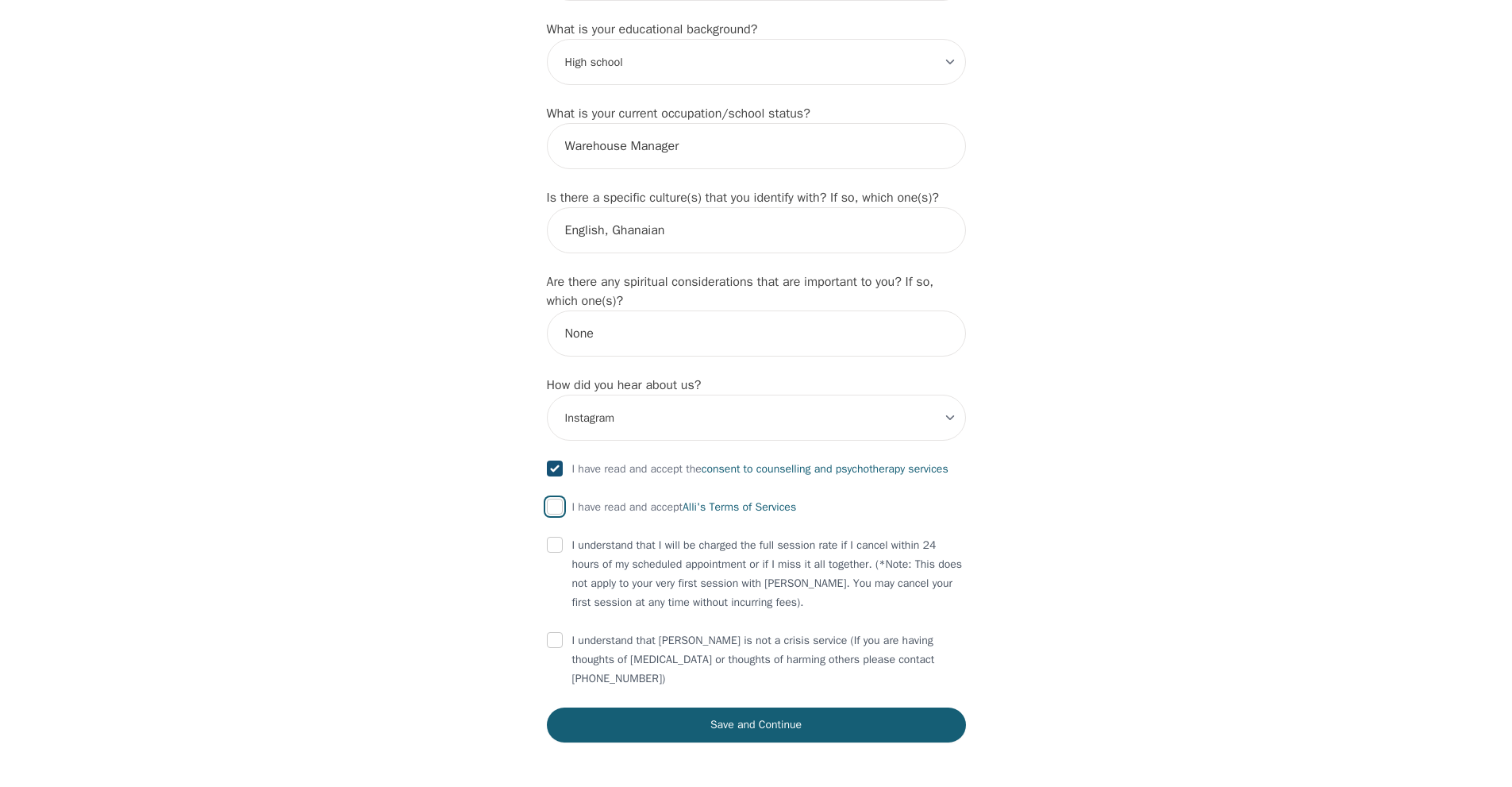 click at bounding box center (555, 507) 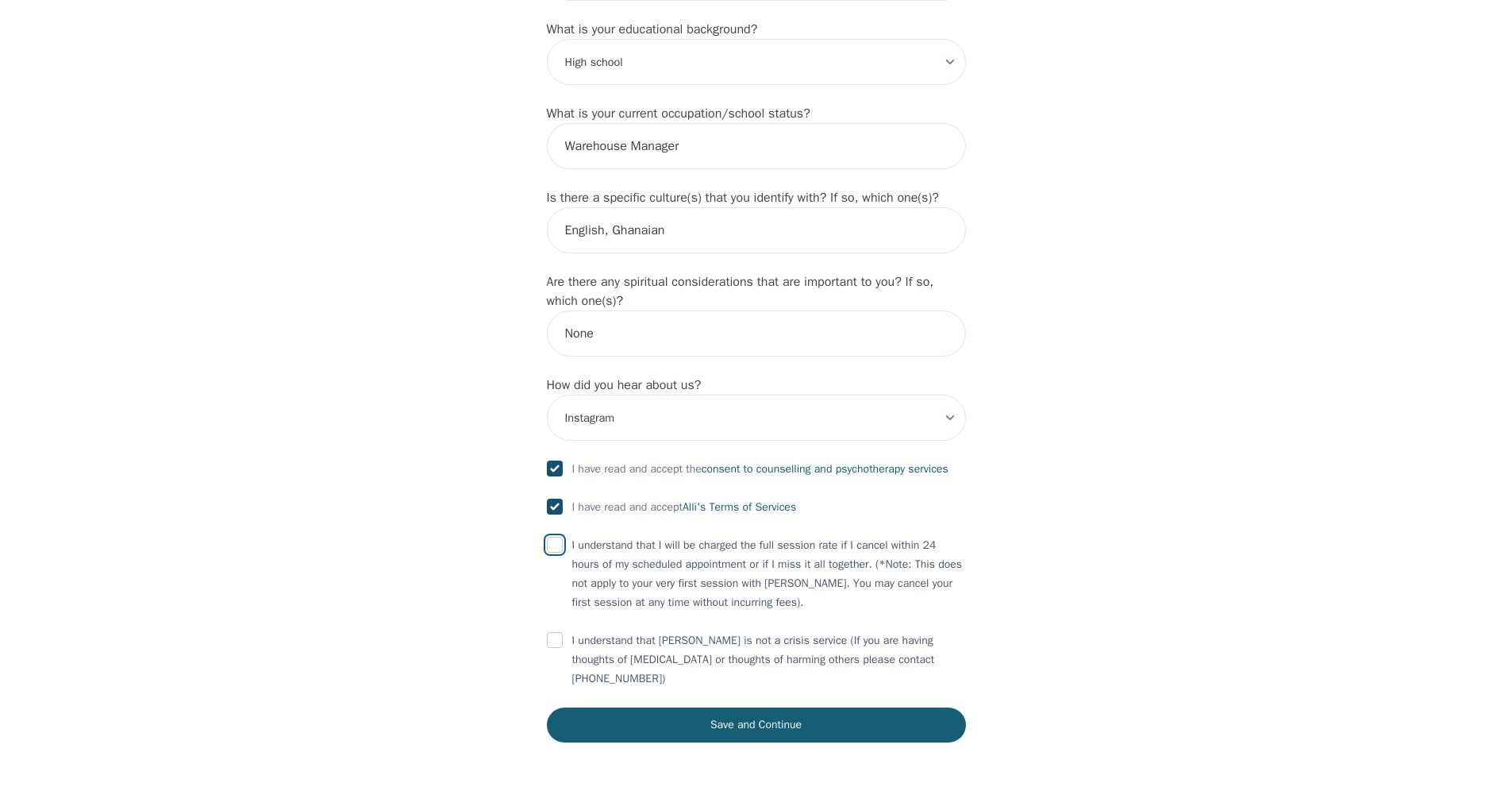 click at bounding box center (555, 545) 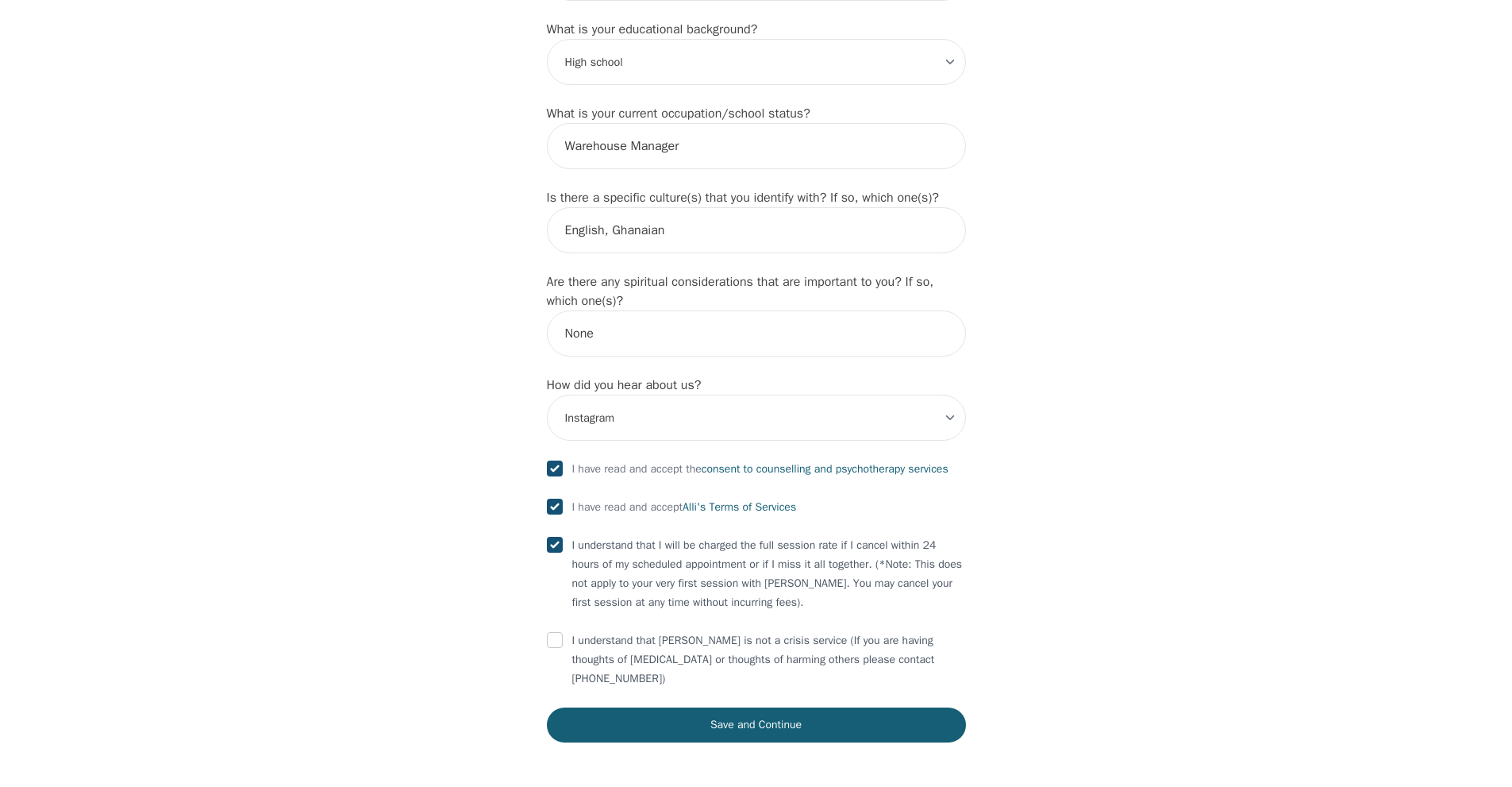checkbox on "true" 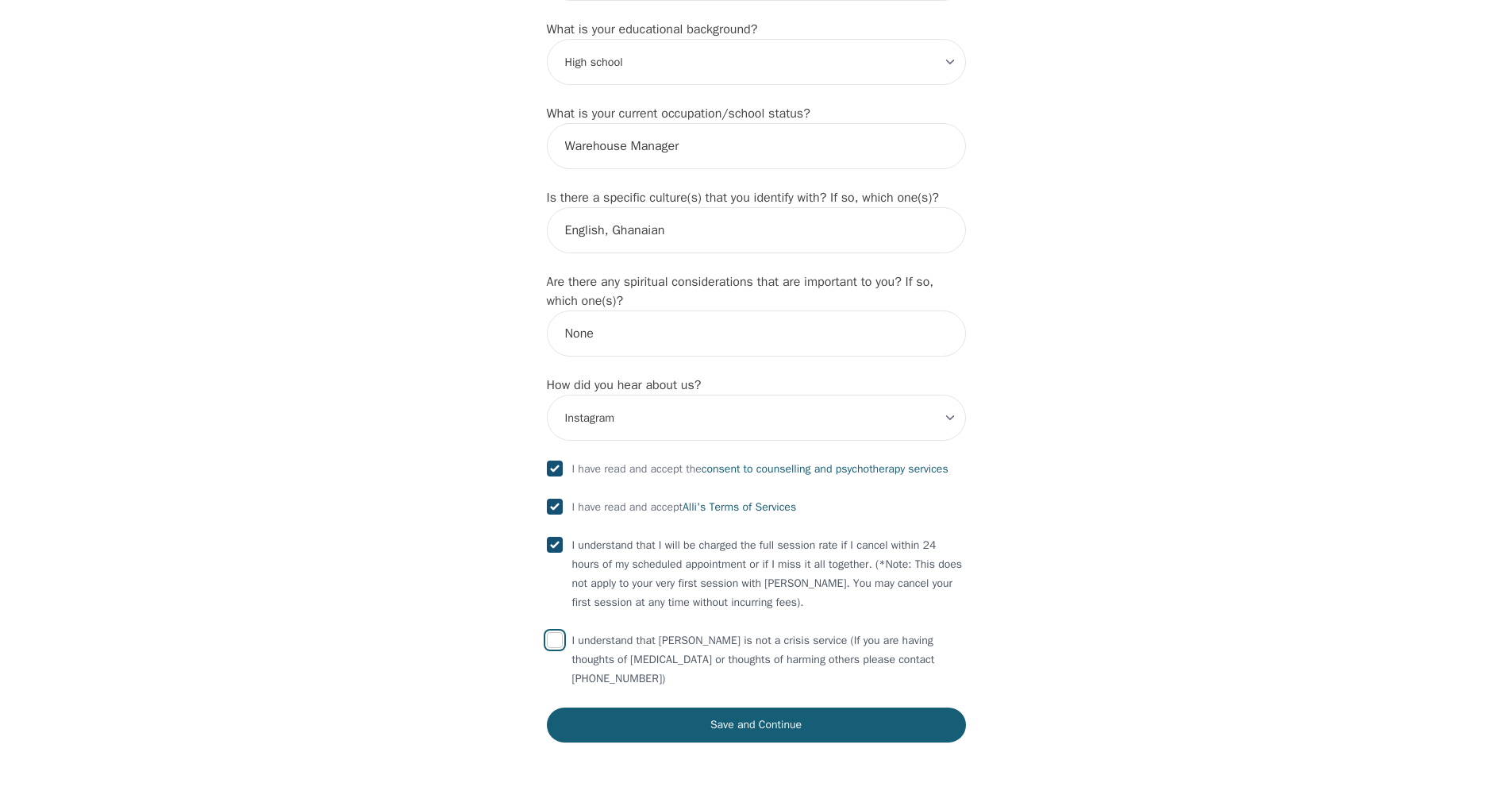 click at bounding box center [555, 640] 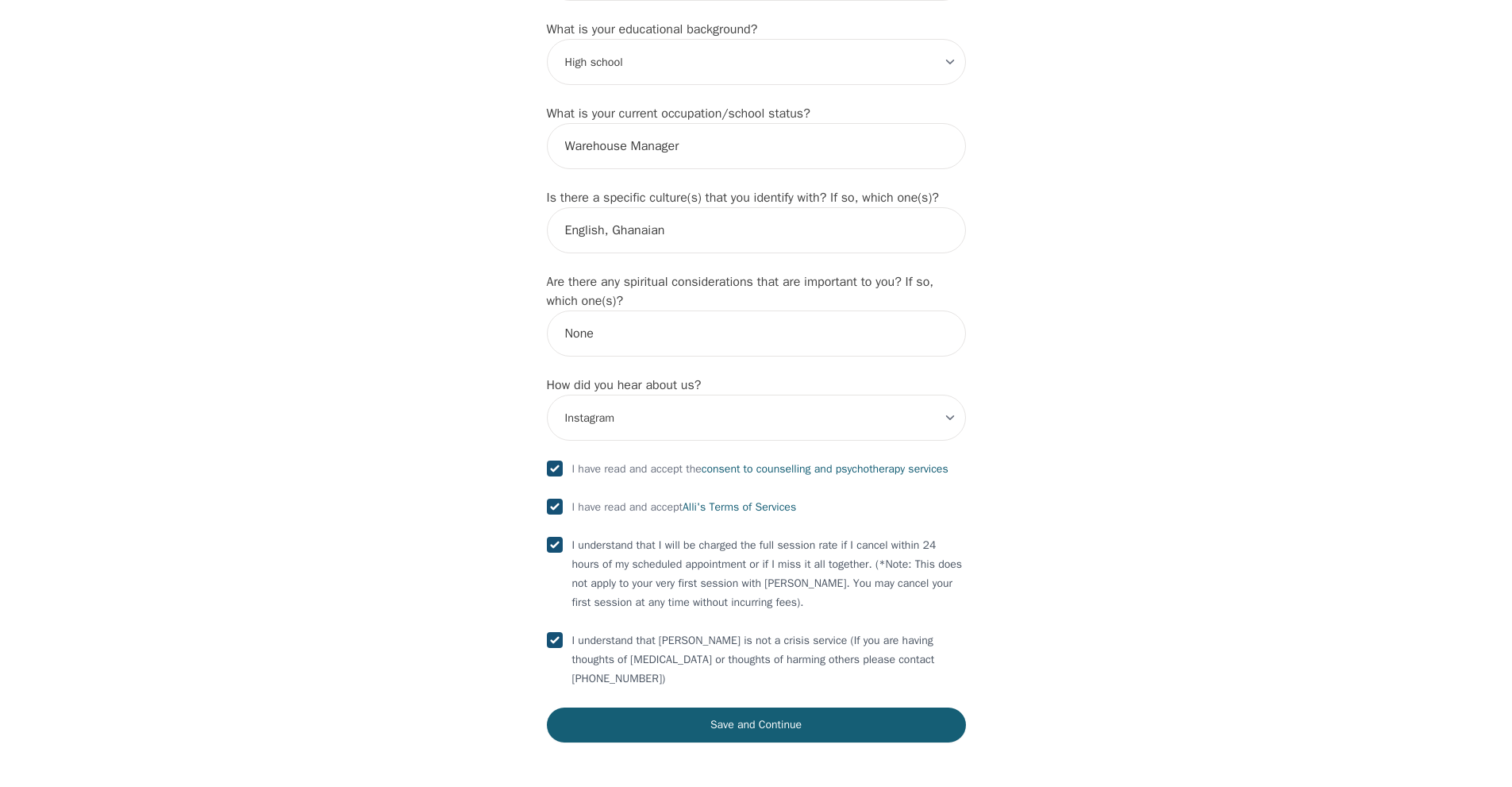 checkbox on "true" 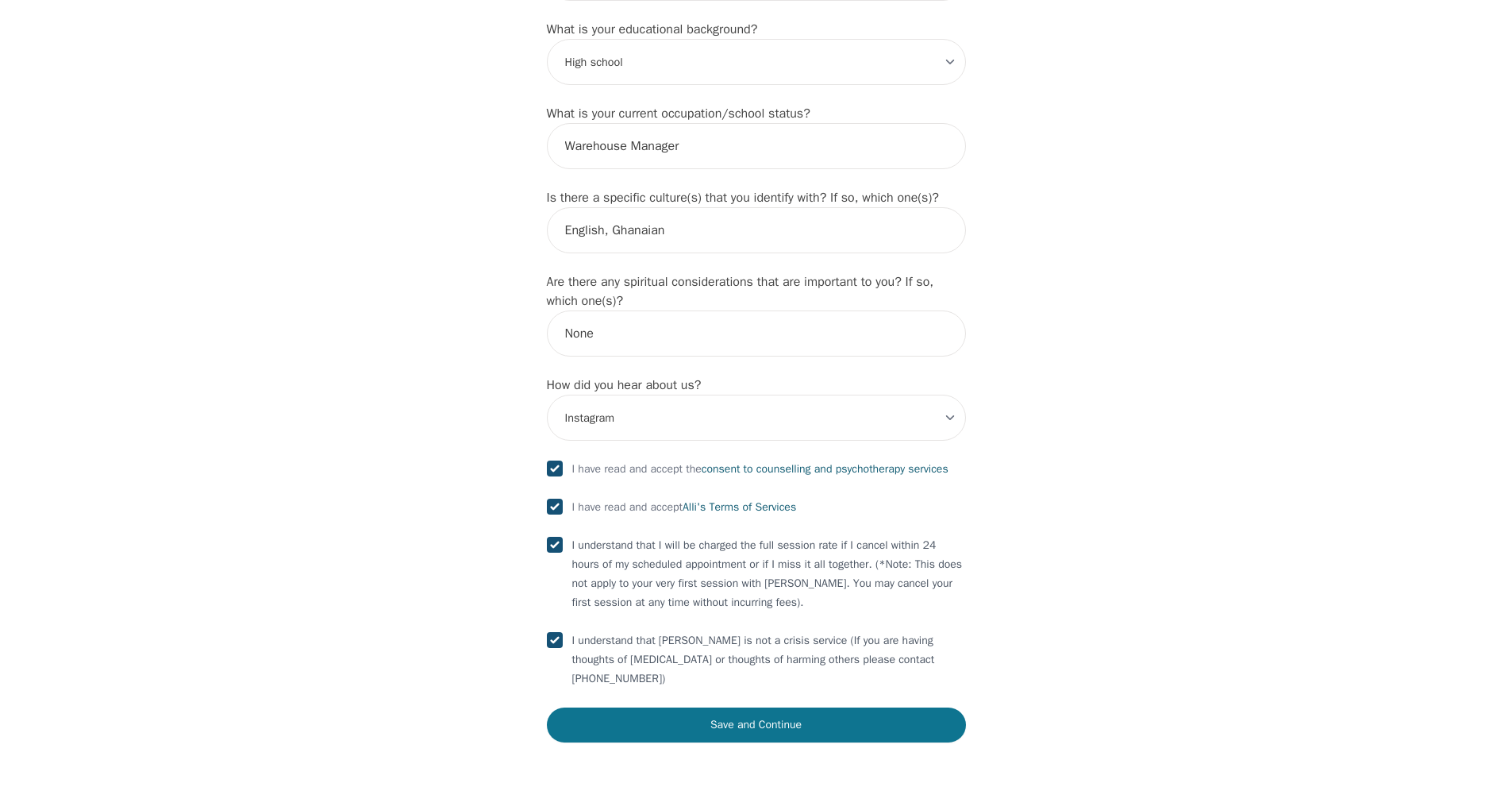 click on "Save and Continue" at bounding box center [756, 725] 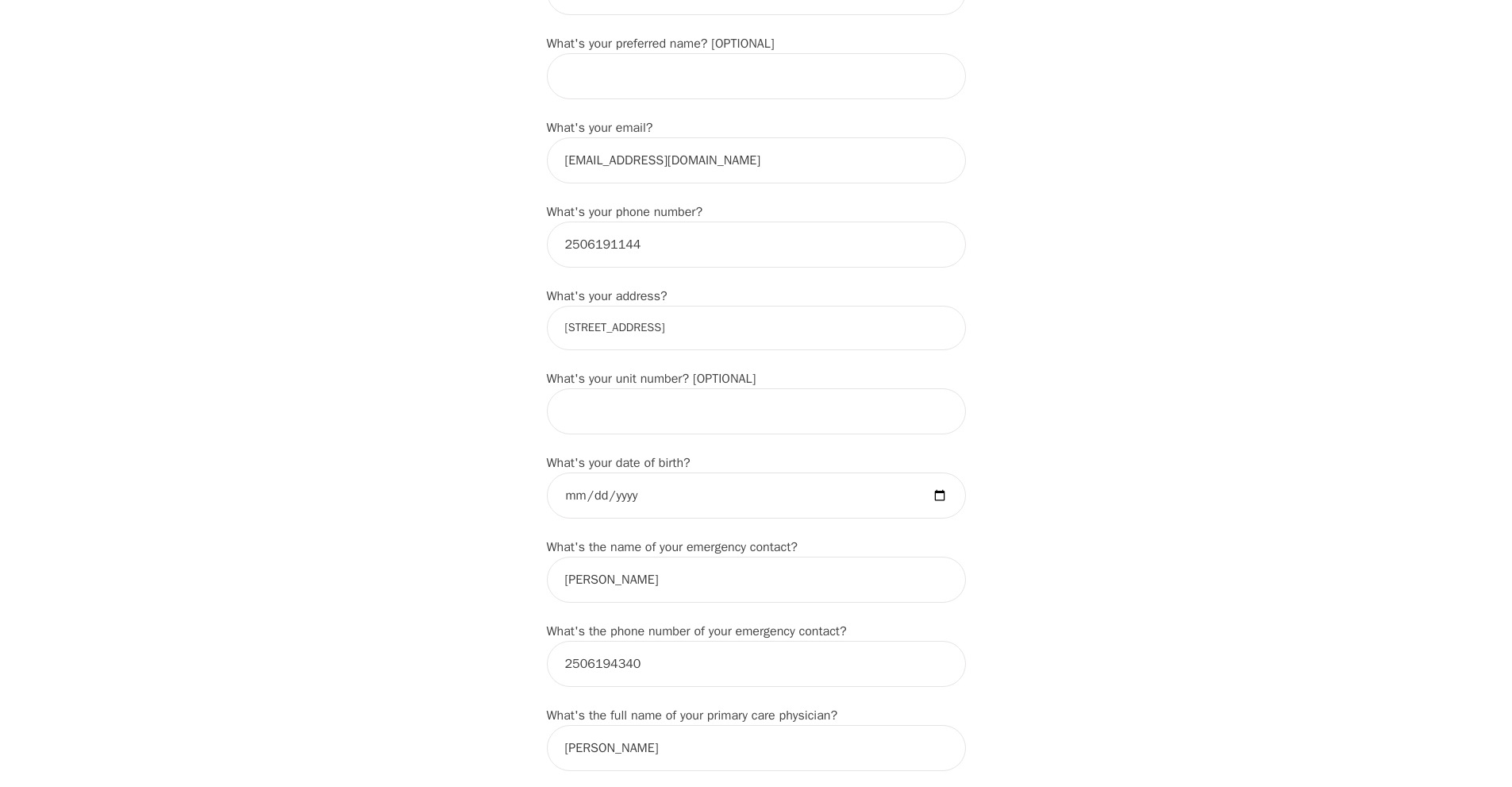 scroll, scrollTop: 376, scrollLeft: 0, axis: vertical 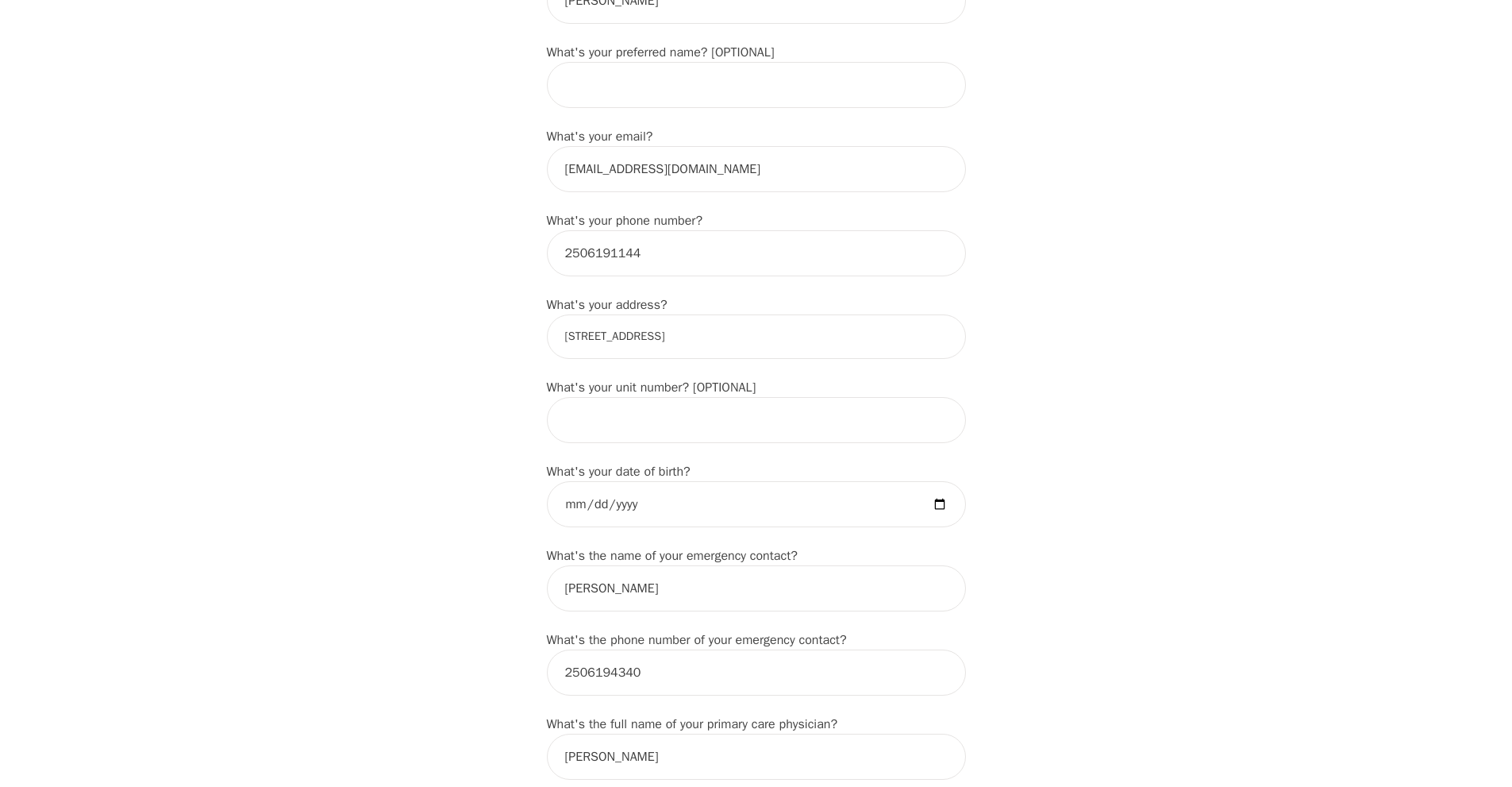 click on "[STREET_ADDRESS]" at bounding box center [756, 337] 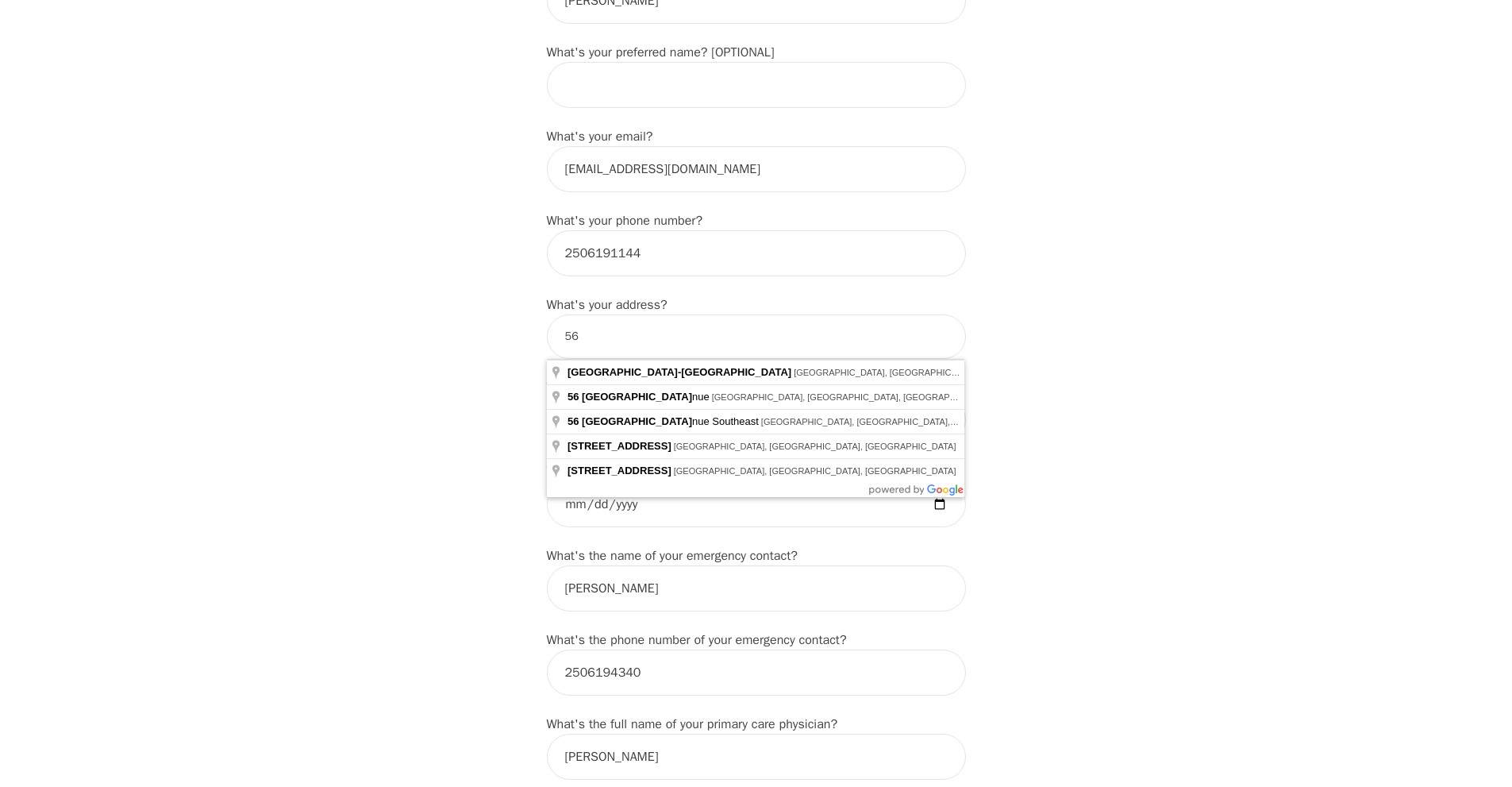 type on "5" 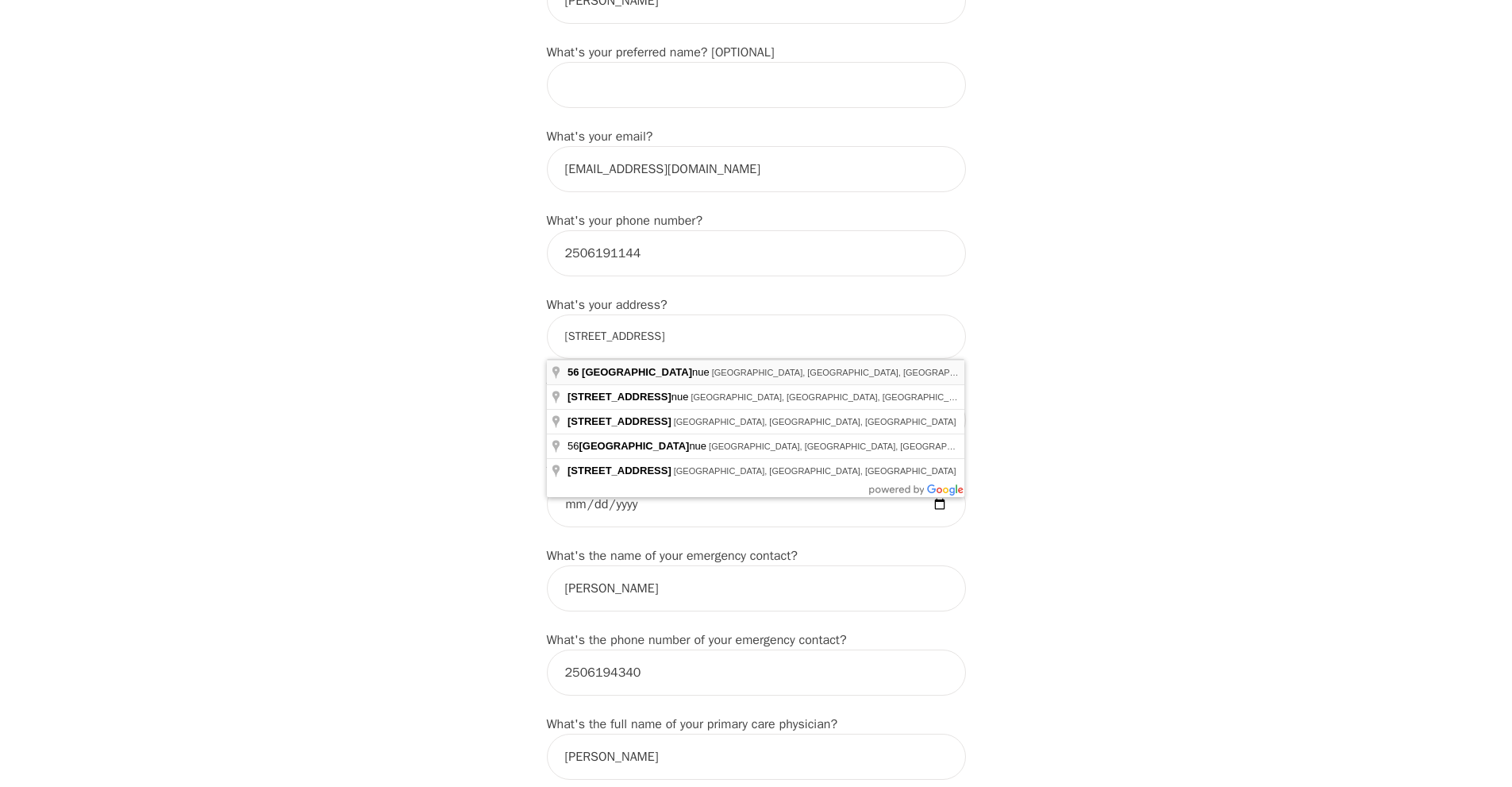 type on "[STREET_ADDRESS]" 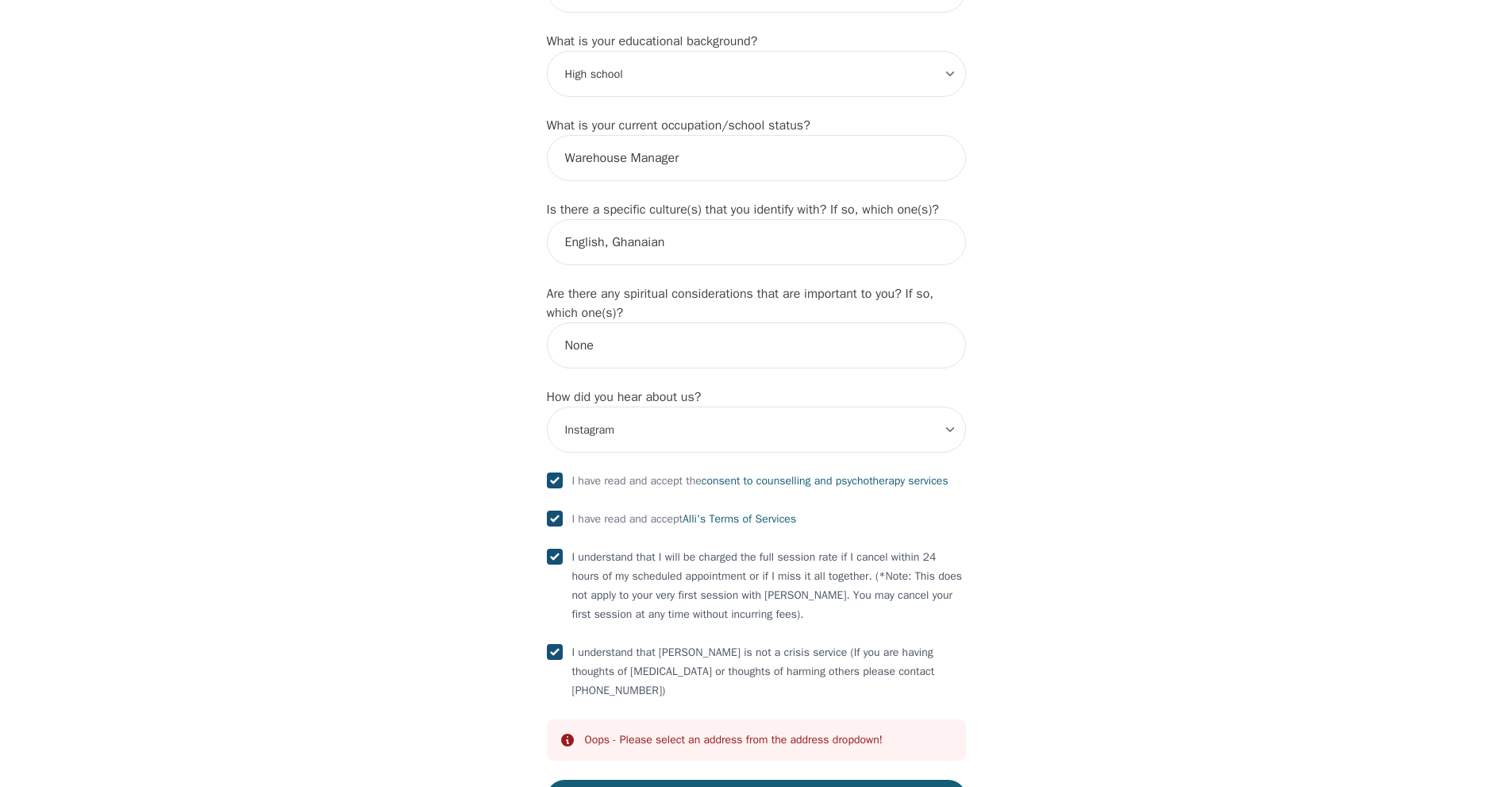 scroll, scrollTop: 1651, scrollLeft: 0, axis: vertical 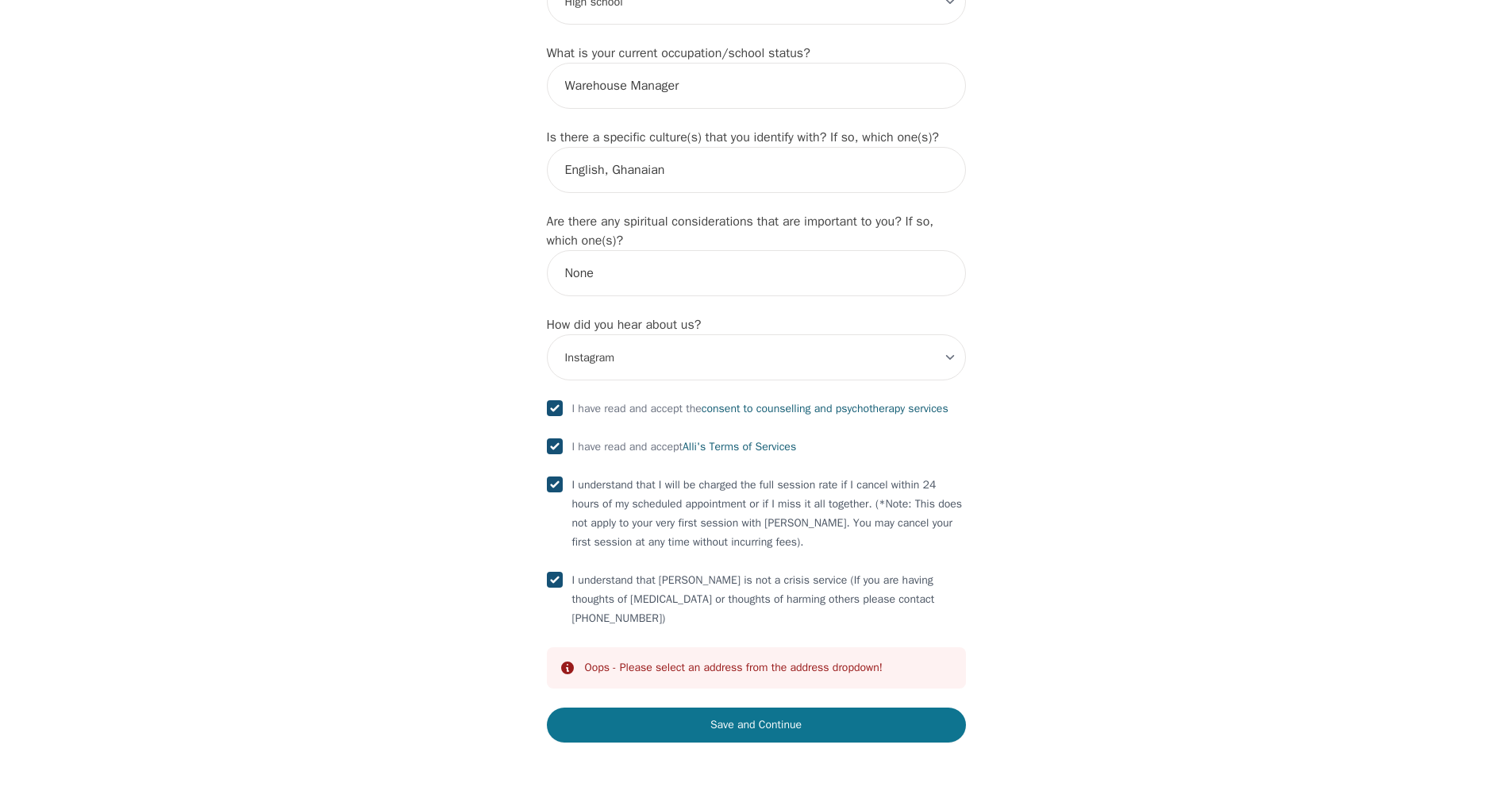 drag, startPoint x: 619, startPoint y: 687, endPoint x: 620, endPoint y: 702, distance: 15.033296 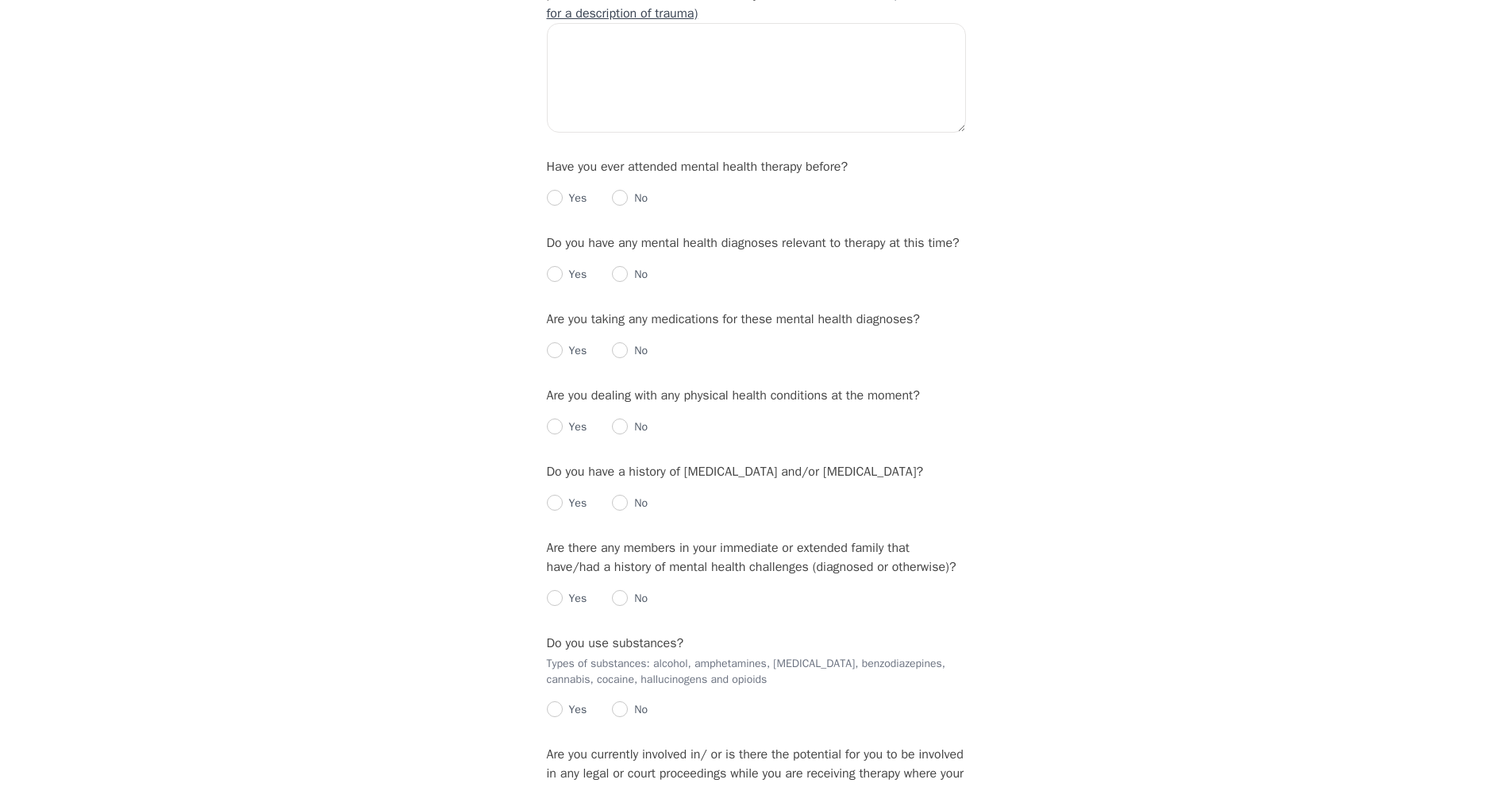 scroll, scrollTop: 0, scrollLeft: 0, axis: both 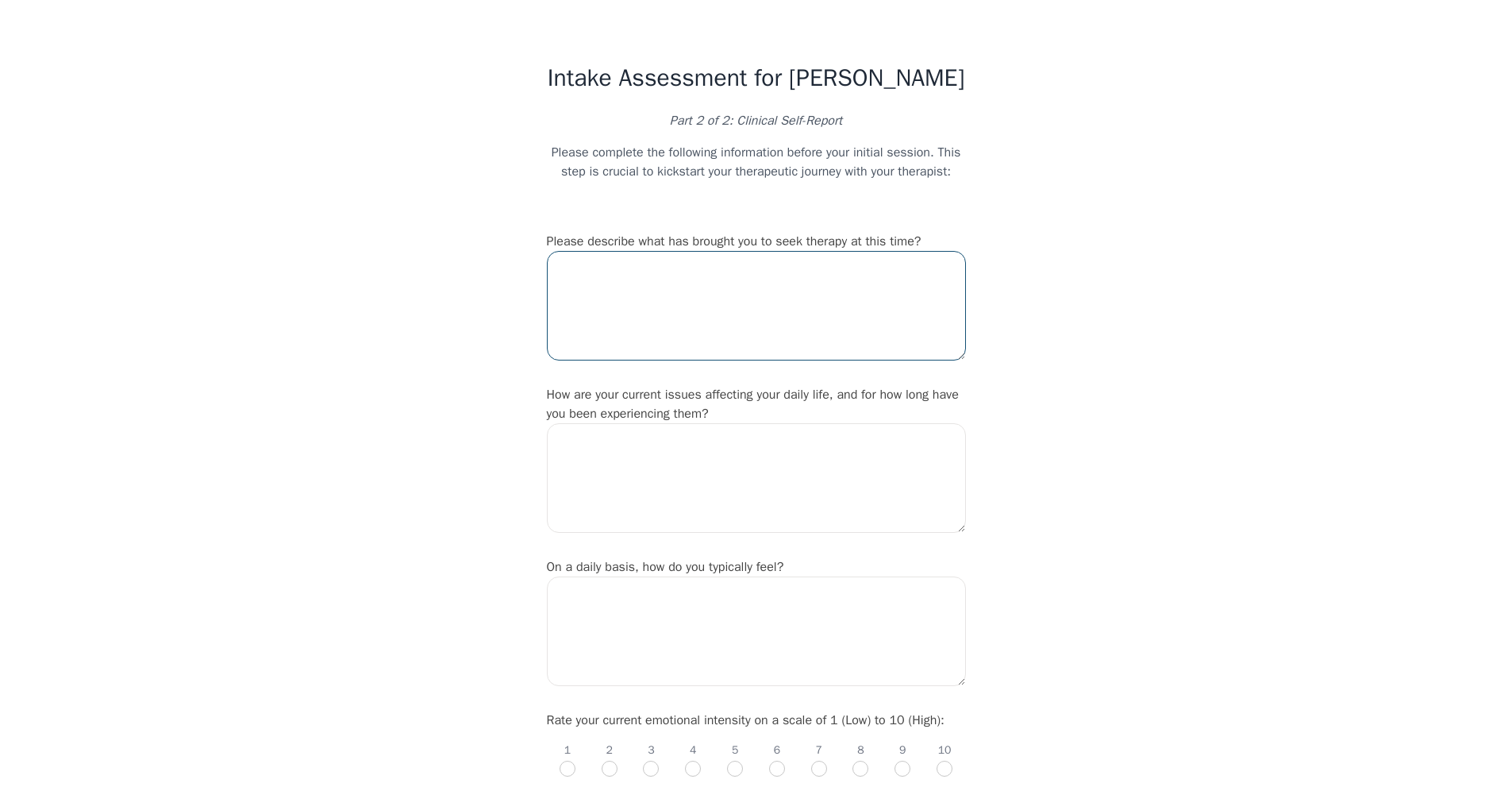 click at bounding box center [756, 306] 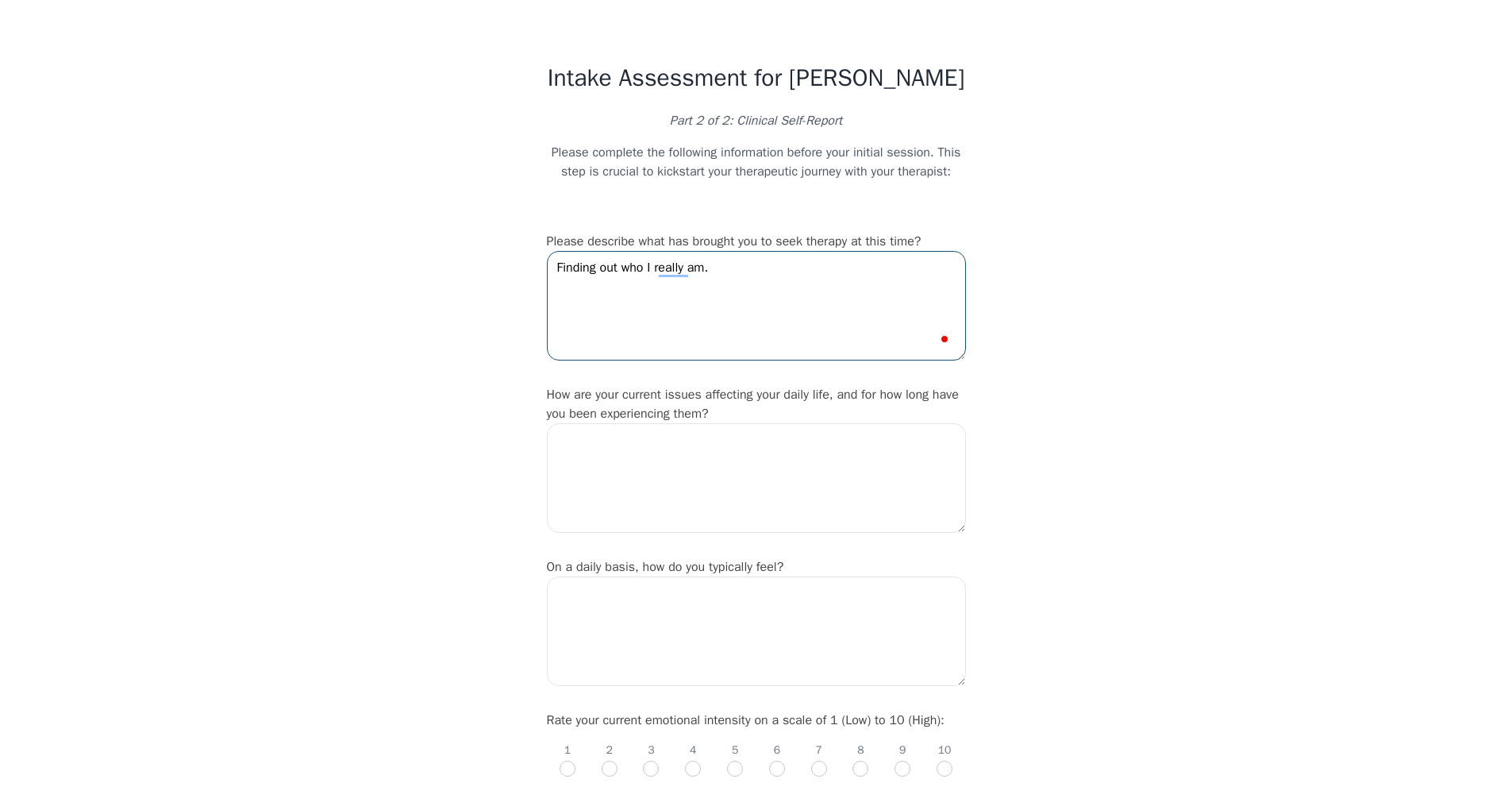 type on "Finding out who I really am." 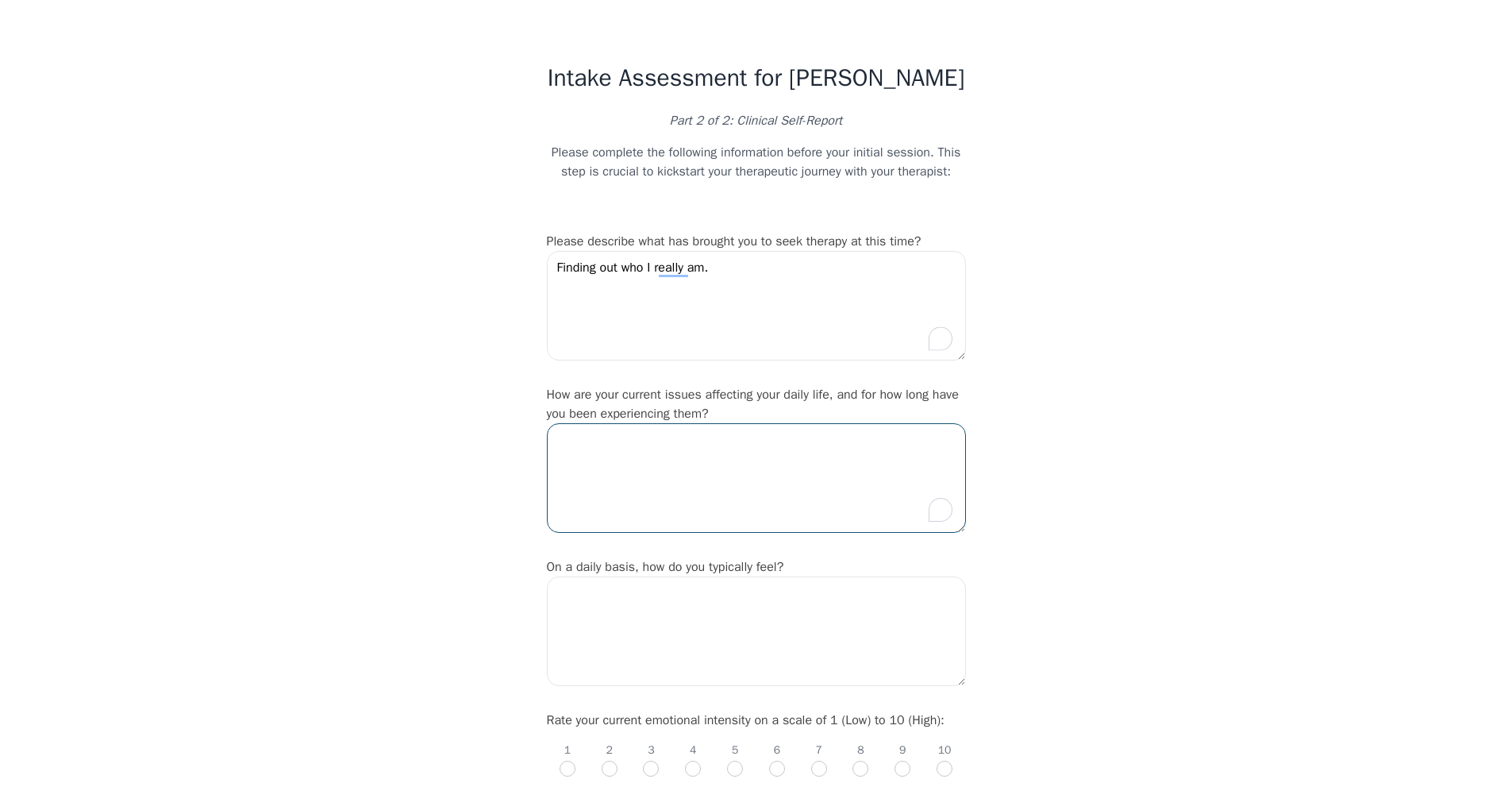 click at bounding box center [756, 478] 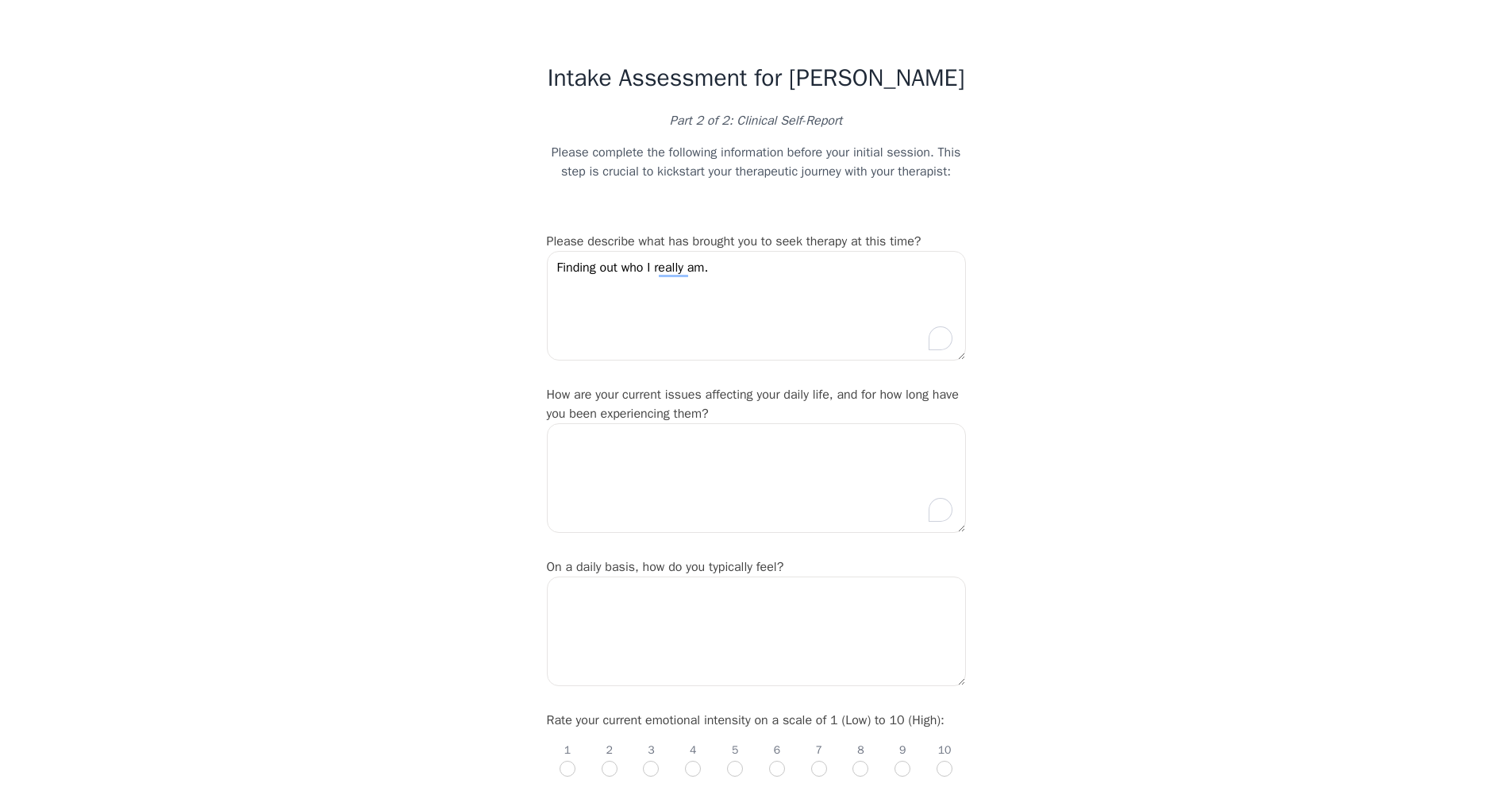 click on "1" at bounding box center (941, 338) 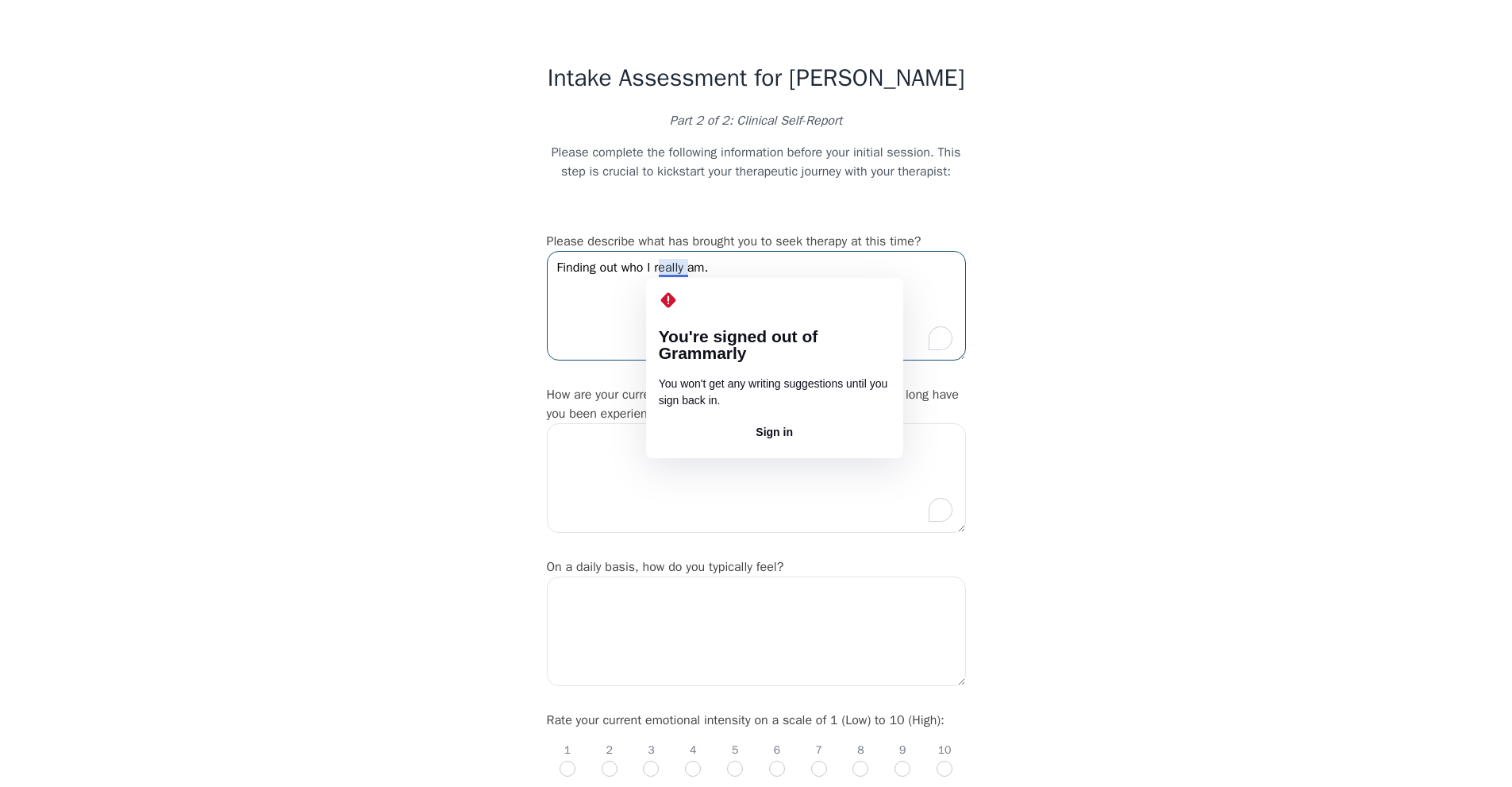 click on "Finding out who I really am." at bounding box center [756, 306] 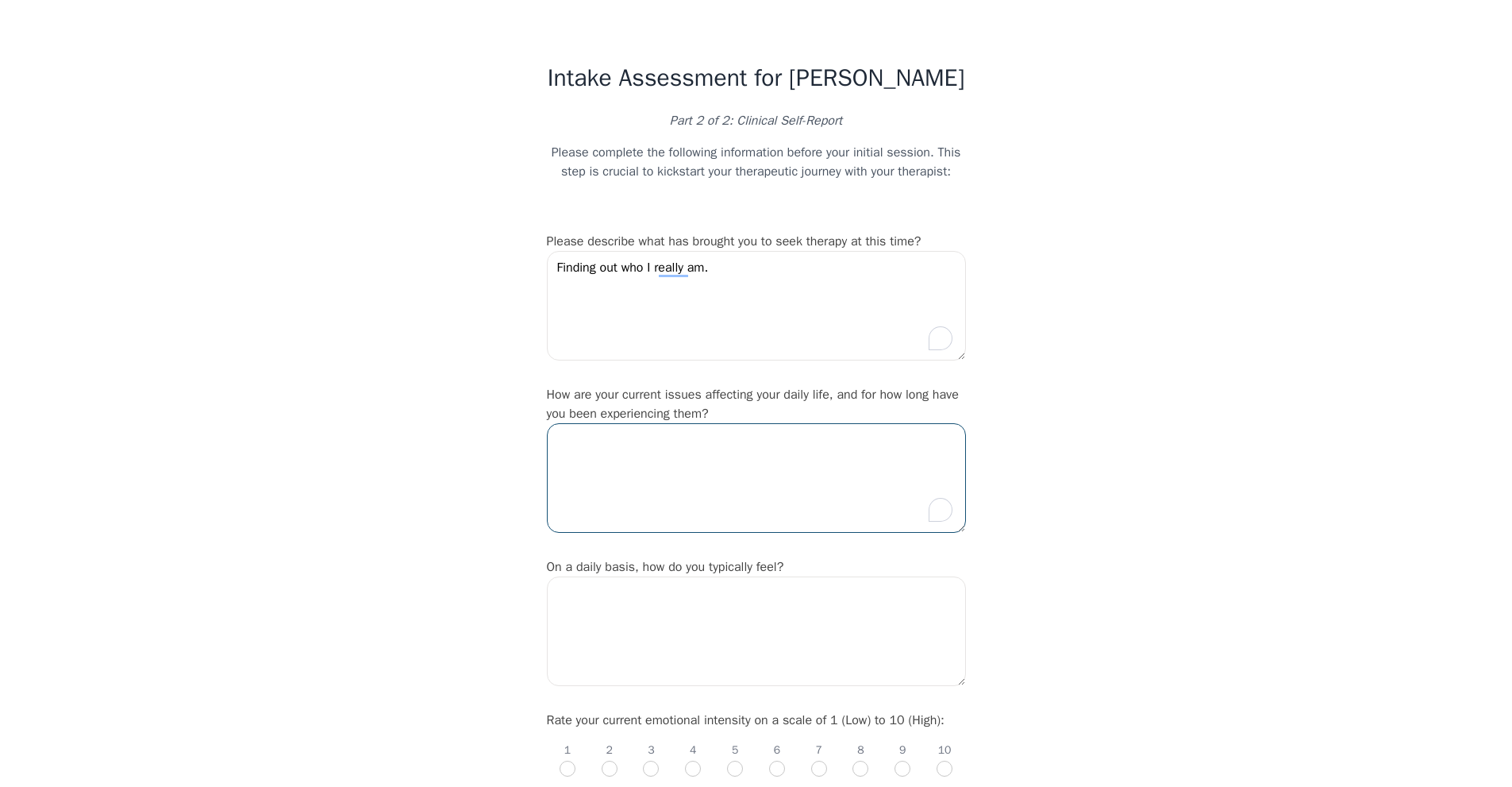 click at bounding box center [756, 478] 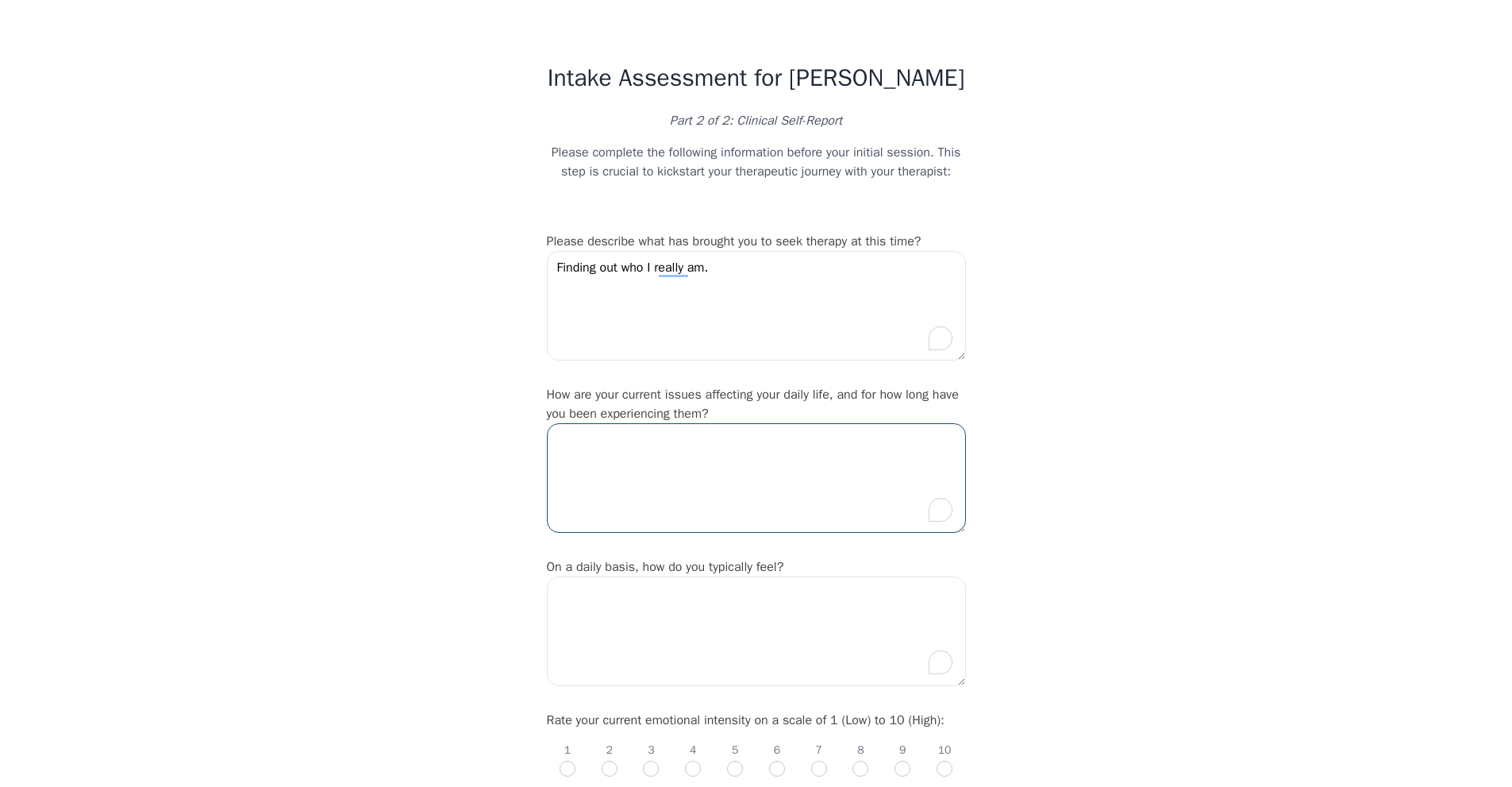 click at bounding box center [756, 478] 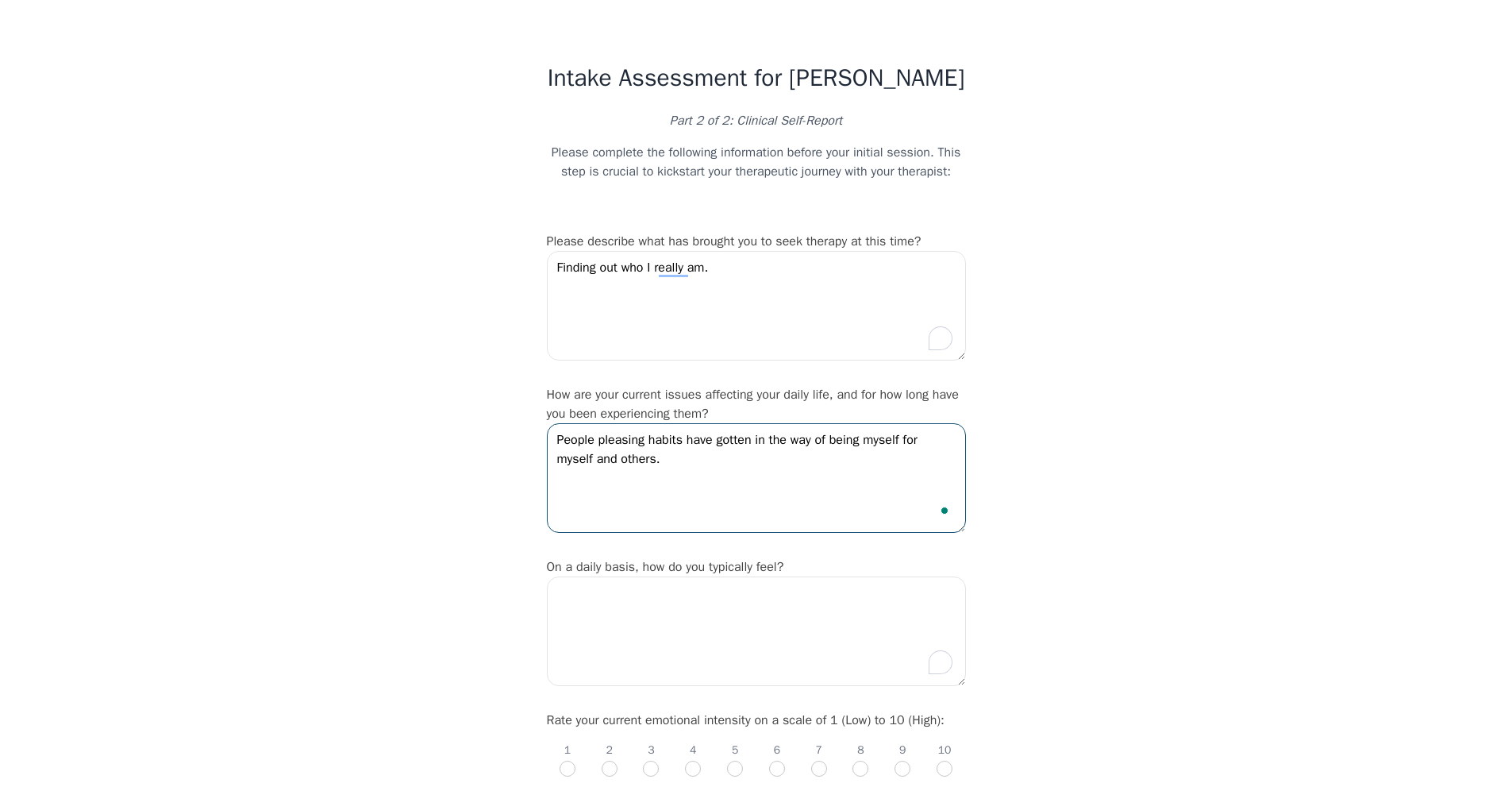 type on "People pleasing habits have gotten in the way of being myself for myself and others." 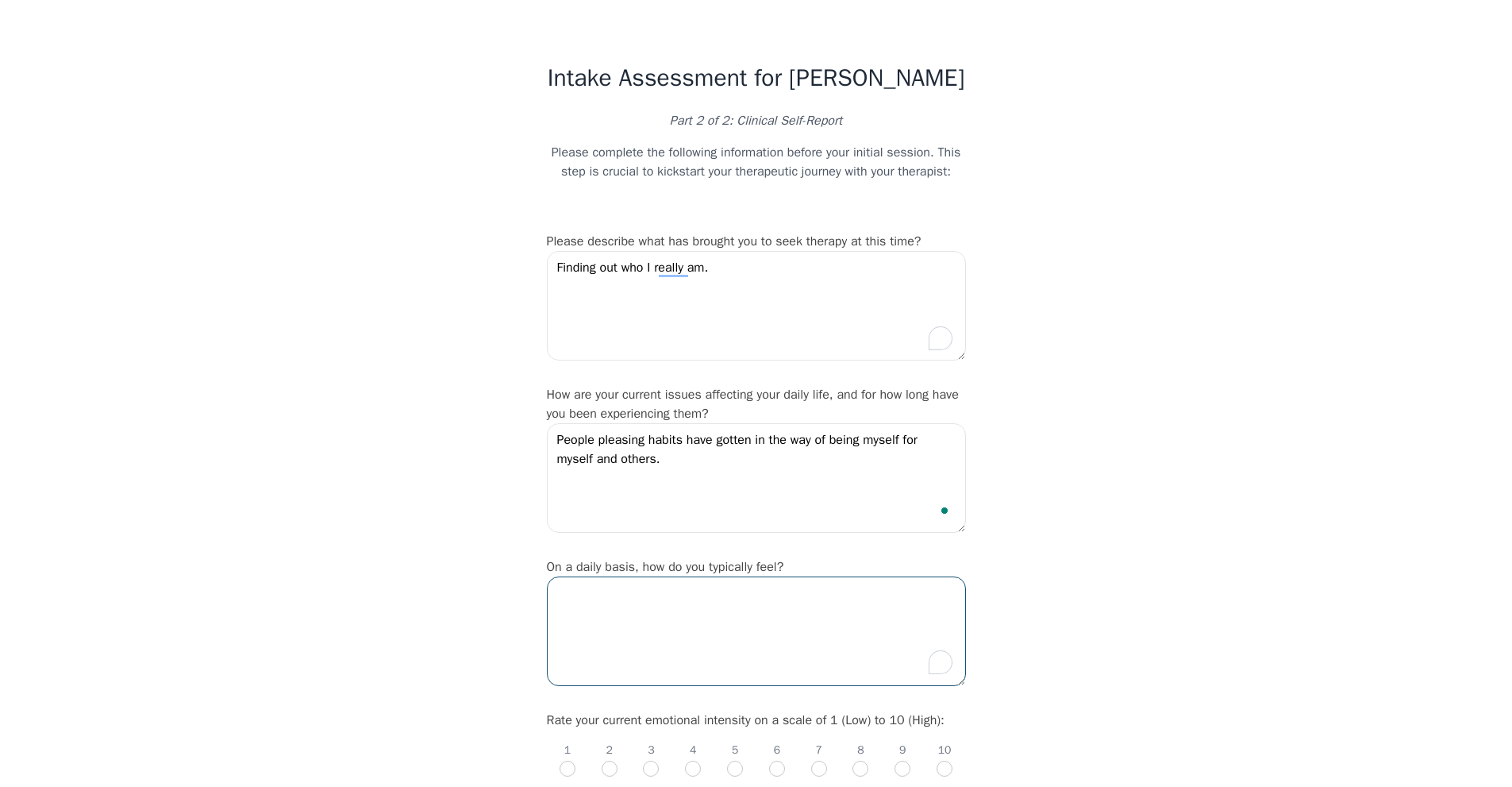 click at bounding box center (756, 631) 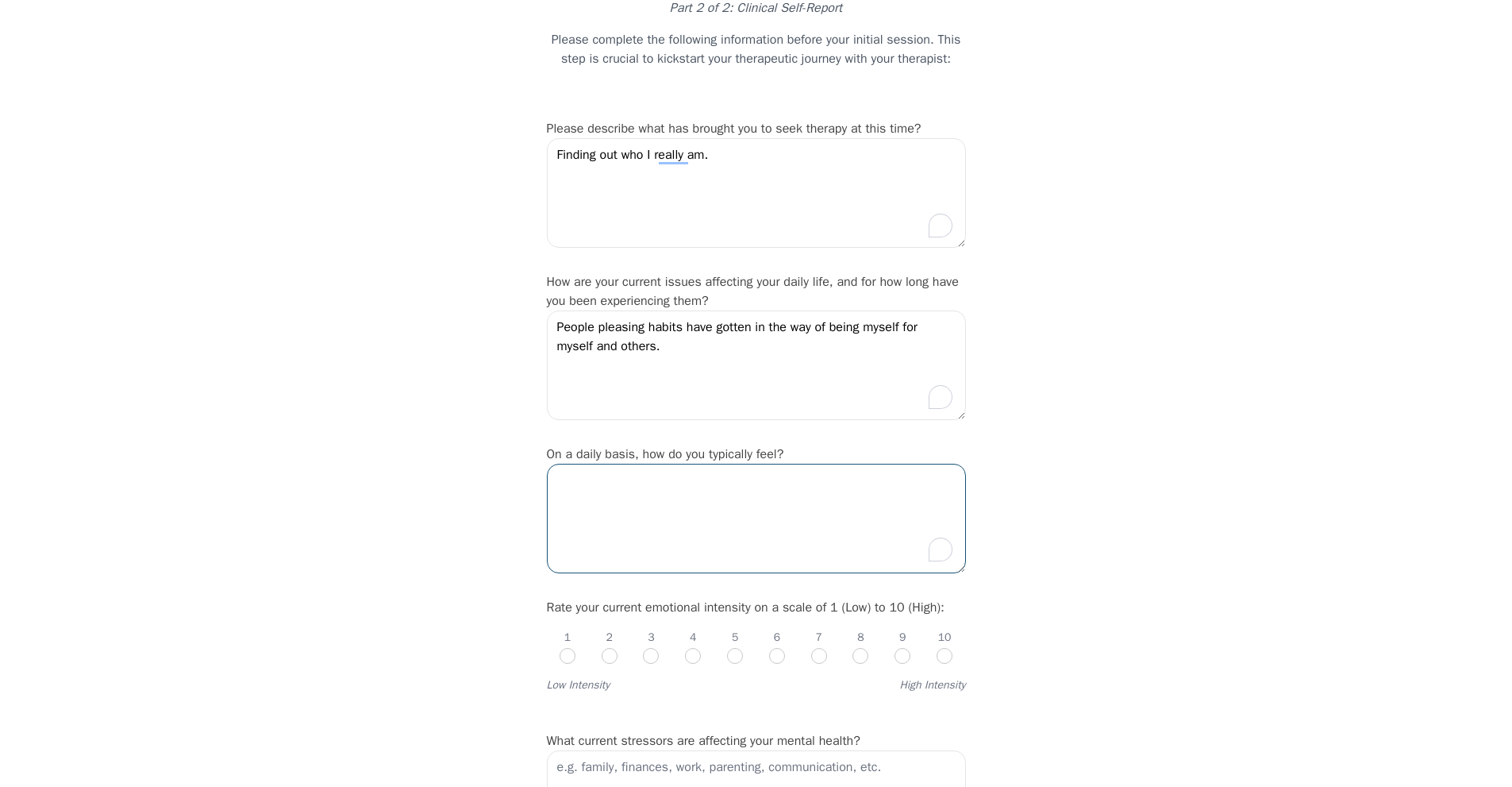 scroll, scrollTop: 114, scrollLeft: 0, axis: vertical 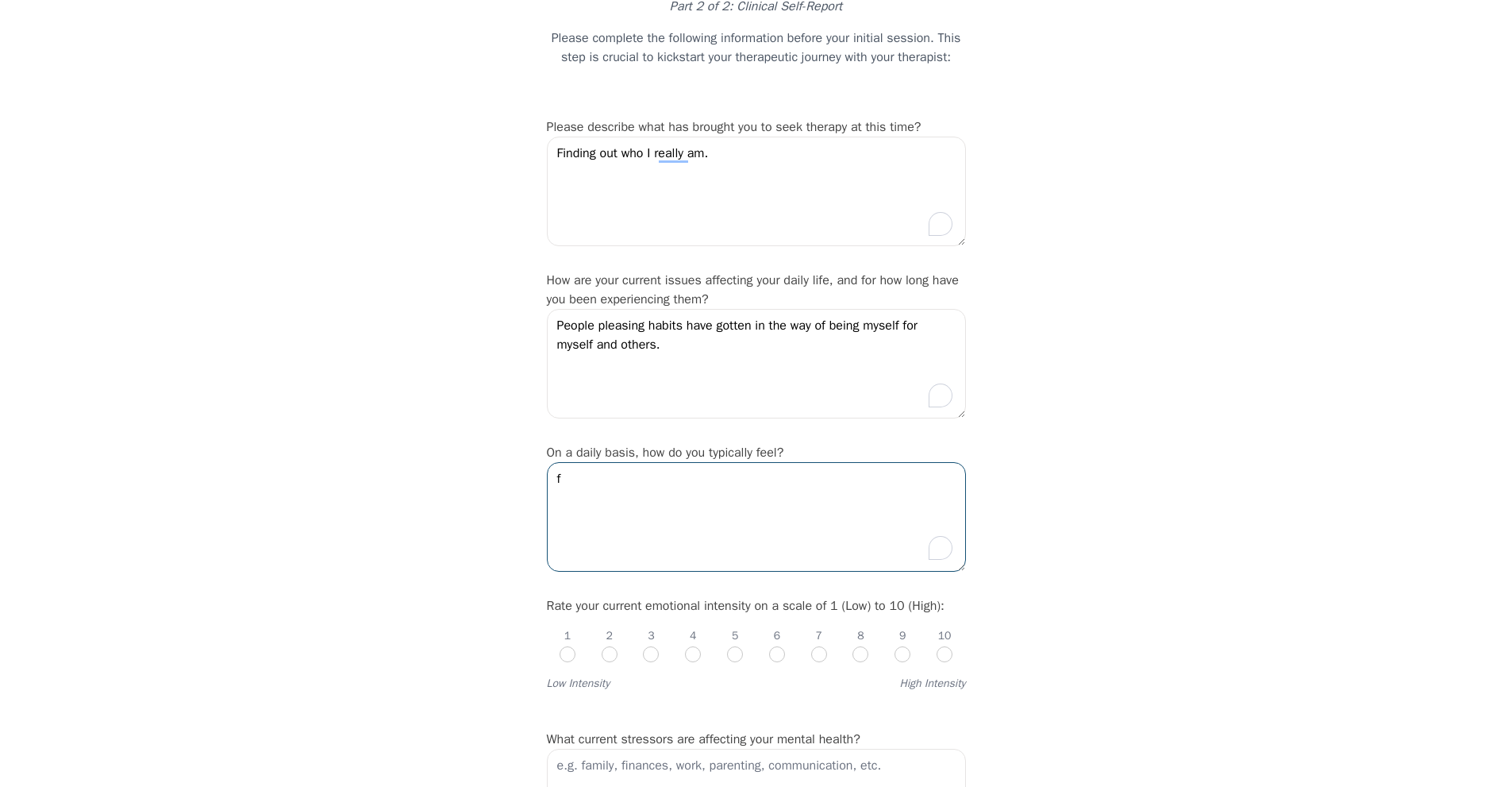 type on "f" 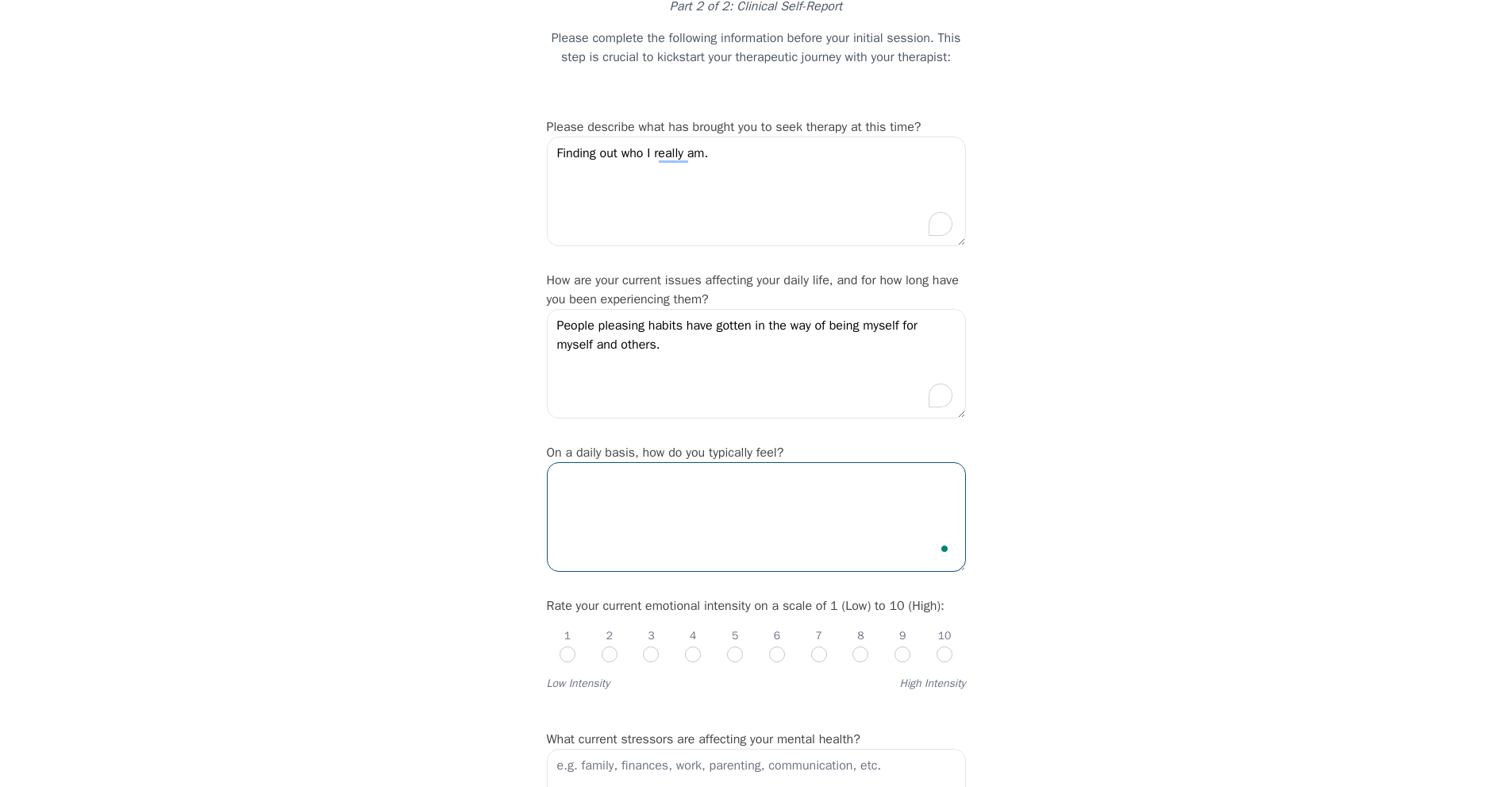 type on "D" 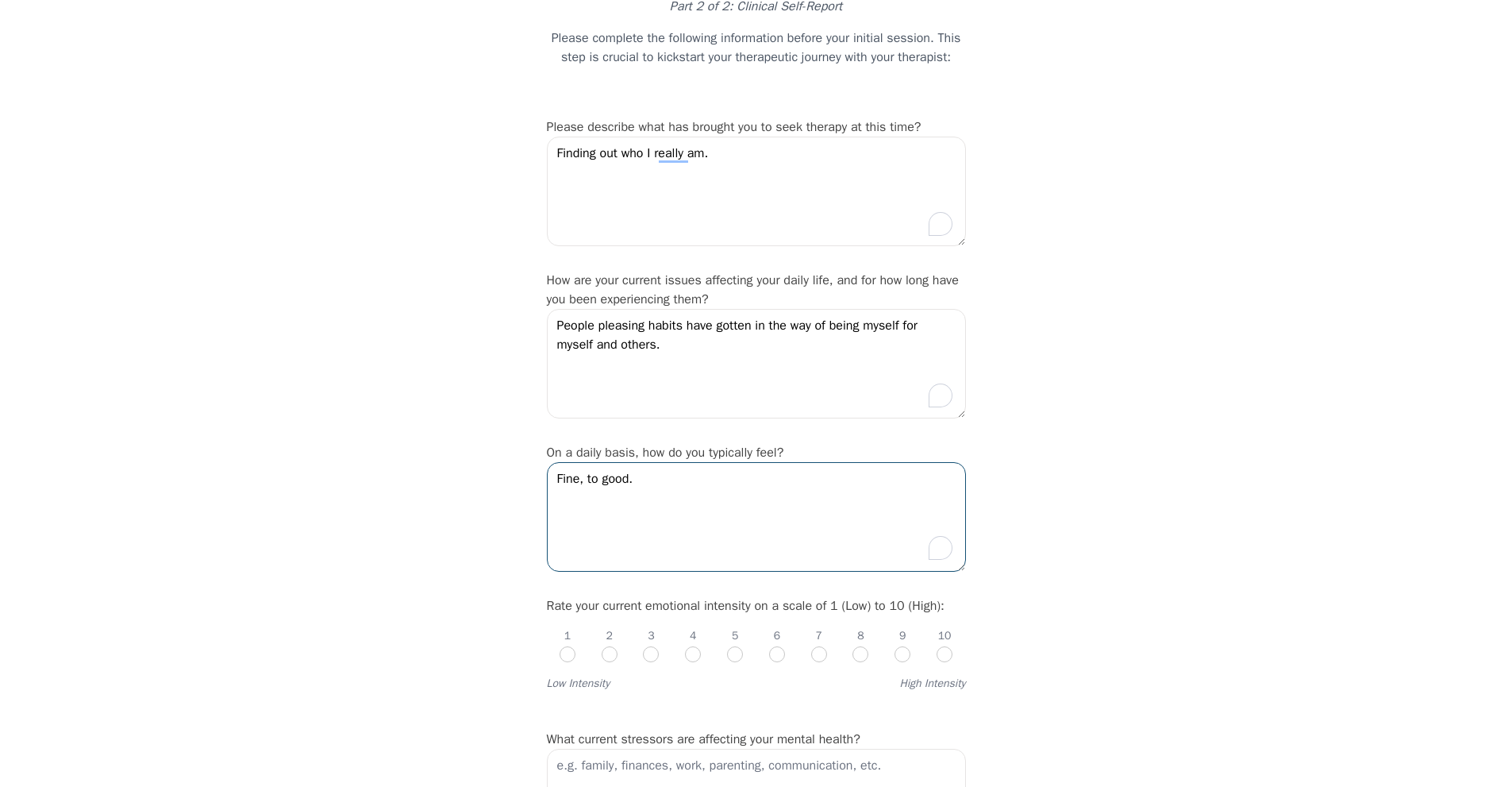 scroll, scrollTop: 347, scrollLeft: 0, axis: vertical 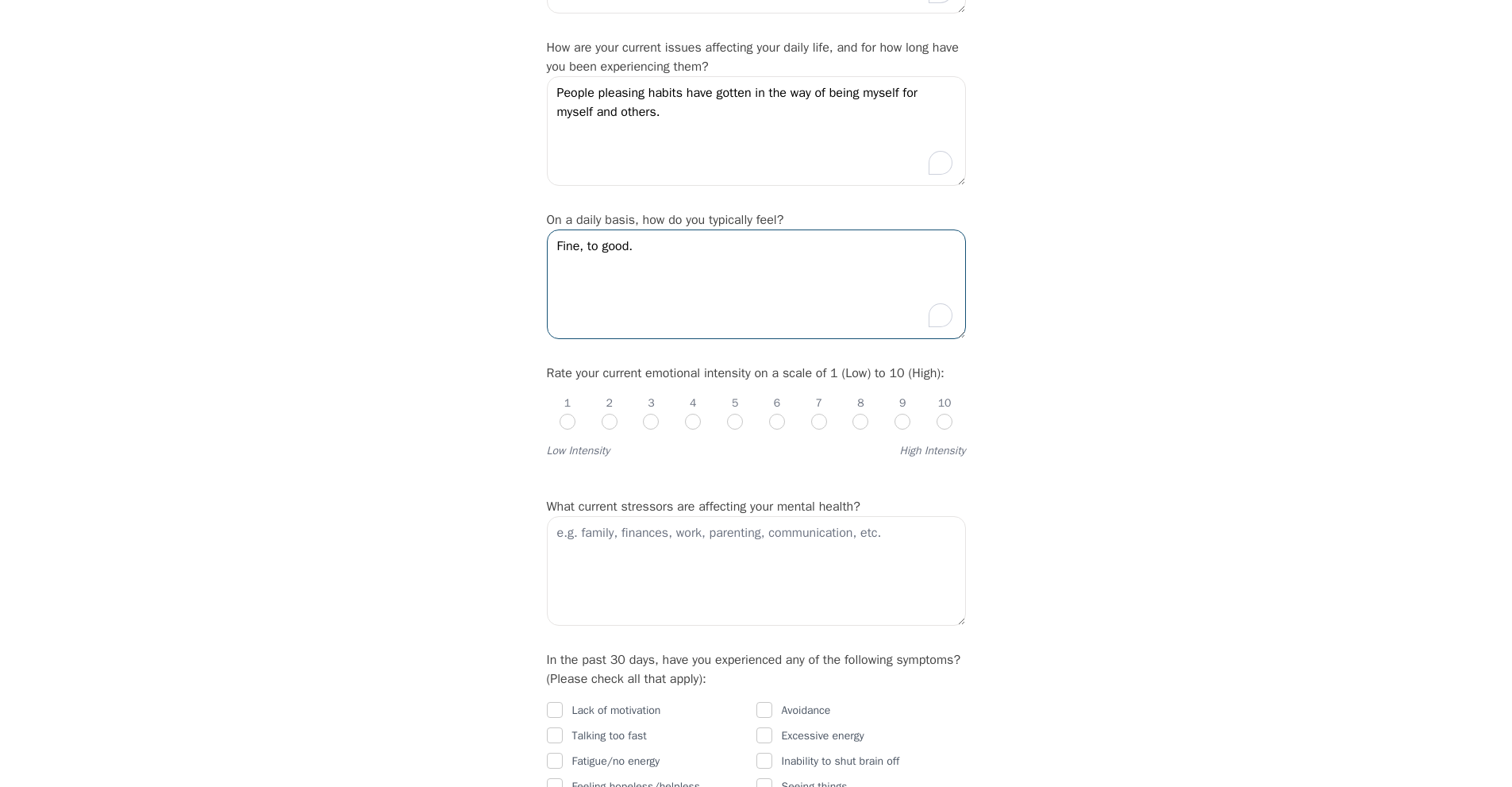 type on "Fine, to good." 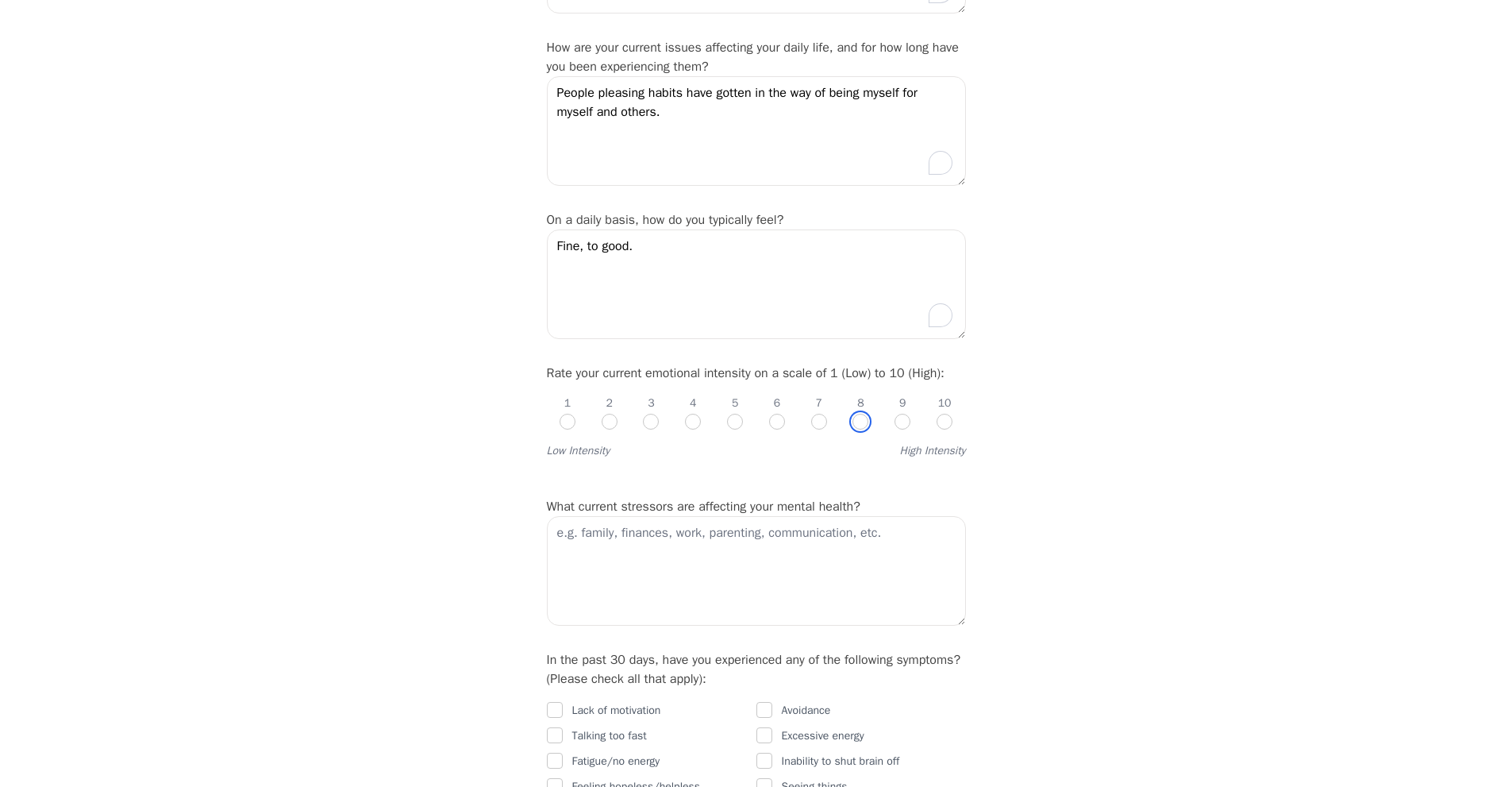 click at bounding box center [860, 422] 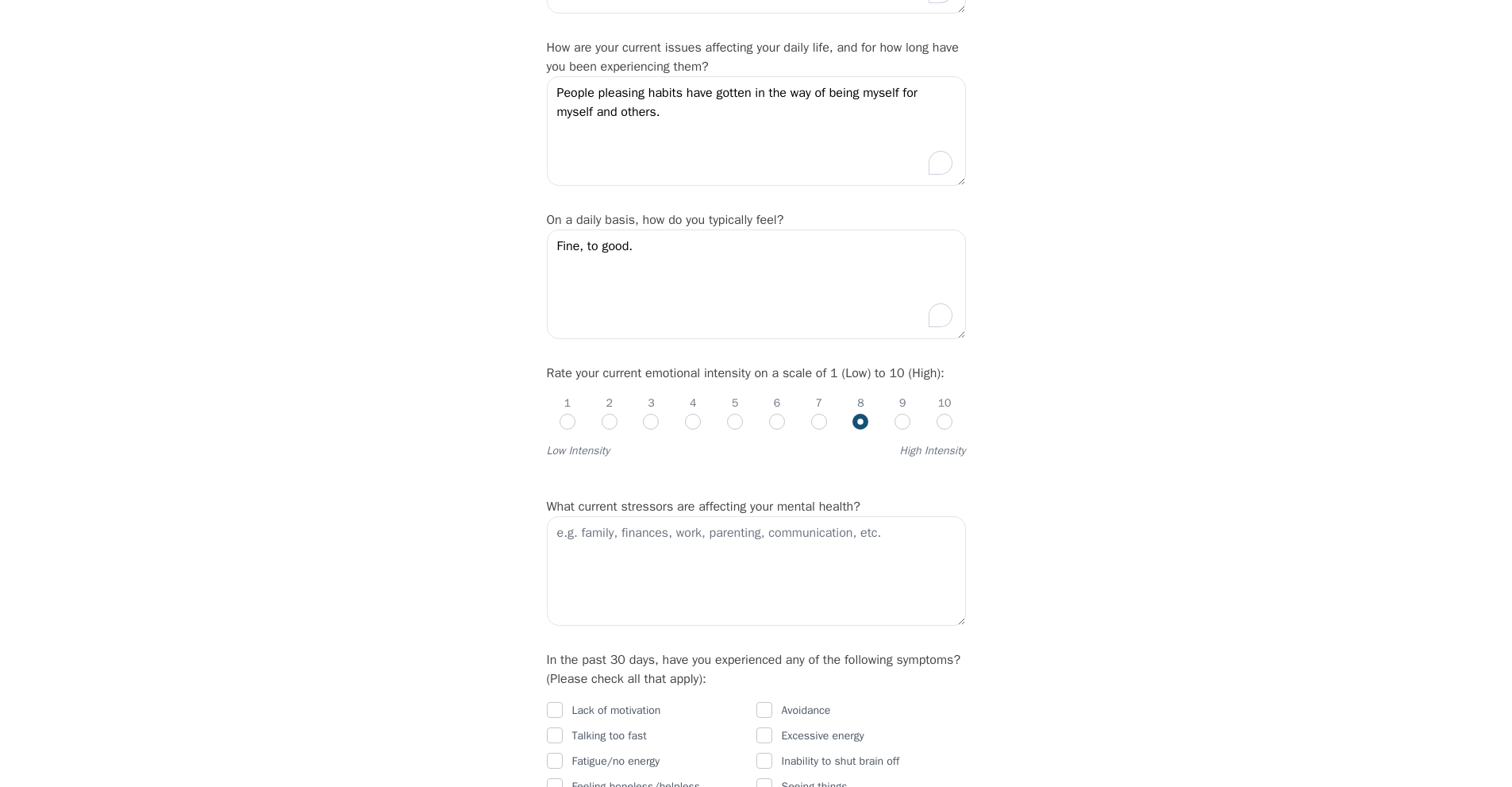 radio on "true" 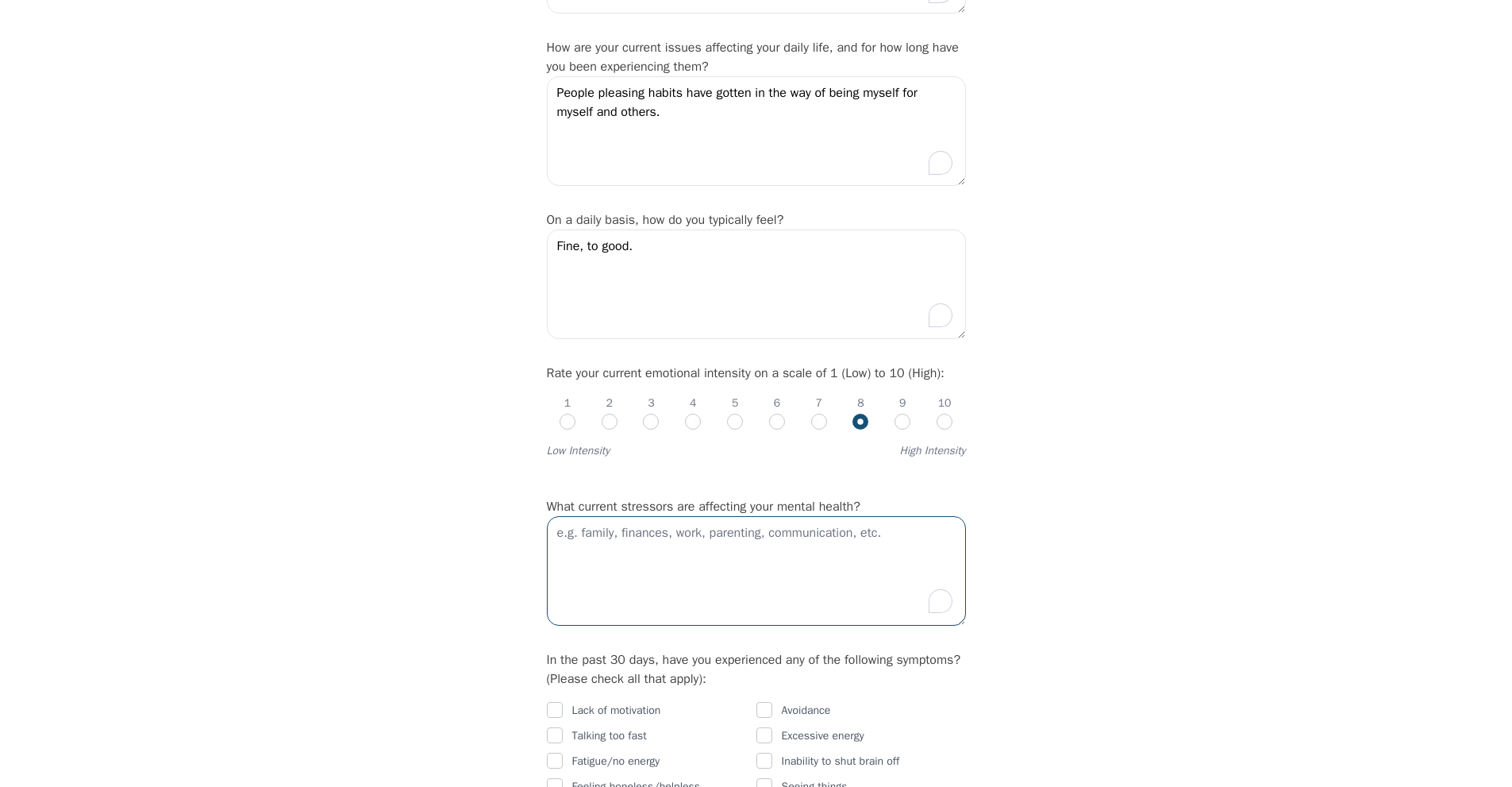 click at bounding box center [756, 571] 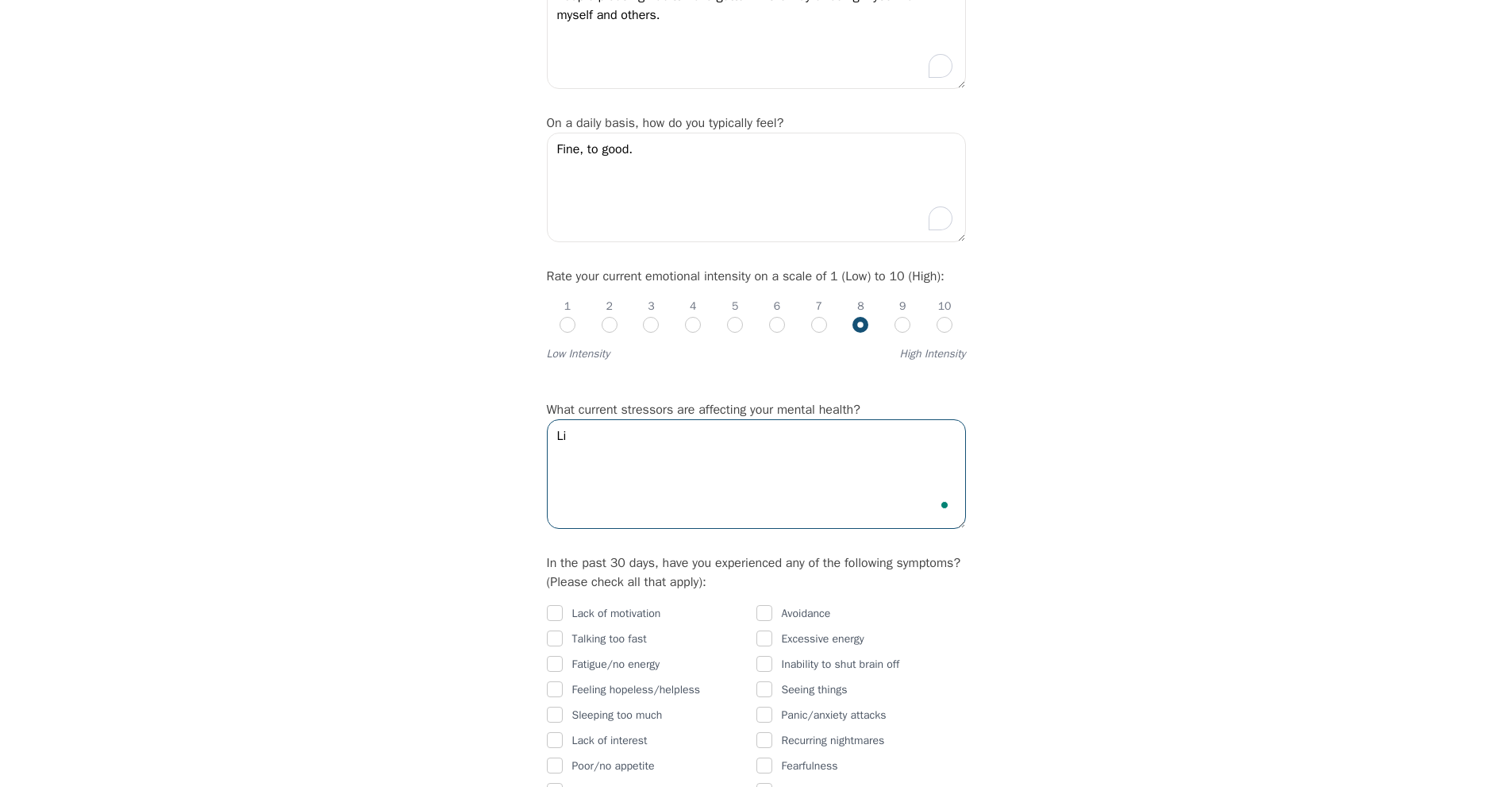 type on "L" 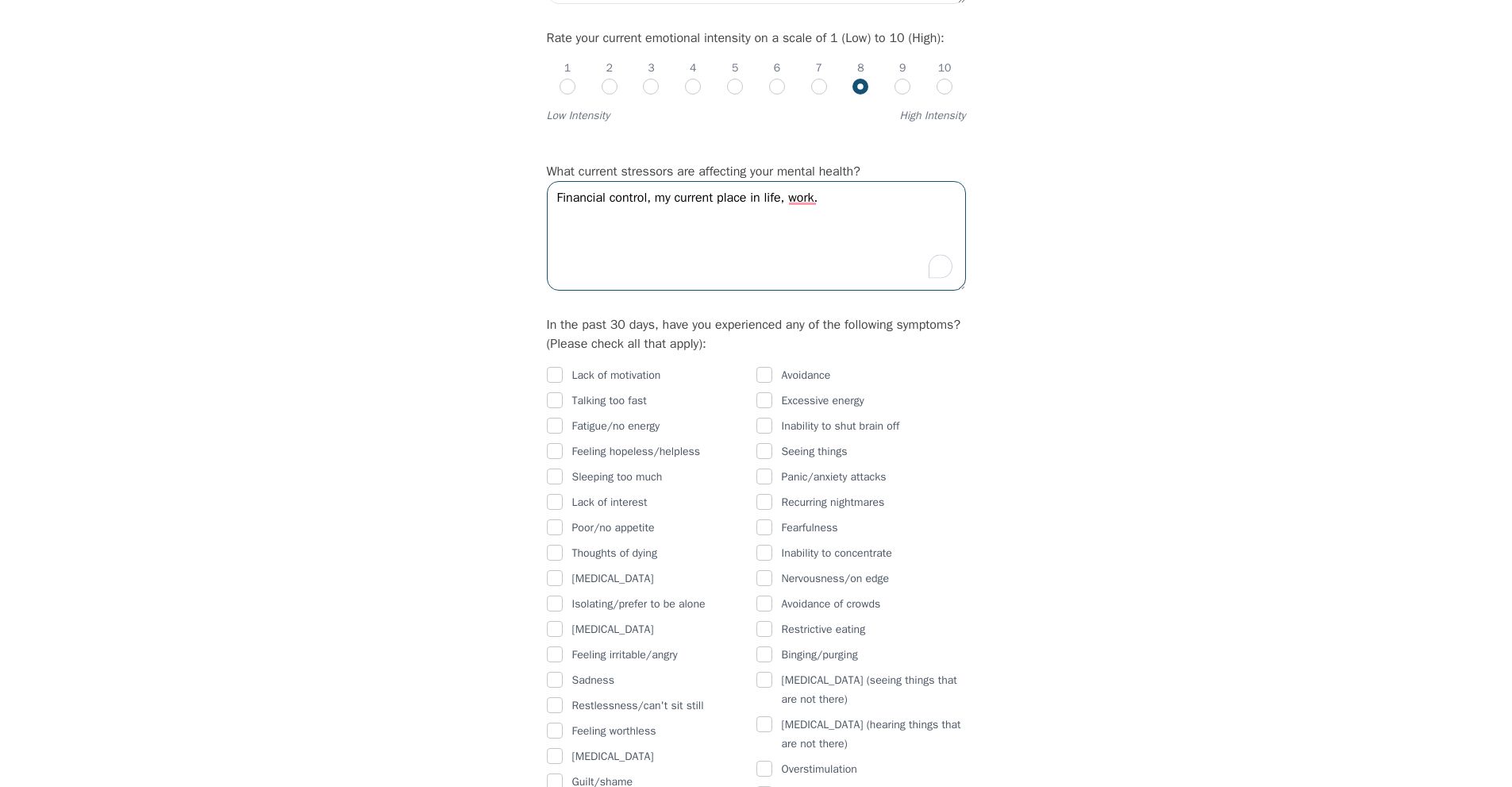 scroll, scrollTop: 685, scrollLeft: 0, axis: vertical 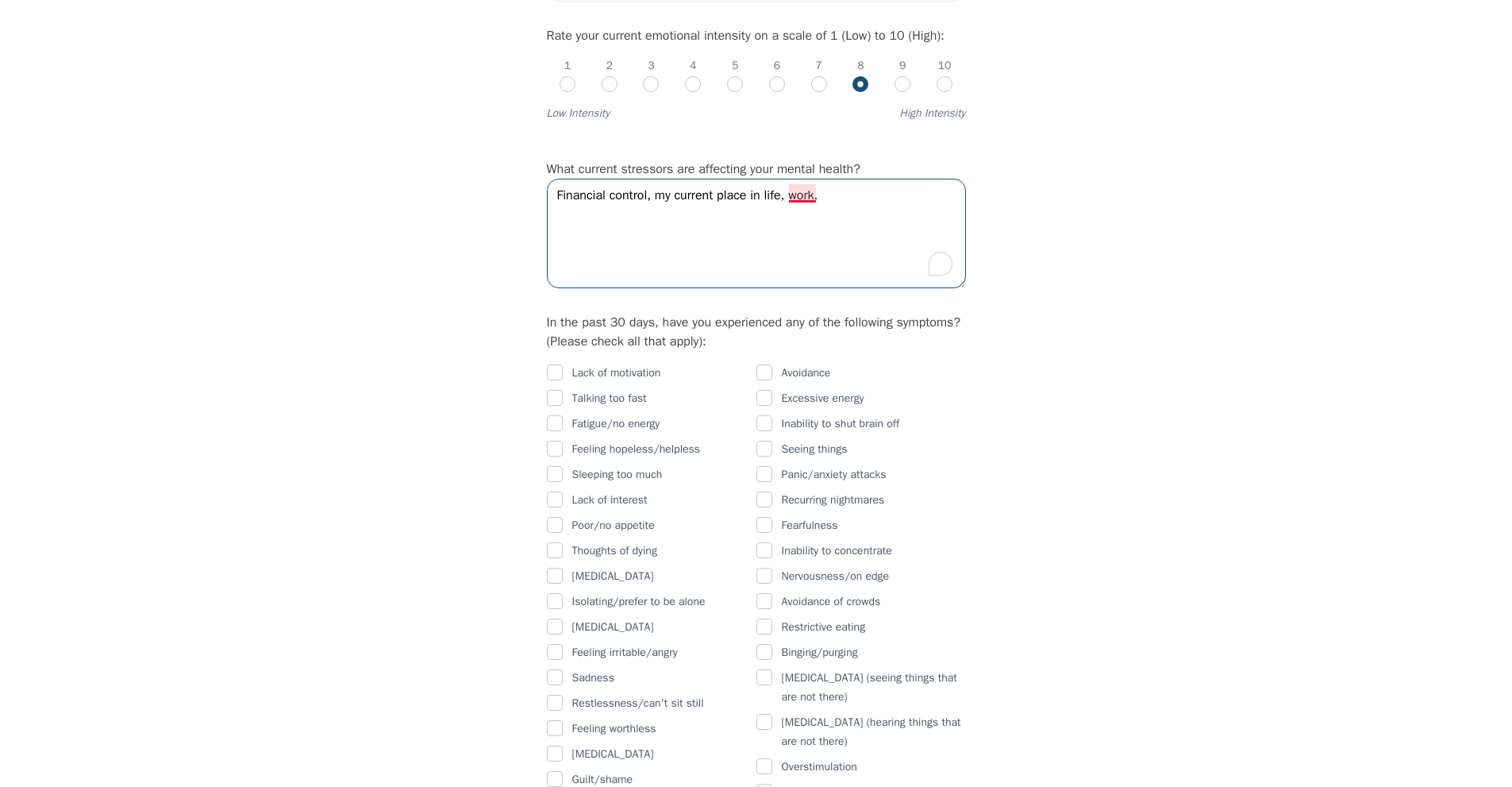 click on "Financial control, my current place in life, work." at bounding box center (756, 233) 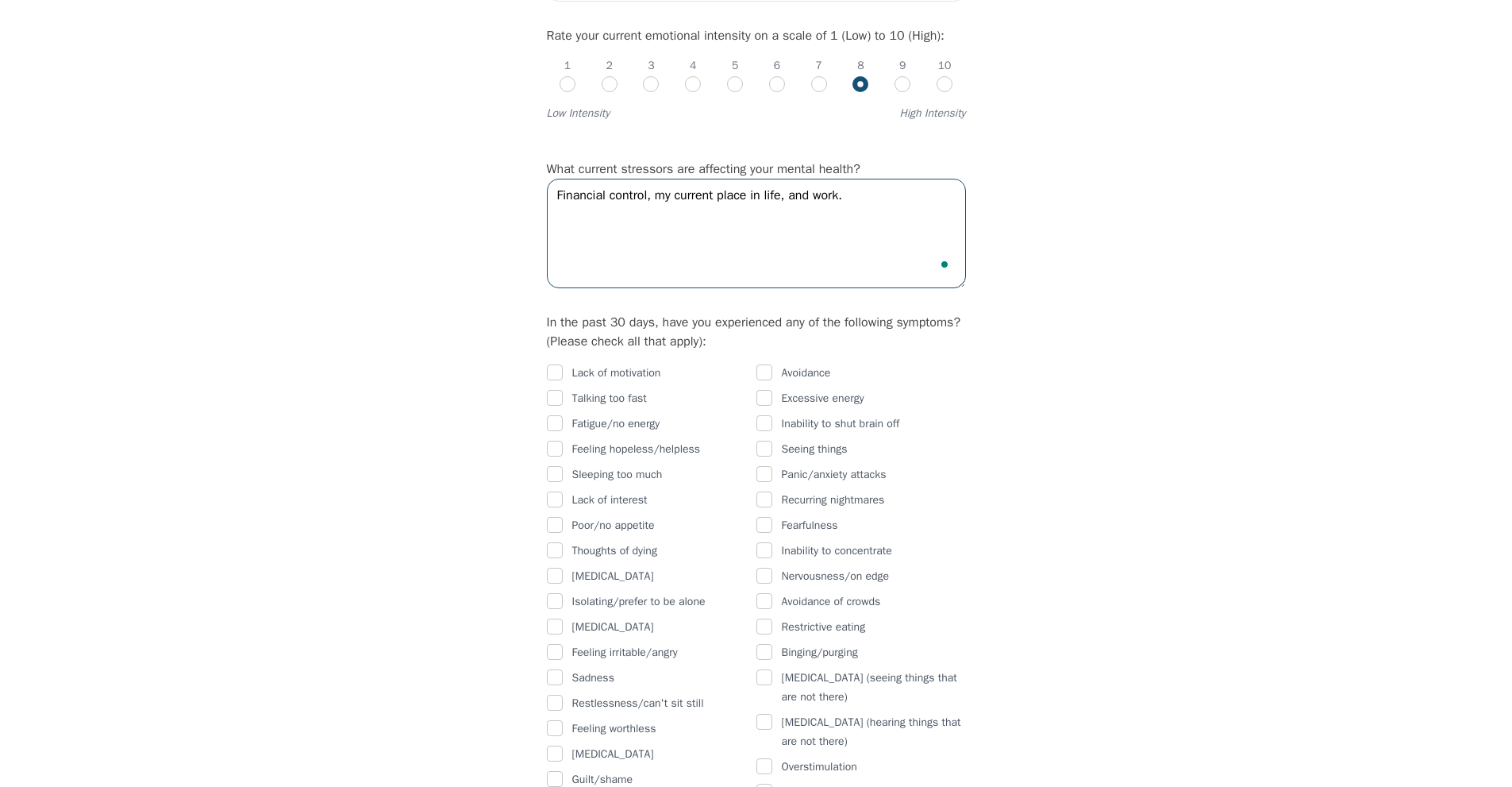 type on "Financial control, my current place in life, and work." 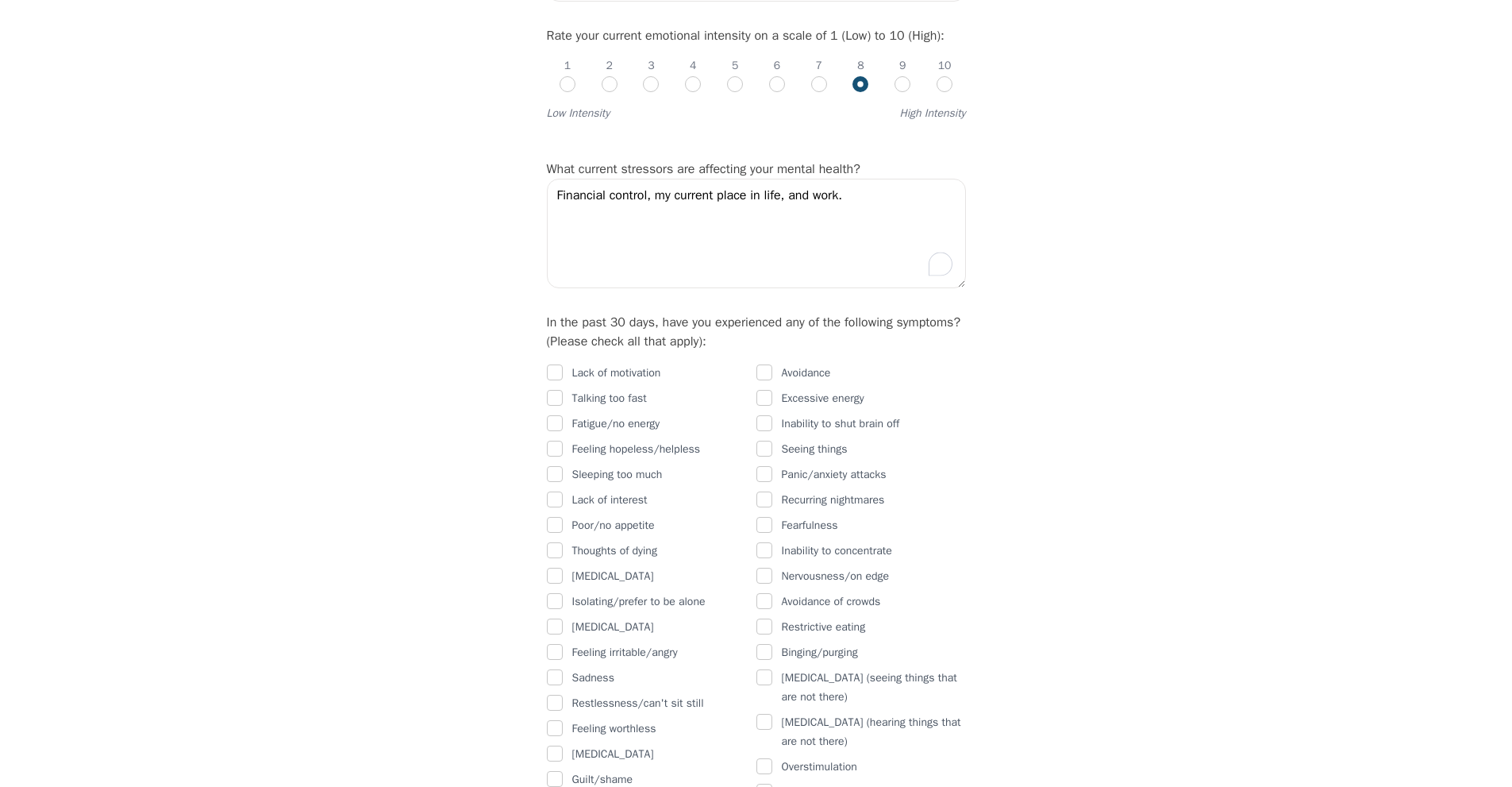 click on "In the past 30 days, have you experienced any of the following symptoms? (Please check all that apply): Lack of motivation Talking too fast Fatigue/no energy Feeling hopeless/helpless Sleeping too much Lack of interest Poor/no appetite Thoughts of dying [MEDICAL_DATA] Isolating/prefer to be alone [MEDICAL_DATA] Feeling irritable/angry Sadness Restlessness/can't sit still Feeling worthless [MEDICAL_DATA] Guilt/shame [MEDICAL_DATA] Avoidance Excessive energy Inability to shut brain off Seeing things Panic/anxiety attacks Recurring nightmares Fearfulness Inability to concentrate Nervousness/on edge Avoidance of crowds Restrictive eating Binging/purging [MEDICAL_DATA] (seeing things that are not there) [MEDICAL_DATA] (hearing things that are not there) Overstimulation Physical pain" at bounding box center (756, 564) 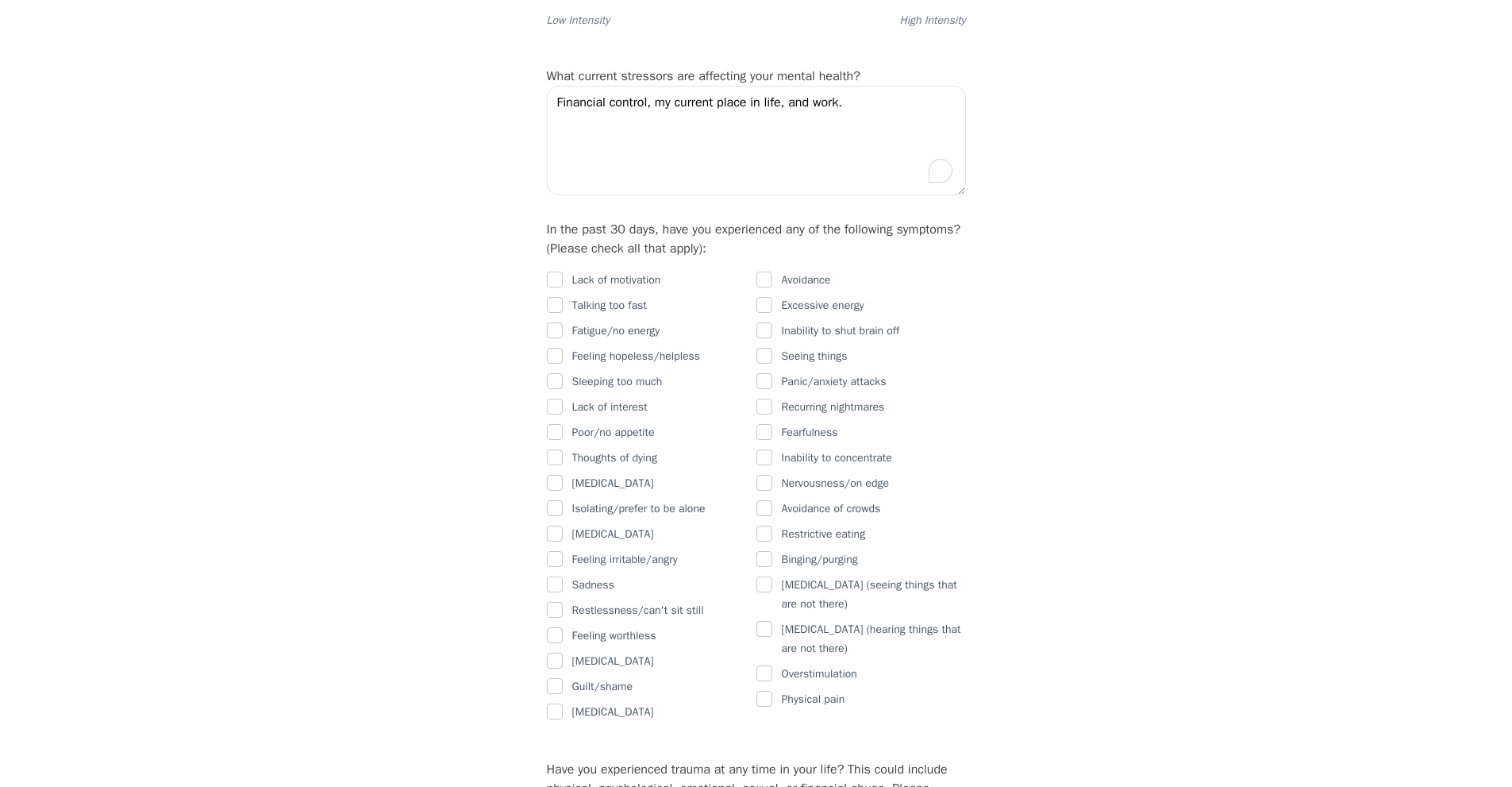 scroll, scrollTop: 781, scrollLeft: 0, axis: vertical 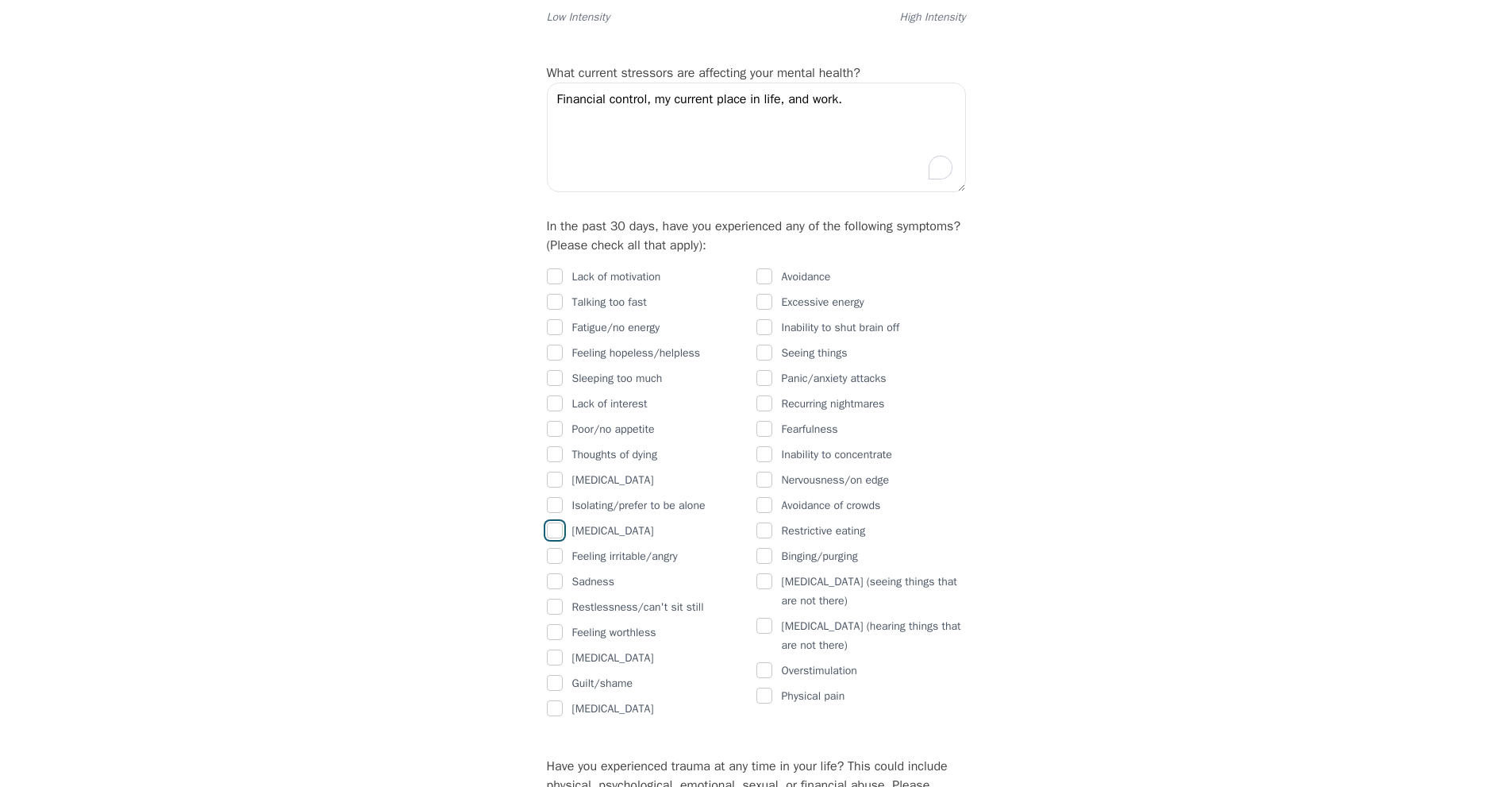 click at bounding box center [555, 530] 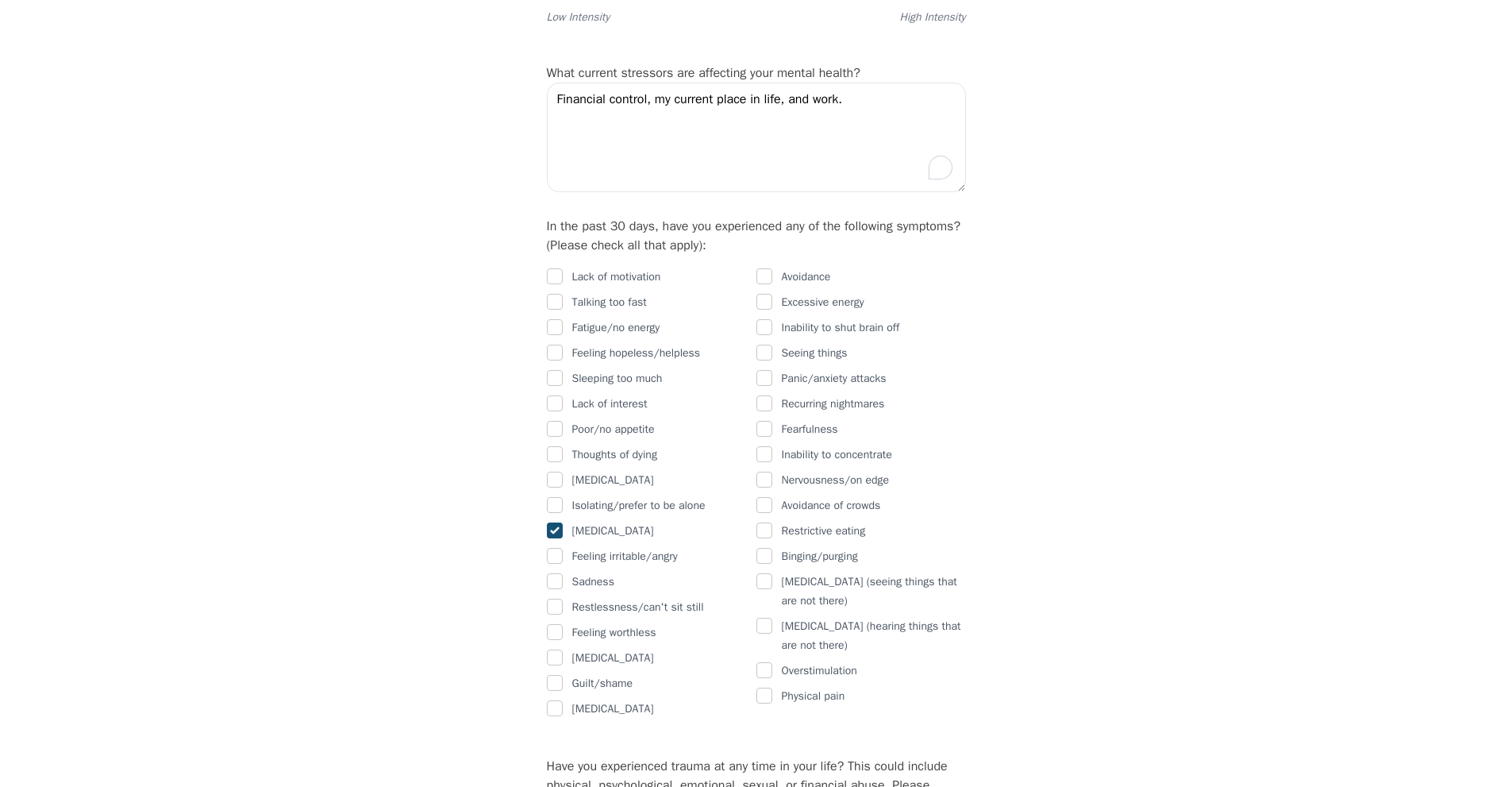 checkbox on "true" 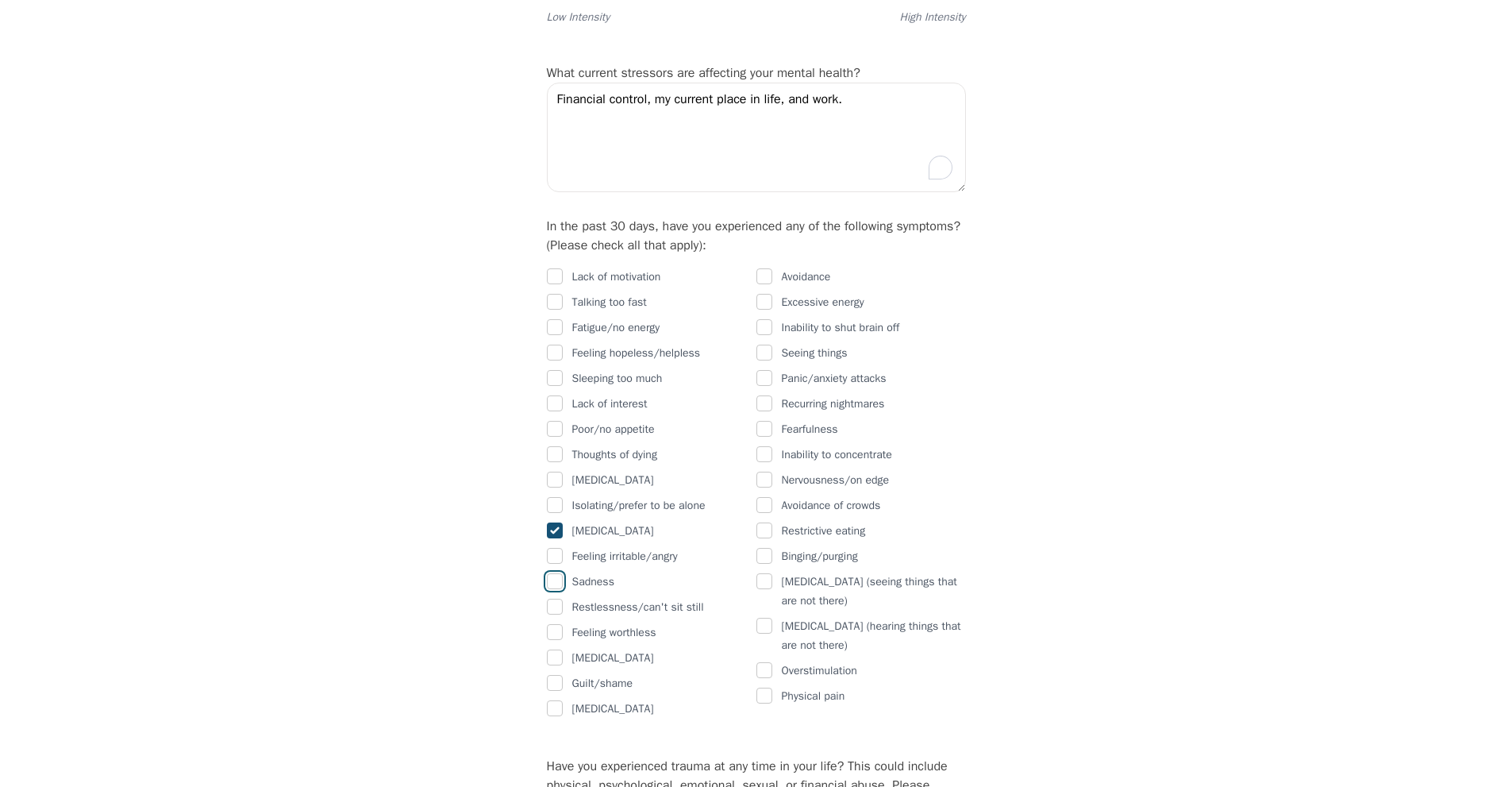 click at bounding box center [555, 581] 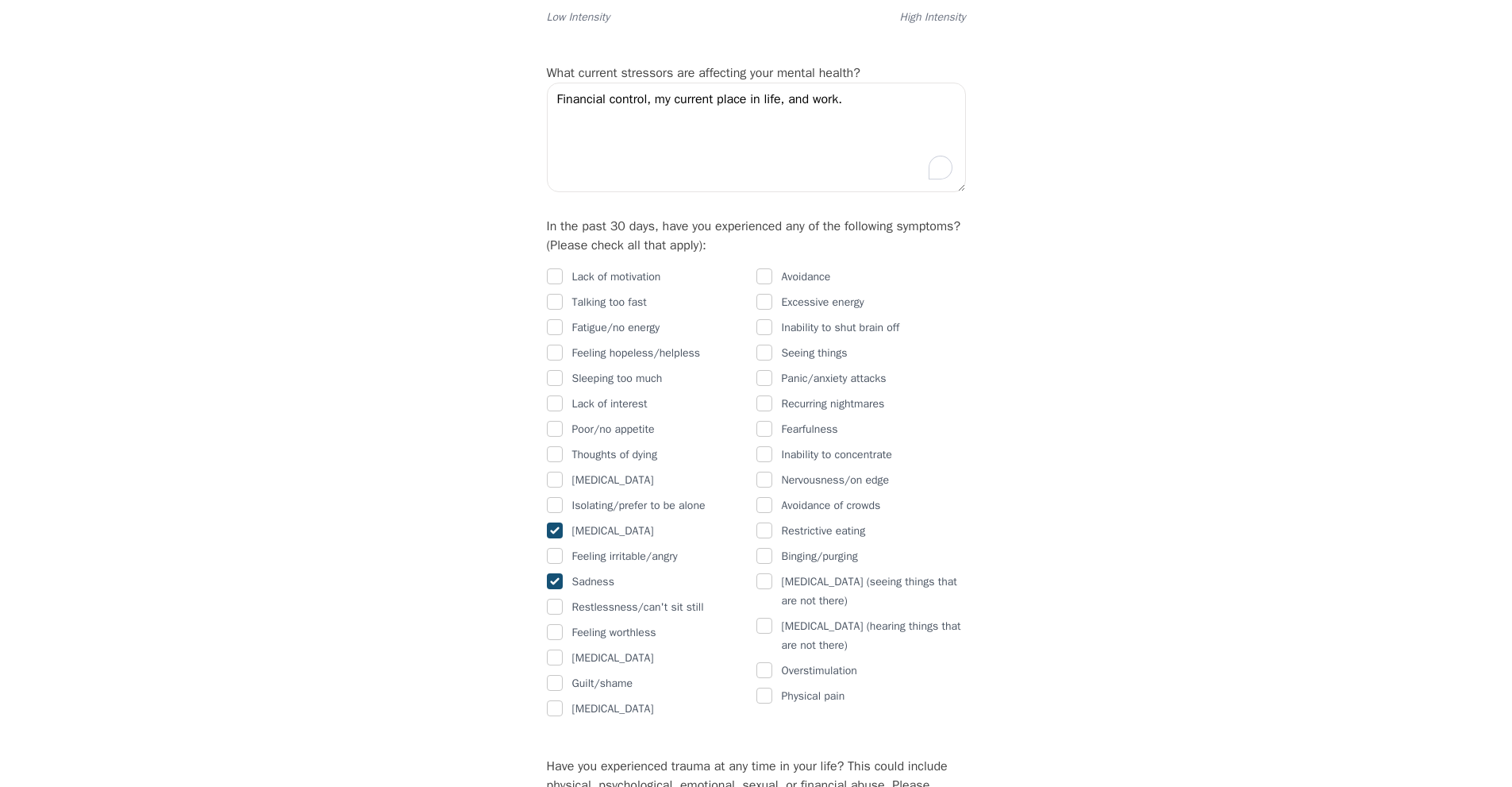 checkbox on "true" 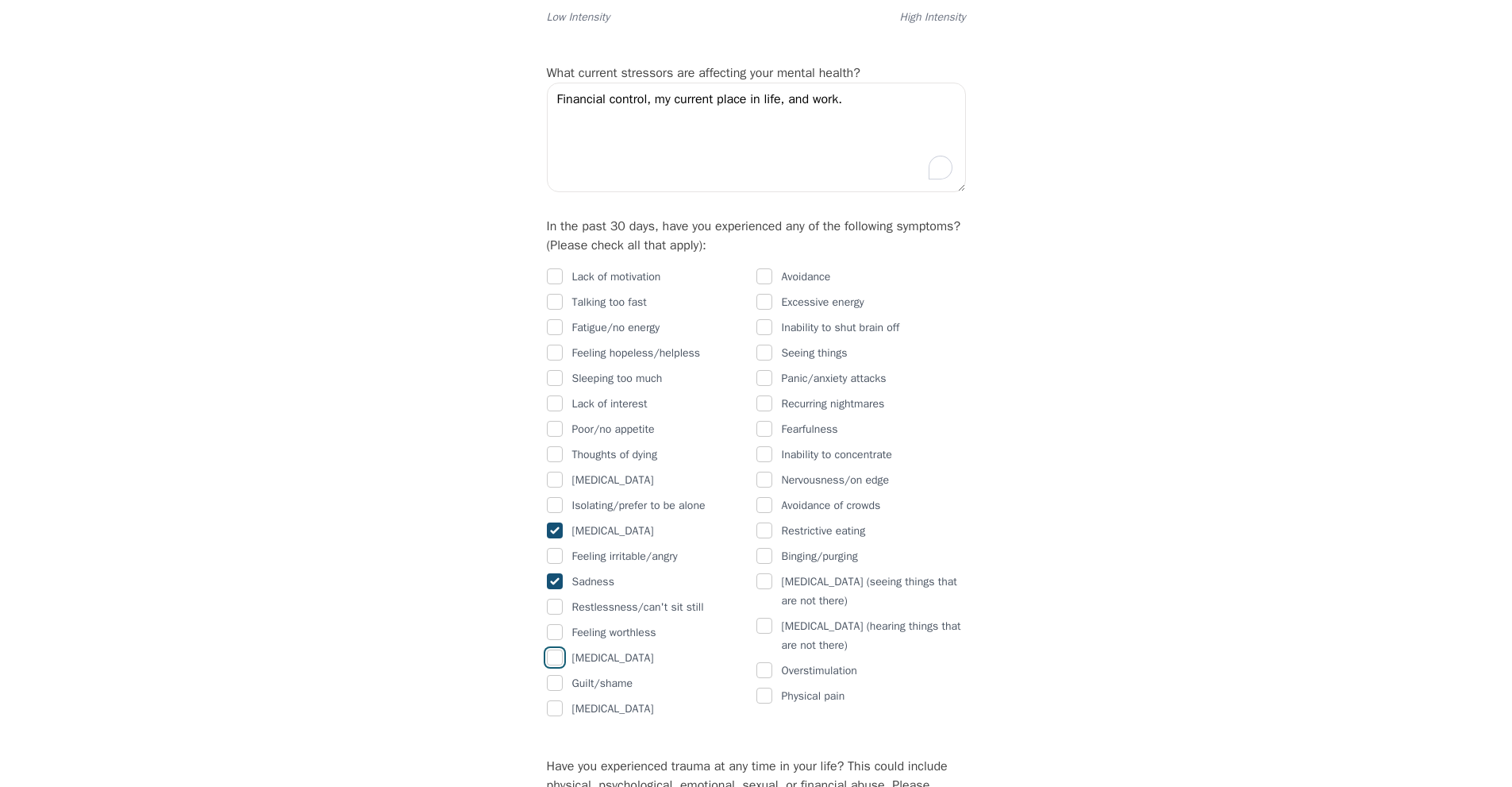 click at bounding box center [555, 658] 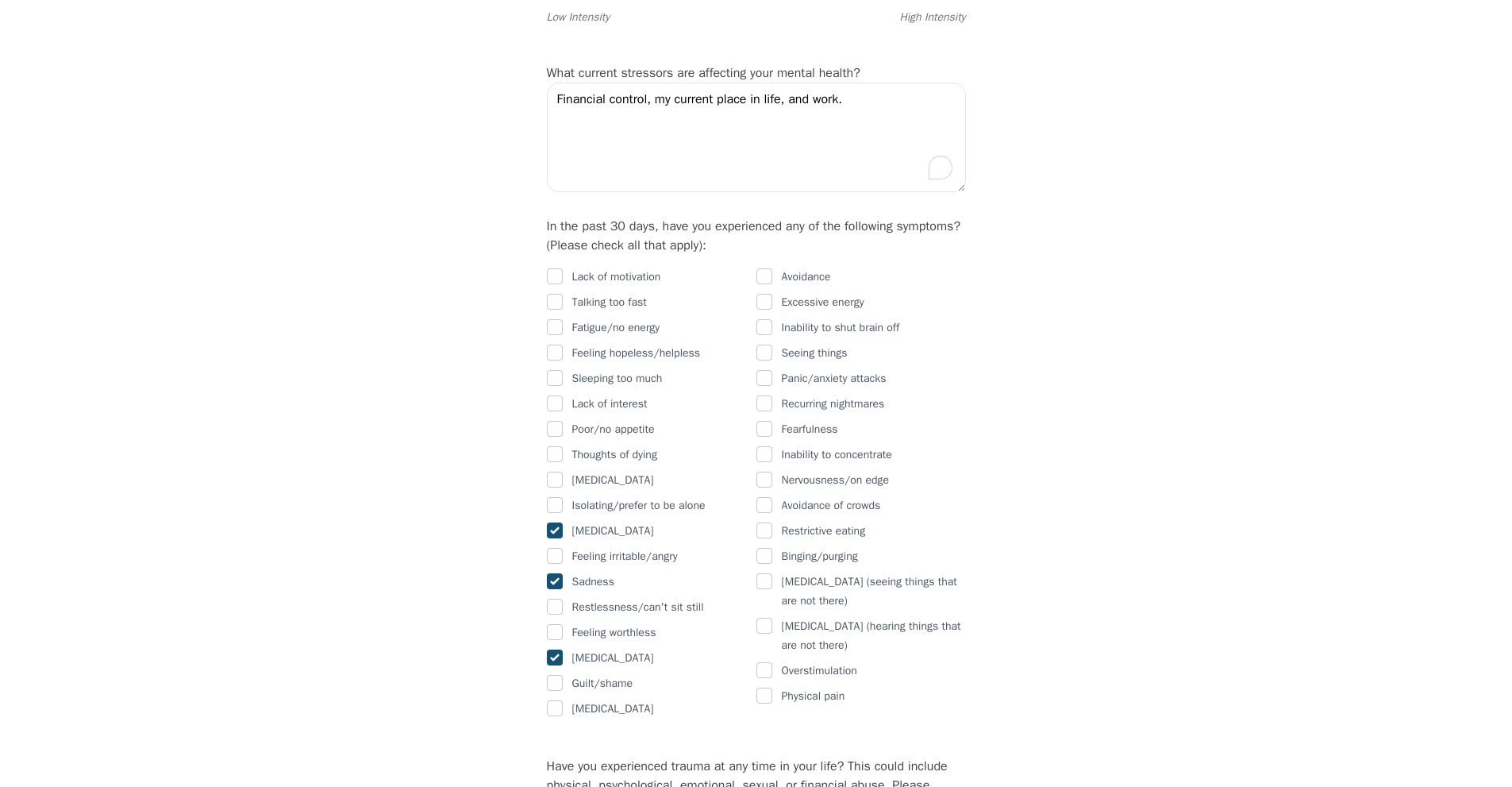 checkbox on "true" 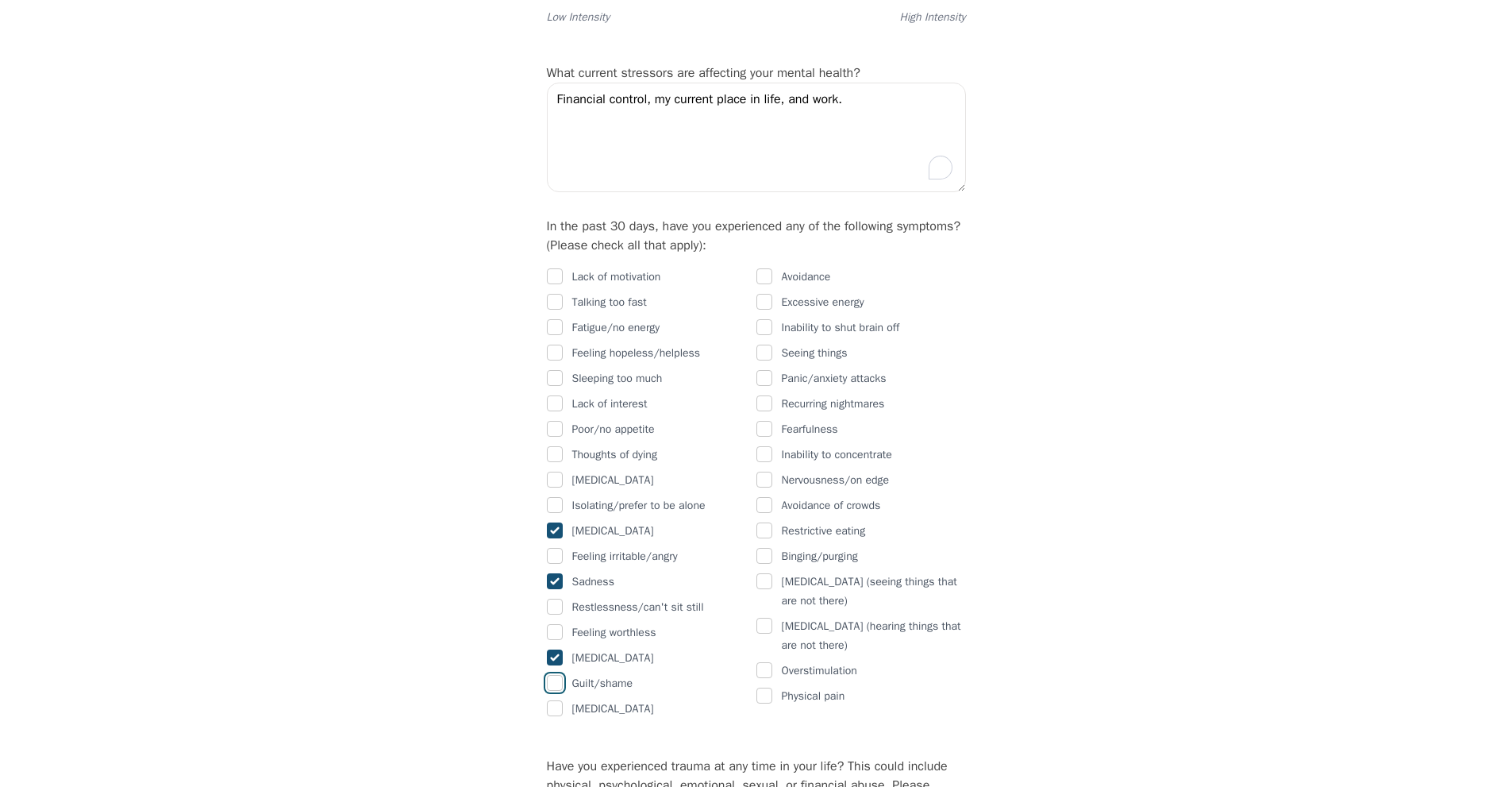 click at bounding box center [555, 683] 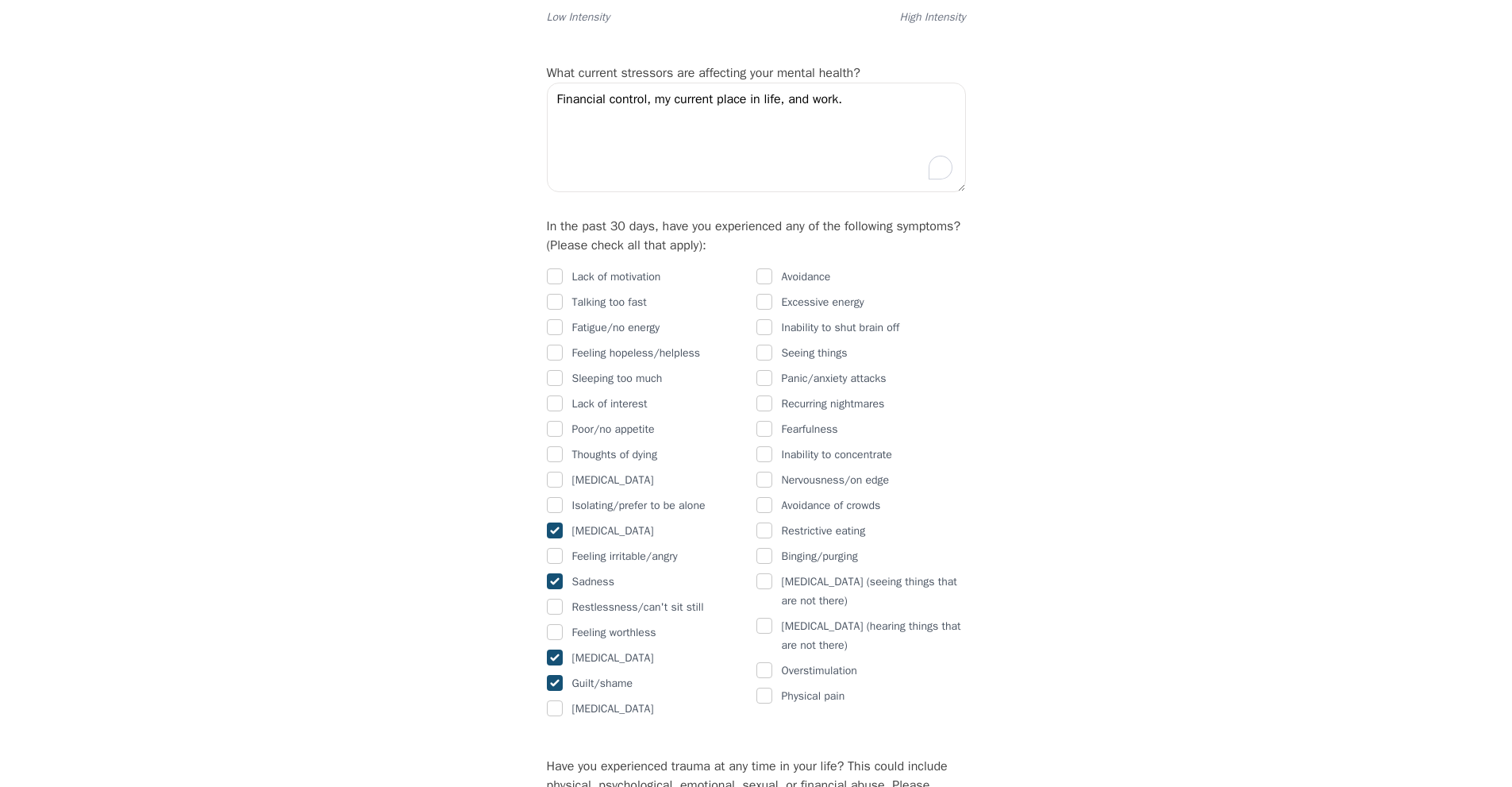 checkbox on "true" 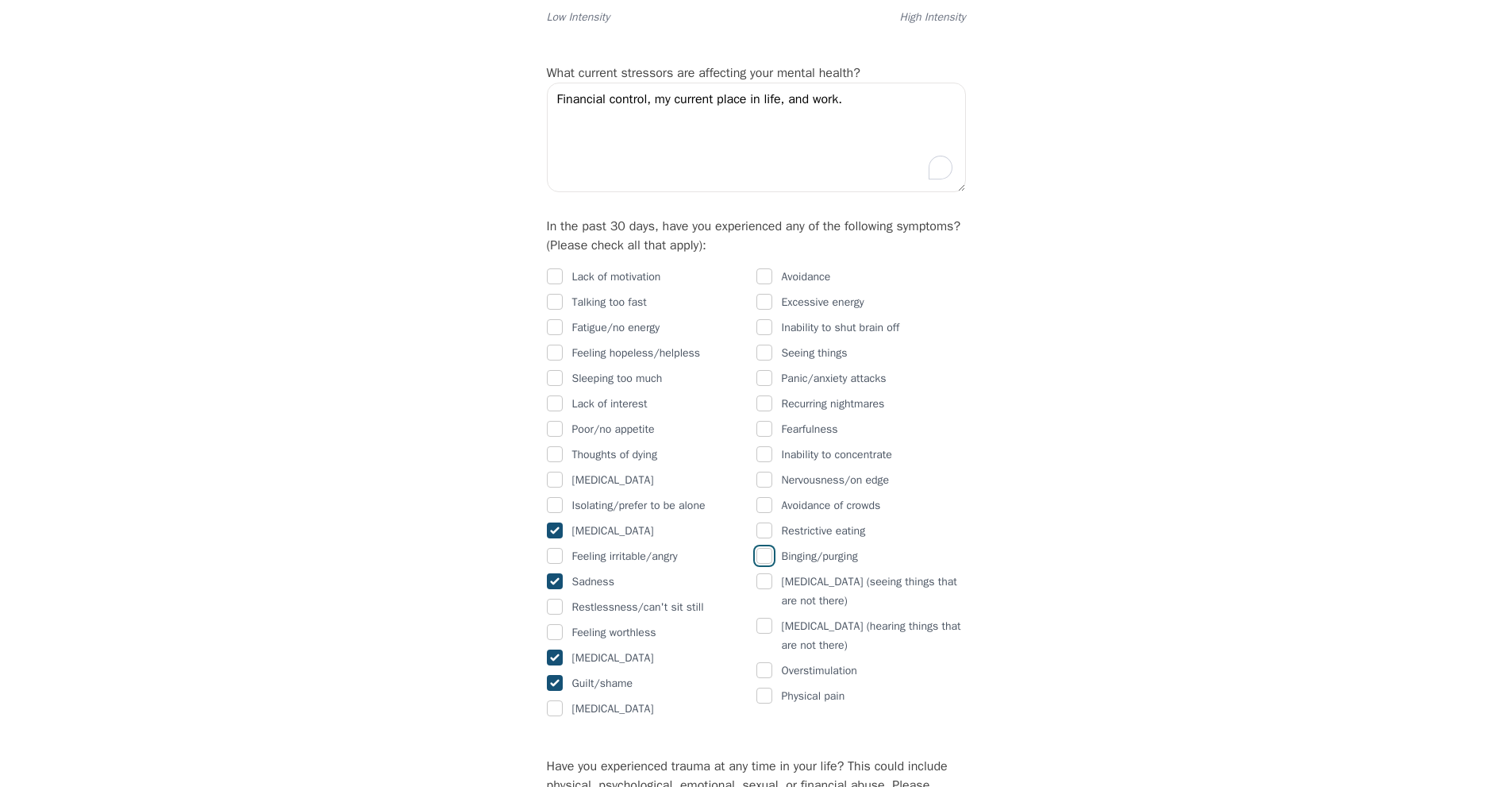 click at bounding box center (764, 556) 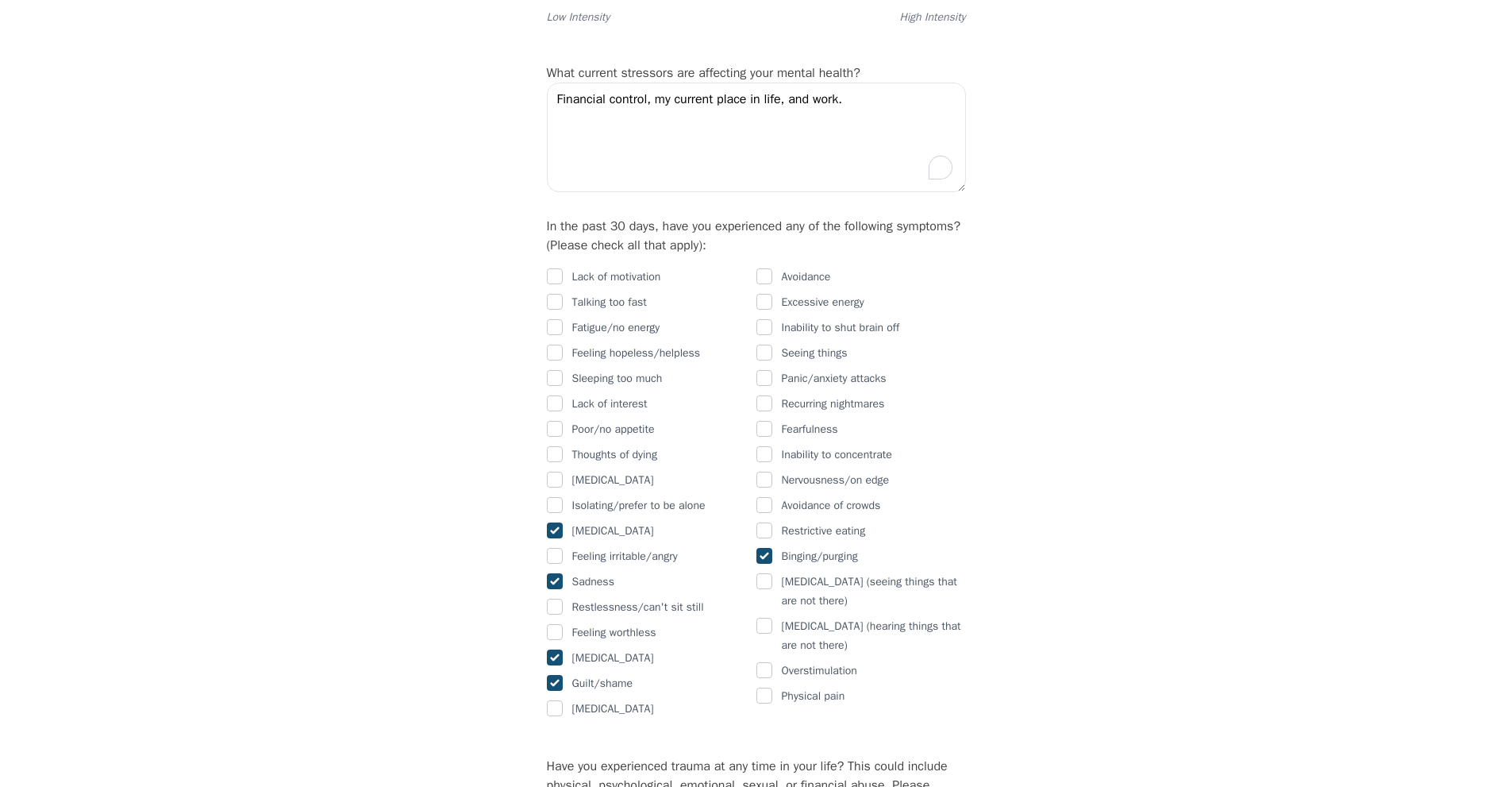 checkbox on "true" 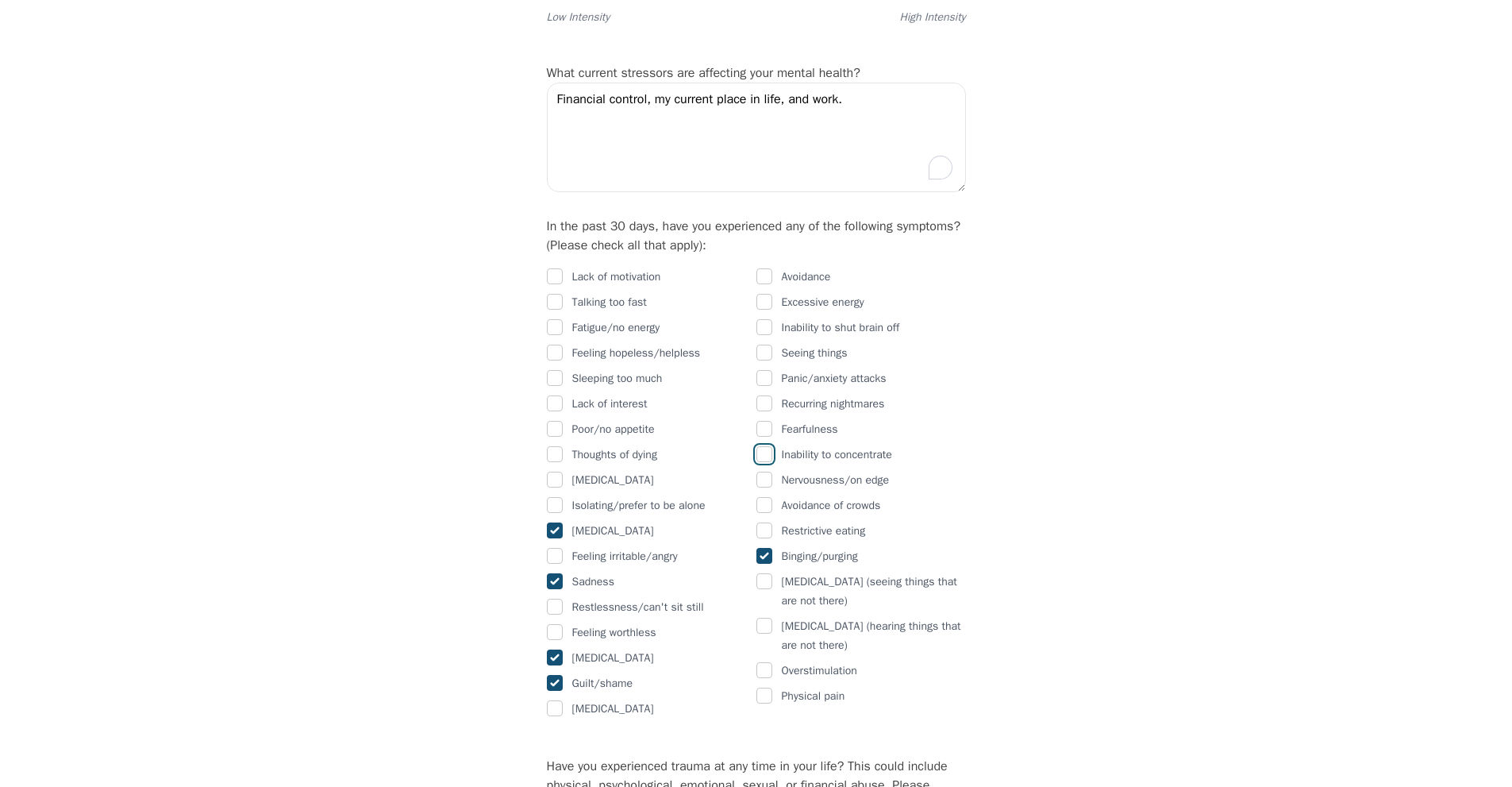 click at bounding box center (764, 454) 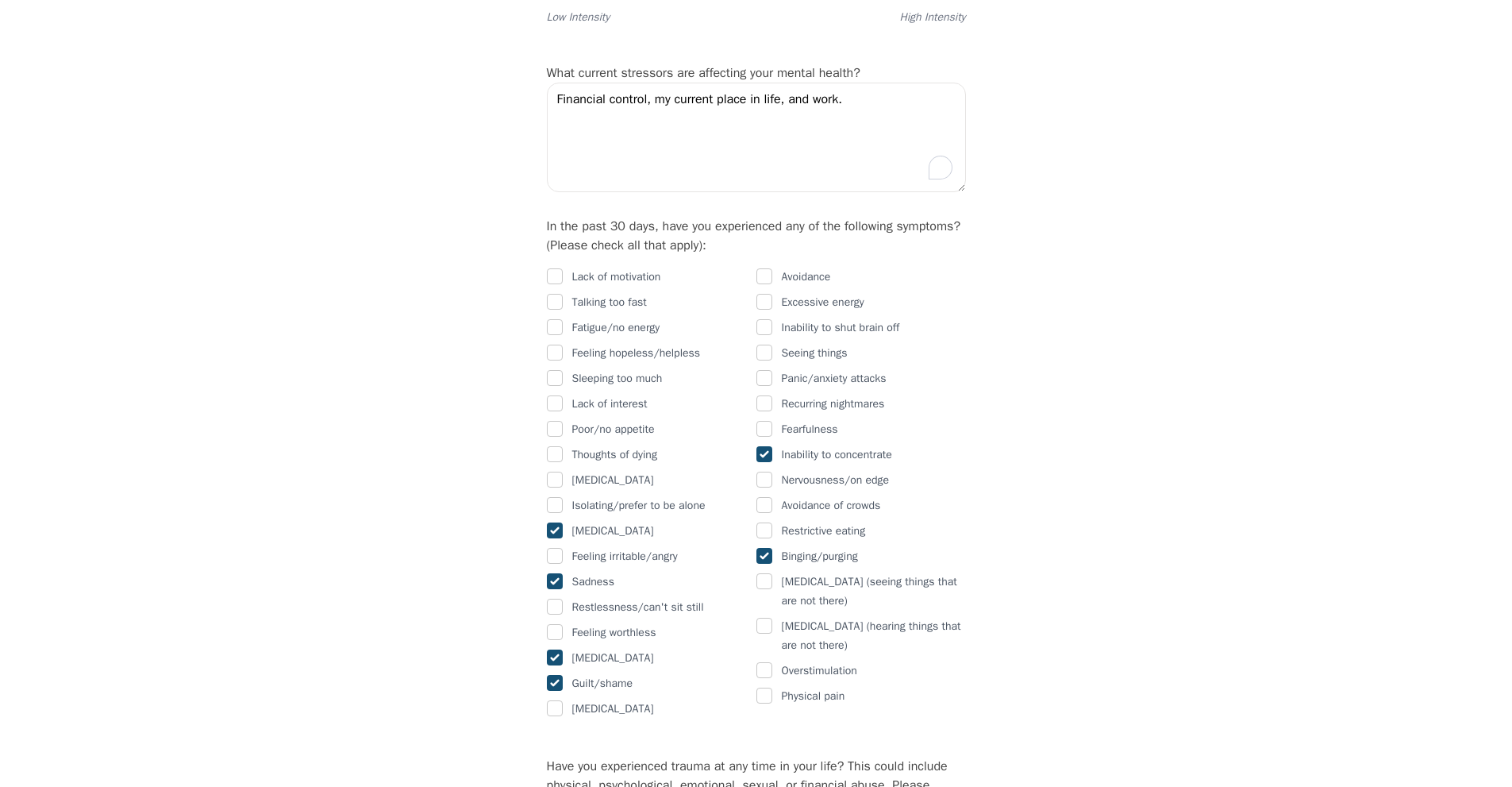 checkbox on "true" 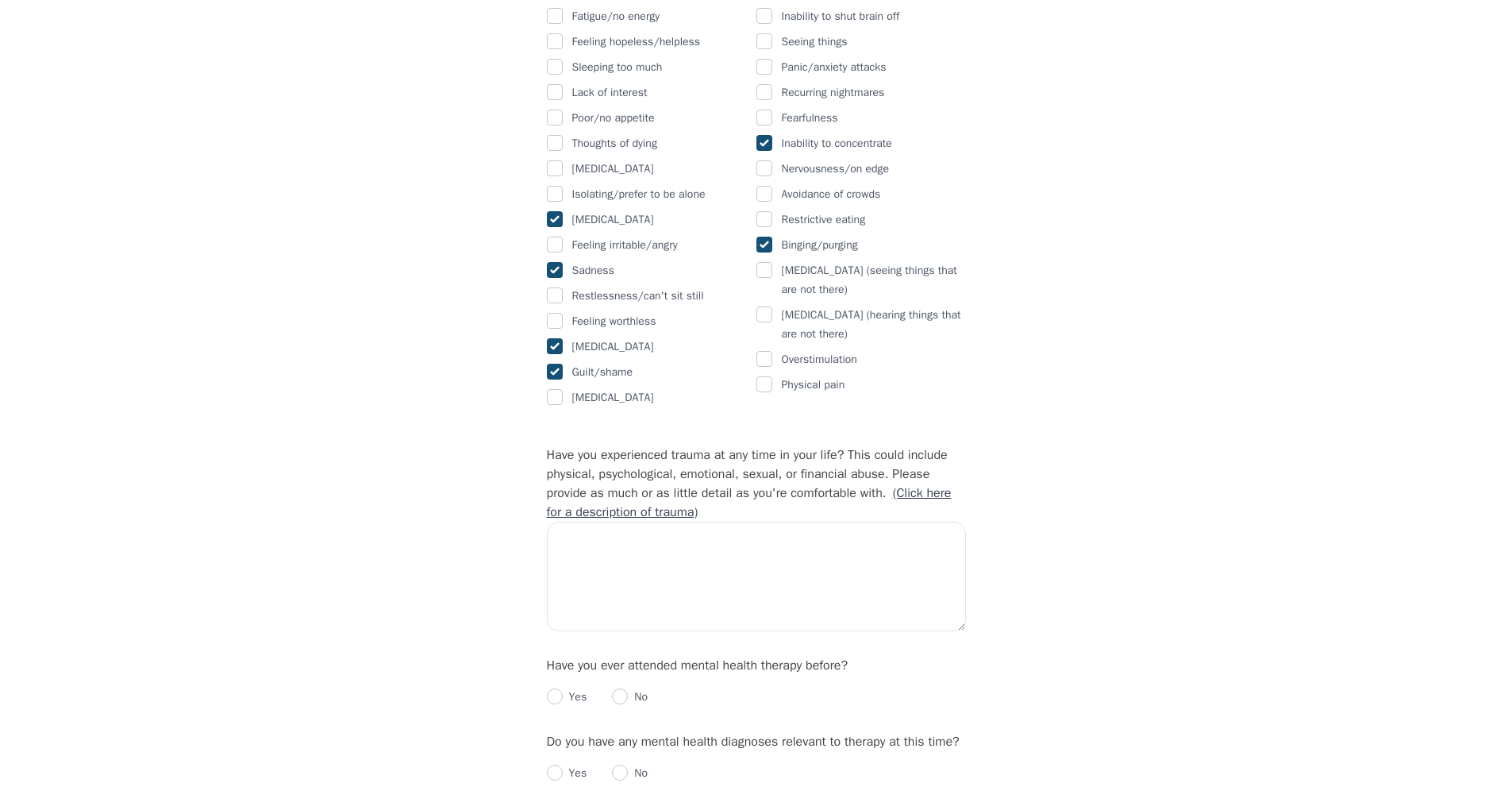 scroll, scrollTop: 1093, scrollLeft: 0, axis: vertical 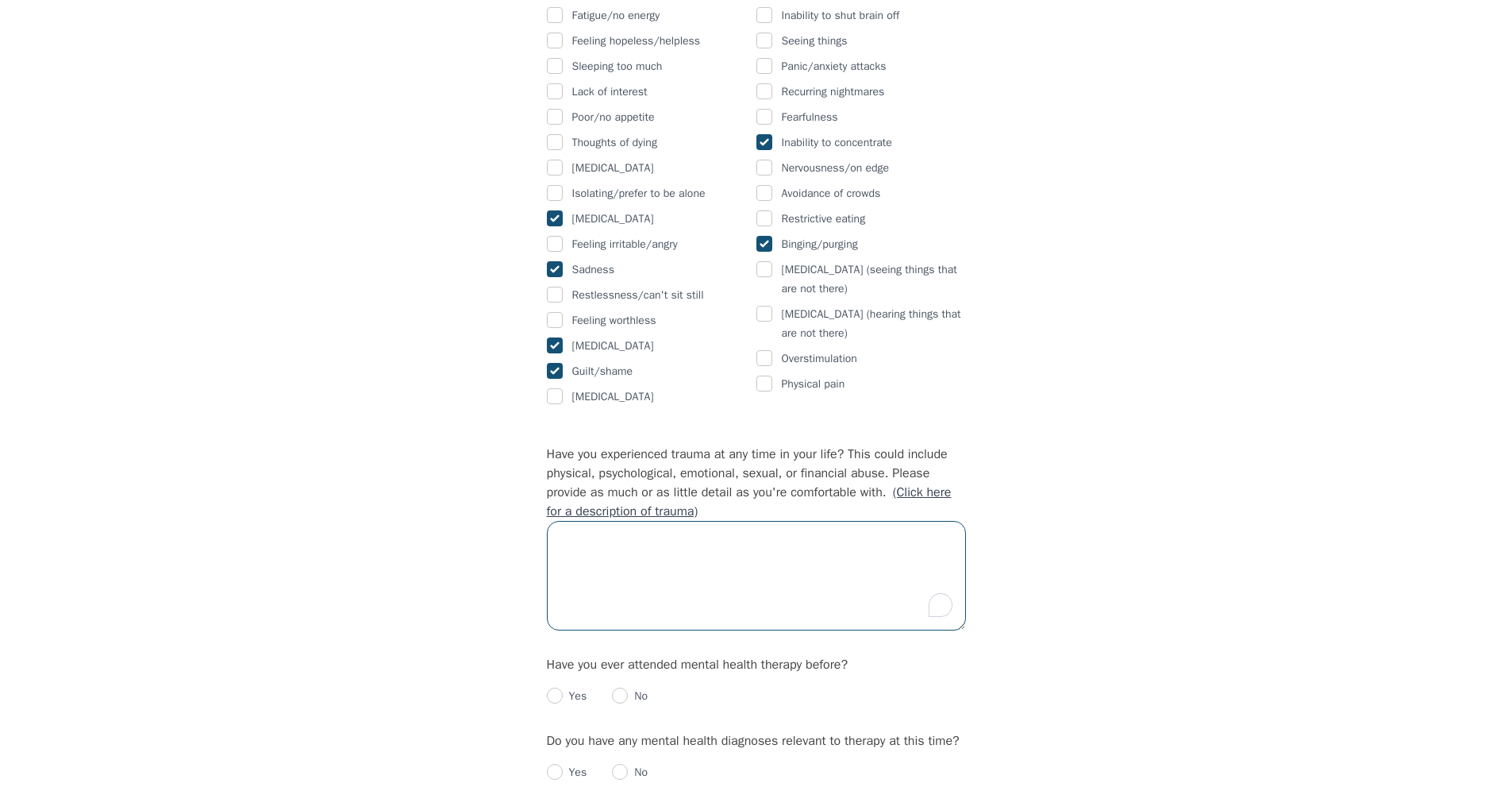 click at bounding box center (756, 576) 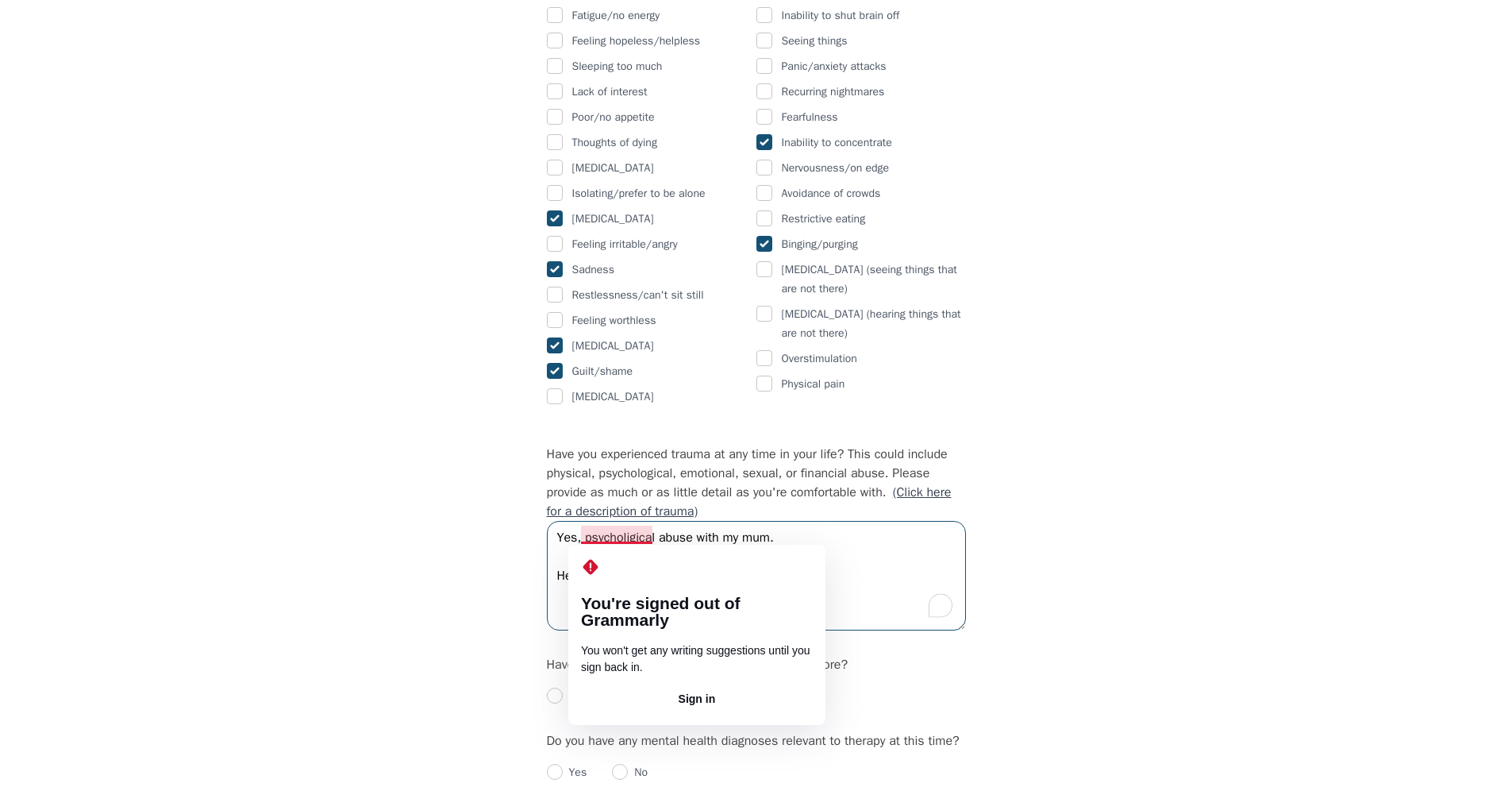 click on "Yes, psycholigical abuse with my mum.
Heavy [MEDICAL_DATA] from both parents" at bounding box center (756, 576) 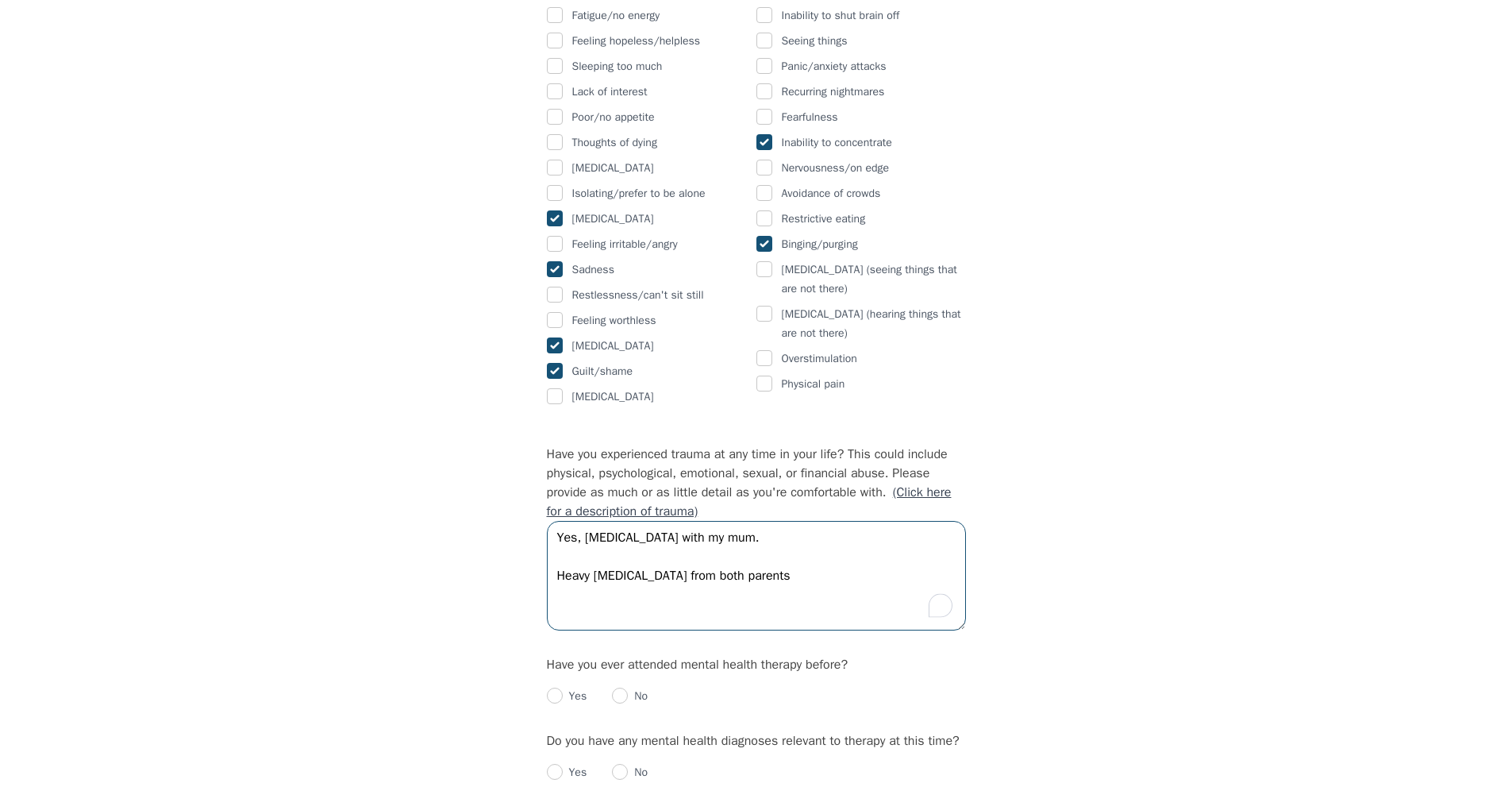 click on "Yes, [MEDICAL_DATA] with my mum.
Heavy [MEDICAL_DATA] from both parents" at bounding box center [756, 576] 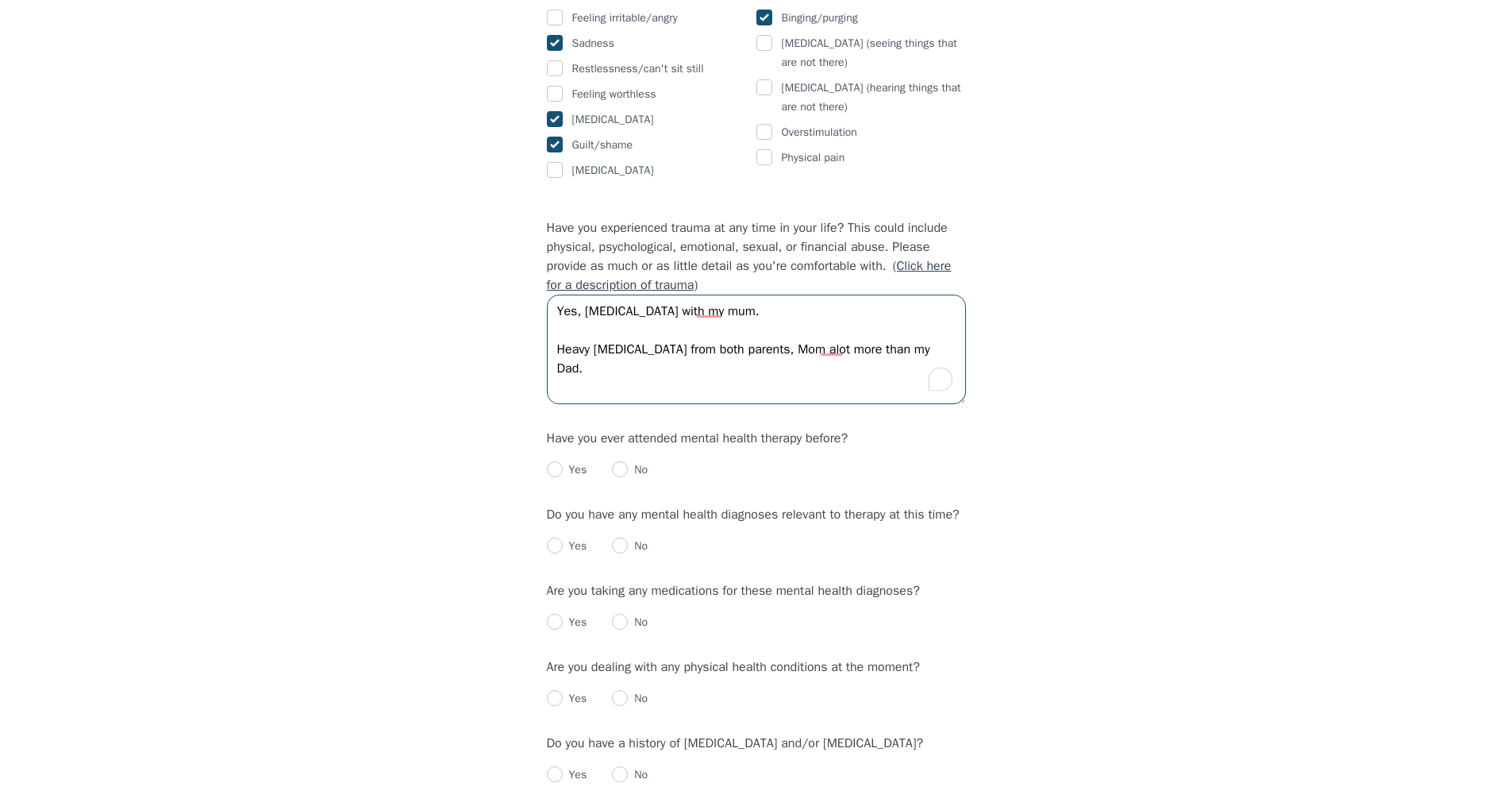 scroll, scrollTop: 1321, scrollLeft: 0, axis: vertical 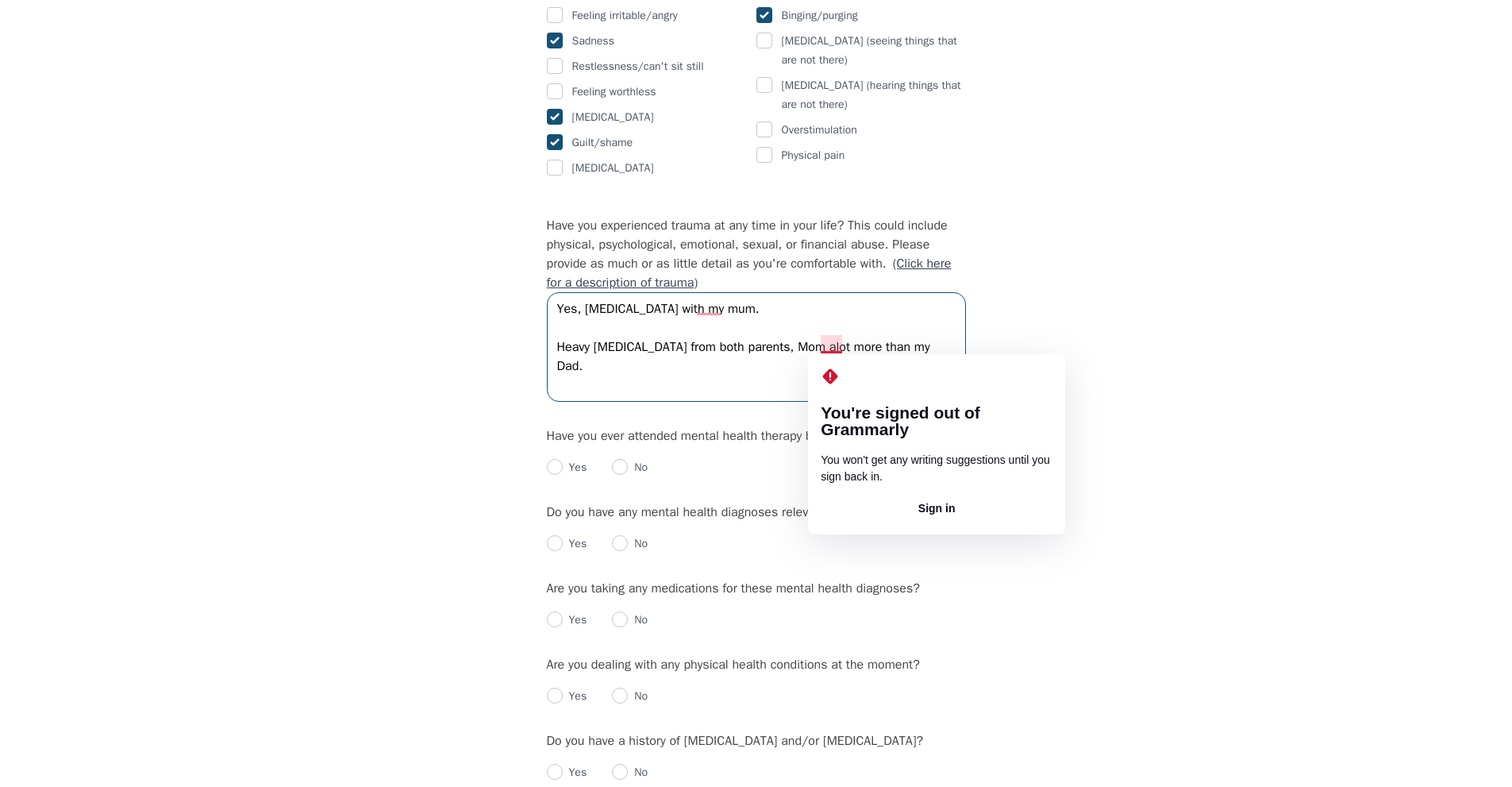 click on "Yes, [MEDICAL_DATA] with my mum.
Heavy [MEDICAL_DATA] from both parents, Mom alot more than my Dad." at bounding box center (756, 347) 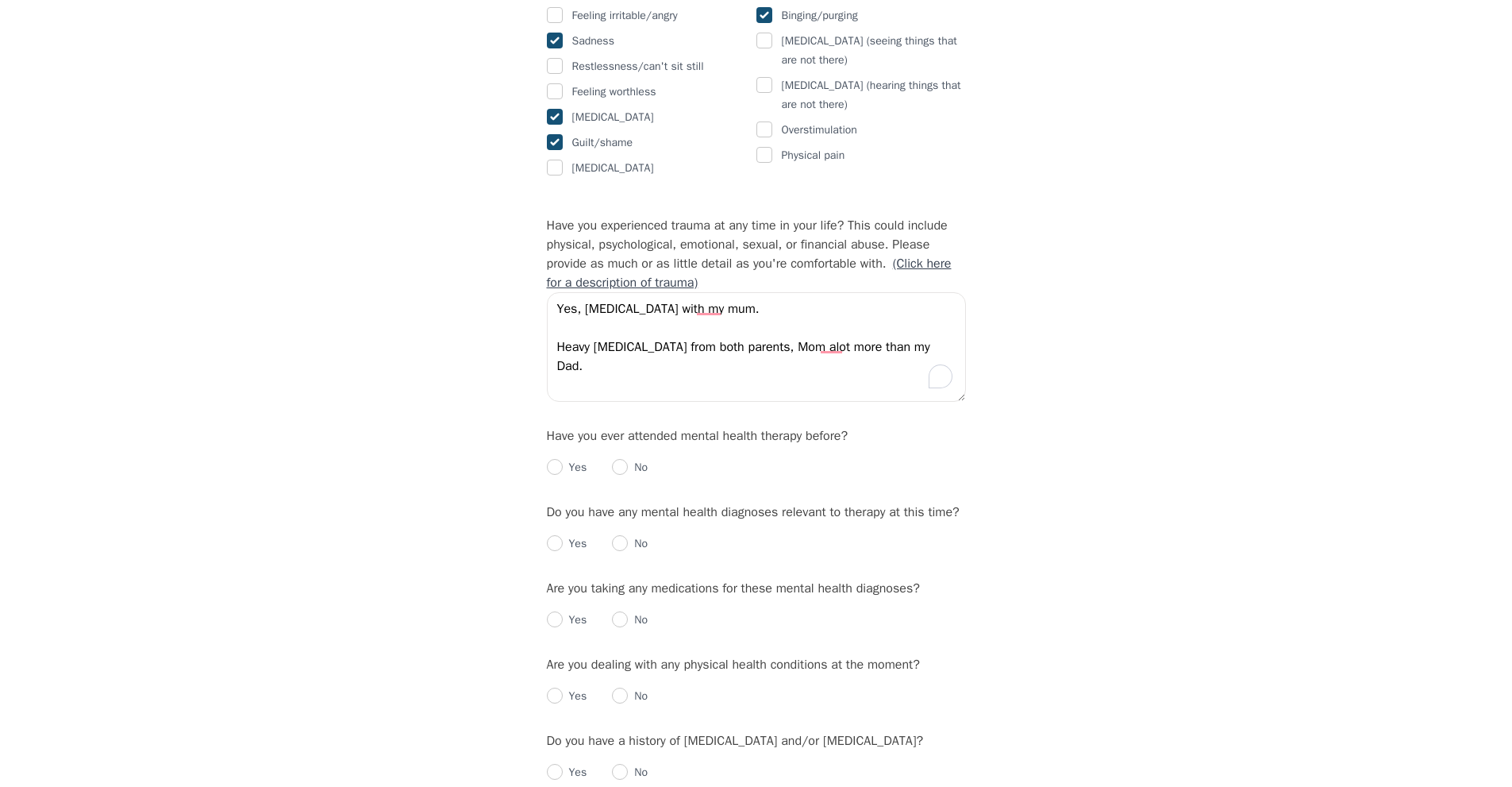 click on "Please describe what has brought you to seek therapy at this time? Finding out who I really am. How are your current issues affecting your daily life, and for how long have you been experiencing them? People pleasing habits have gotten in the way of being myself for myself and others. On a daily basis, how do you typically feel? Fine, to good. Rate your current emotional intensity on a scale of 1 (Low) to 10 (High): 1 2 3 4 5 6 7 8 9 10 Low Intensity High Intensity What current stressors are affecting your mental health? Financial control, my current place in life, and work. In the past 30 days, have you experienced any of the following symptoms? (Please check all that apply): Lack of motivation Talking too fast Fatigue/no energy Feeling hopeless/helpless Sleeping too much Lack of interest Poor/no appetite Thoughts of dying [MEDICAL_DATA] Isolating/prefer to be alone [MEDICAL_DATA] Feeling irritable/angry Sadness Restlessness/can't sit still Feeling worthless [MEDICAL_DATA] Guilt/shame [MEDICAL_DATA] Avoidance Fearfulness" at bounding box center (756, 207) 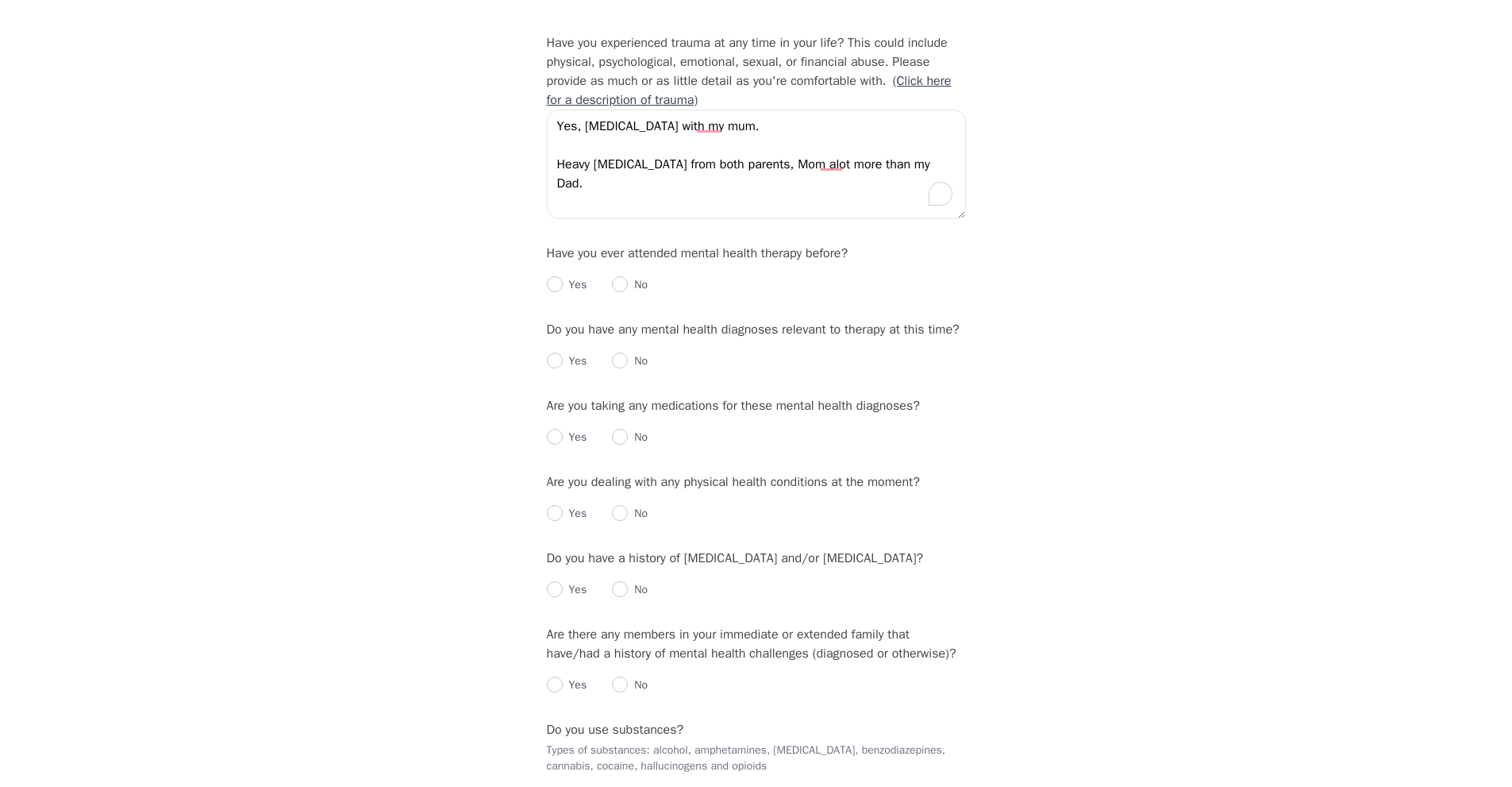 scroll, scrollTop: 1508, scrollLeft: 0, axis: vertical 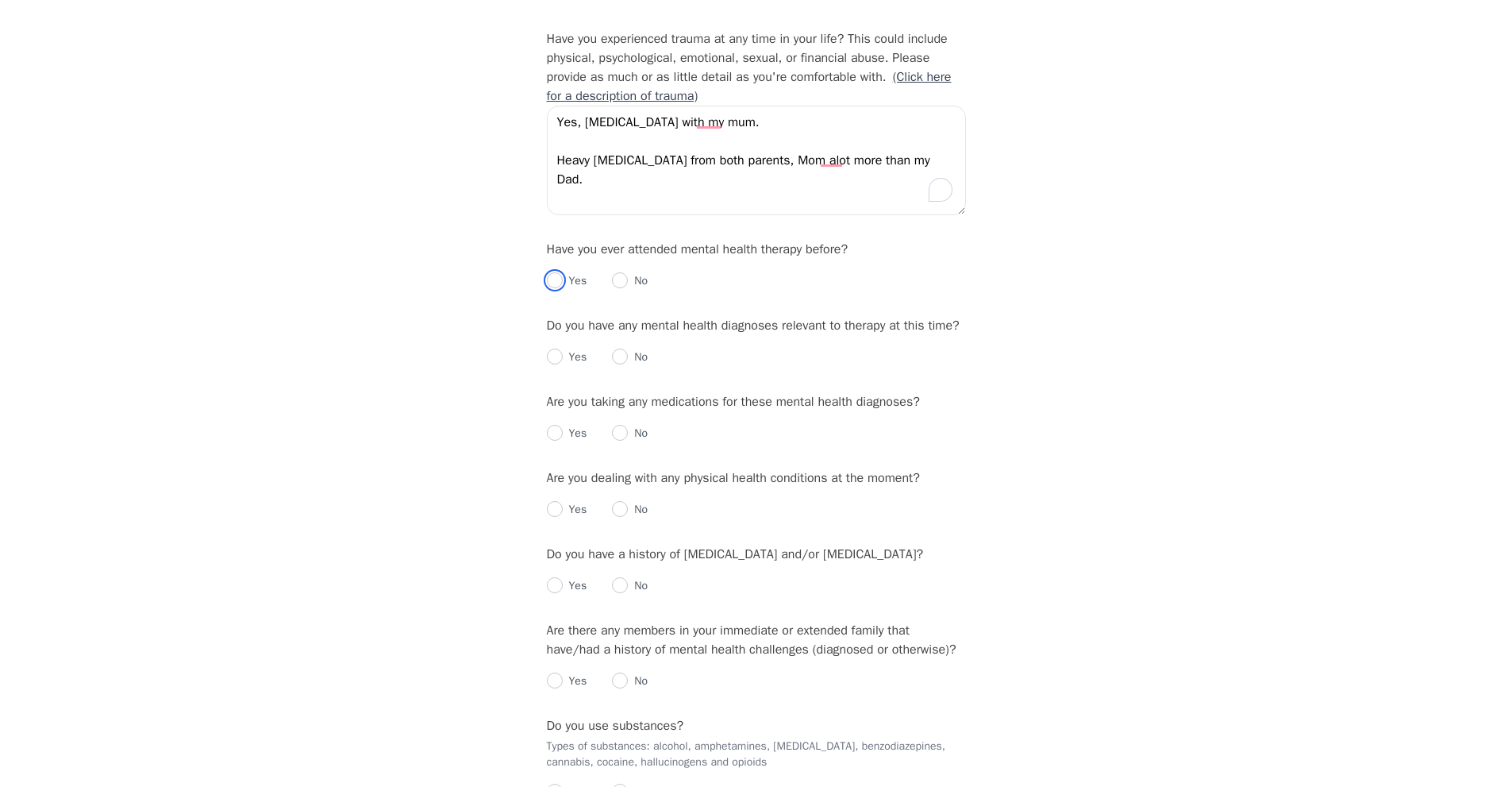 click at bounding box center [555, 280] 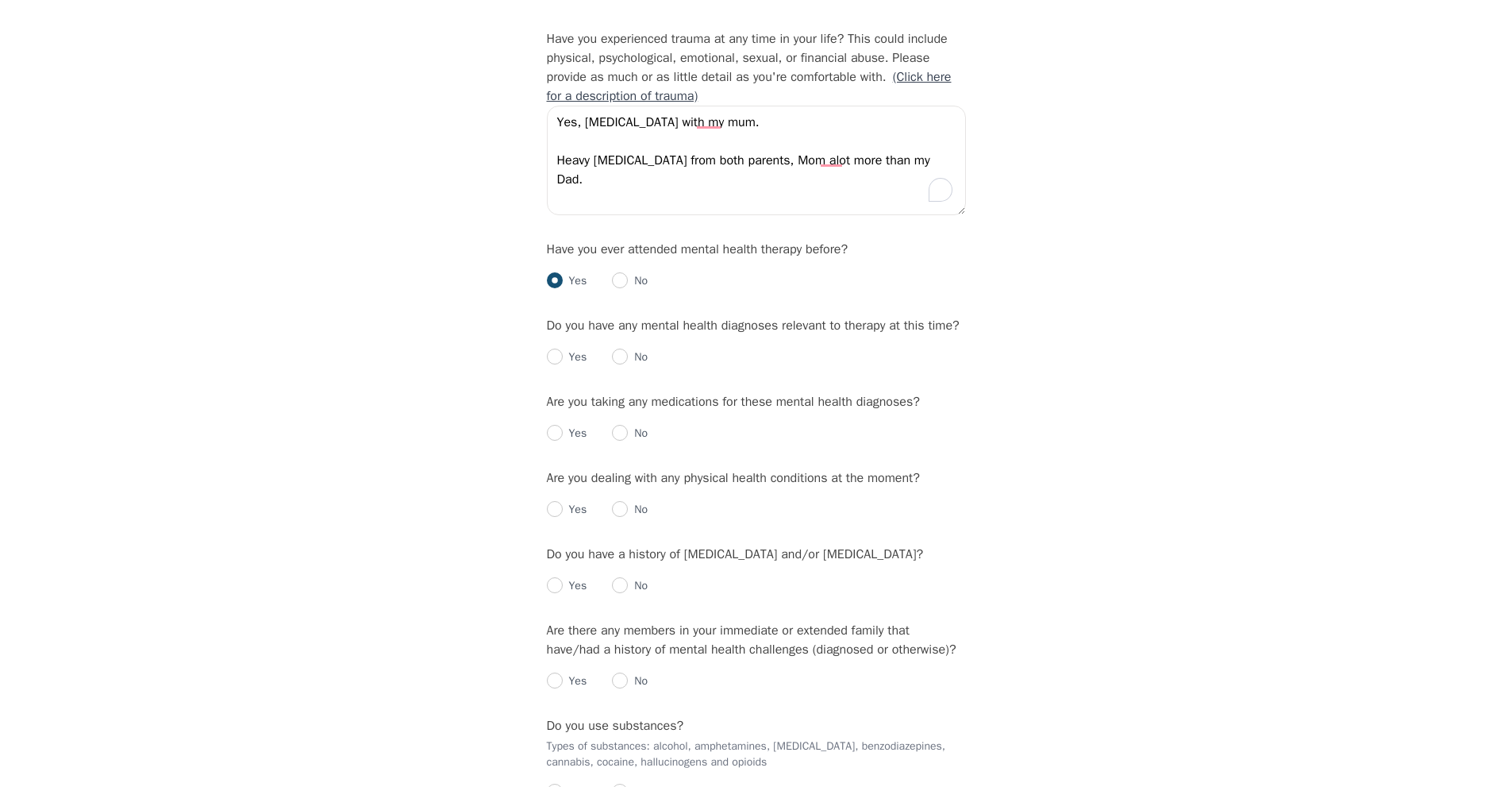 radio on "true" 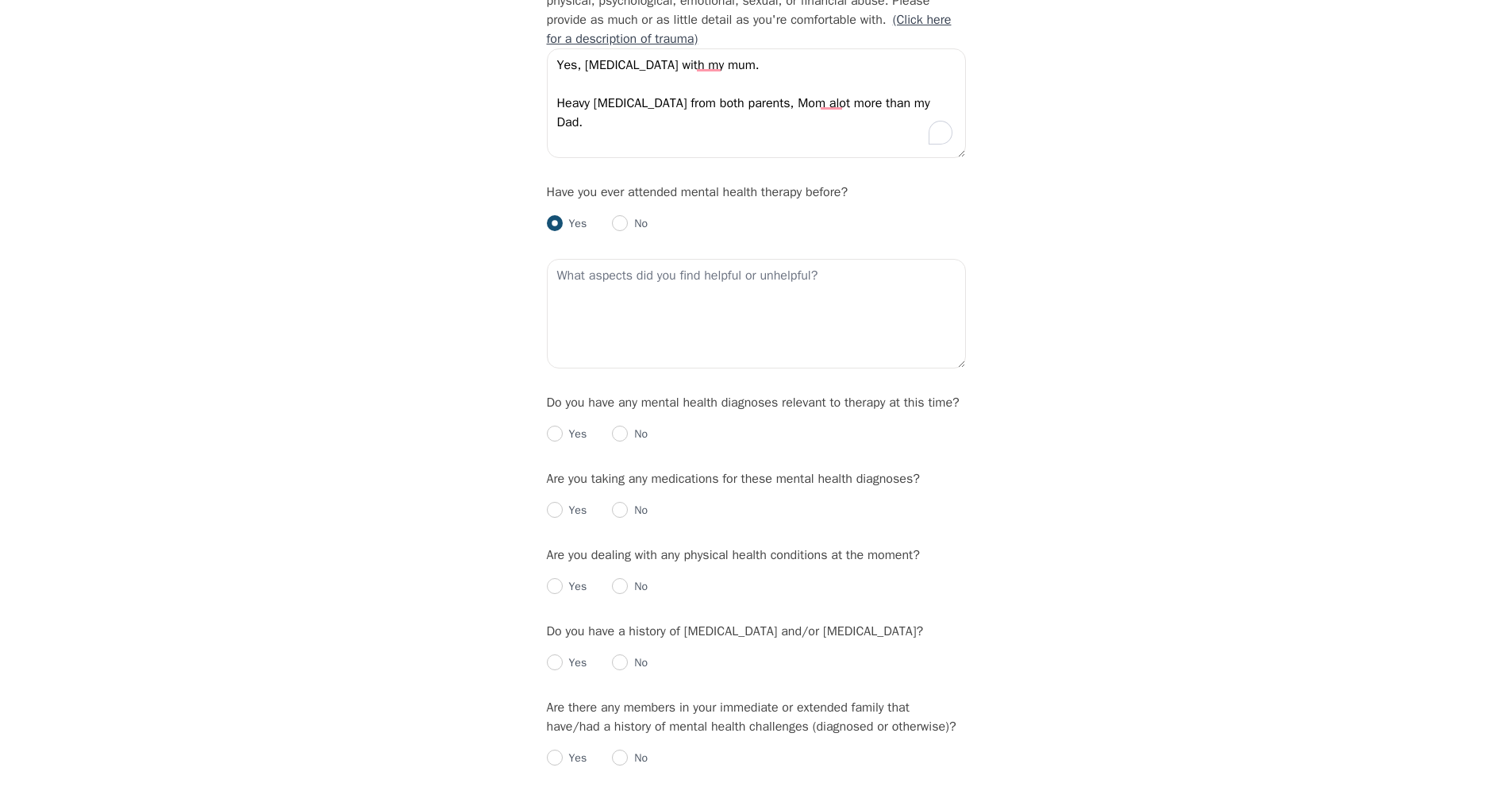 scroll, scrollTop: 1566, scrollLeft: 0, axis: vertical 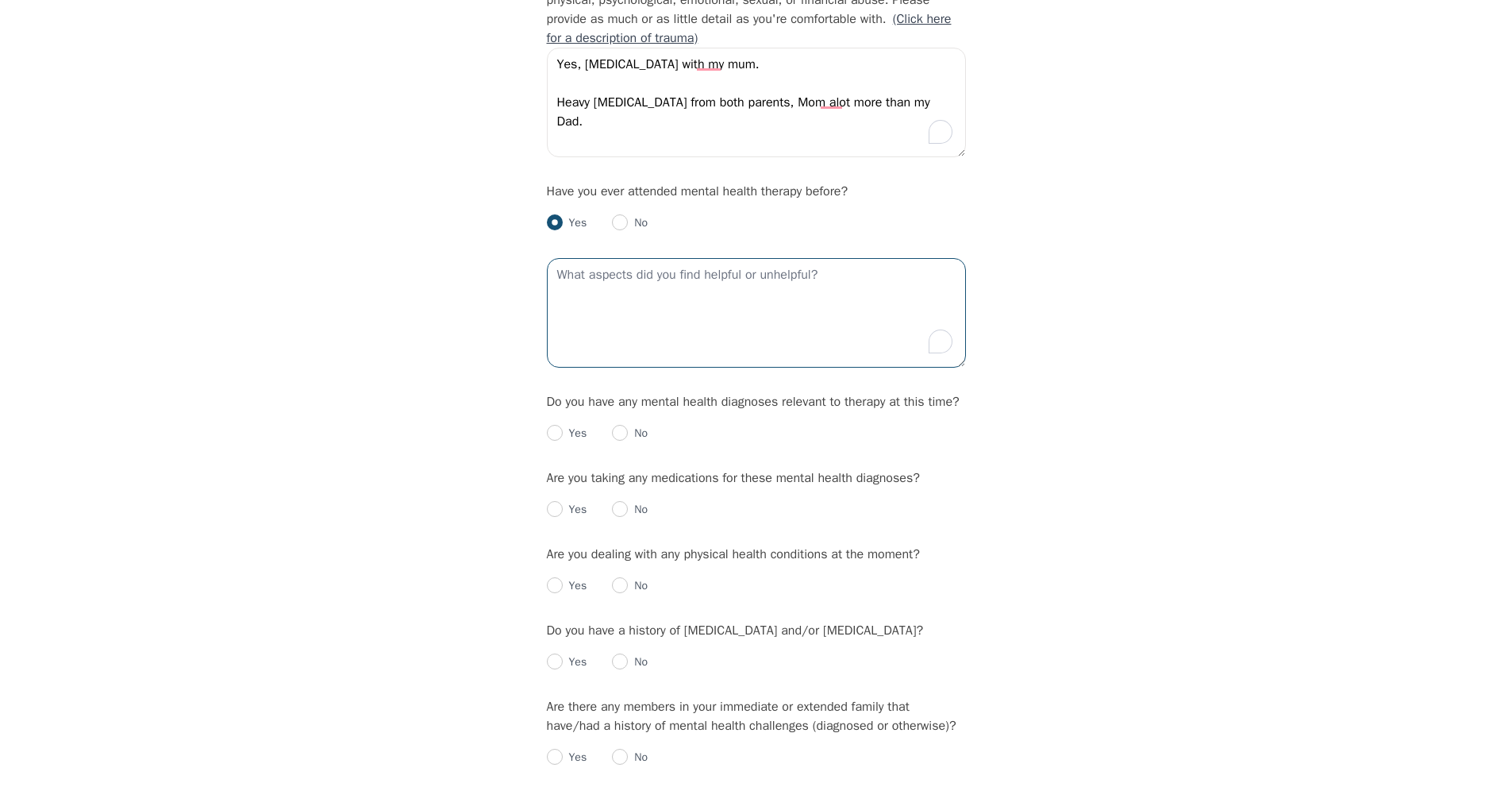 click at bounding box center (756, 313) 